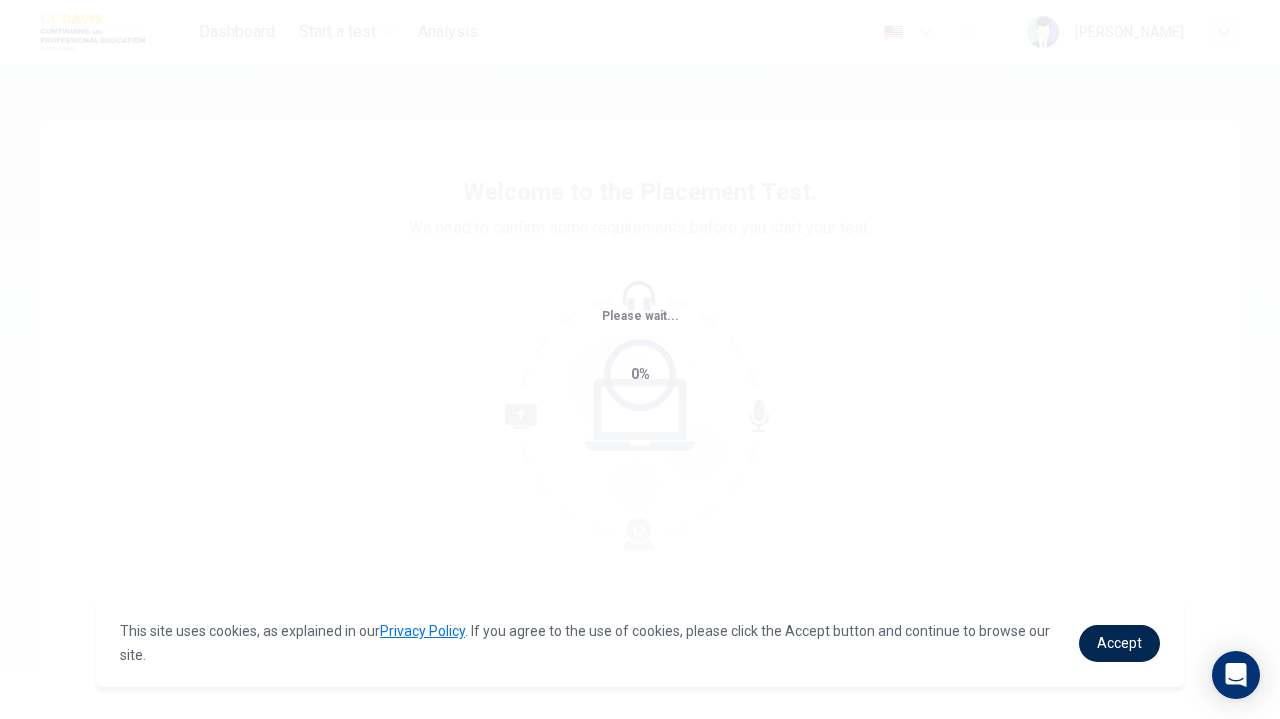 scroll, scrollTop: 0, scrollLeft: 0, axis: both 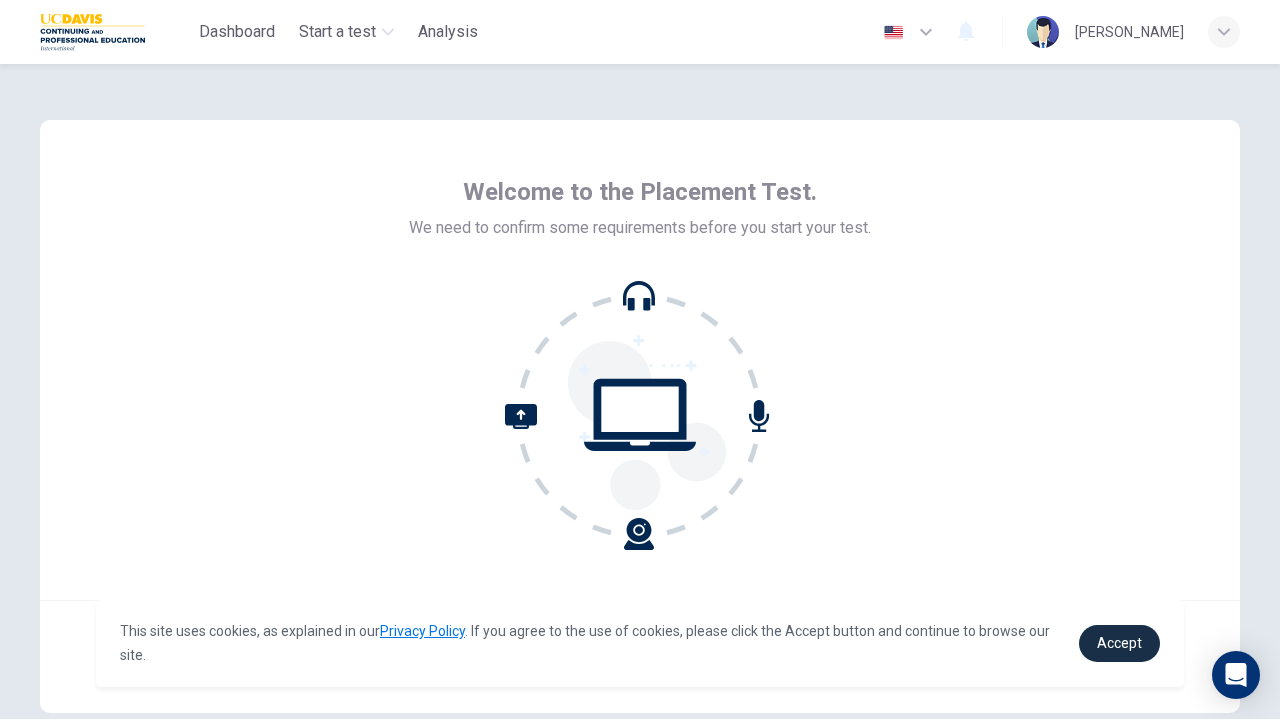 click on "Accept" at bounding box center (1119, 643) 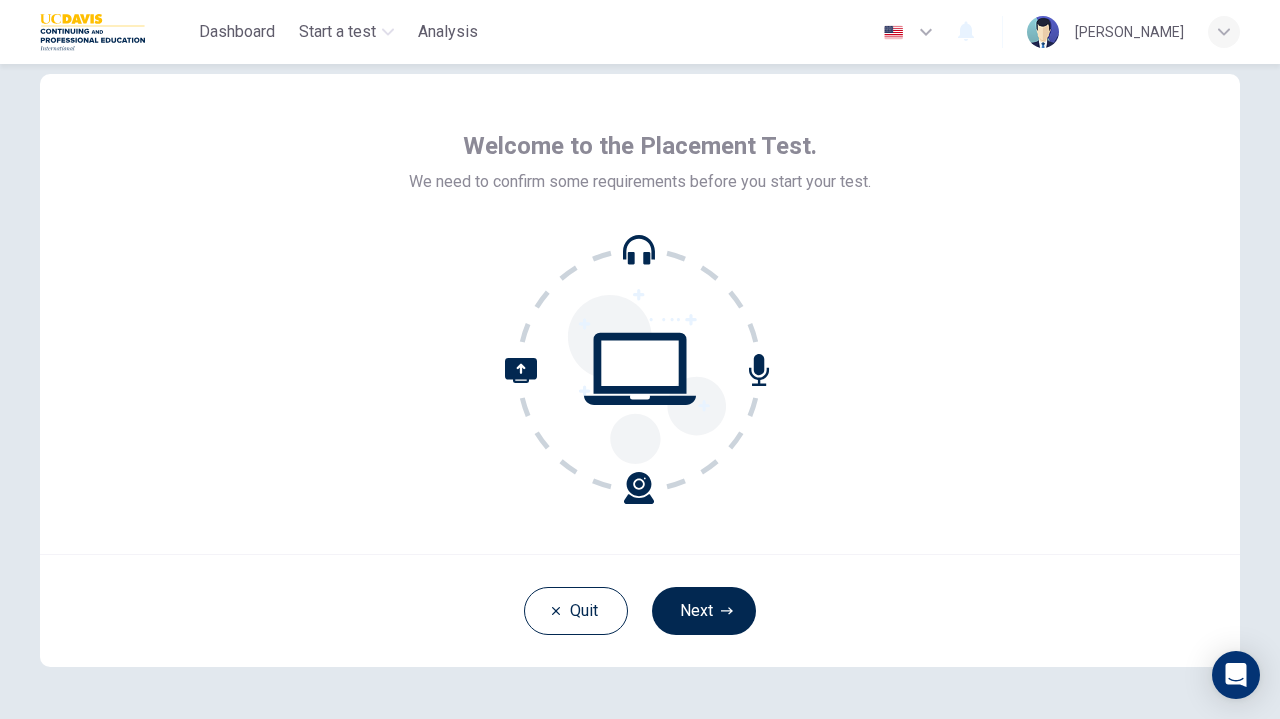 scroll, scrollTop: 58, scrollLeft: 0, axis: vertical 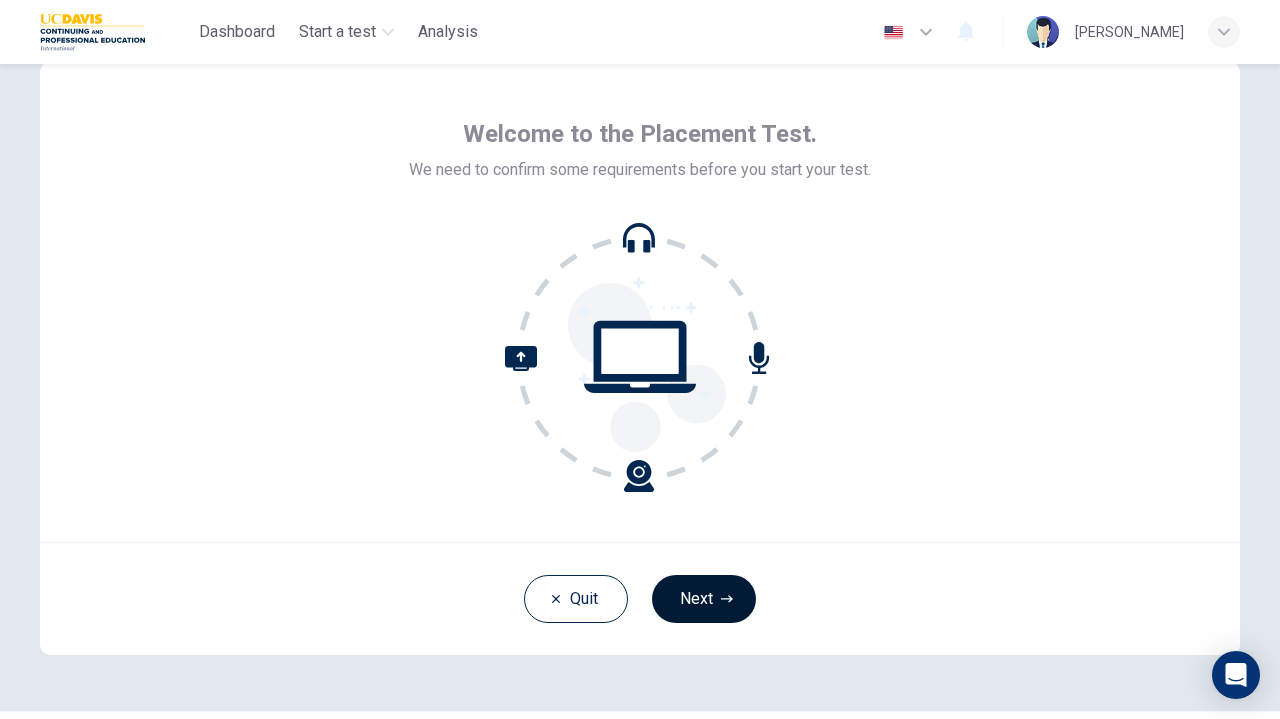 click on "Next" at bounding box center (704, 599) 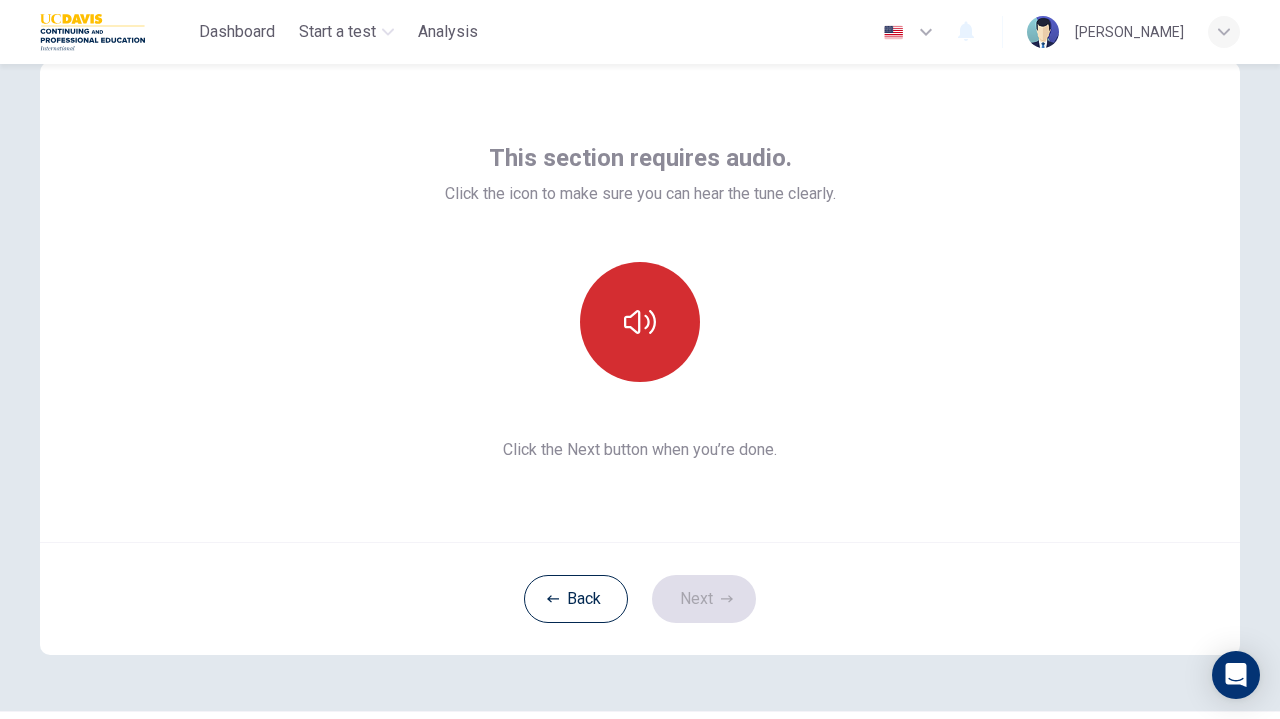 click 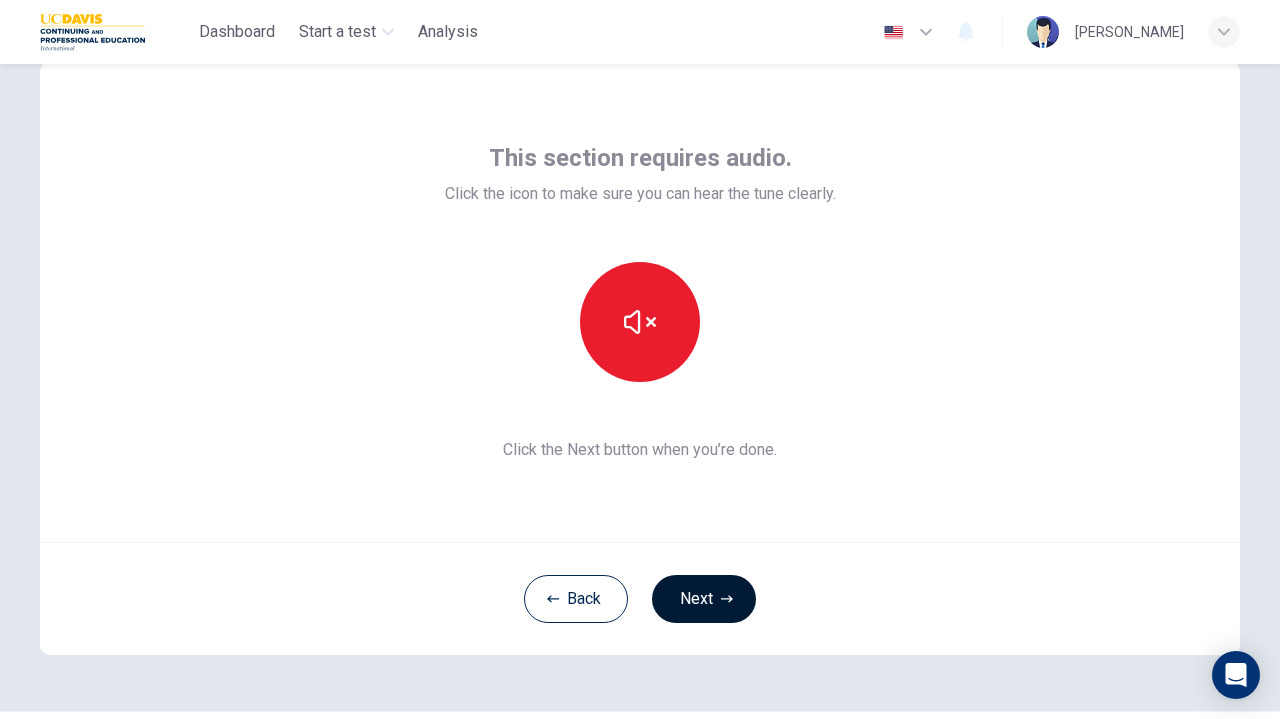 click on "Next" at bounding box center [704, 599] 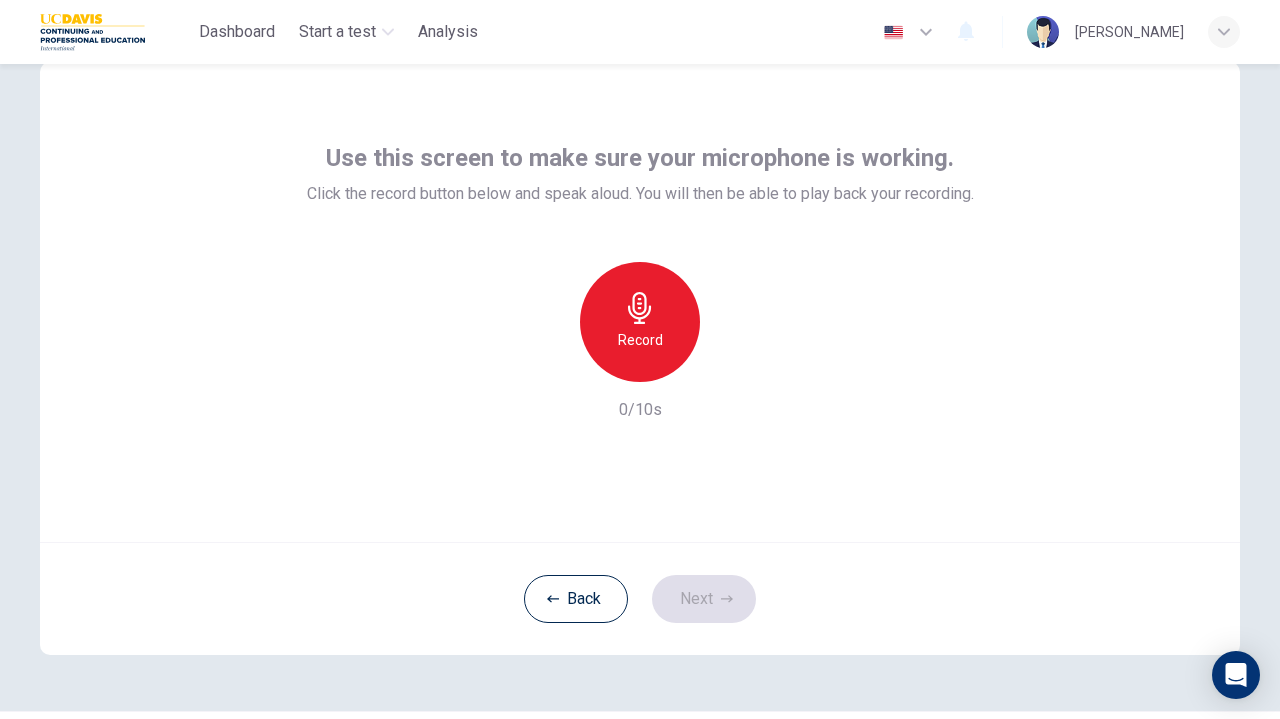 click on "Record" at bounding box center [640, 340] 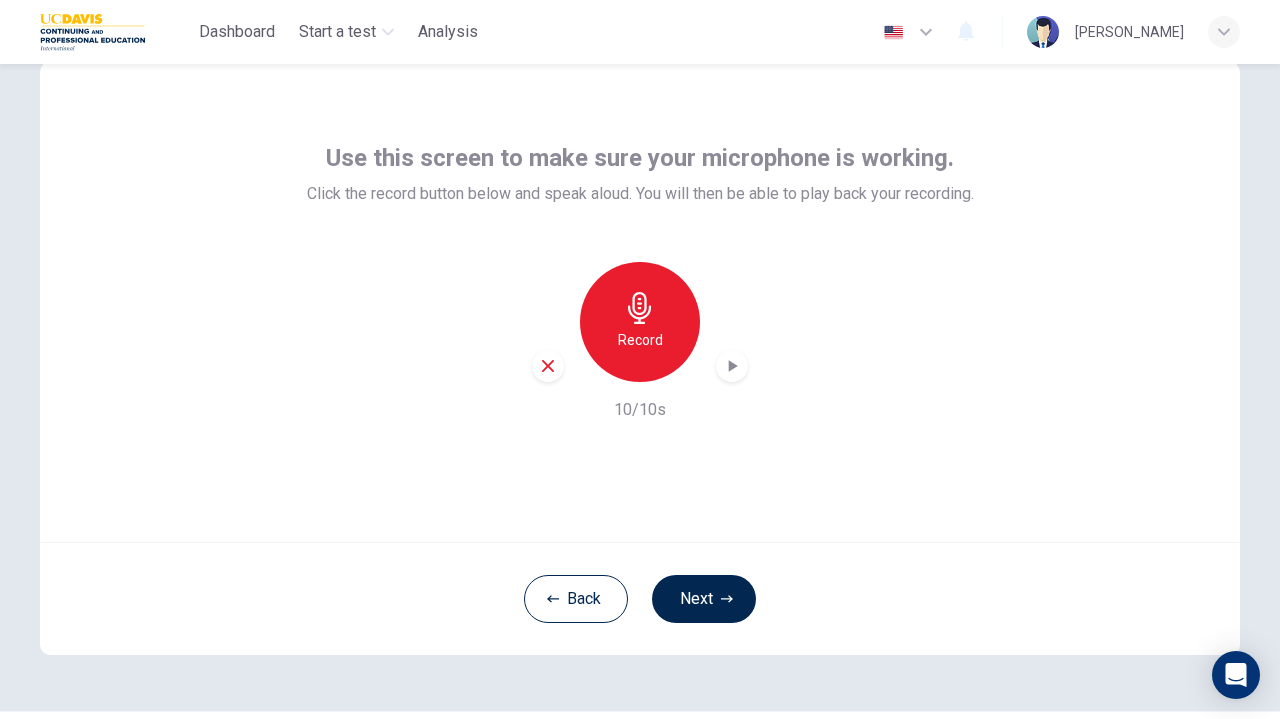 click 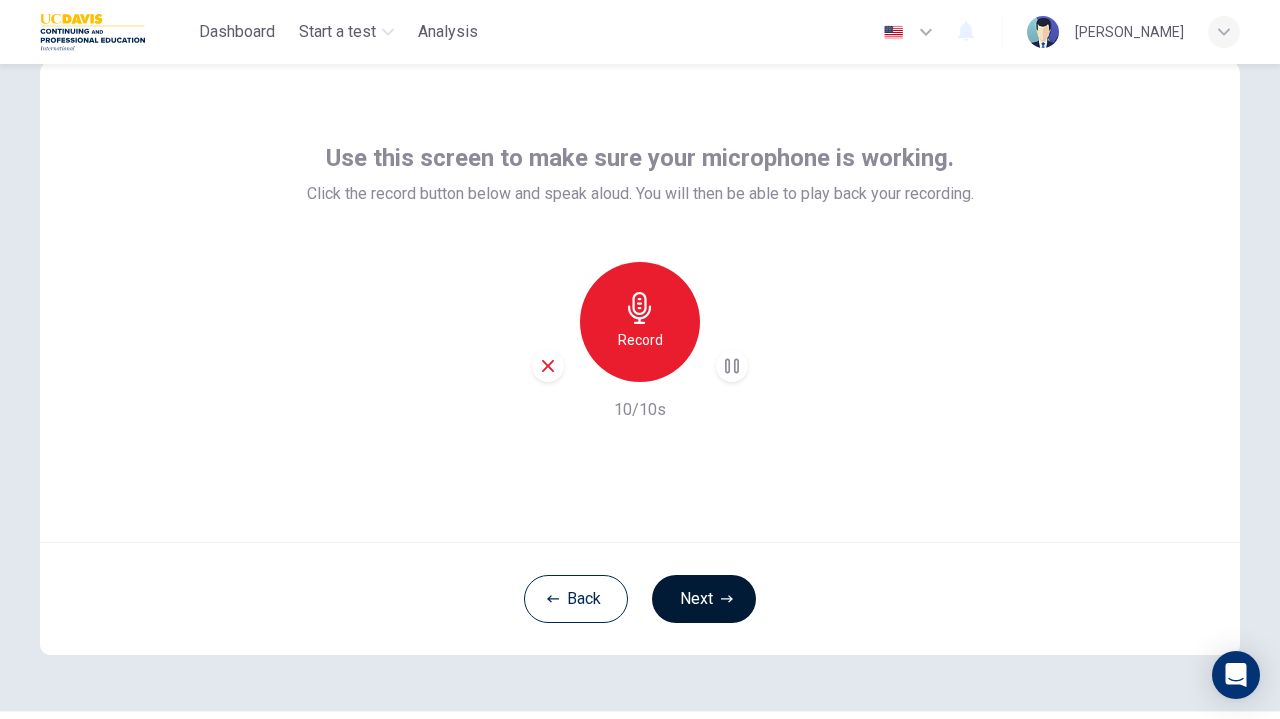click 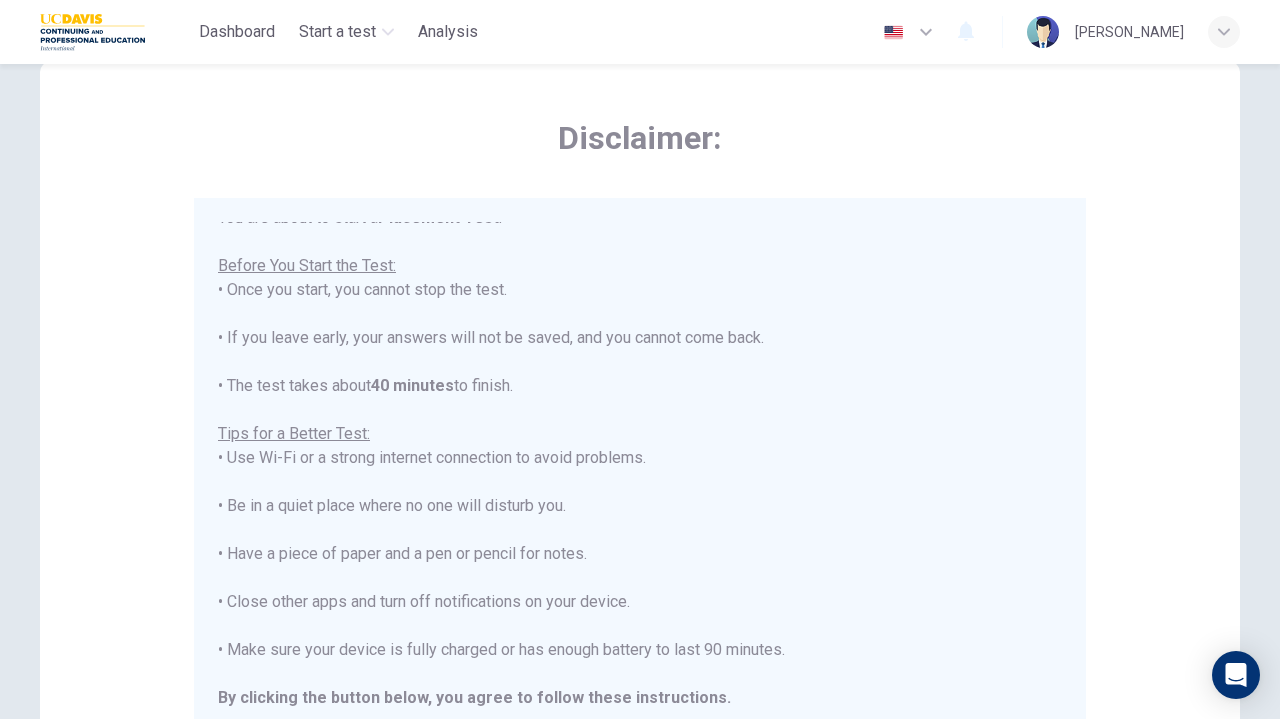 scroll, scrollTop: 22, scrollLeft: 0, axis: vertical 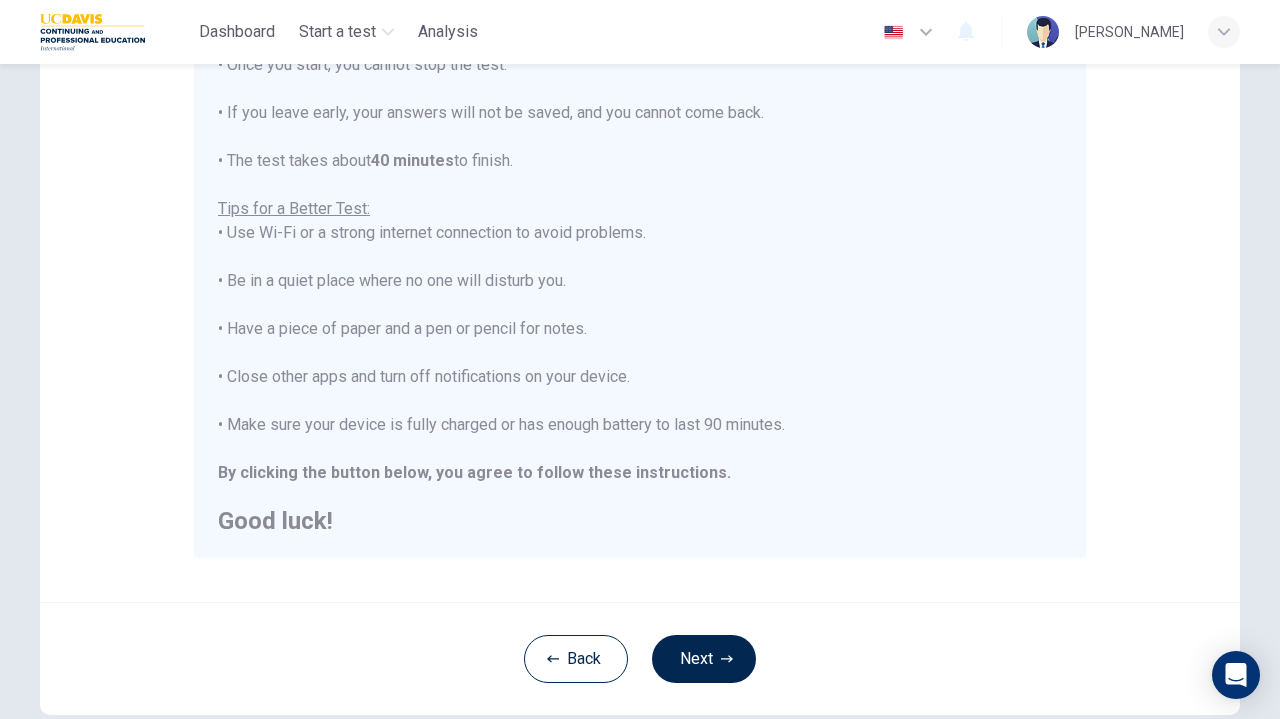 click 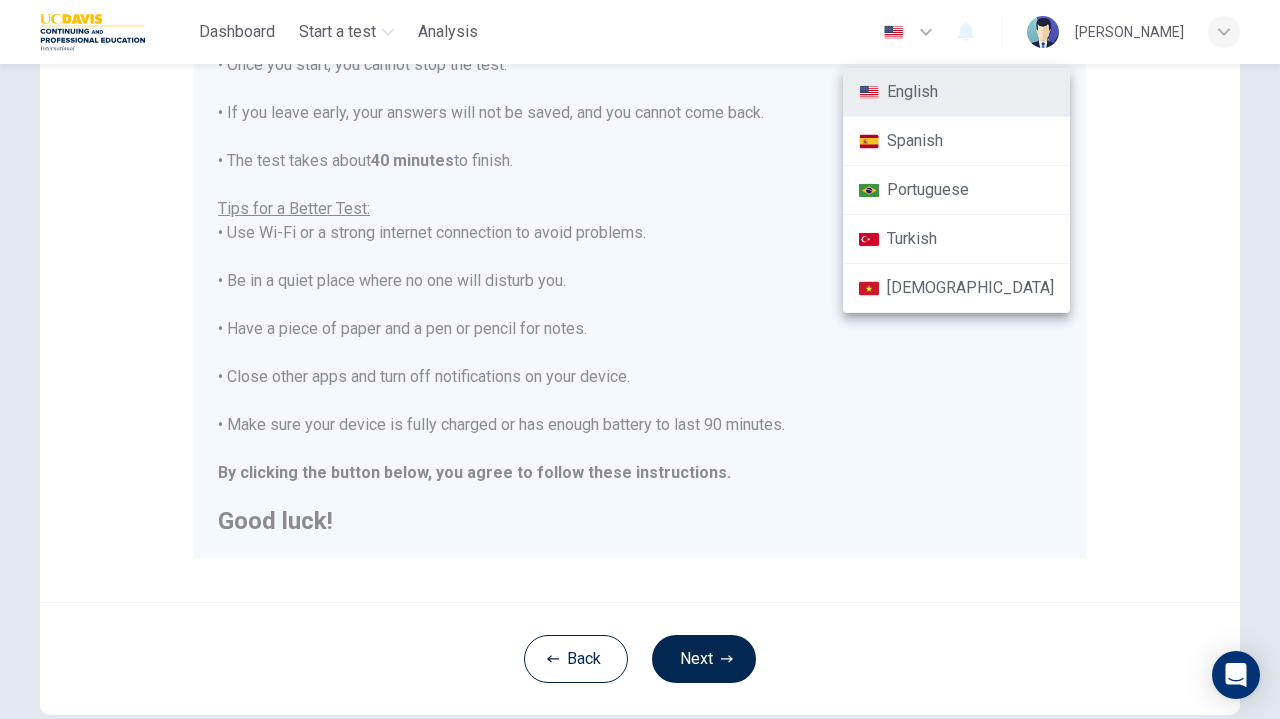 click at bounding box center (640, 359) 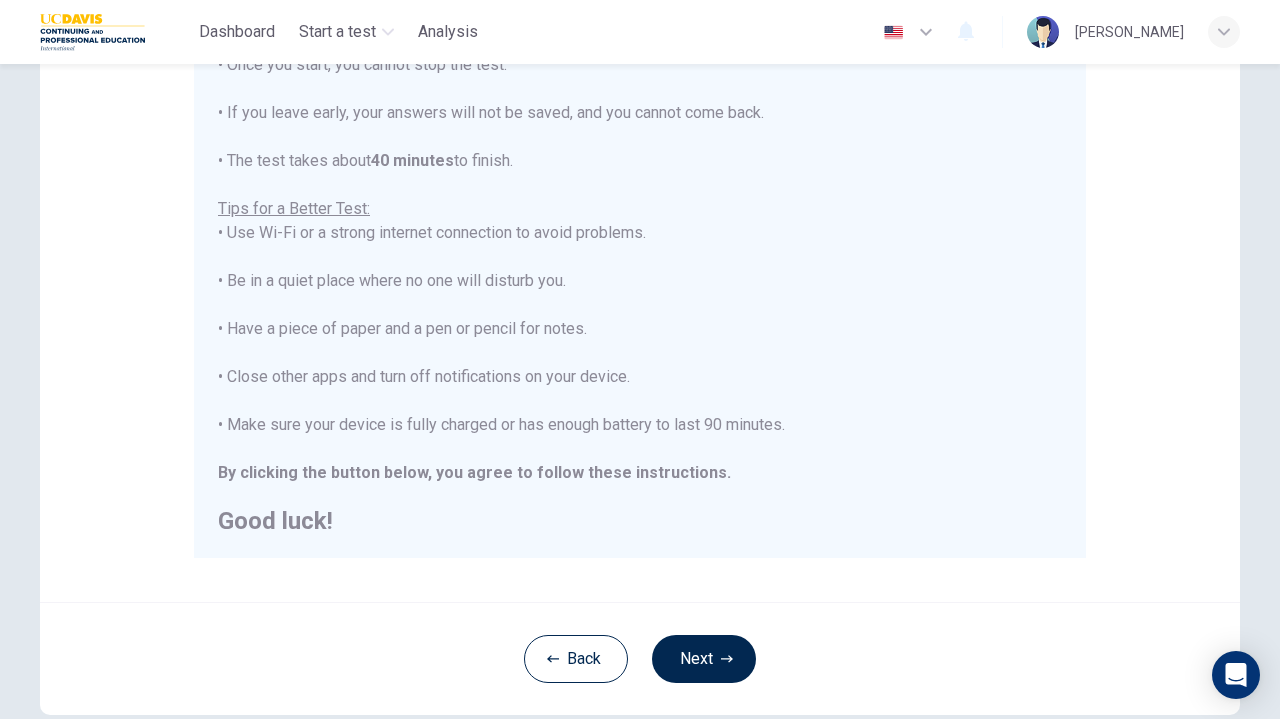click on "[PERSON_NAME]" at bounding box center (1133, 32) 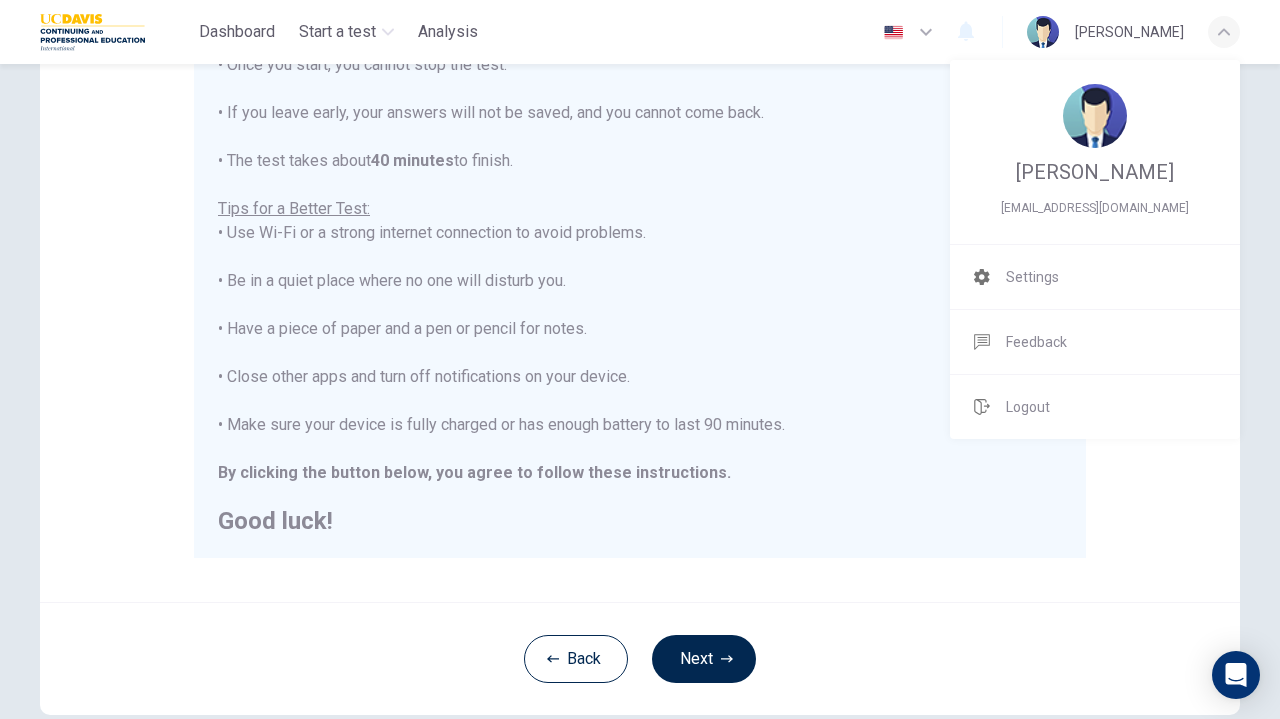 click at bounding box center (640, 359) 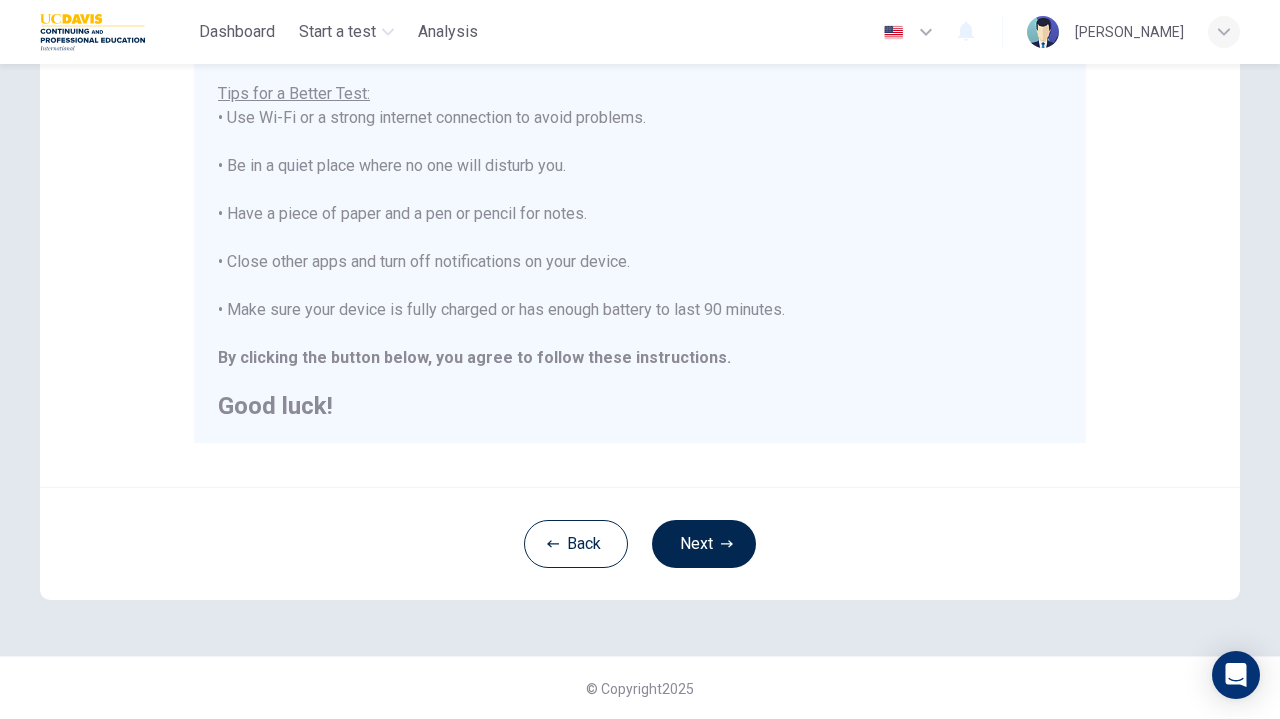 scroll, scrollTop: 392, scrollLeft: 0, axis: vertical 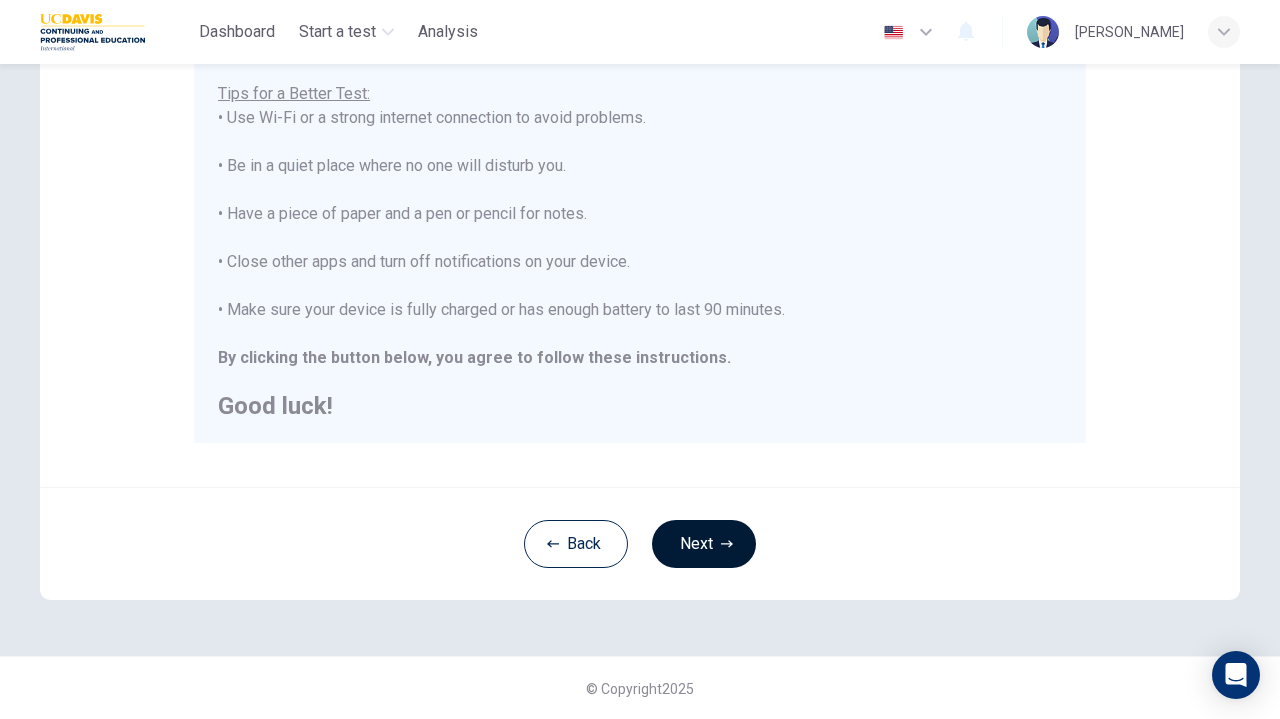 click on "Next" at bounding box center [704, 544] 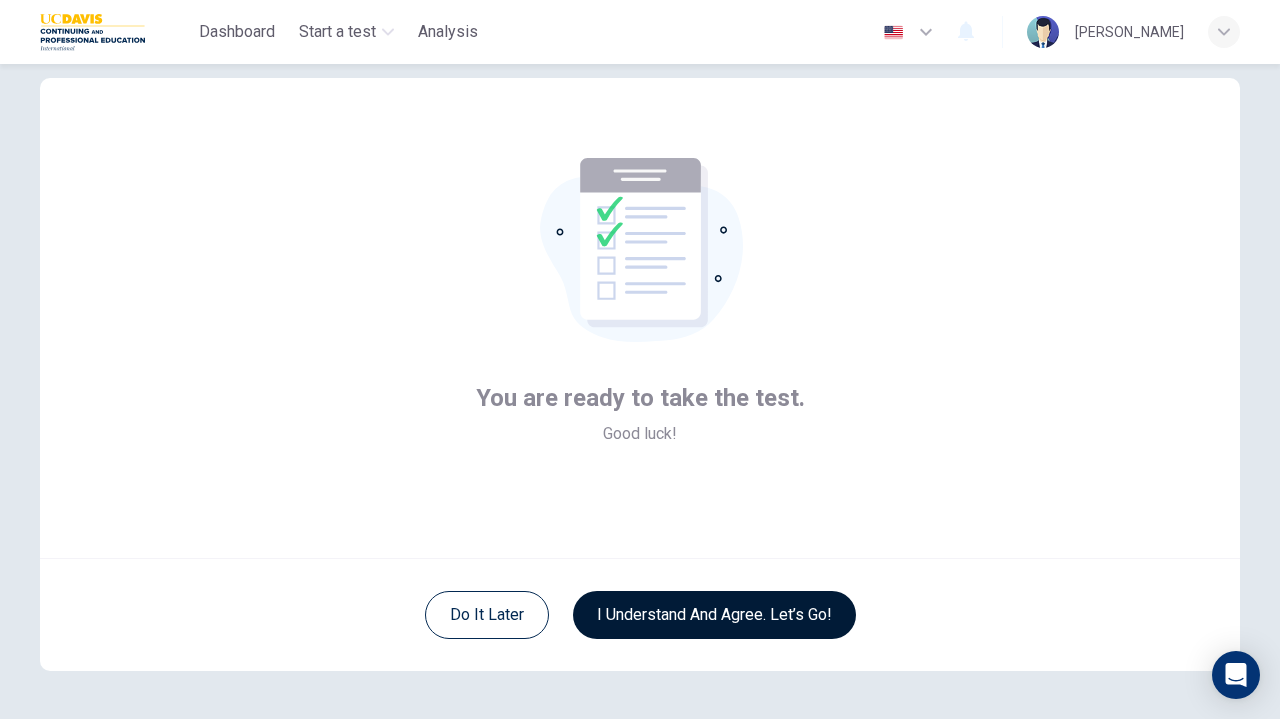 scroll, scrollTop: 40, scrollLeft: 0, axis: vertical 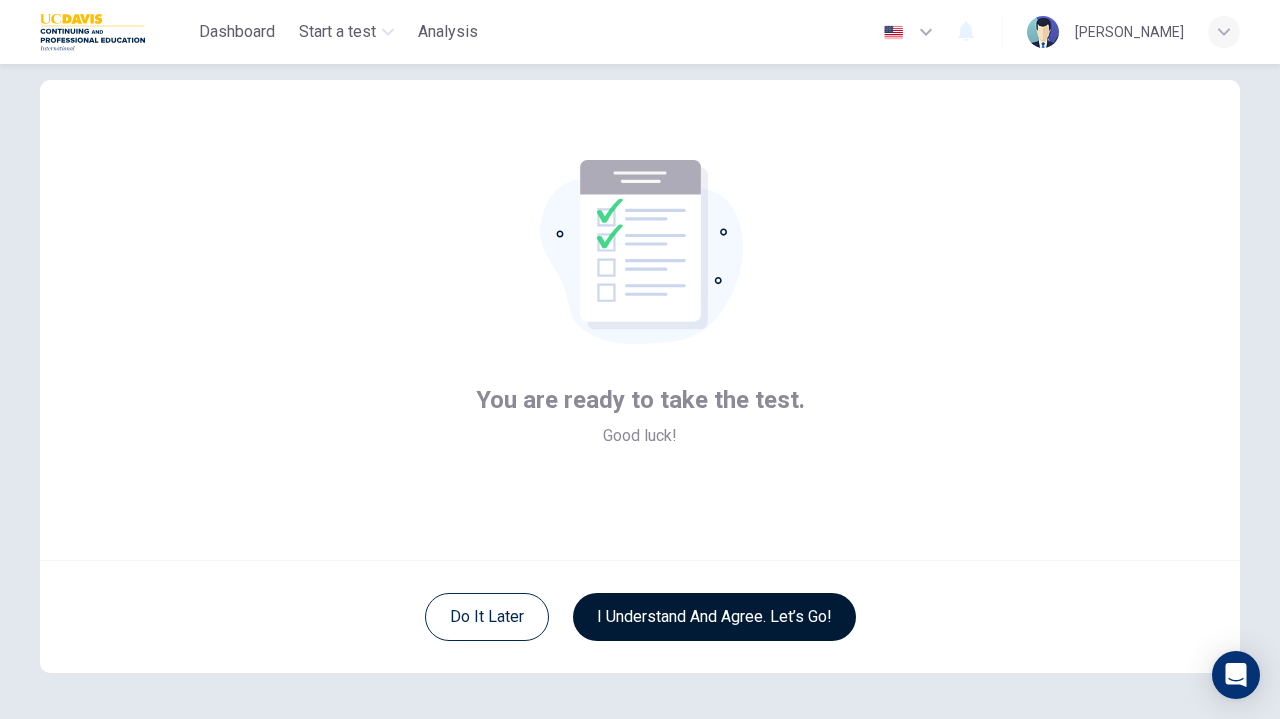 click on "I understand and agree. Let’s go!" at bounding box center [714, 617] 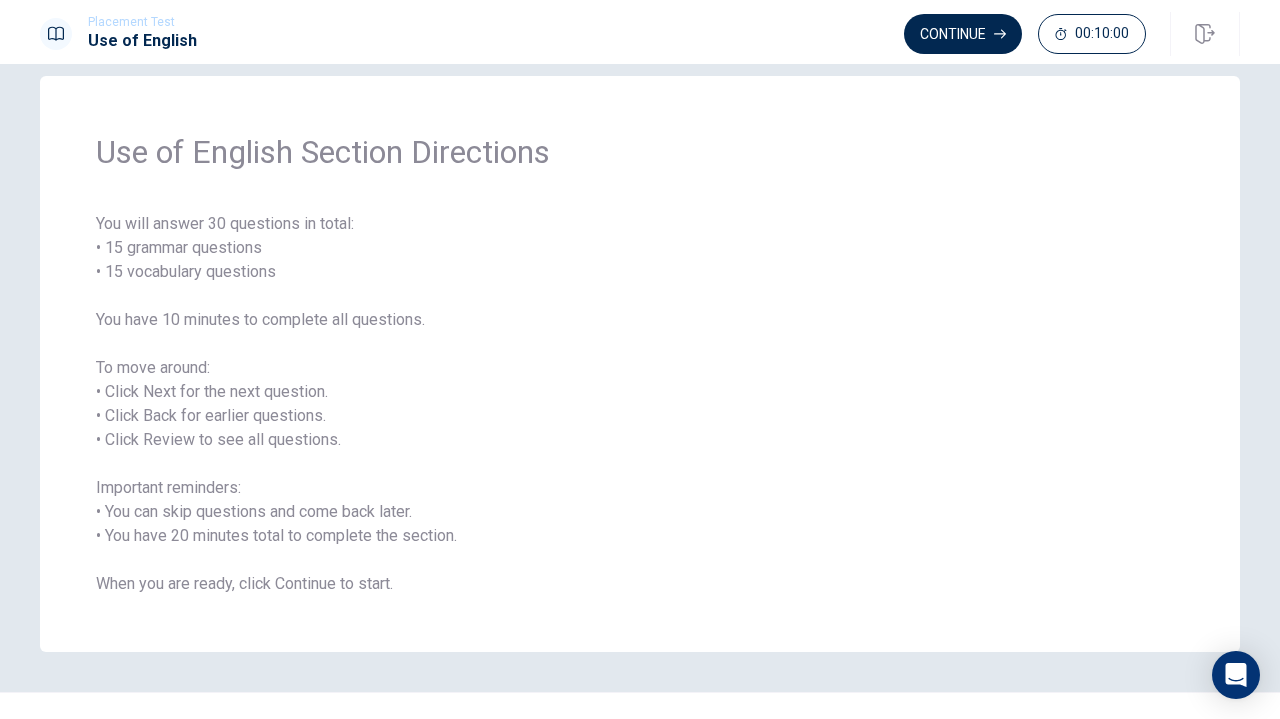 scroll, scrollTop: 64, scrollLeft: 0, axis: vertical 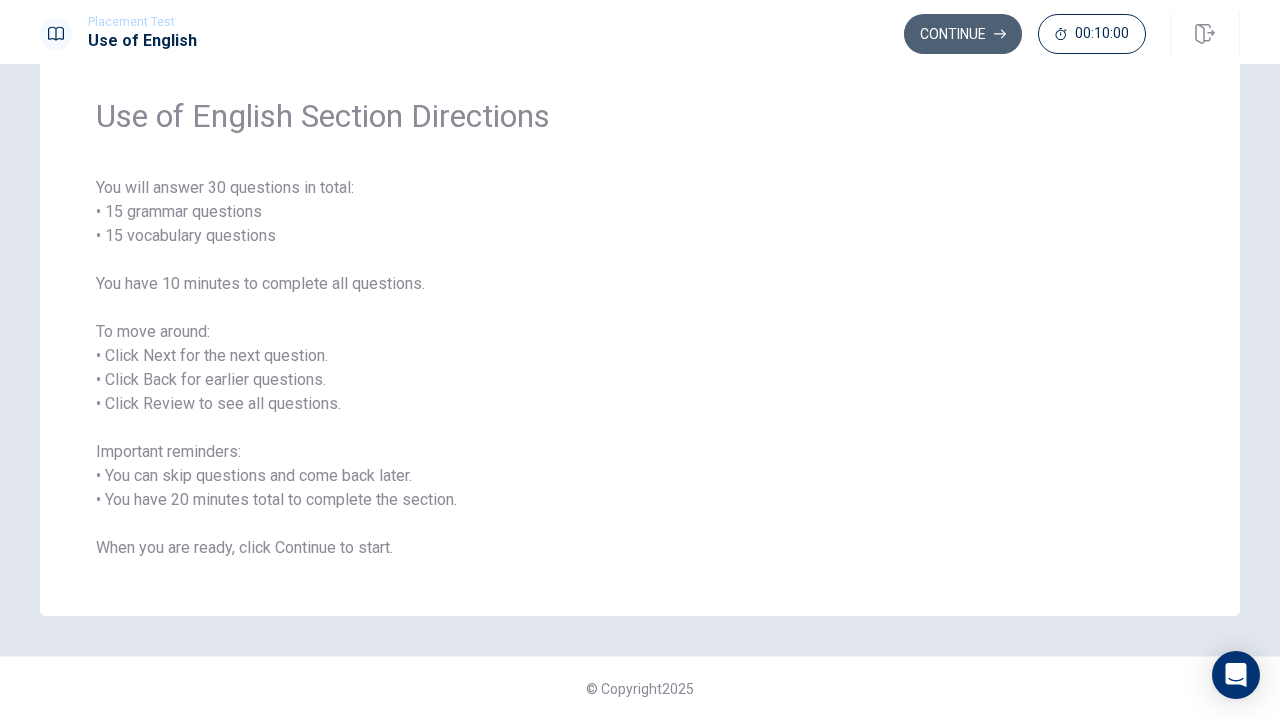 click on "Continue" at bounding box center [963, 34] 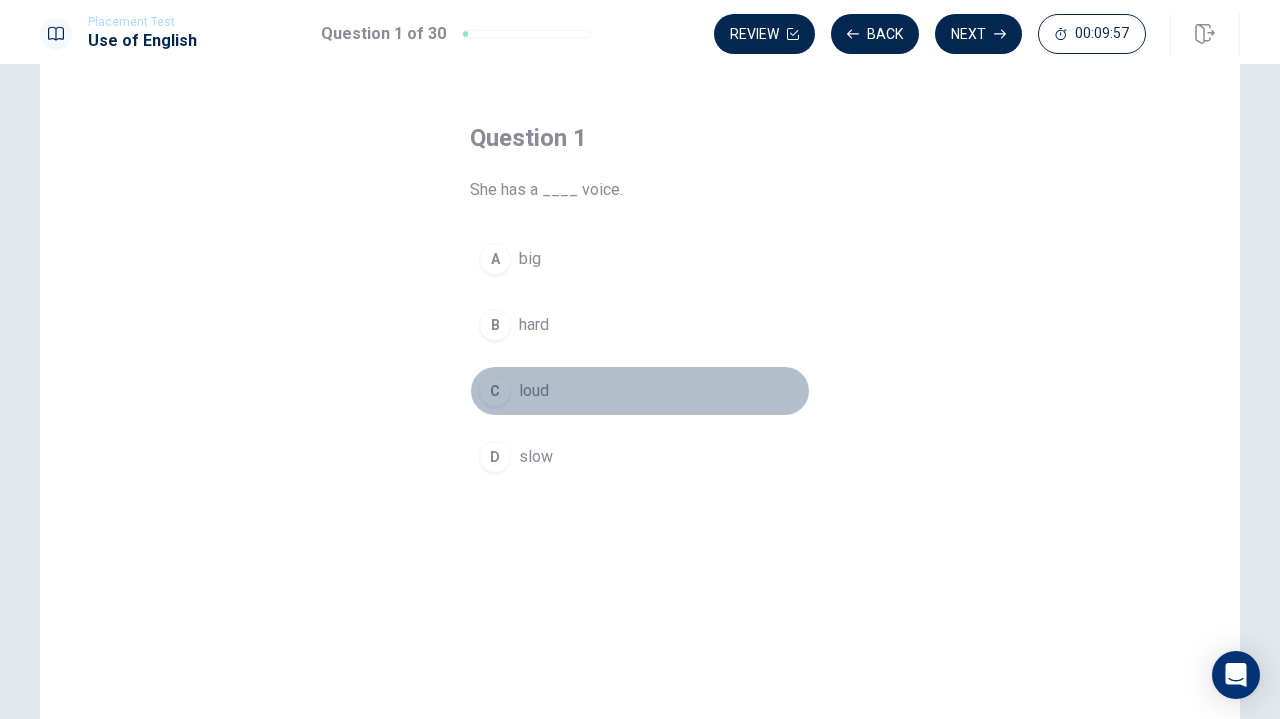 click on "C" at bounding box center [495, 391] 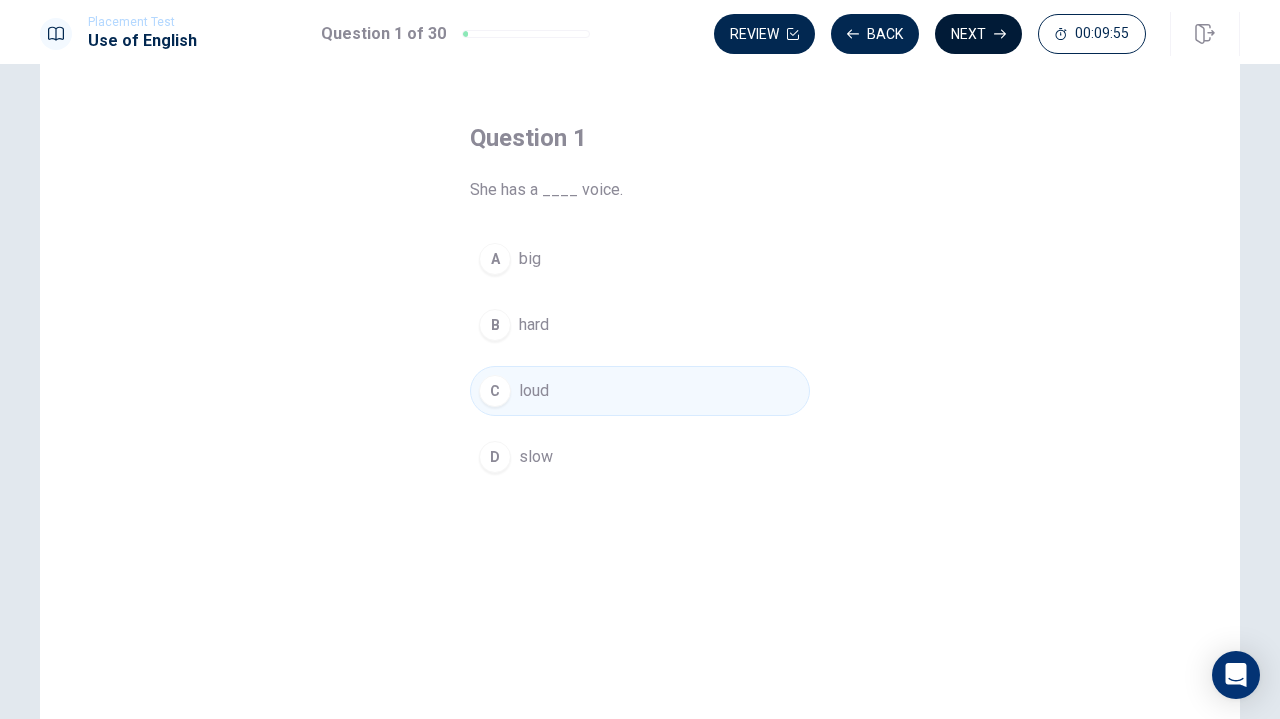 click on "Next" at bounding box center (978, 34) 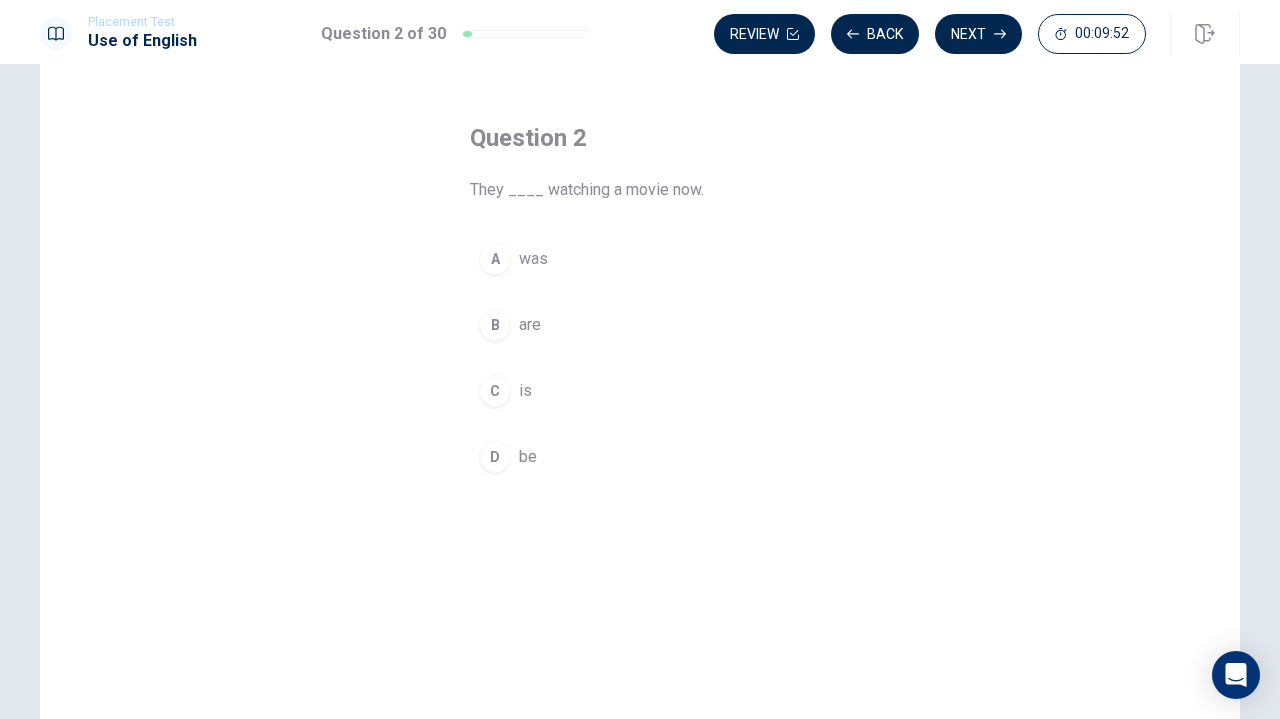 click on "B" at bounding box center [495, 325] 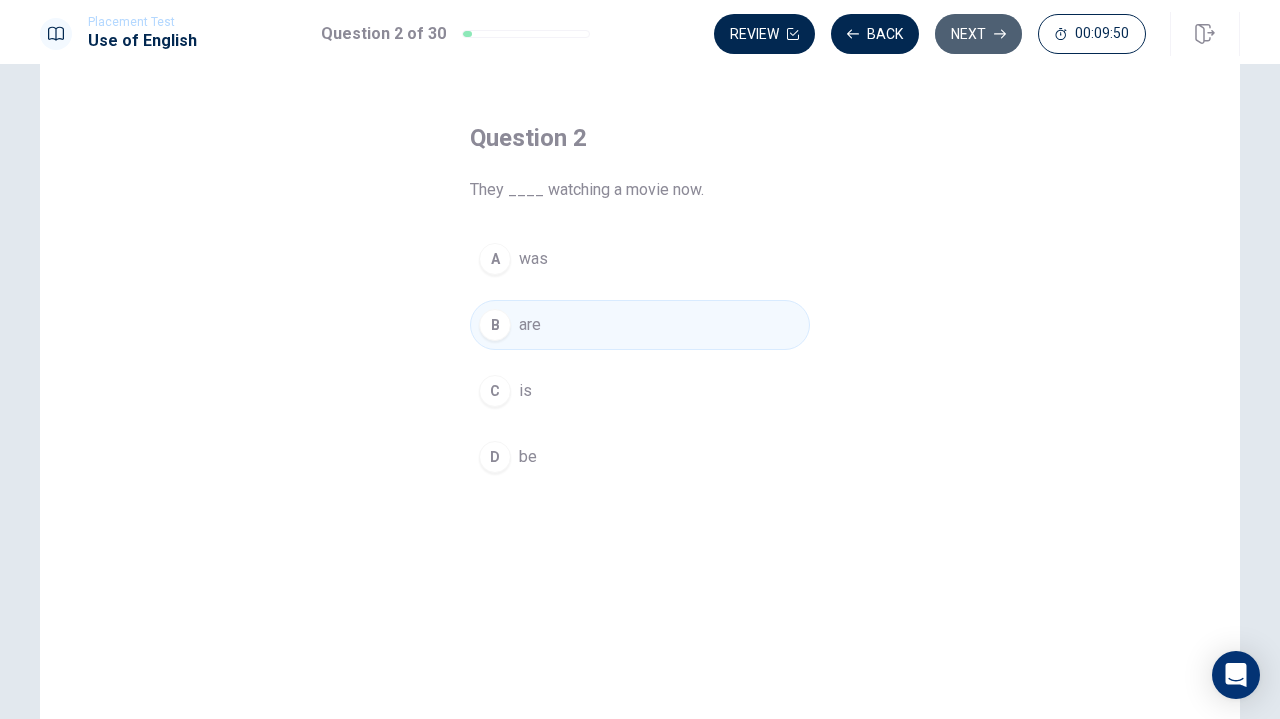 click on "Next" at bounding box center (978, 34) 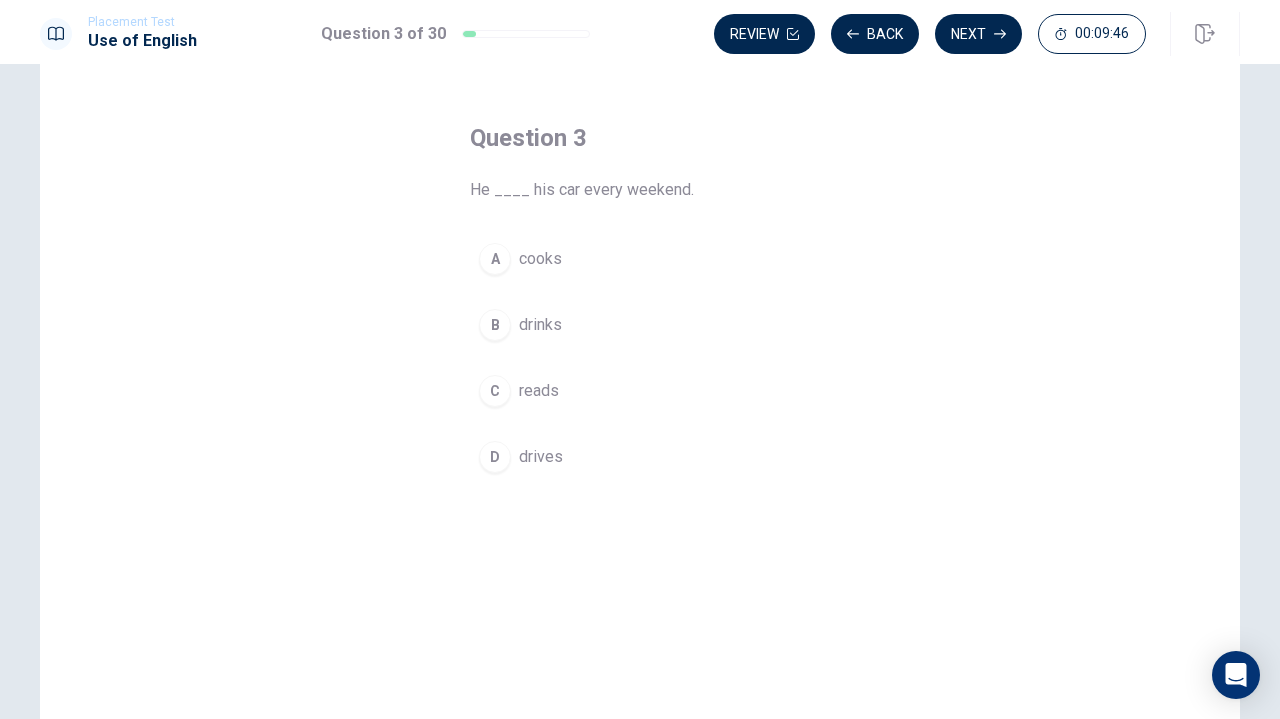 click on "D" at bounding box center (495, 457) 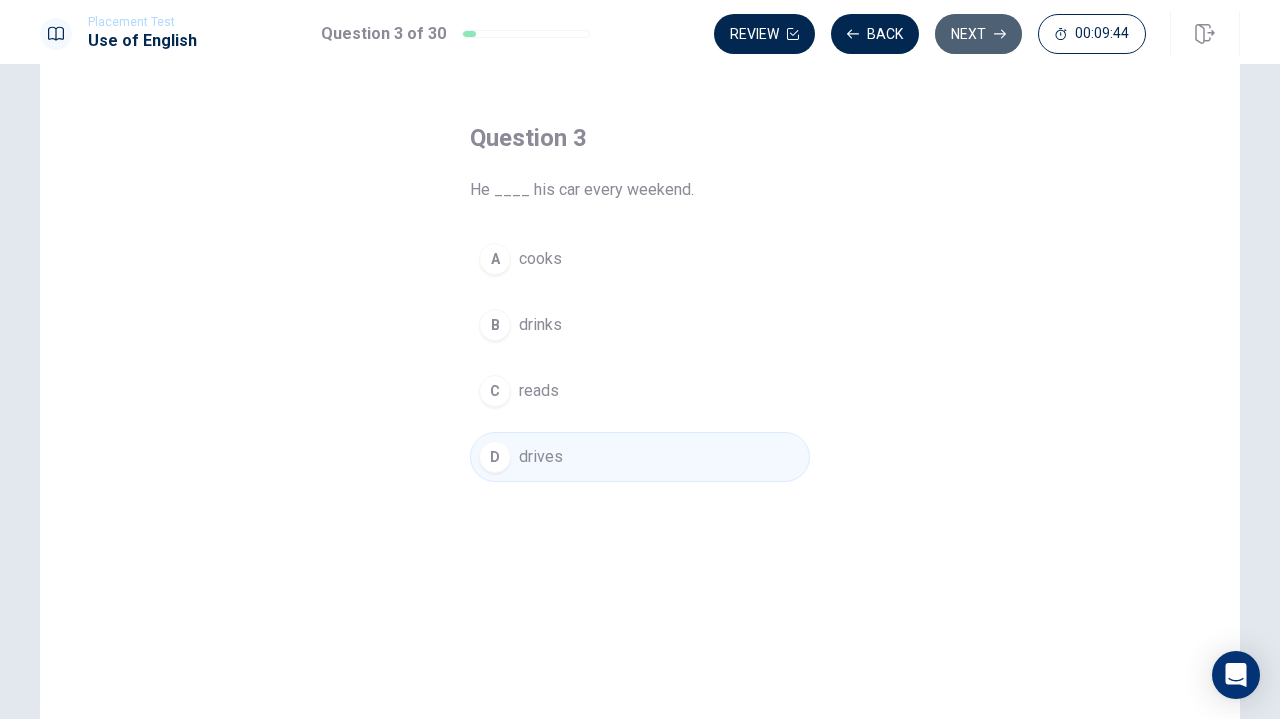 click on "Next" at bounding box center (978, 34) 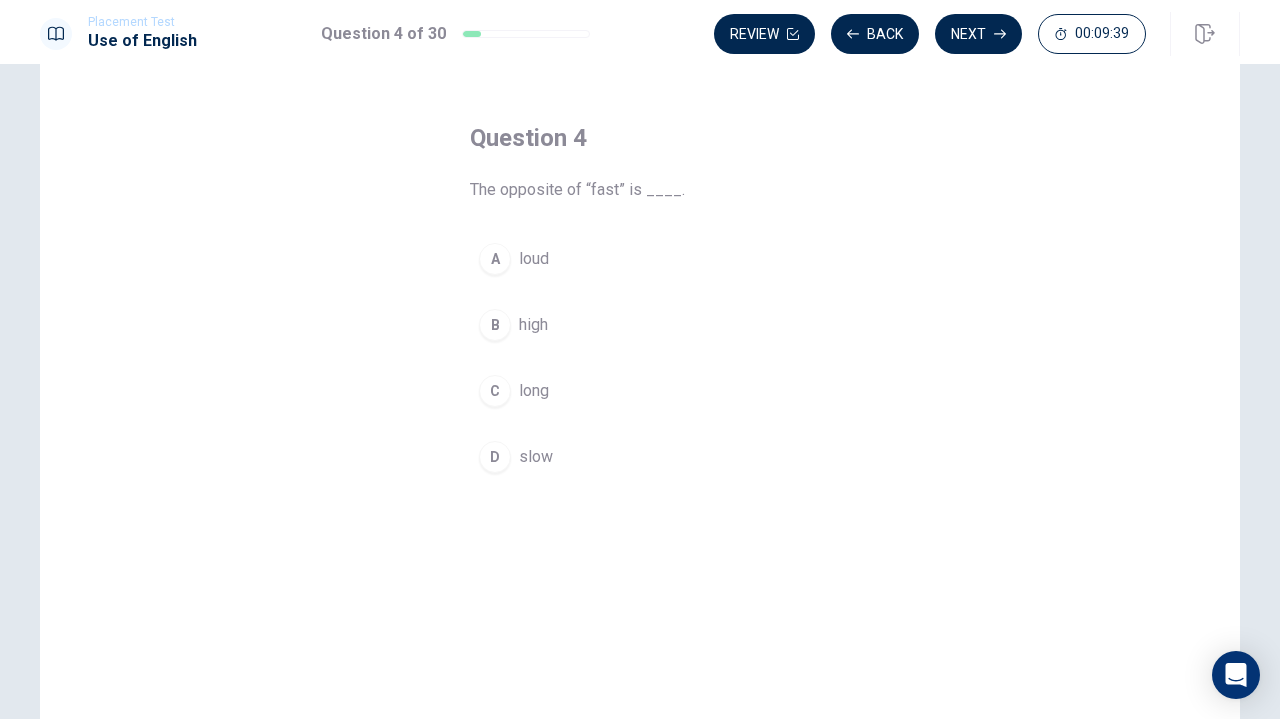 click on "D" at bounding box center (495, 457) 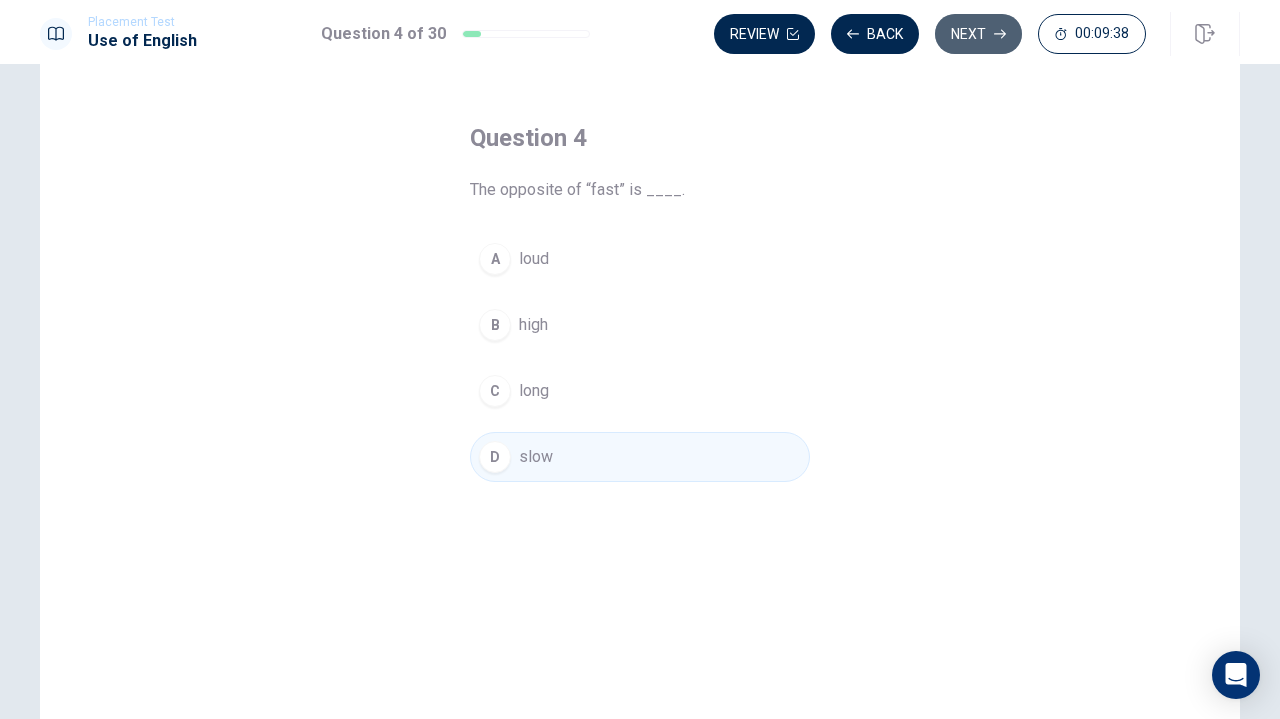 click on "Next" at bounding box center [978, 34] 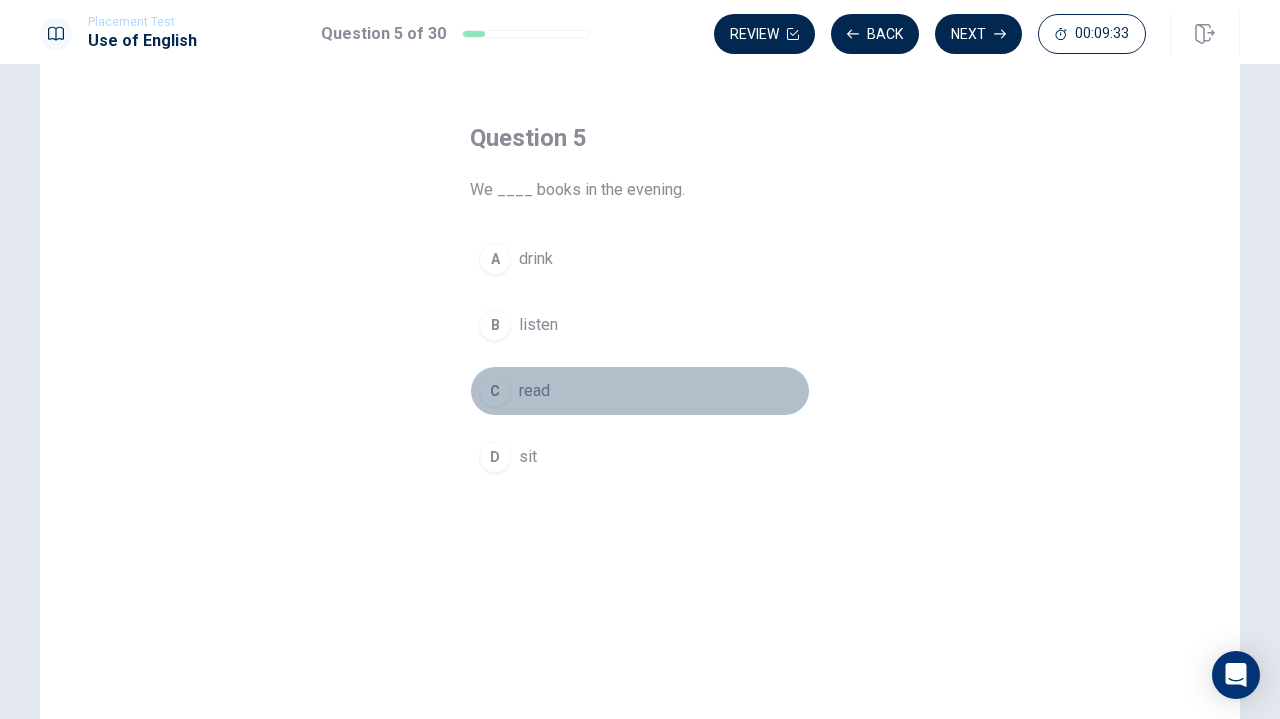 click on "C" at bounding box center [495, 391] 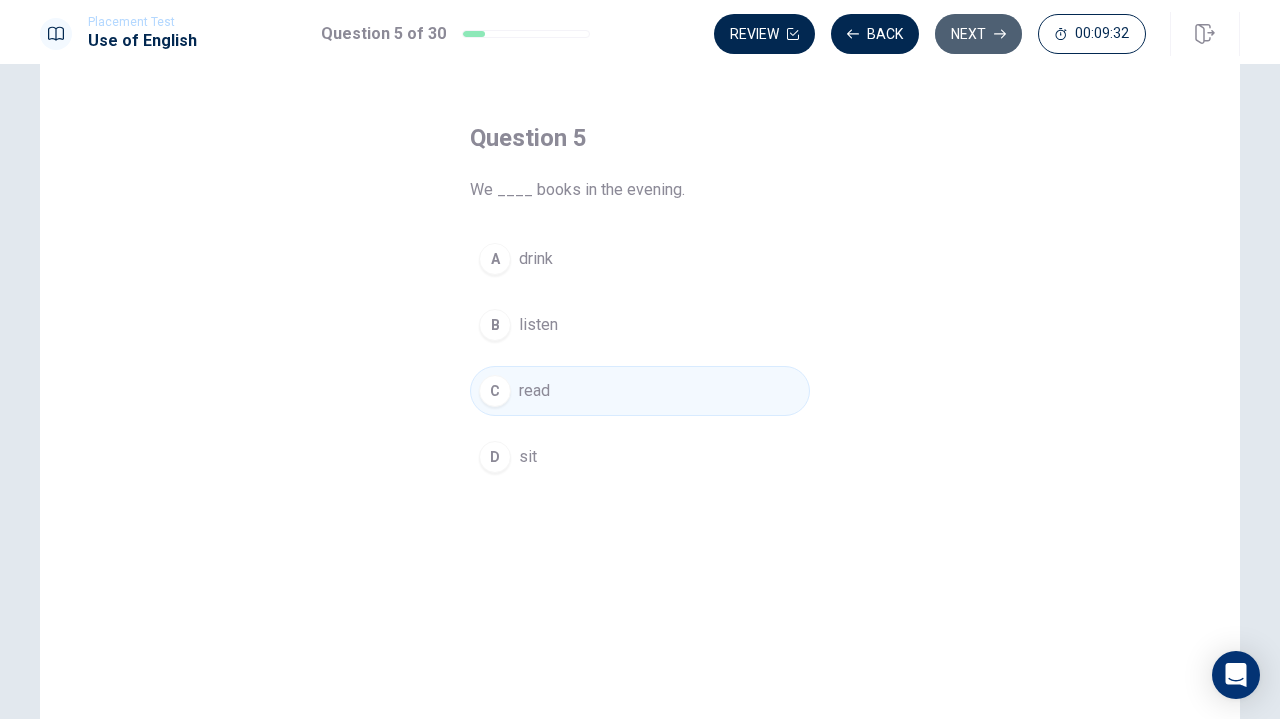 click on "Next" at bounding box center (978, 34) 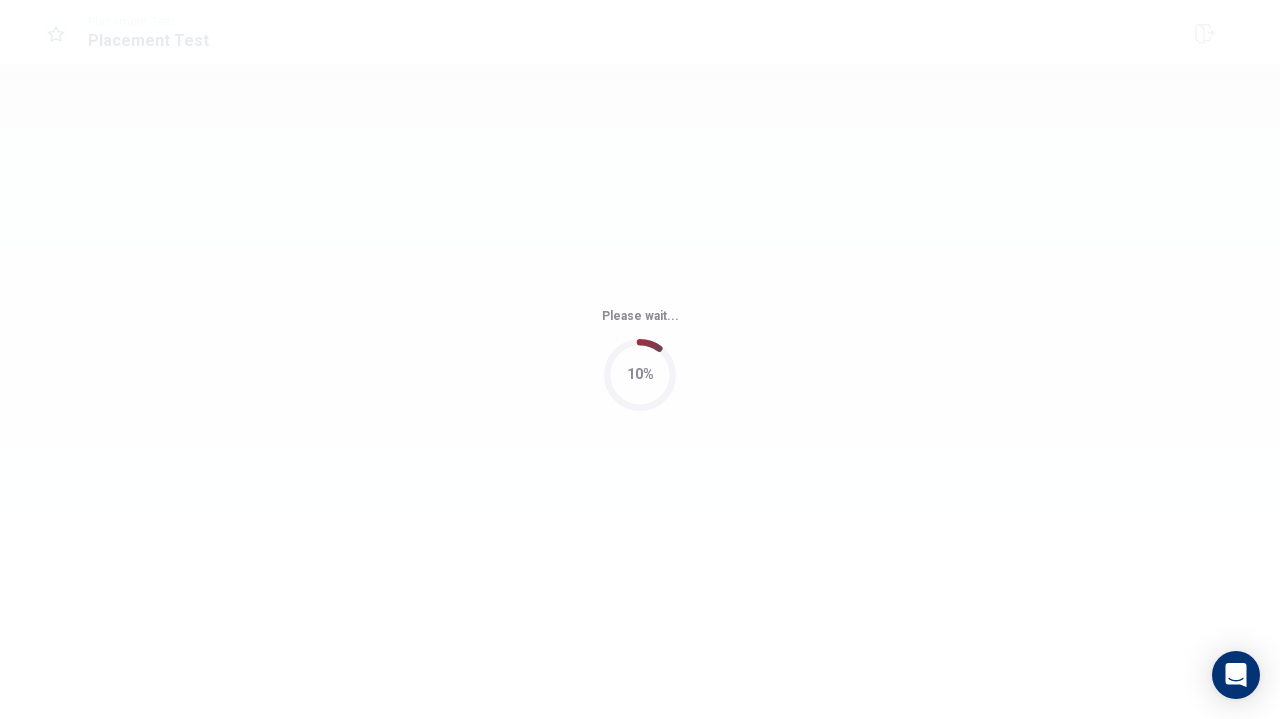 scroll, scrollTop: 0, scrollLeft: 0, axis: both 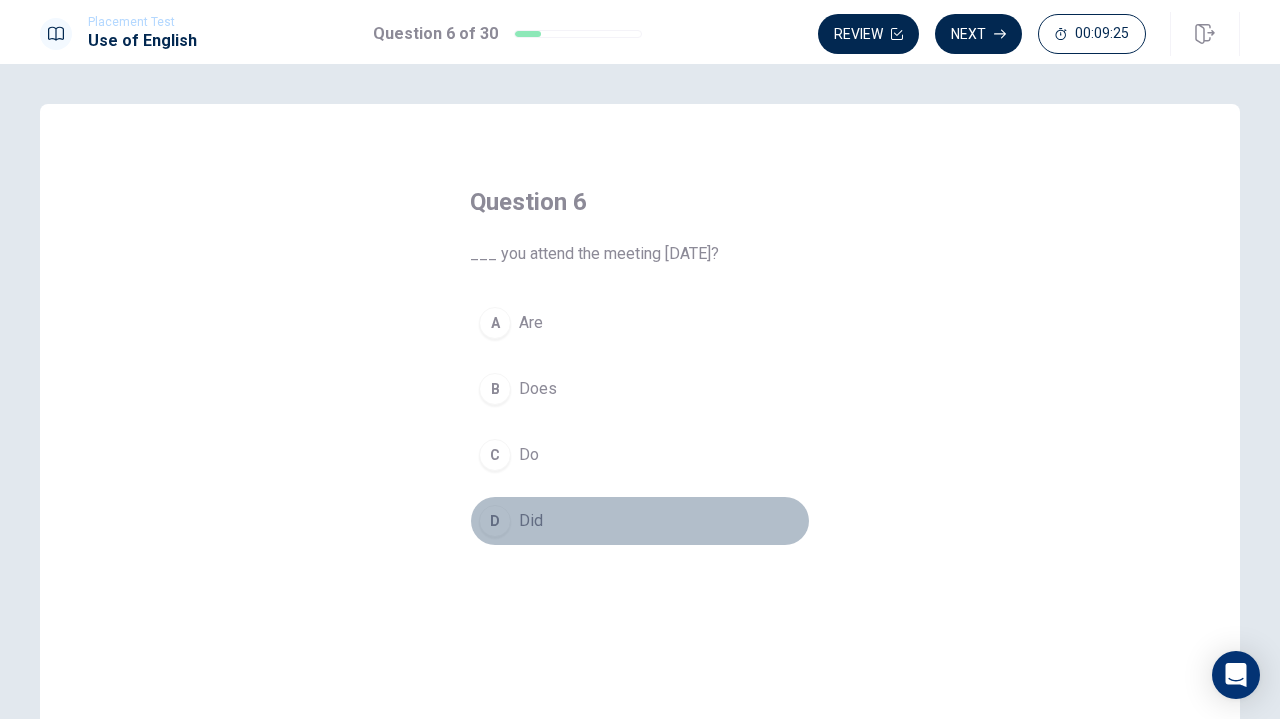 click on "D" at bounding box center [495, 521] 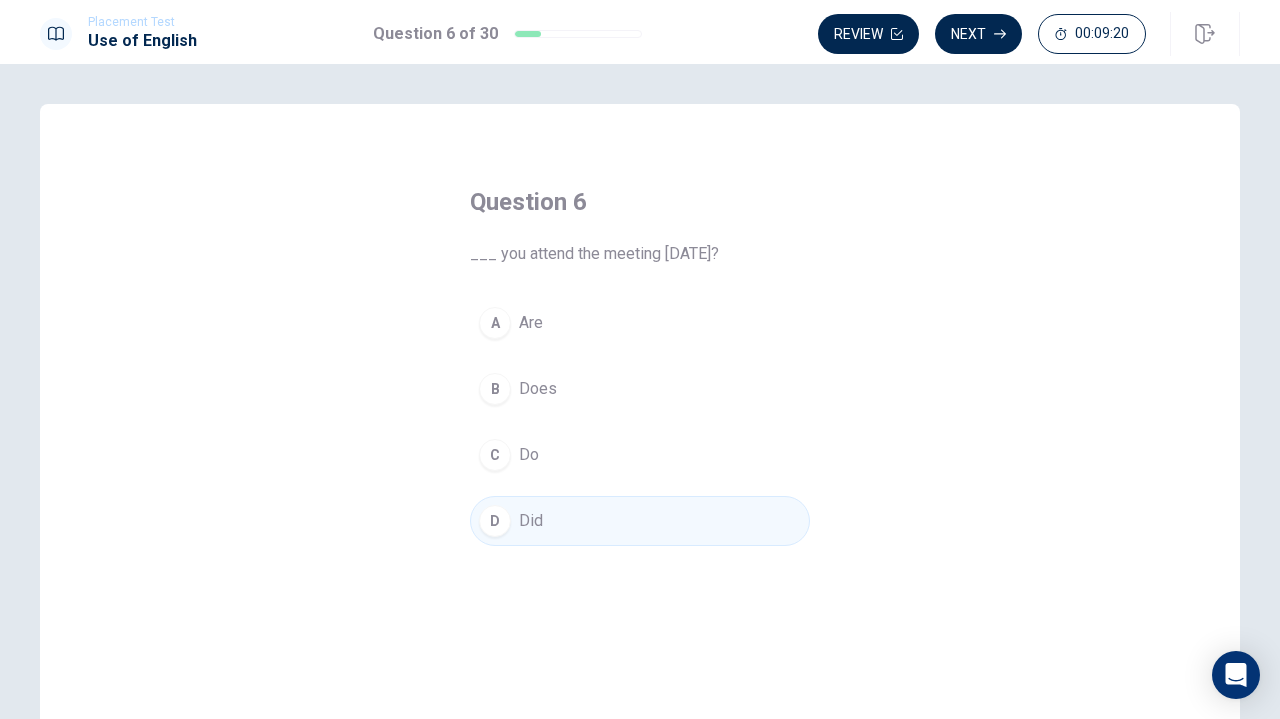 click on "D" at bounding box center (495, 521) 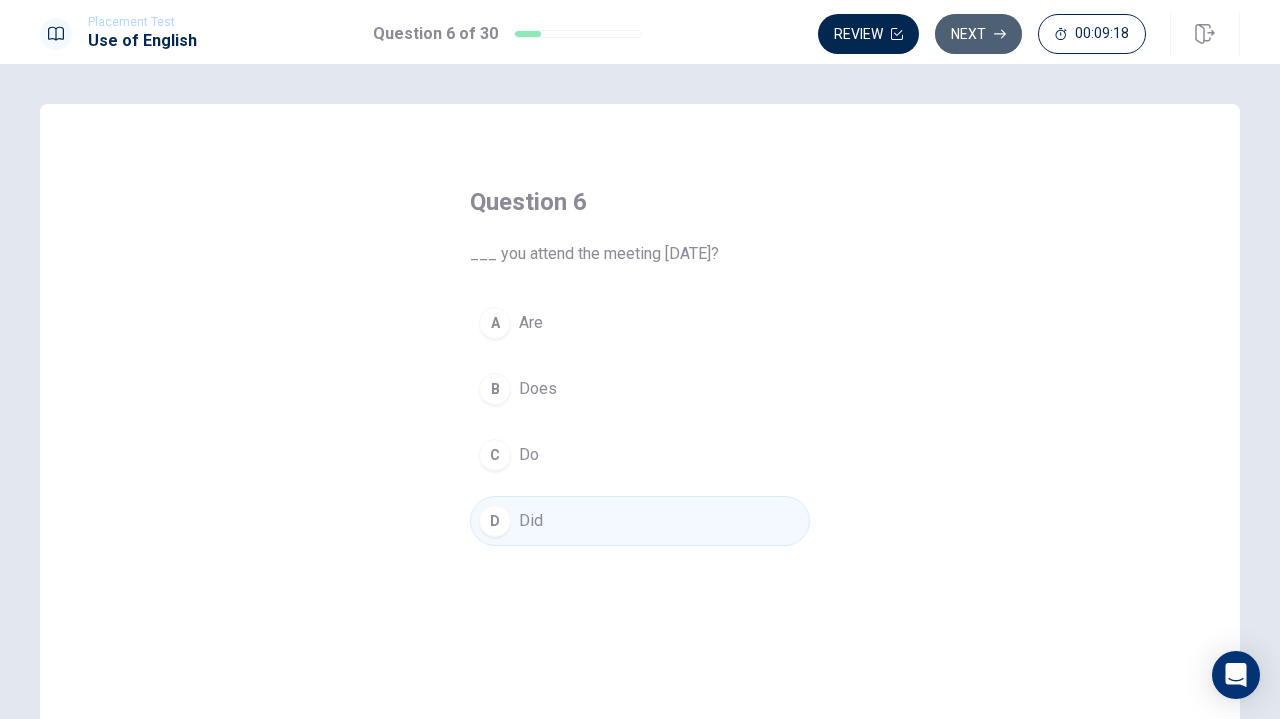 click on "Next" at bounding box center (978, 34) 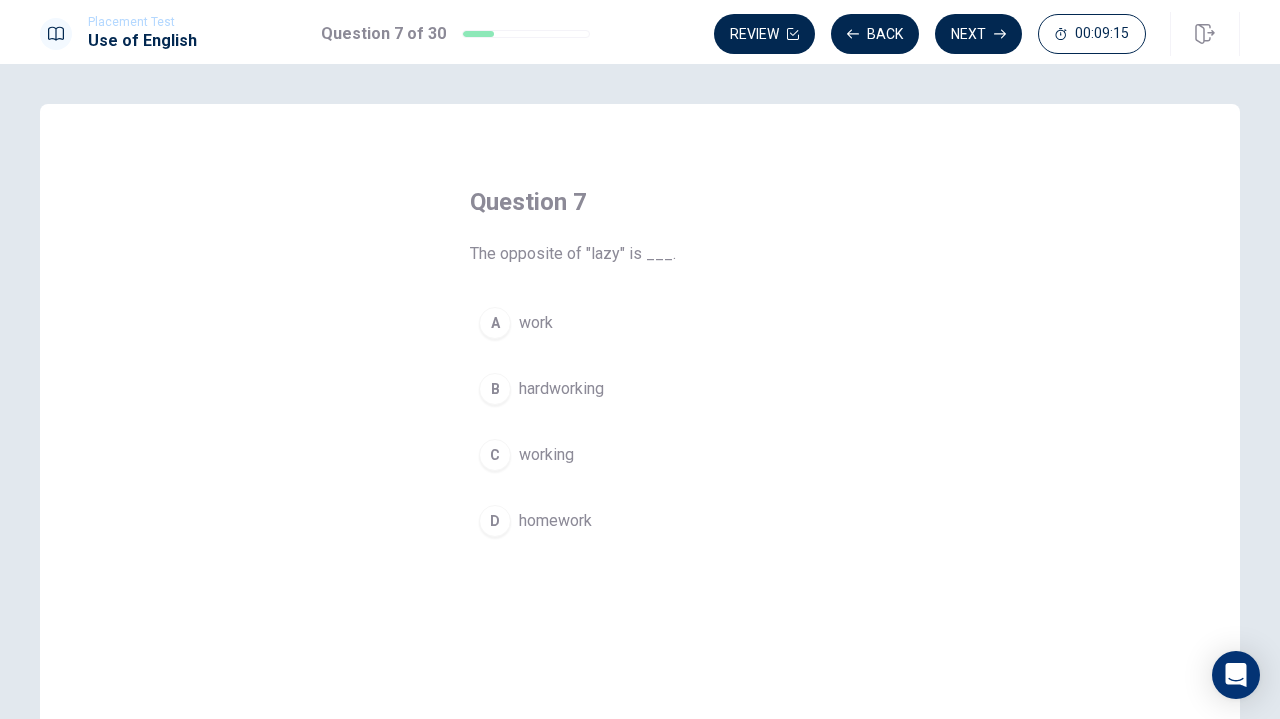 click on "B" at bounding box center (495, 389) 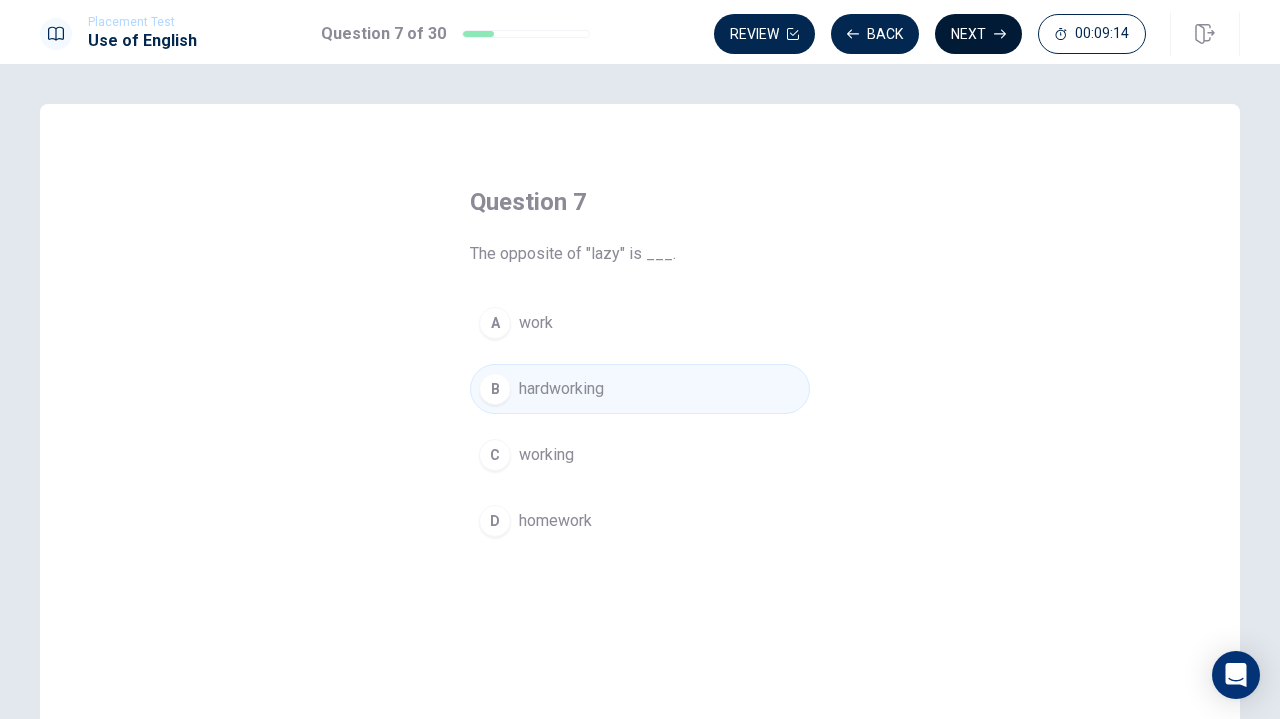 click 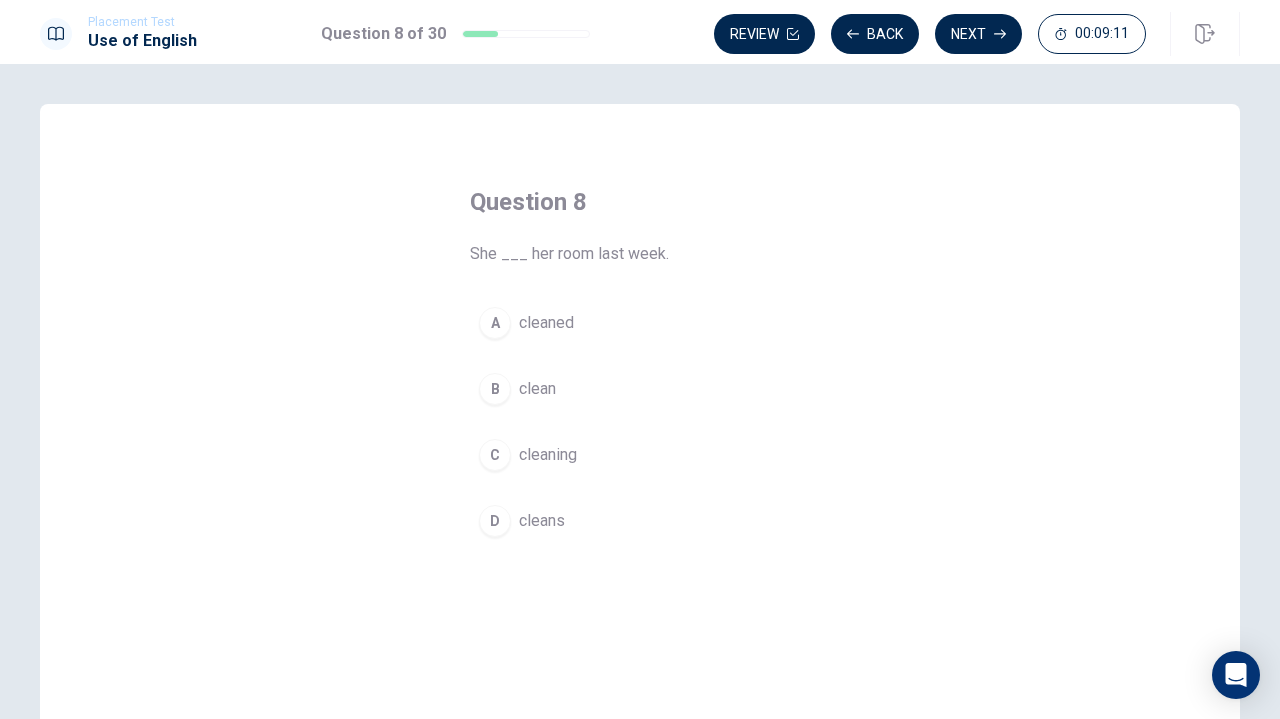 click on "A cleaned" at bounding box center (640, 323) 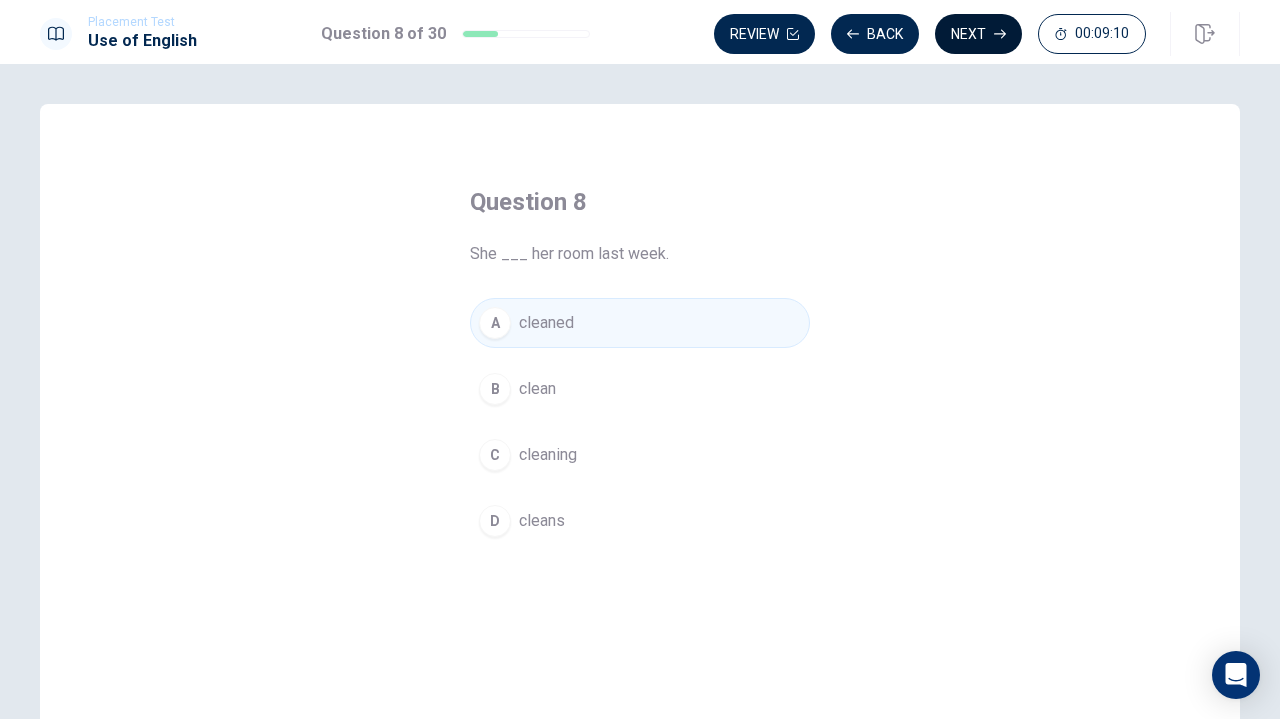 click on "Next" at bounding box center [978, 34] 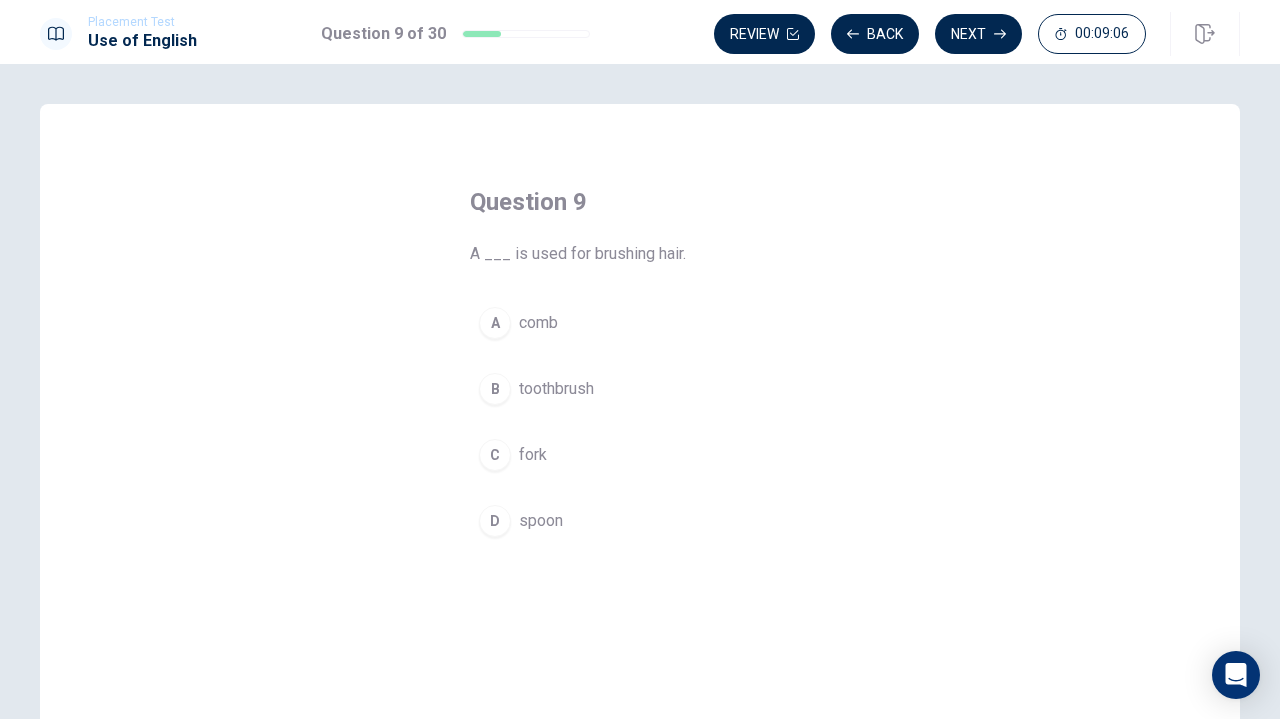 click on "A" at bounding box center [495, 323] 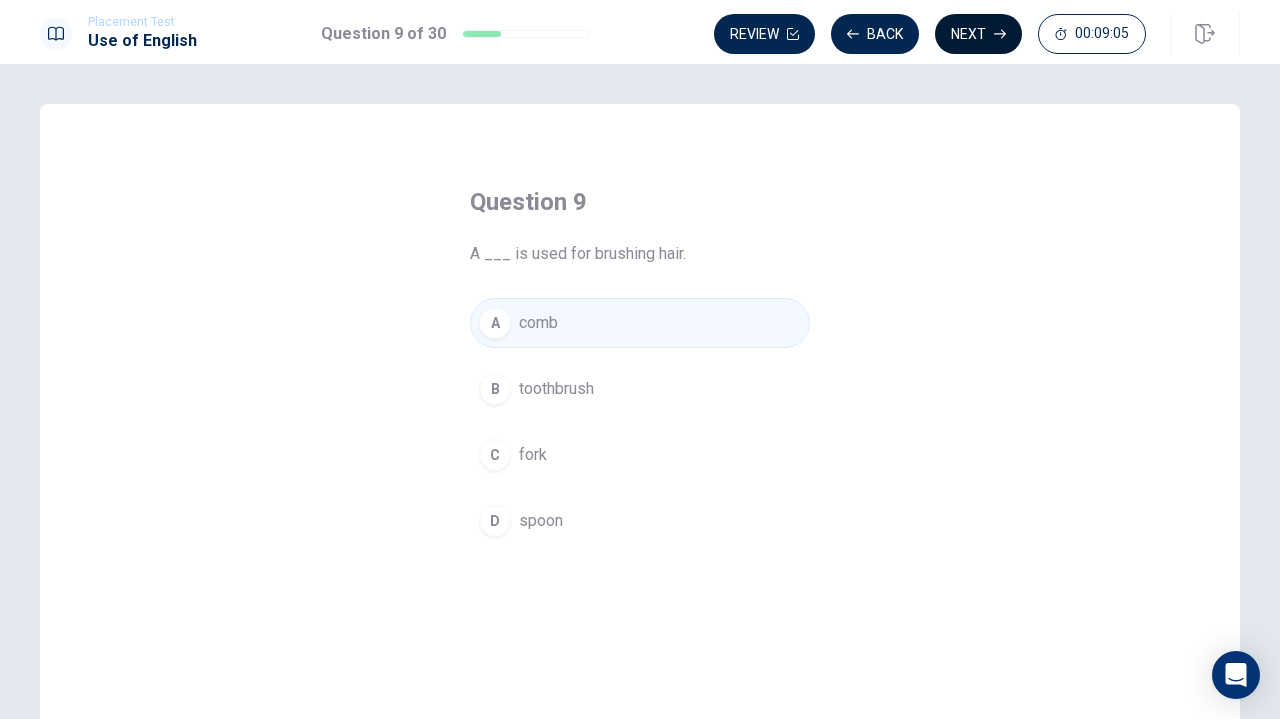 click on "Next" at bounding box center (978, 34) 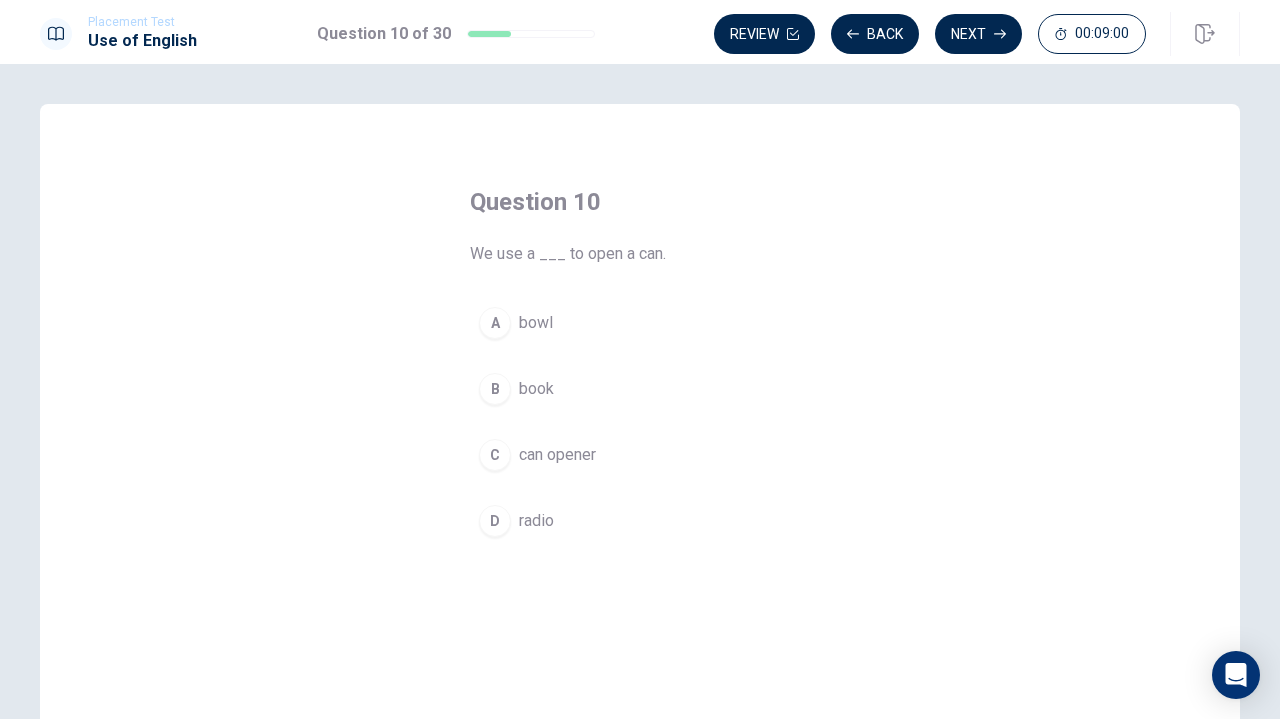 click on "C" at bounding box center [495, 455] 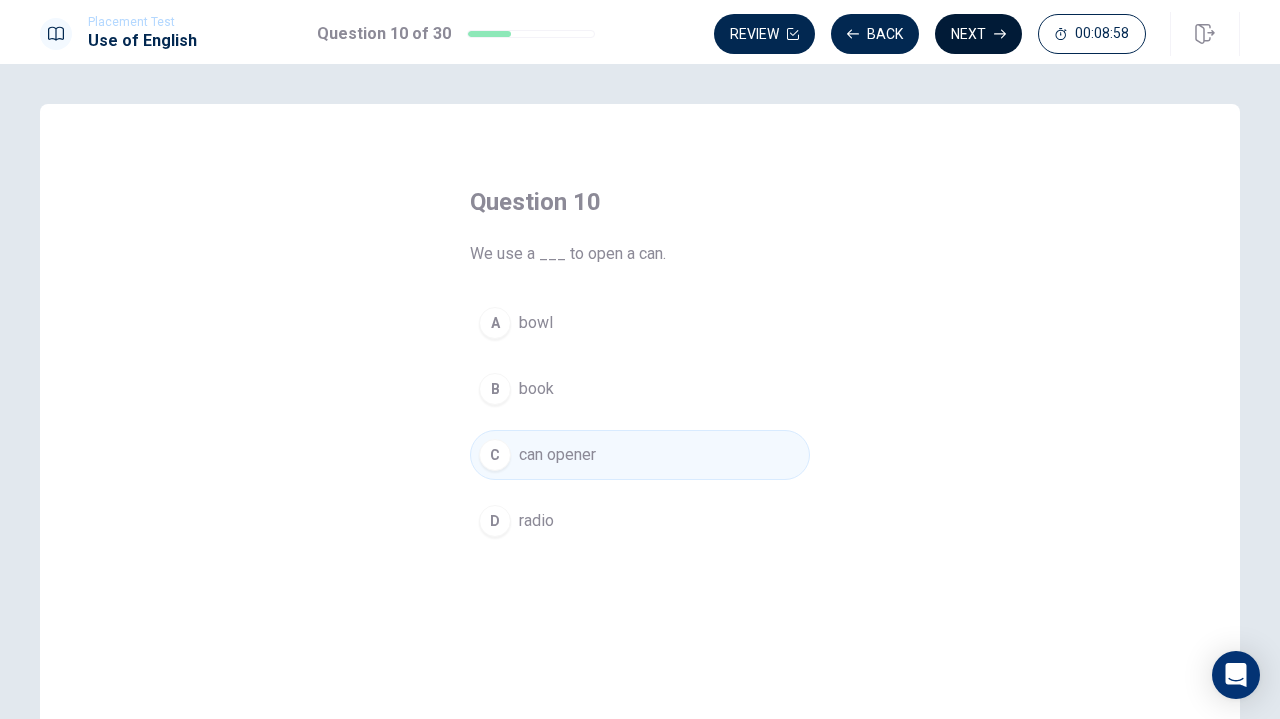click on "Next" at bounding box center [978, 34] 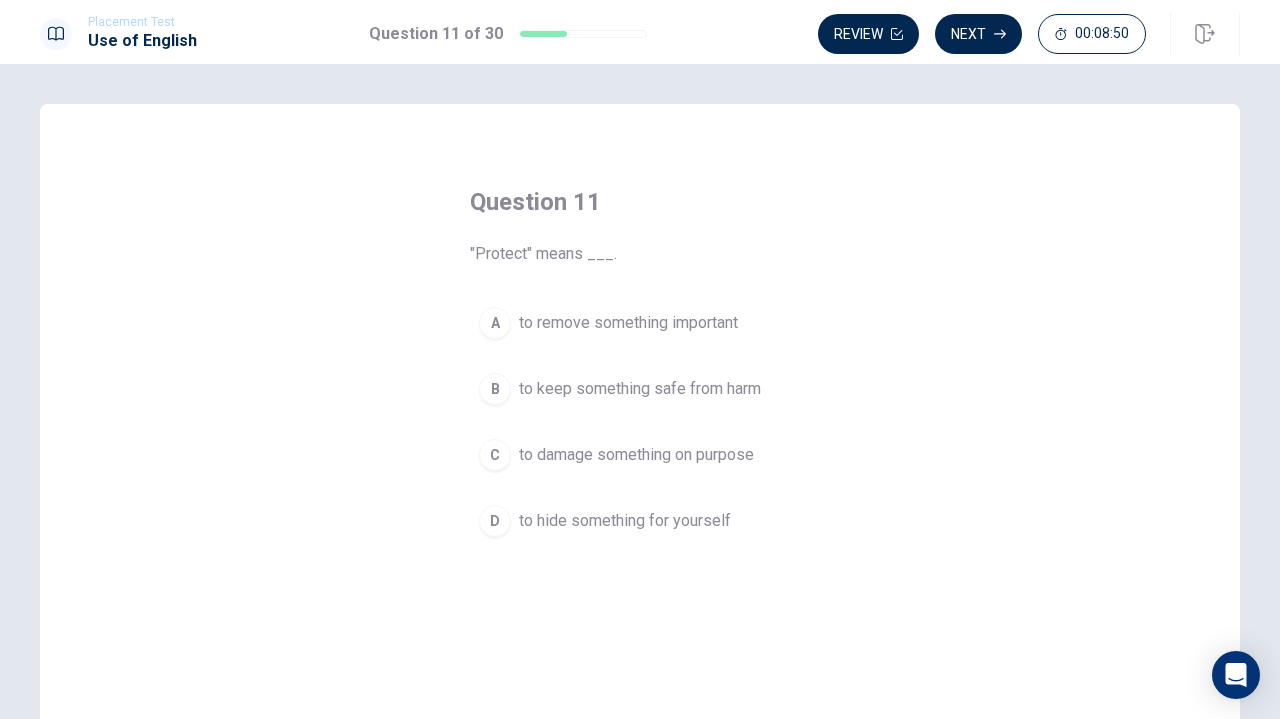 click on "B" at bounding box center (495, 389) 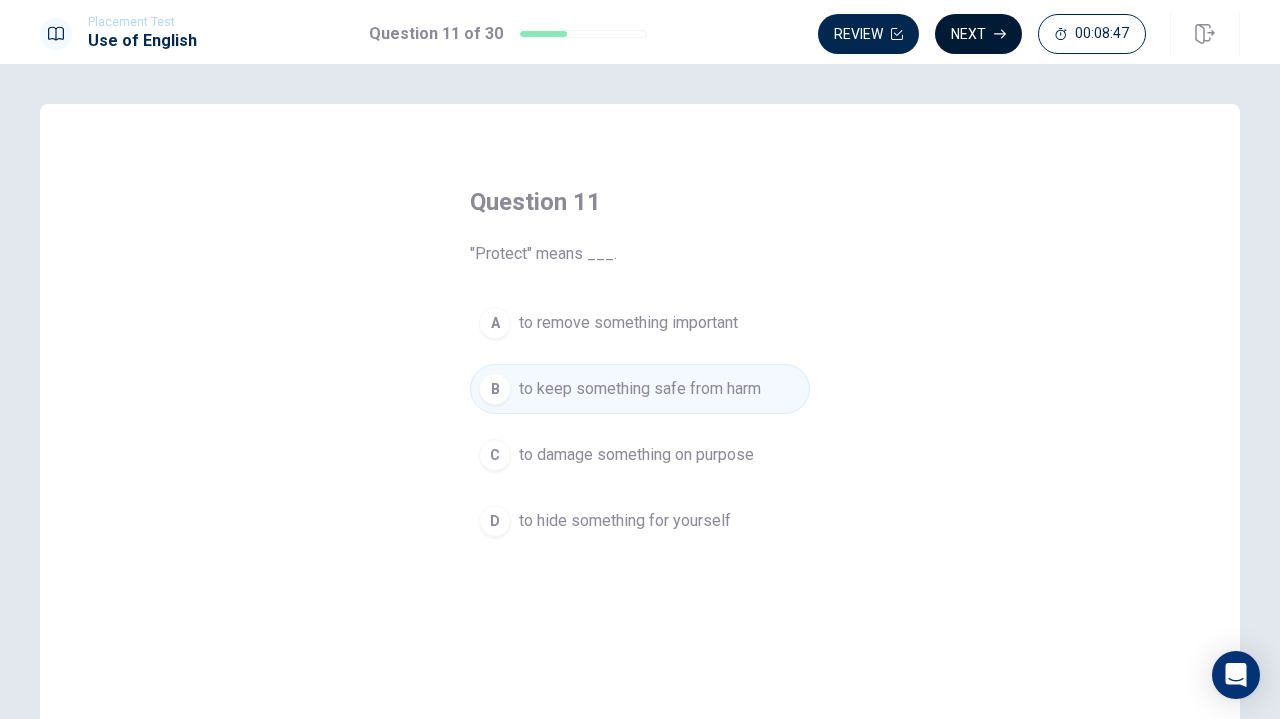 click on "Next" at bounding box center [978, 34] 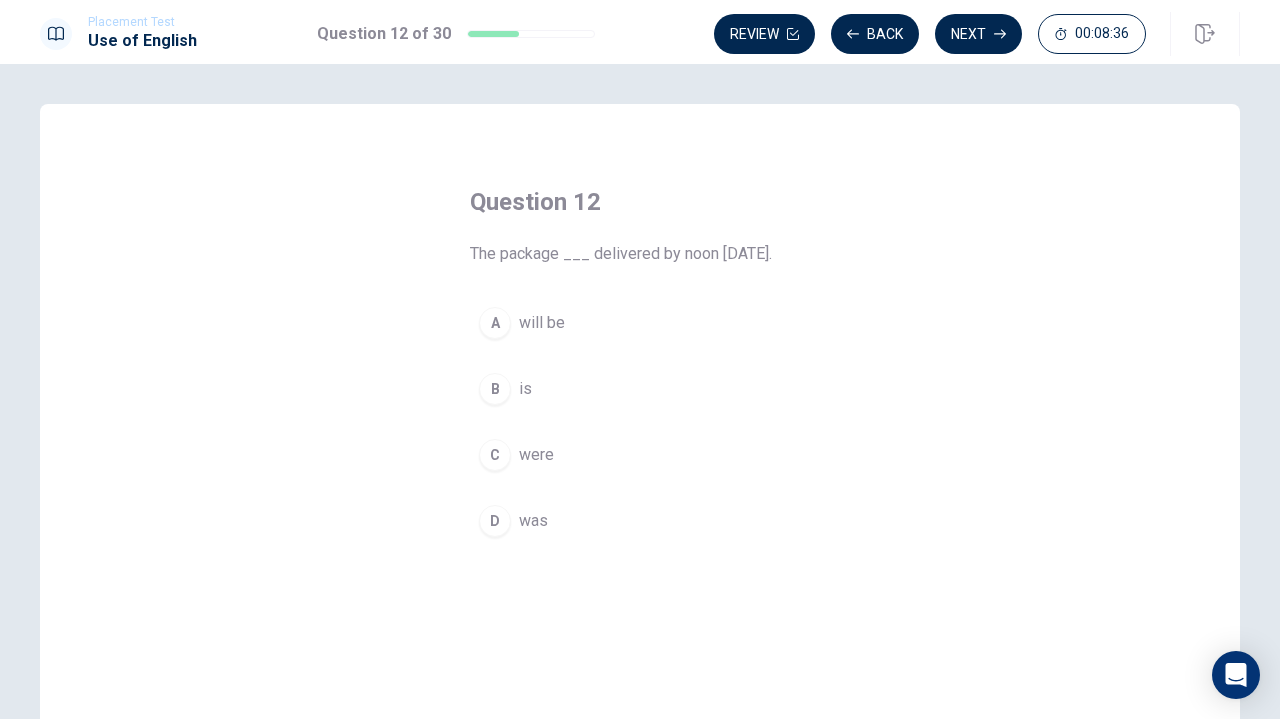 click on "A" at bounding box center [495, 323] 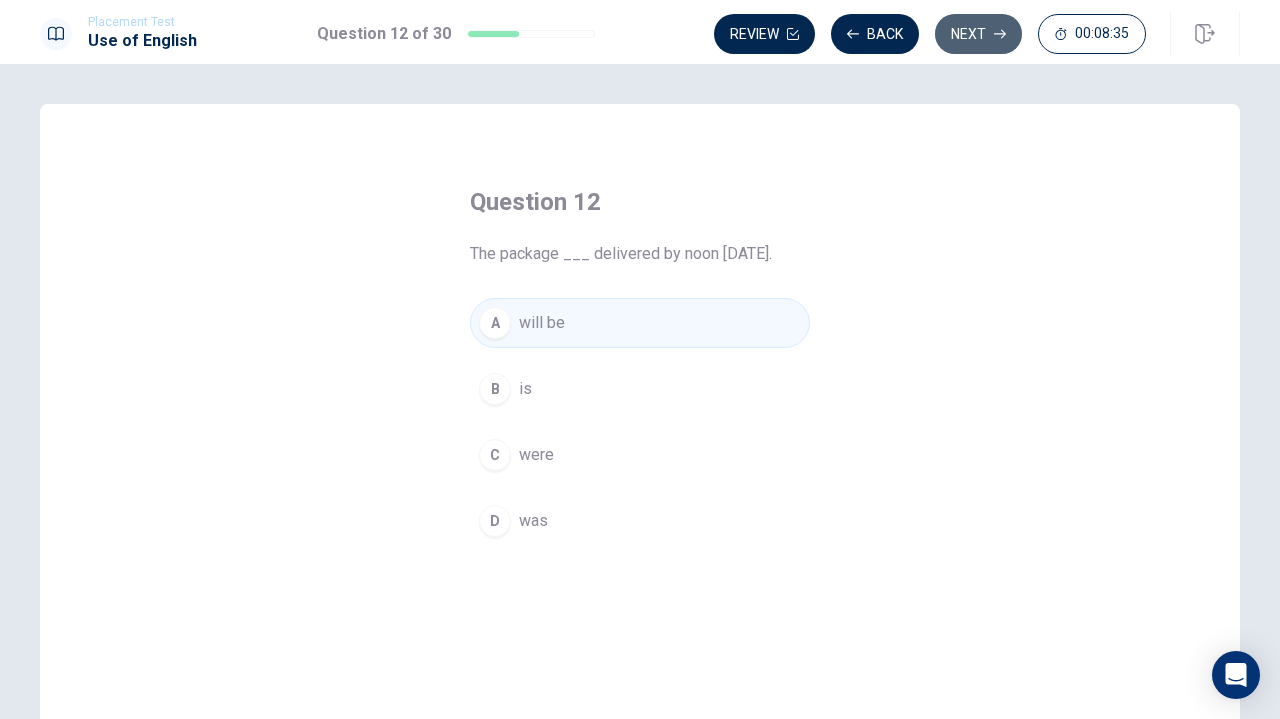 click on "Next" at bounding box center (978, 34) 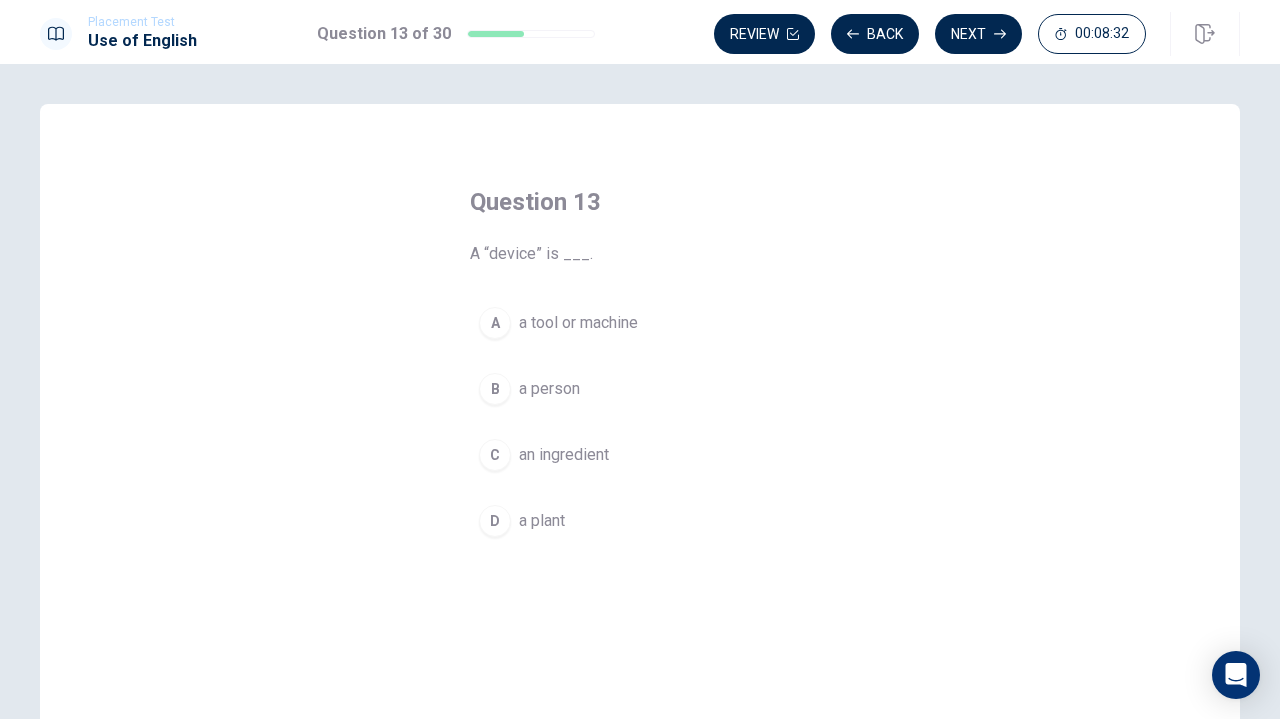 click on "A" at bounding box center (495, 323) 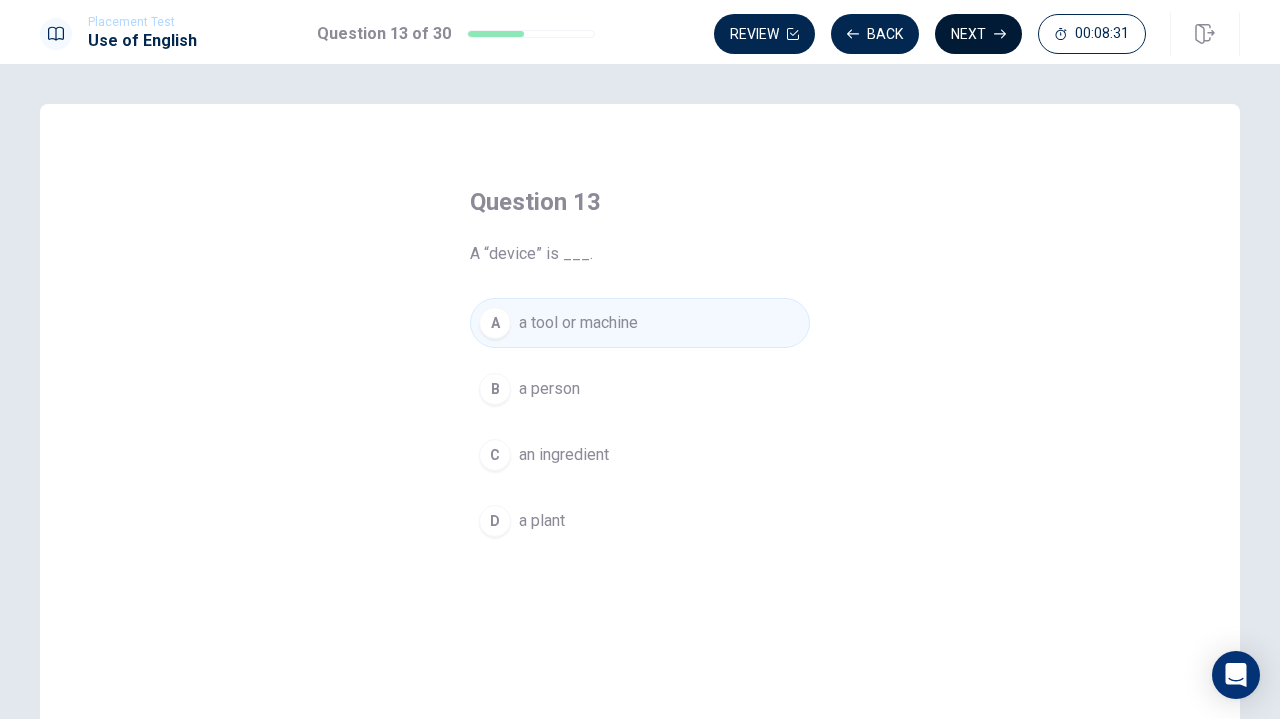 click on "Next" at bounding box center (978, 34) 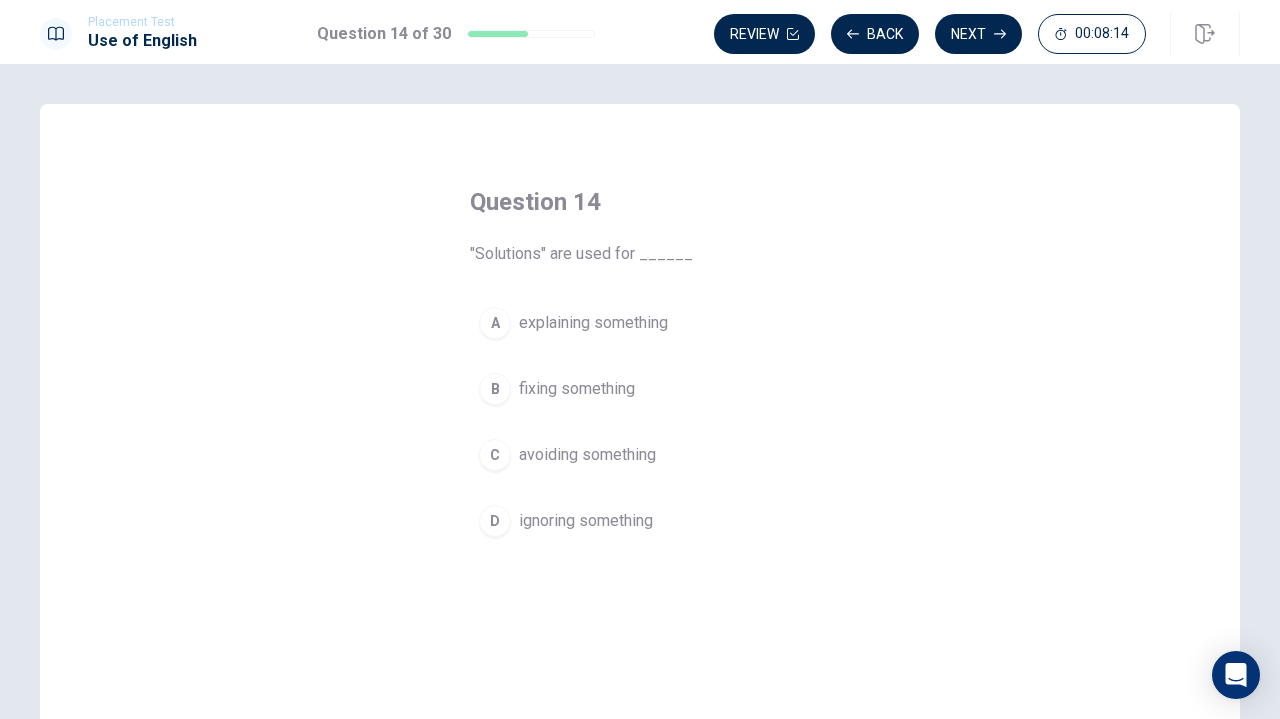 click on "A" at bounding box center (495, 323) 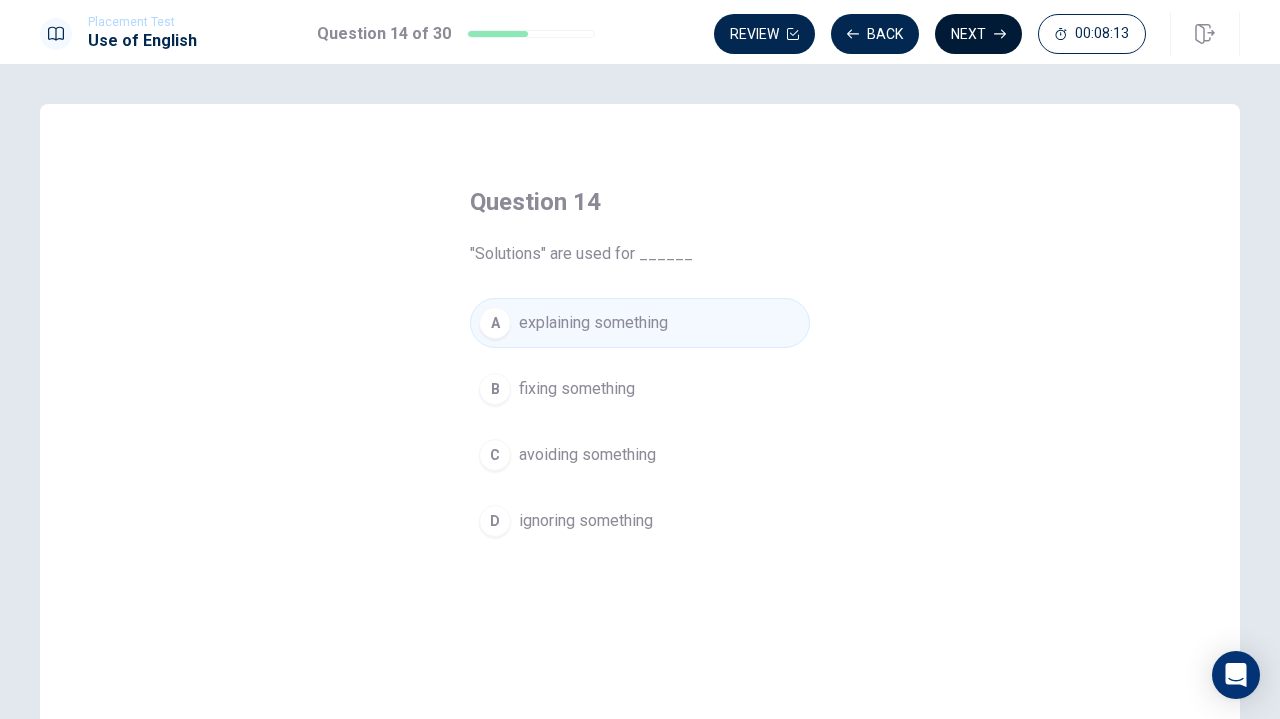click 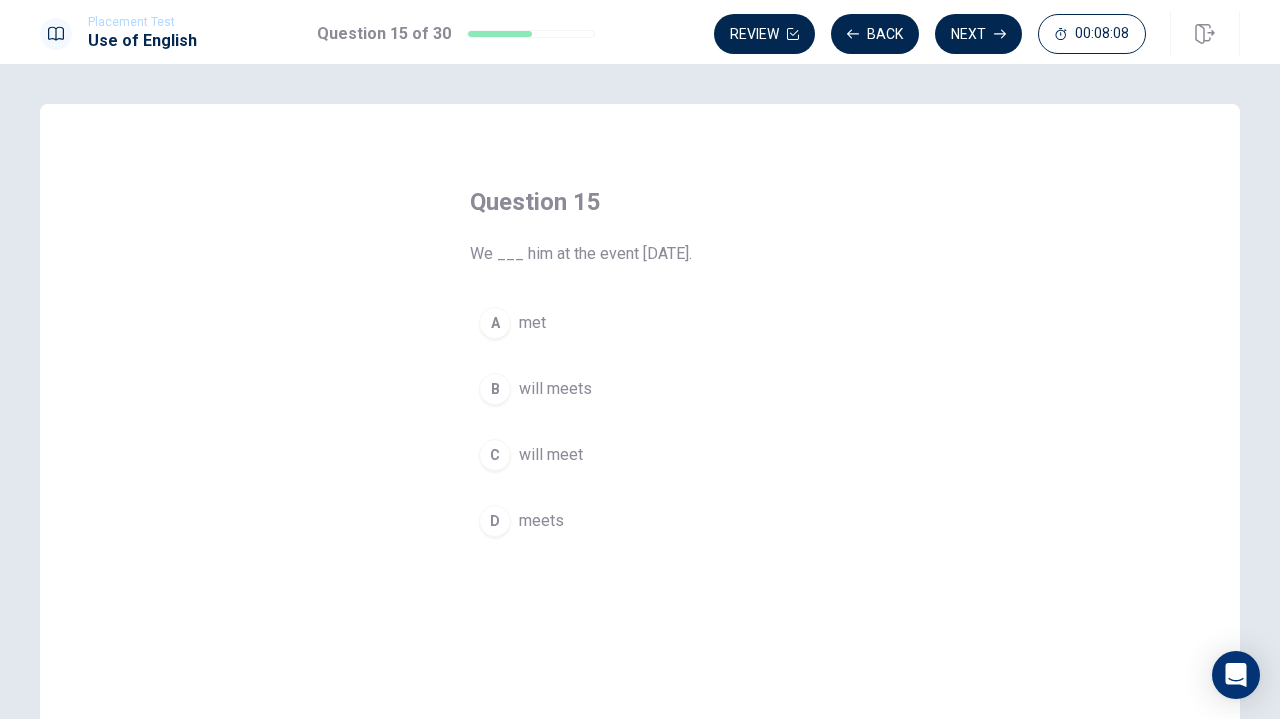 click on "will meet" at bounding box center [551, 455] 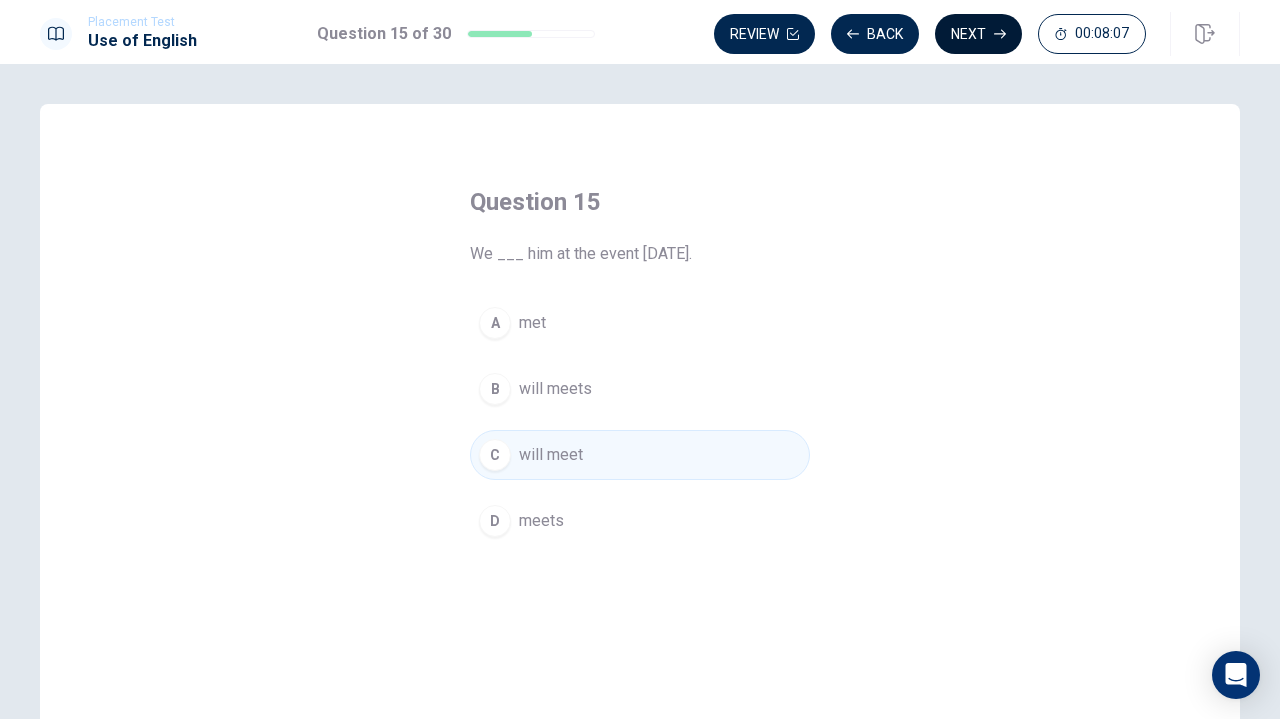 click 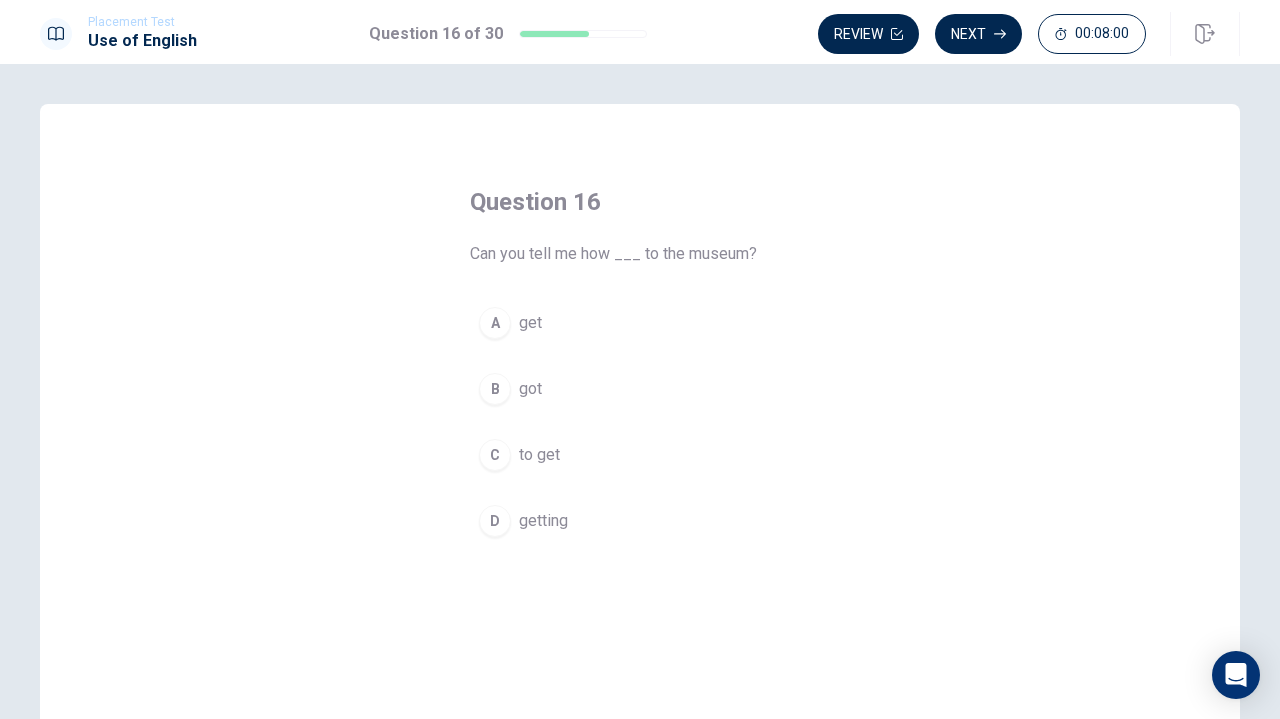 click on "C" at bounding box center [495, 455] 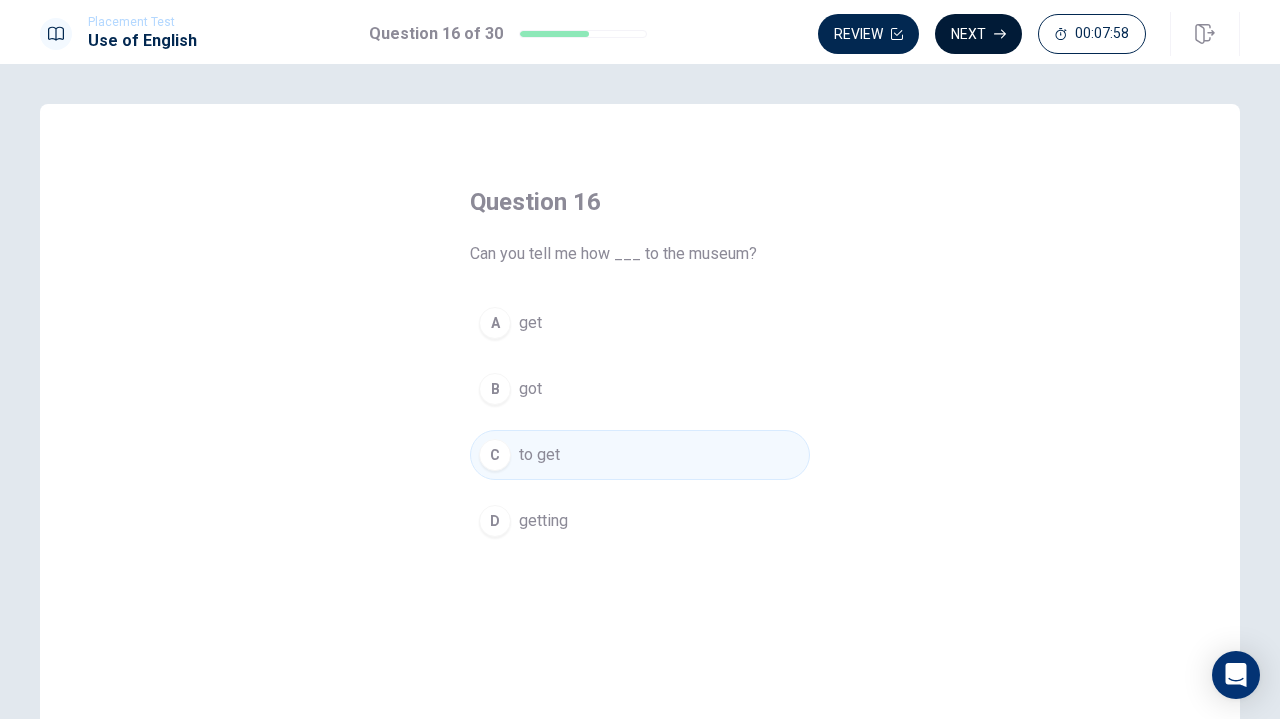 click on "Next" at bounding box center [978, 34] 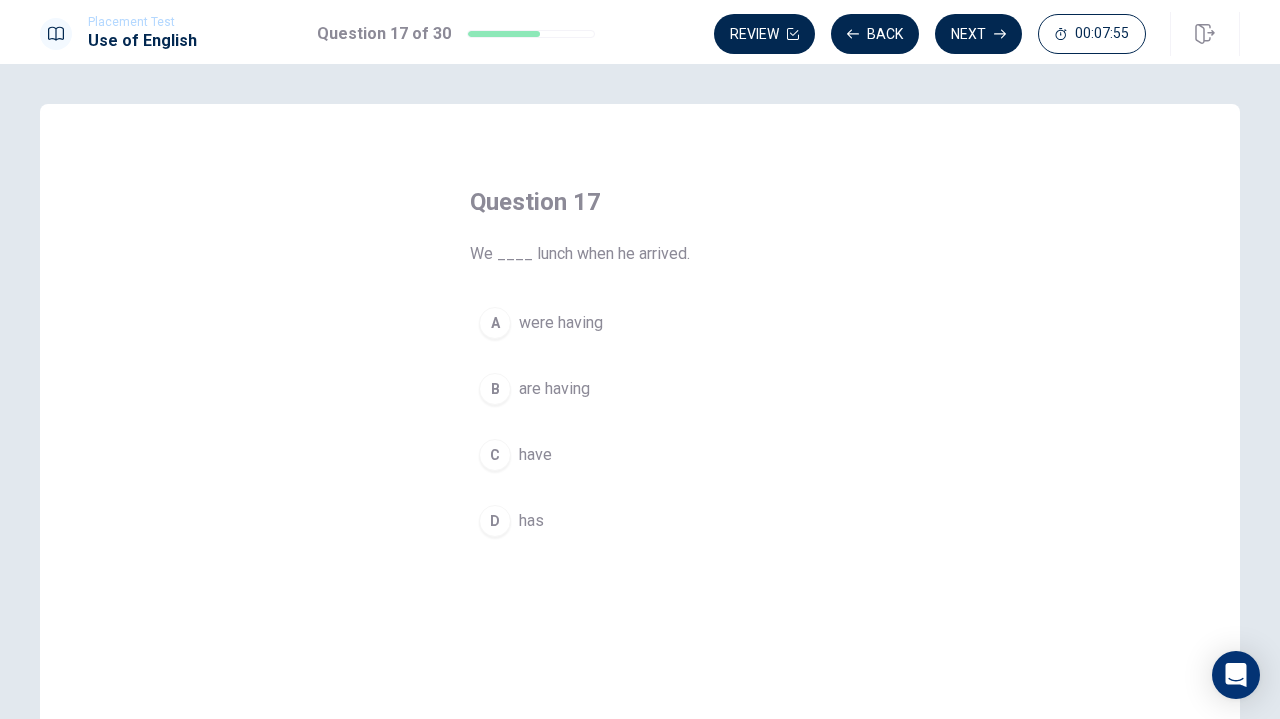 click on "A" at bounding box center (495, 323) 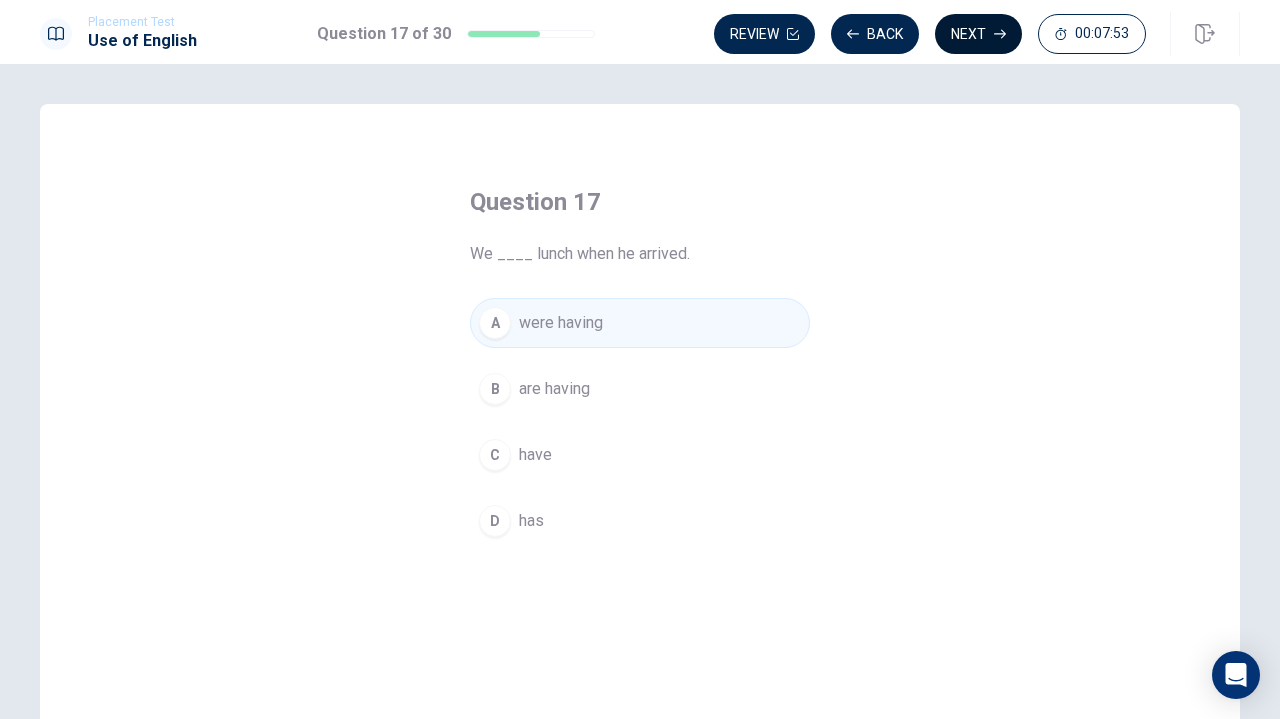 click 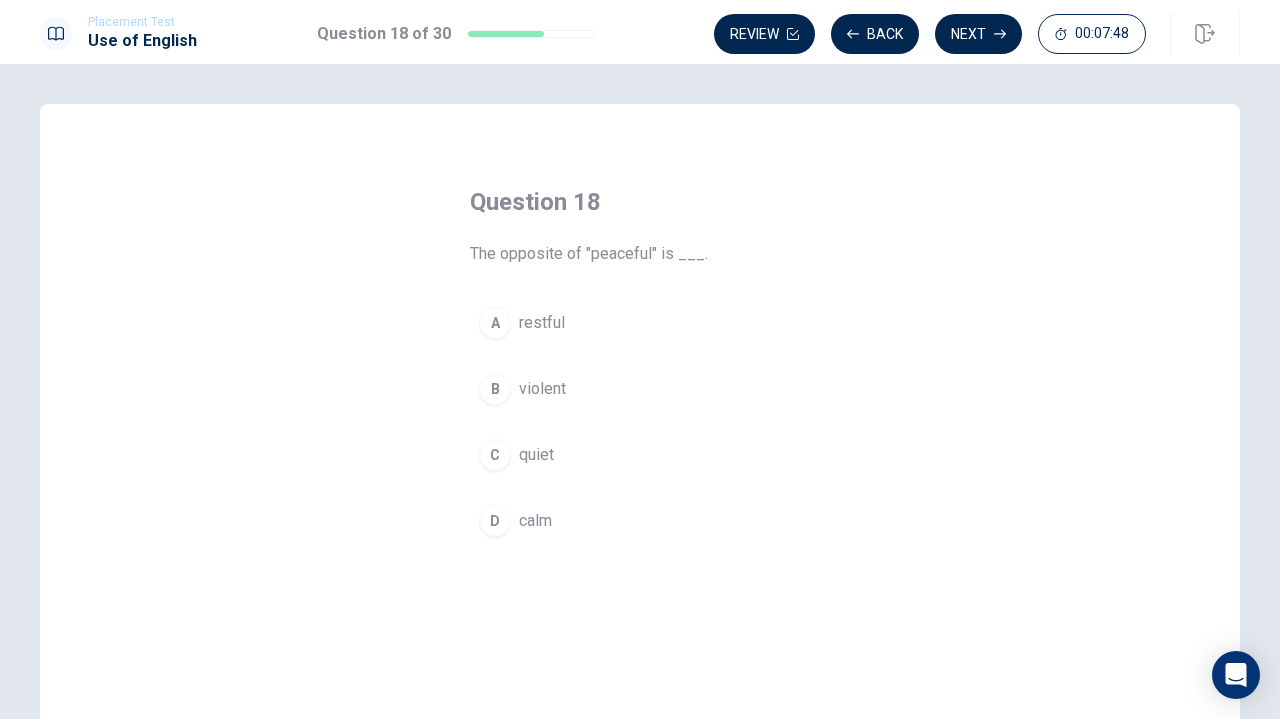 click on "B" at bounding box center [495, 389] 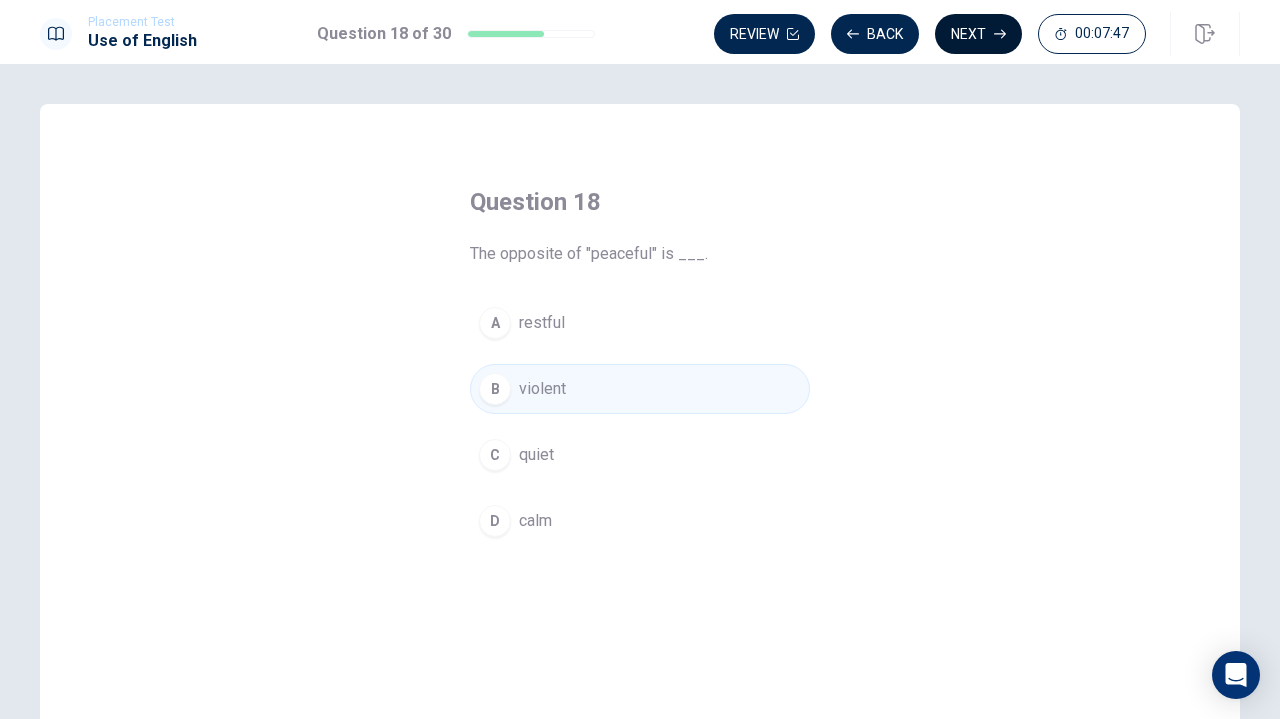 click on "Next" at bounding box center (978, 34) 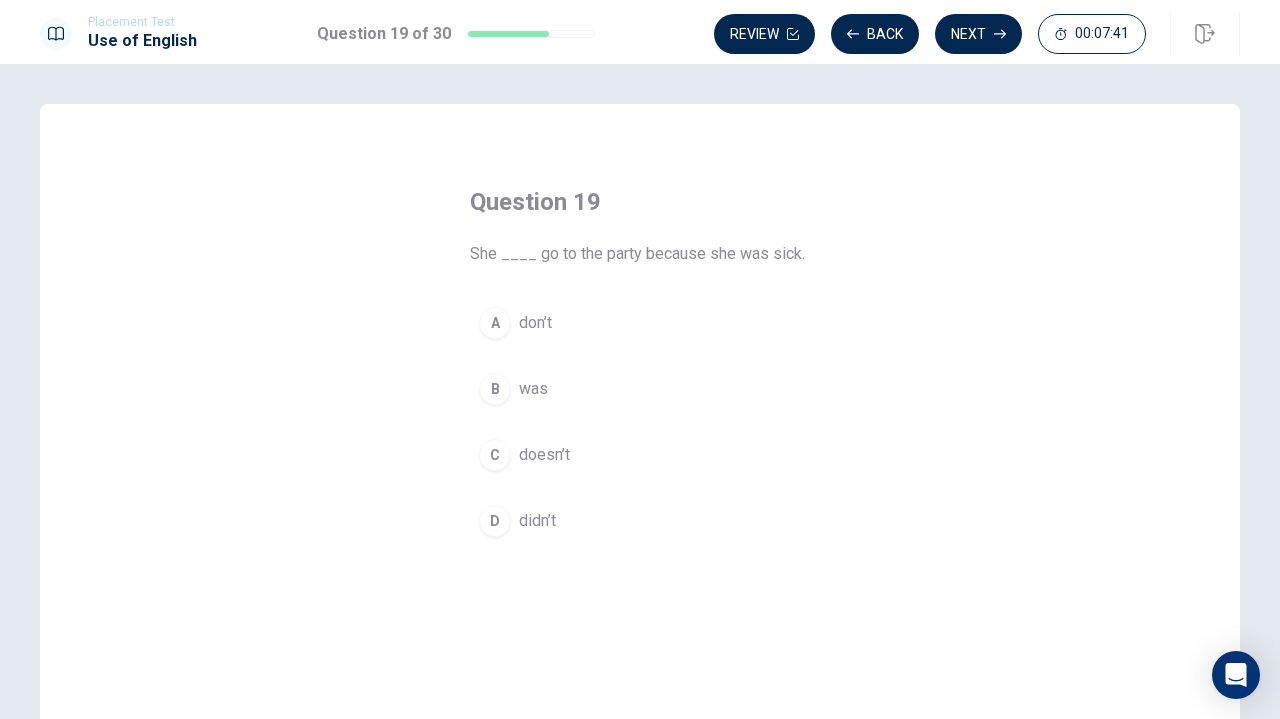 click on "D" at bounding box center (495, 521) 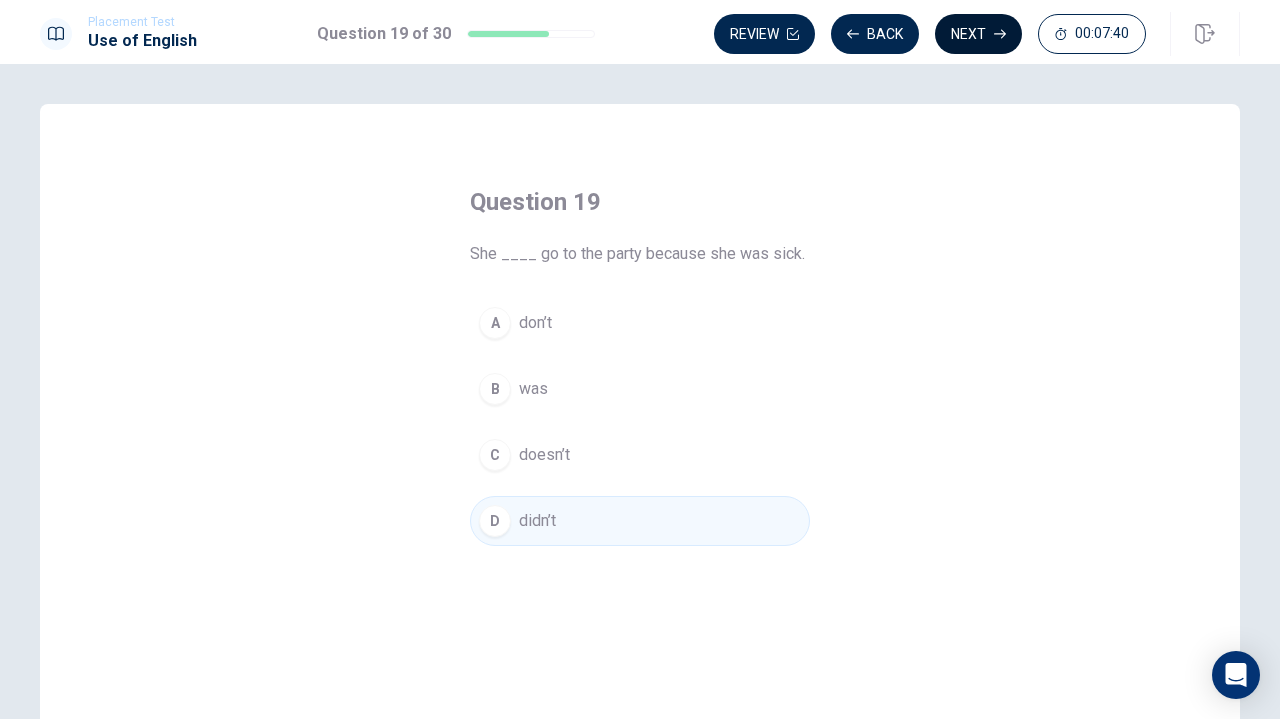 click on "Next" at bounding box center [978, 34] 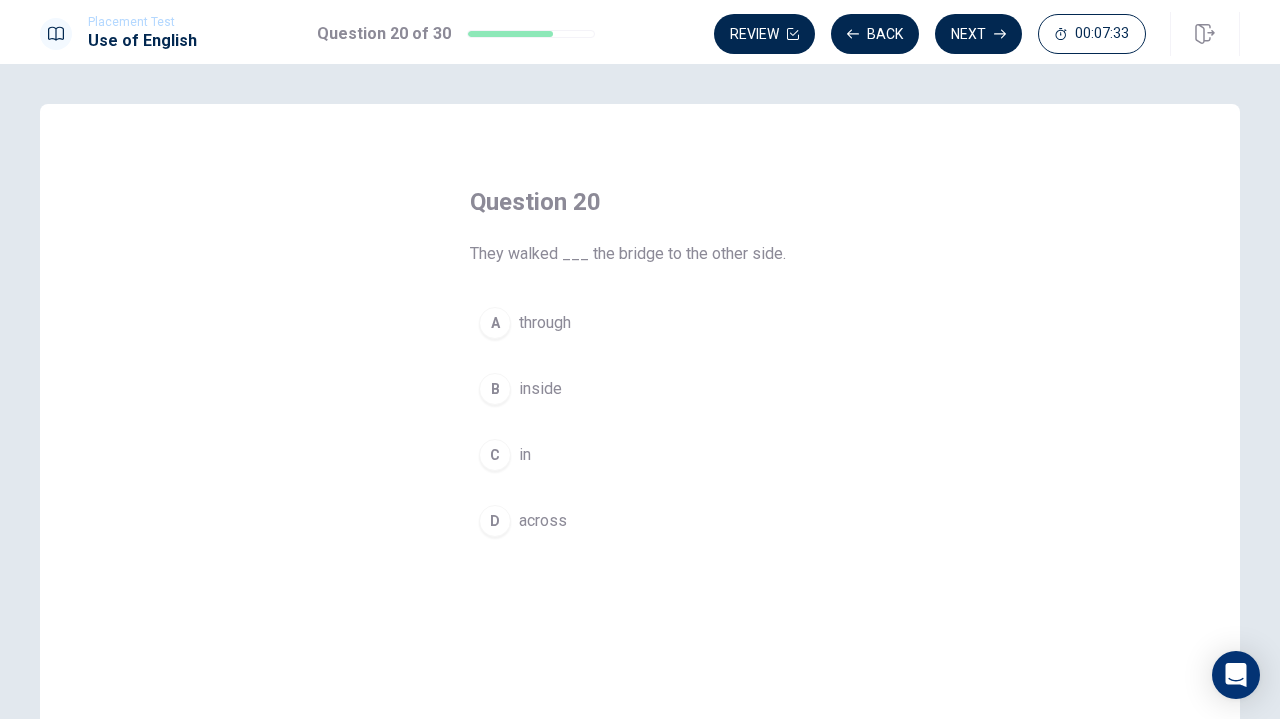 click on "D" at bounding box center [495, 521] 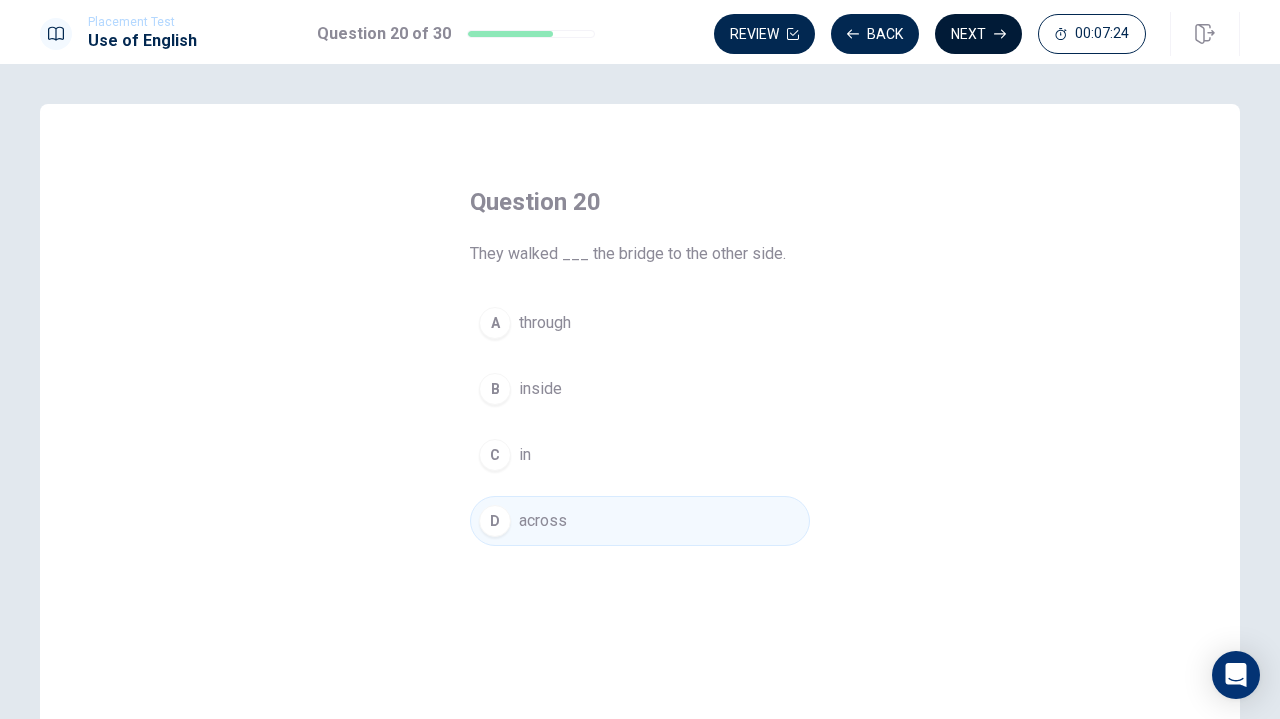 click on "Next" at bounding box center [978, 34] 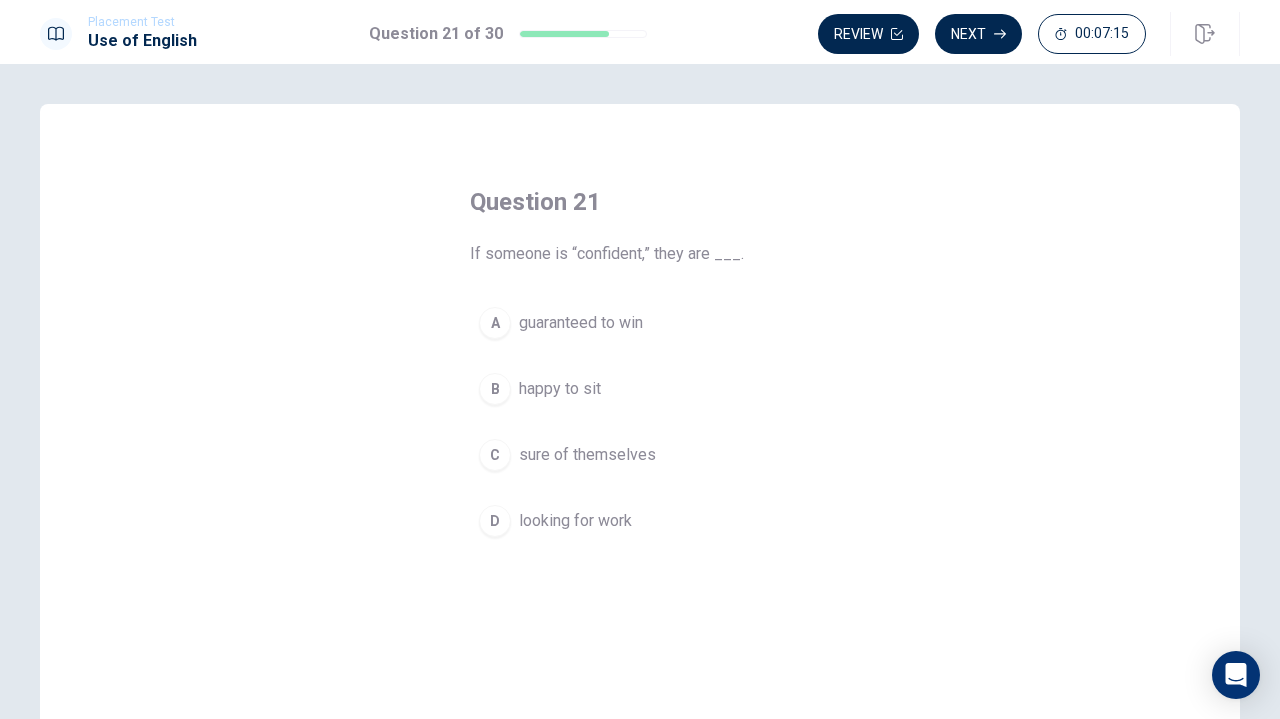 click on "A guaranteed to win" at bounding box center (640, 323) 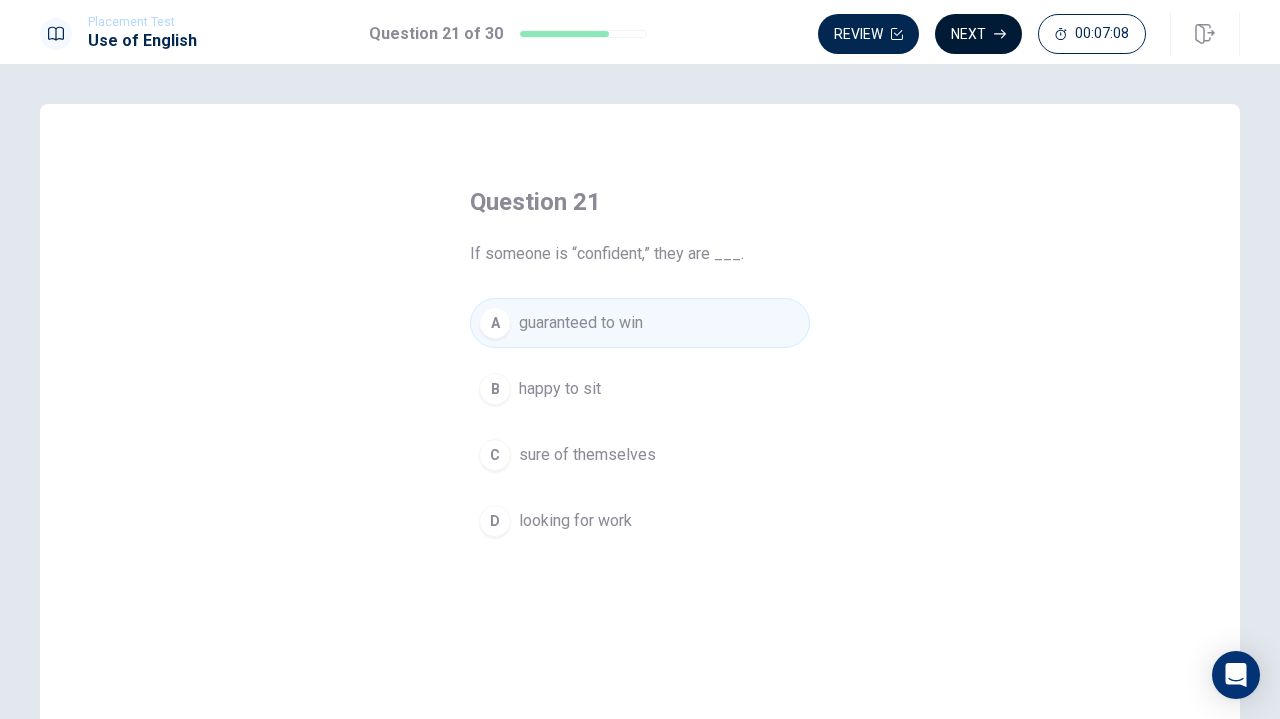 click 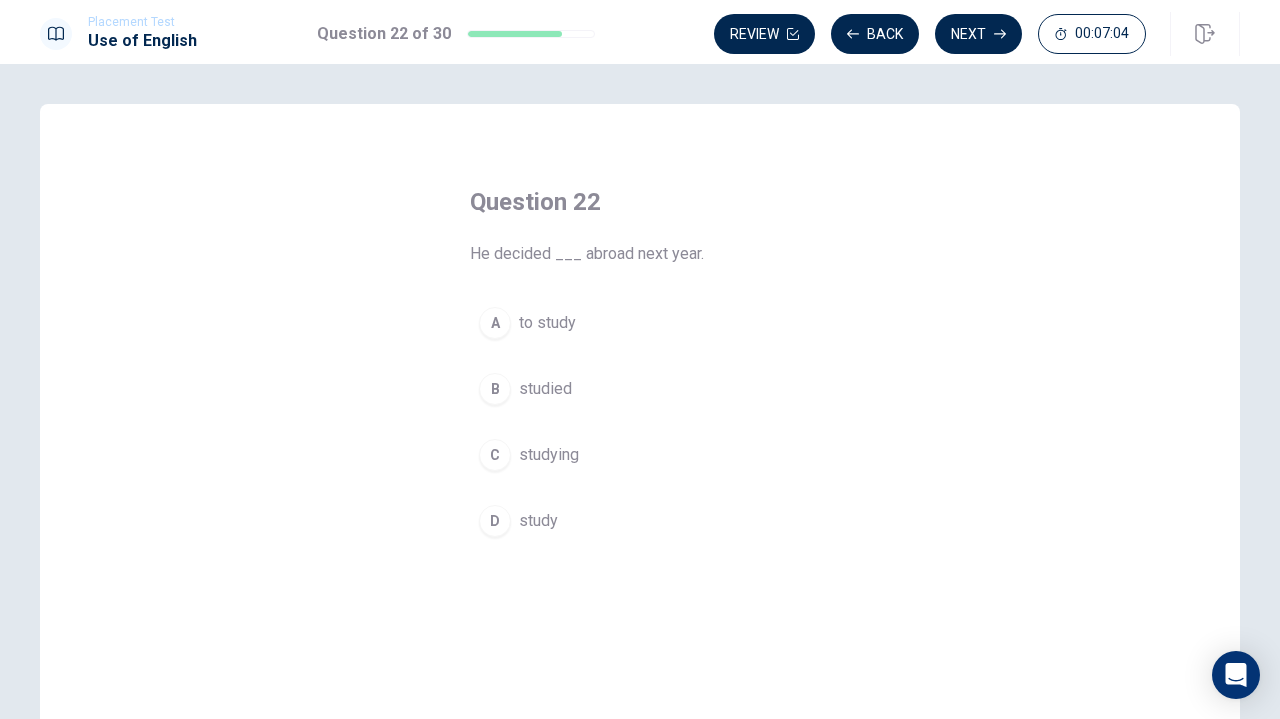 click on "A to study" at bounding box center (640, 323) 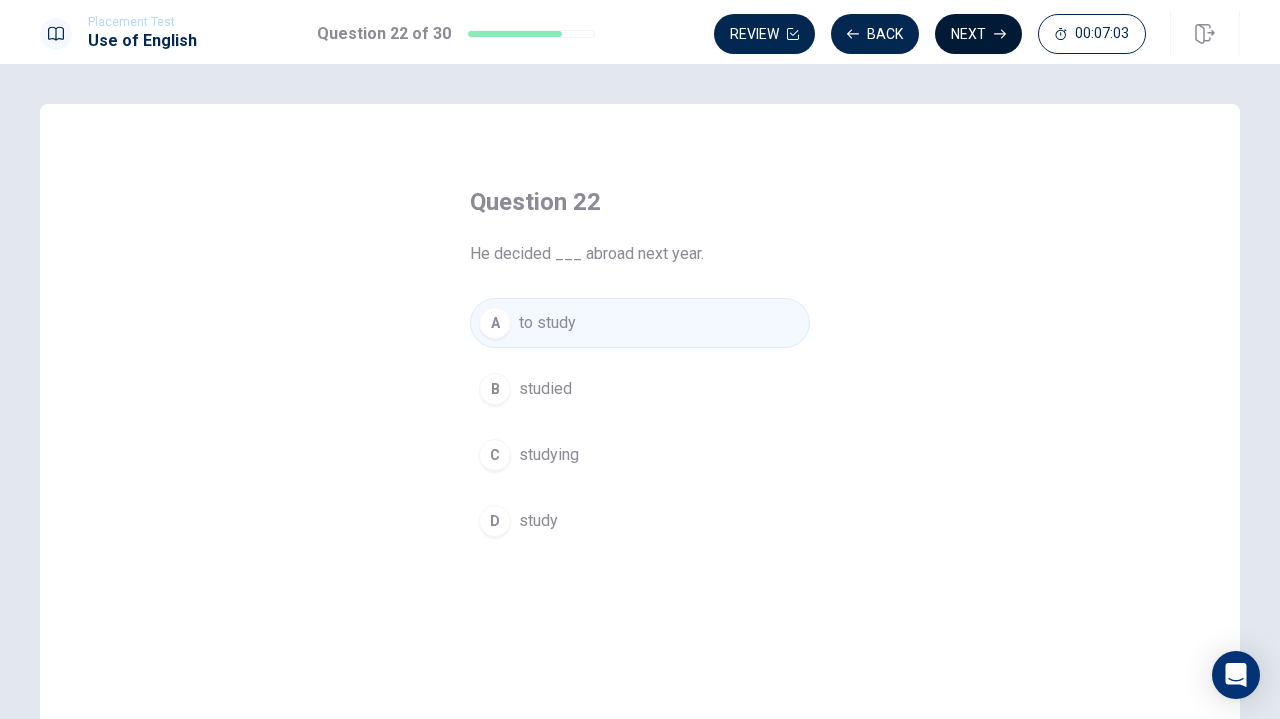 click on "Next" at bounding box center (978, 34) 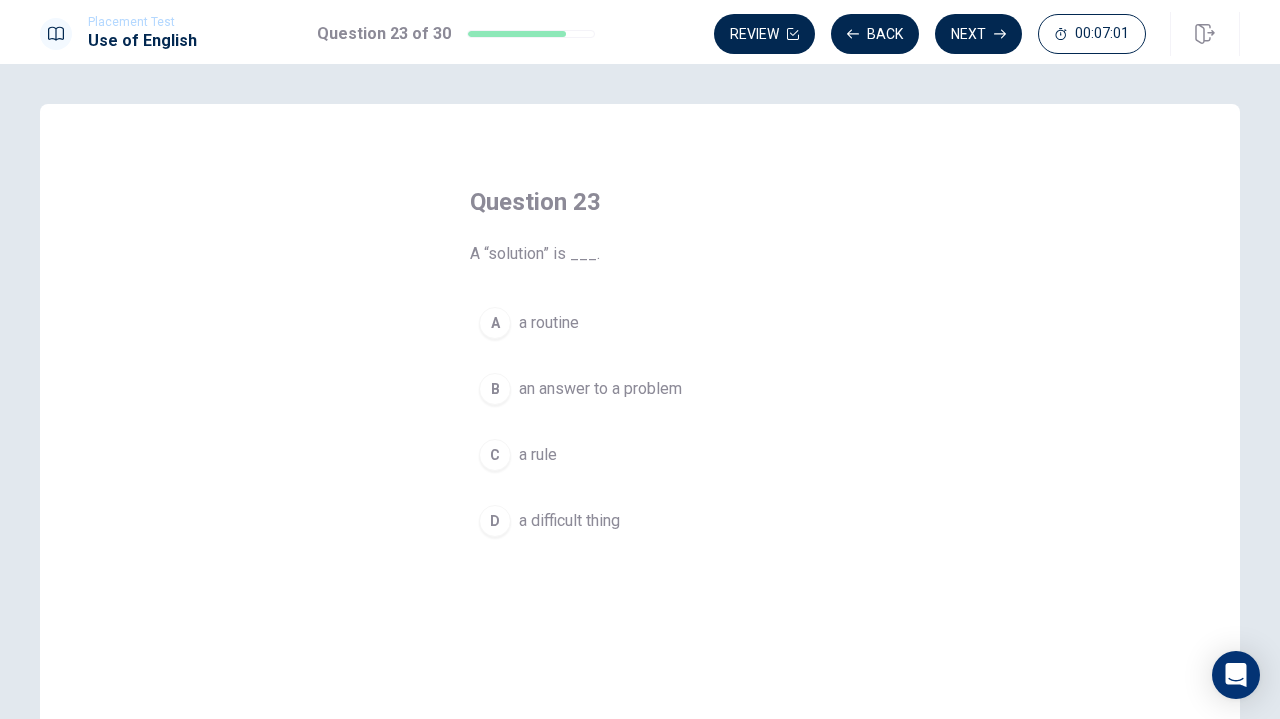 click on "B" at bounding box center (495, 389) 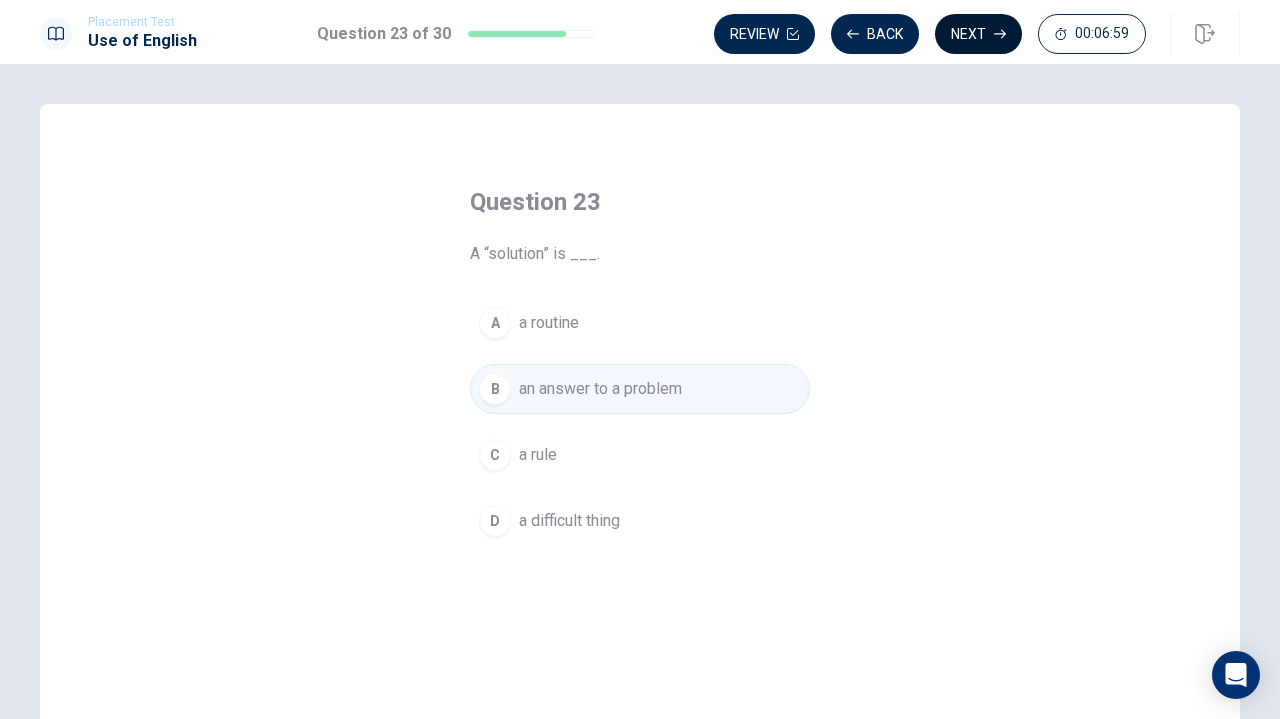 click on "Next" at bounding box center [978, 34] 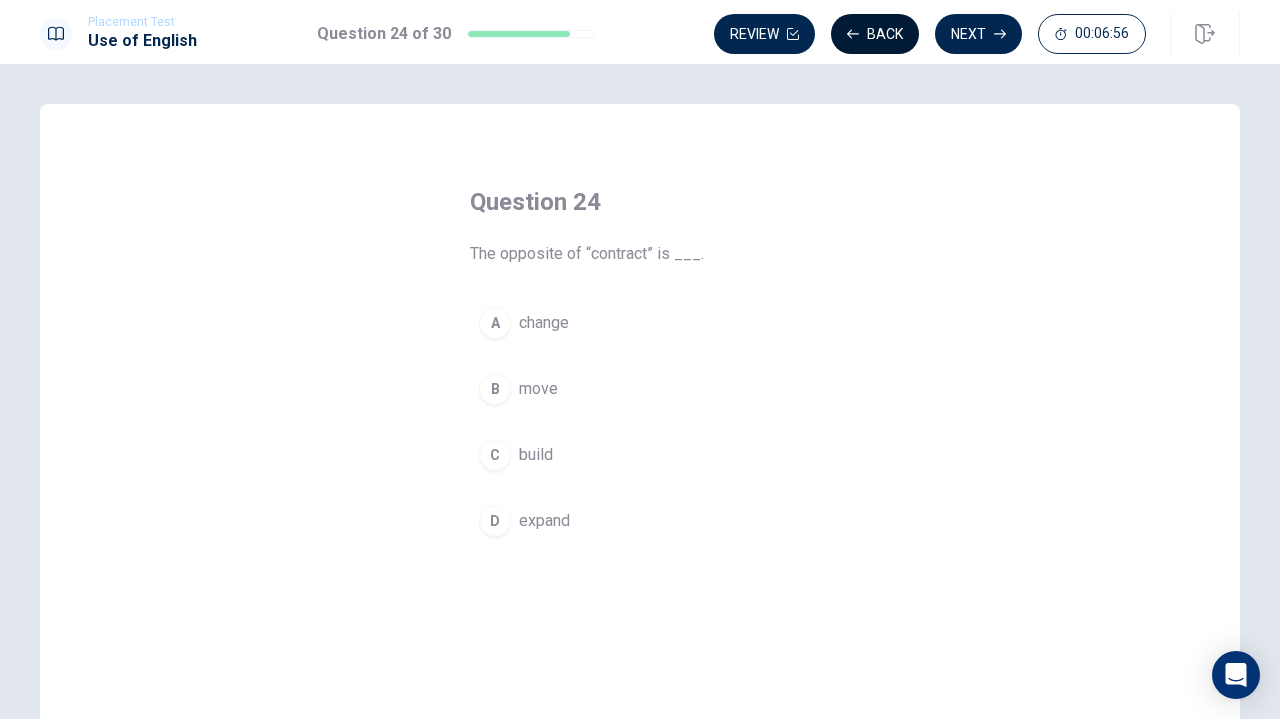click on "Back" at bounding box center (875, 34) 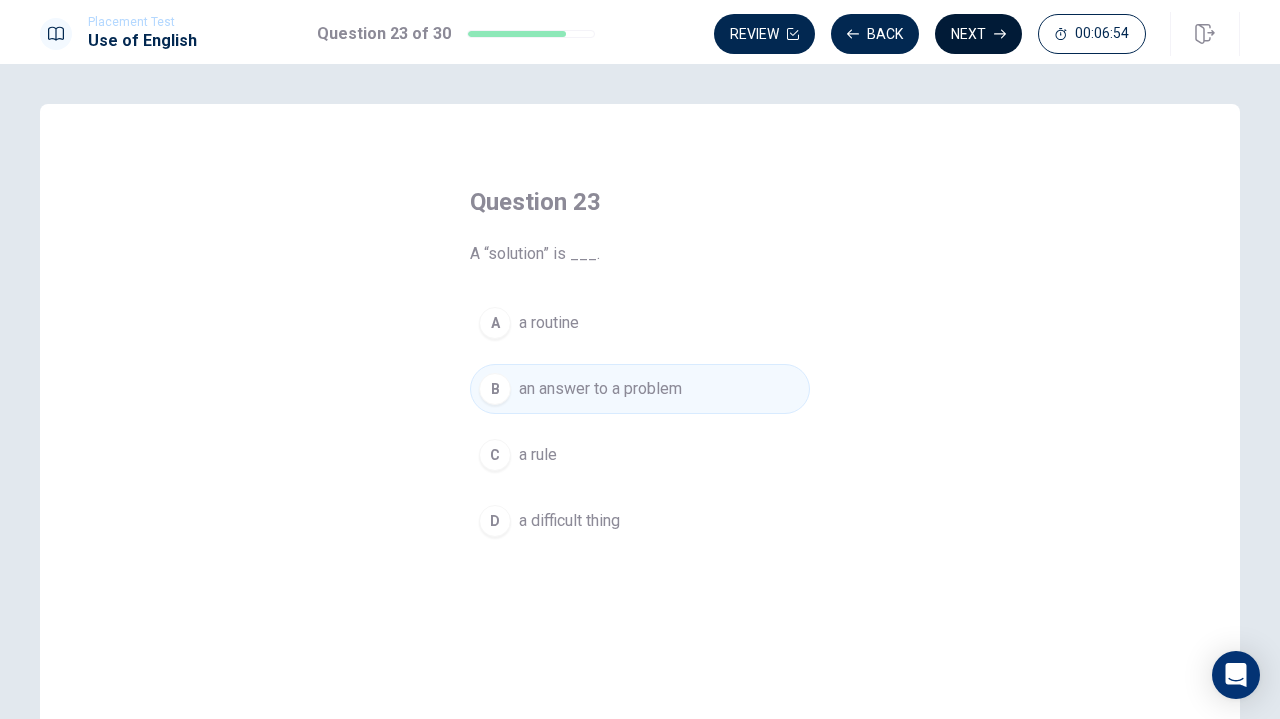 click 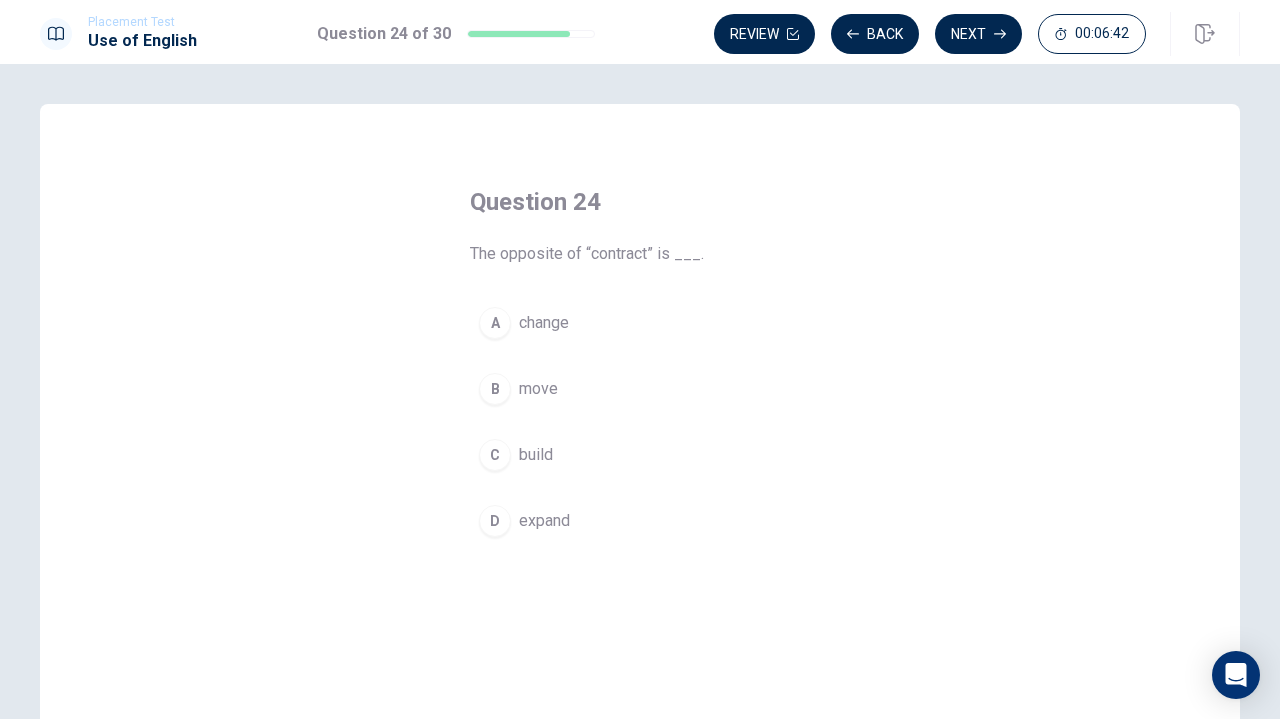 click on "D expand" at bounding box center [640, 521] 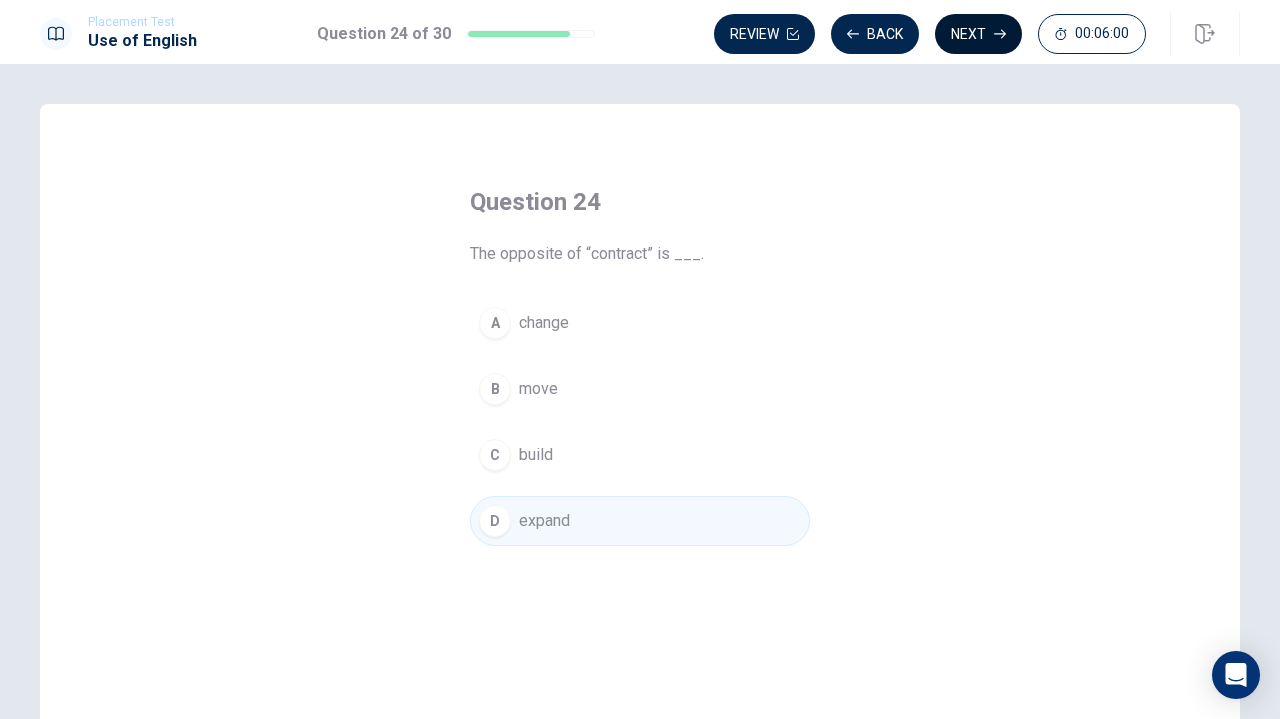 click on "Next" at bounding box center [978, 34] 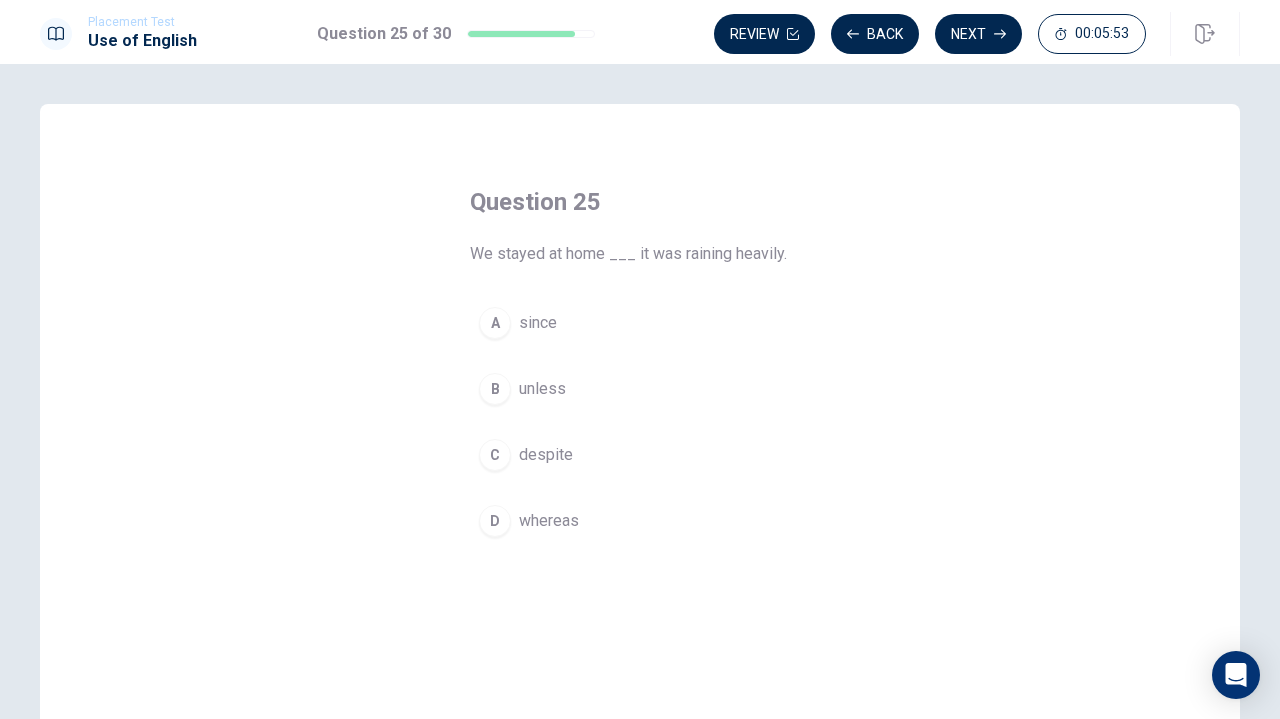 click on "A" at bounding box center [495, 323] 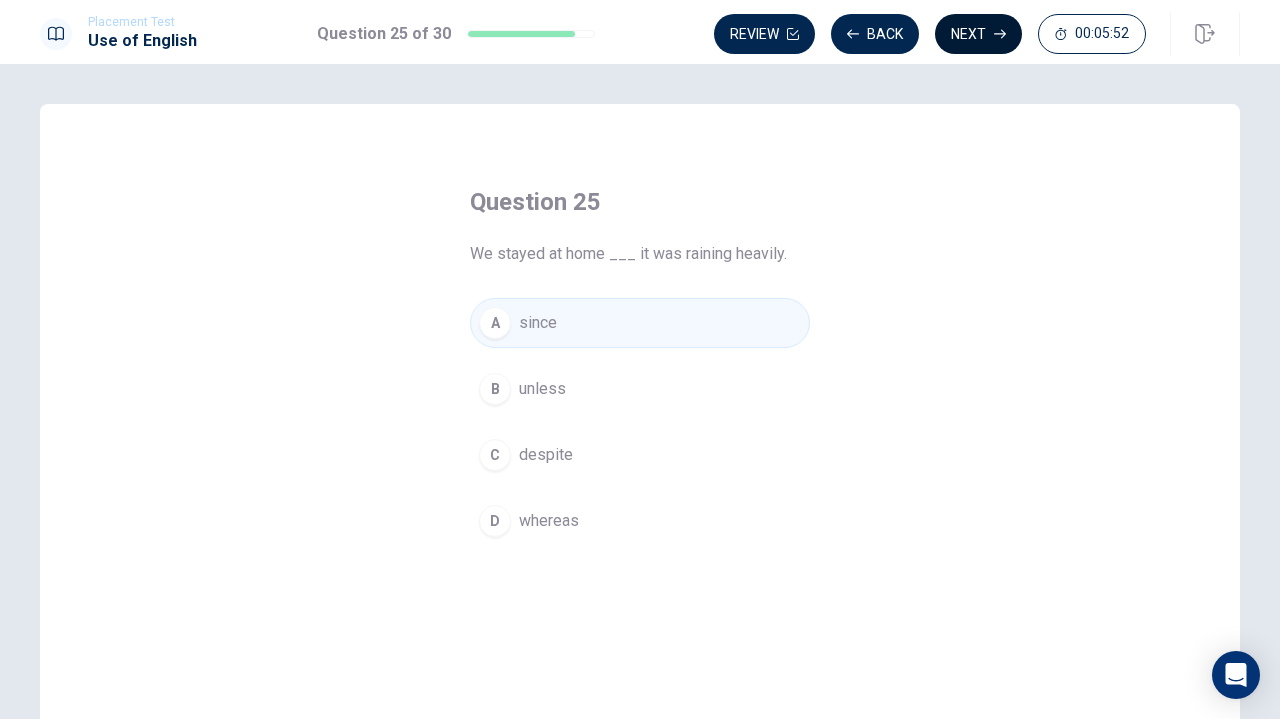 click on "Next" at bounding box center (978, 34) 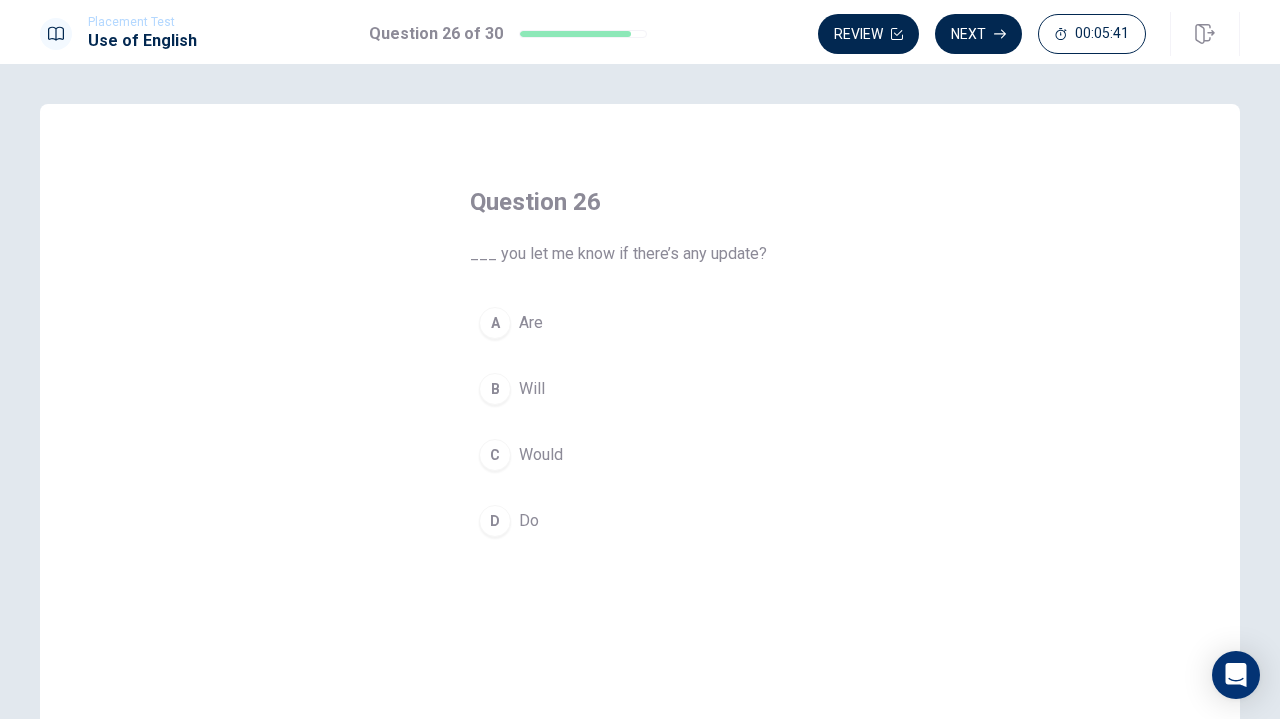 click on "C" at bounding box center (495, 455) 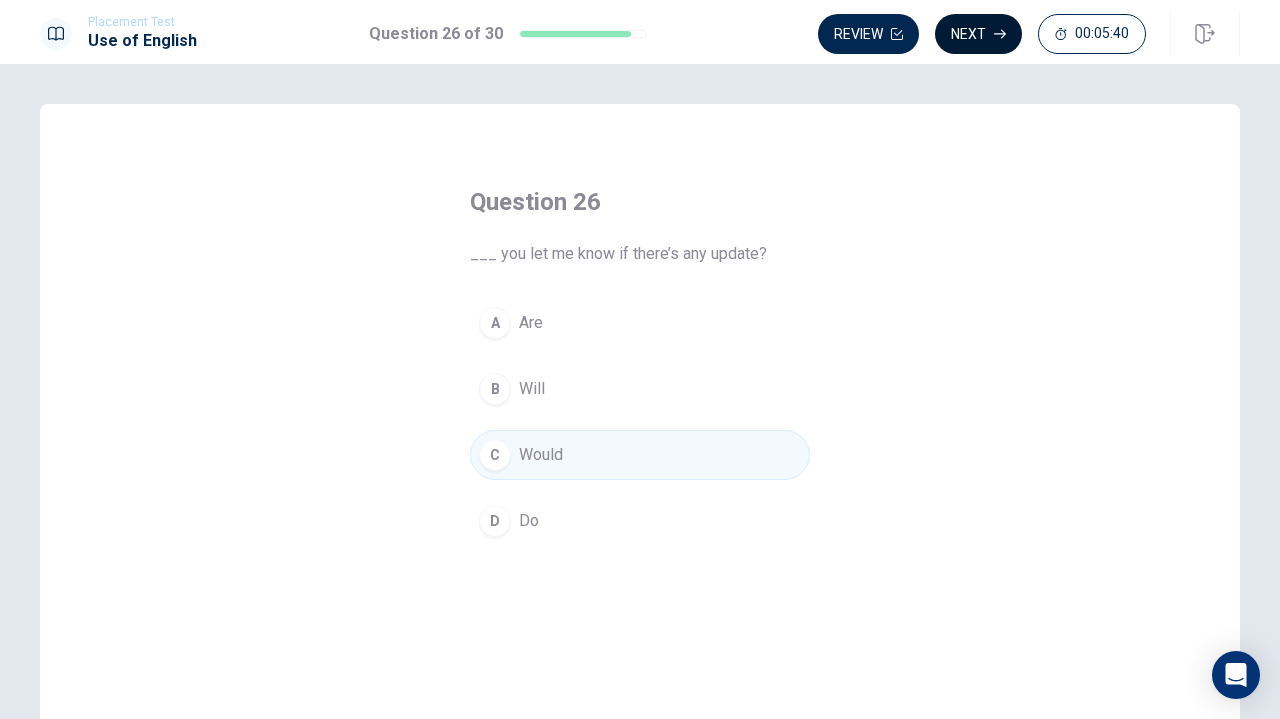 click 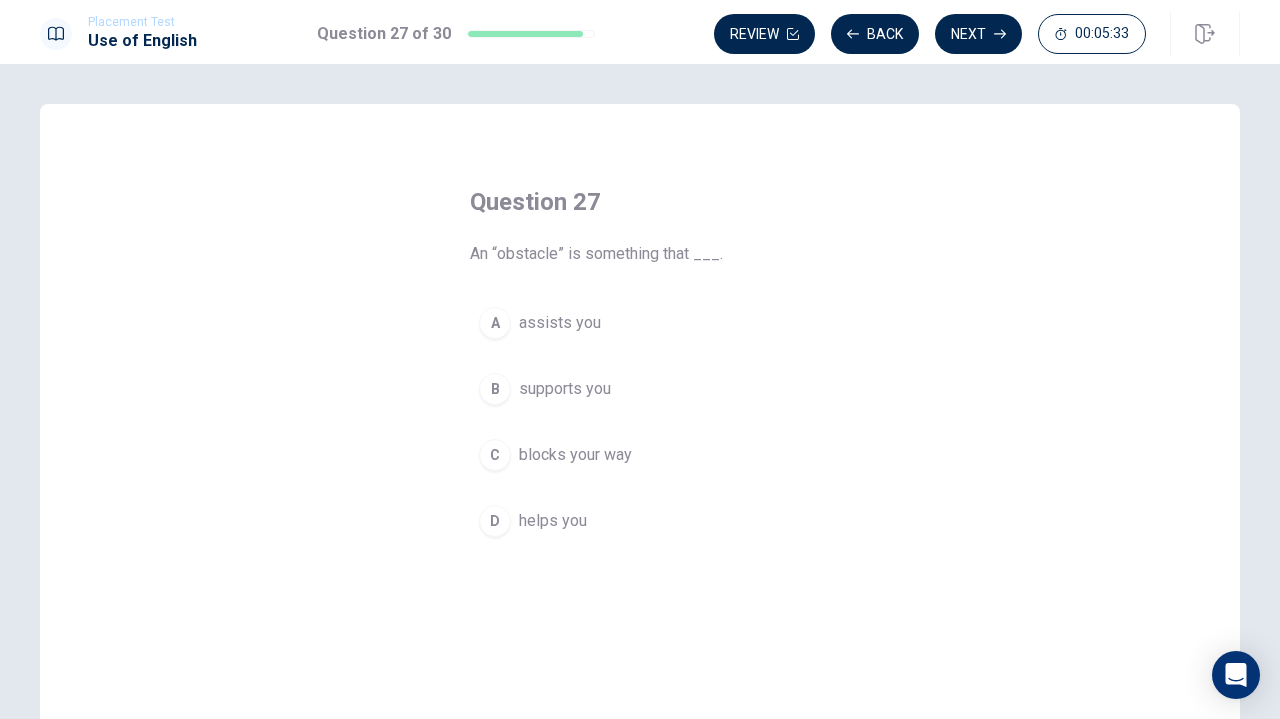 click on "C" at bounding box center (495, 455) 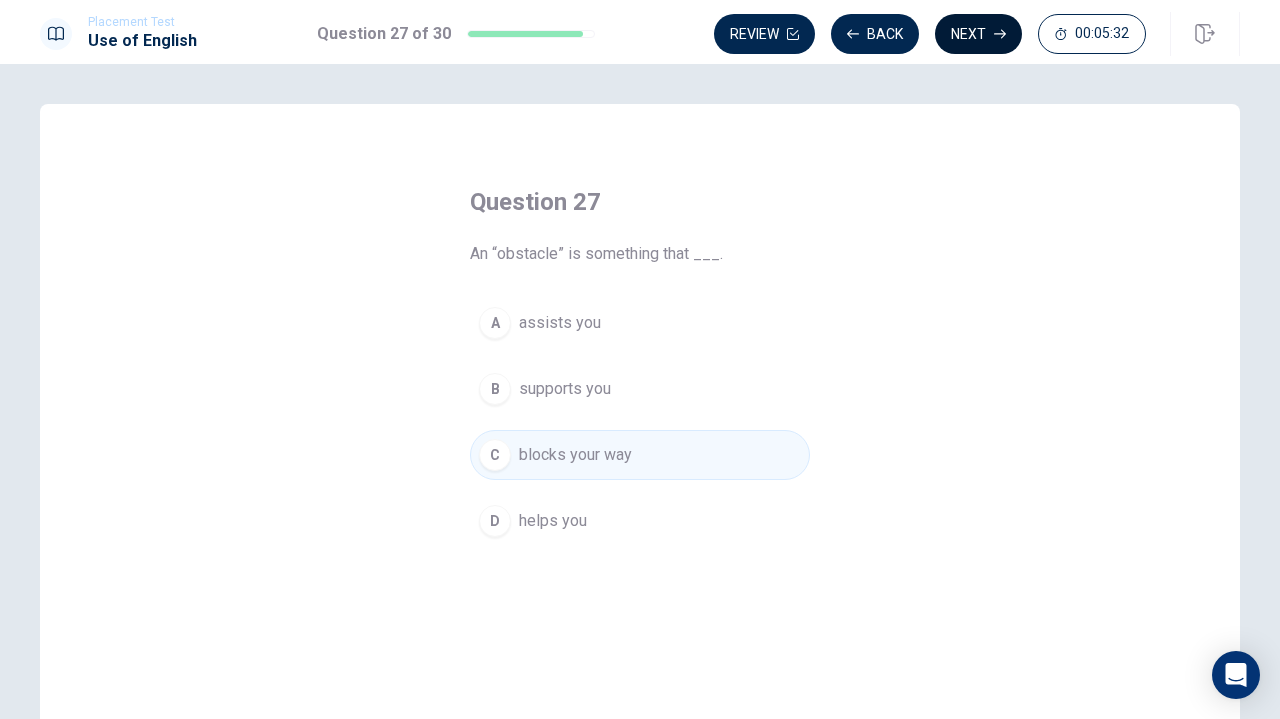 click 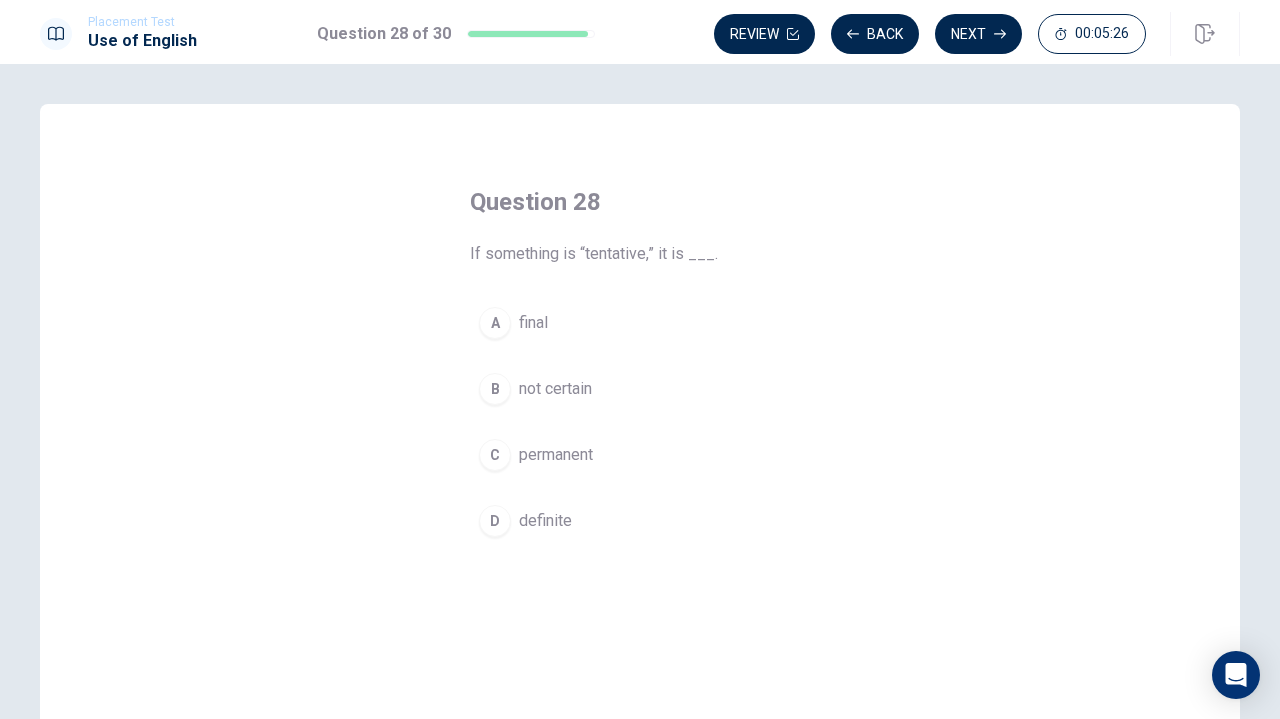 click on "C" at bounding box center [495, 455] 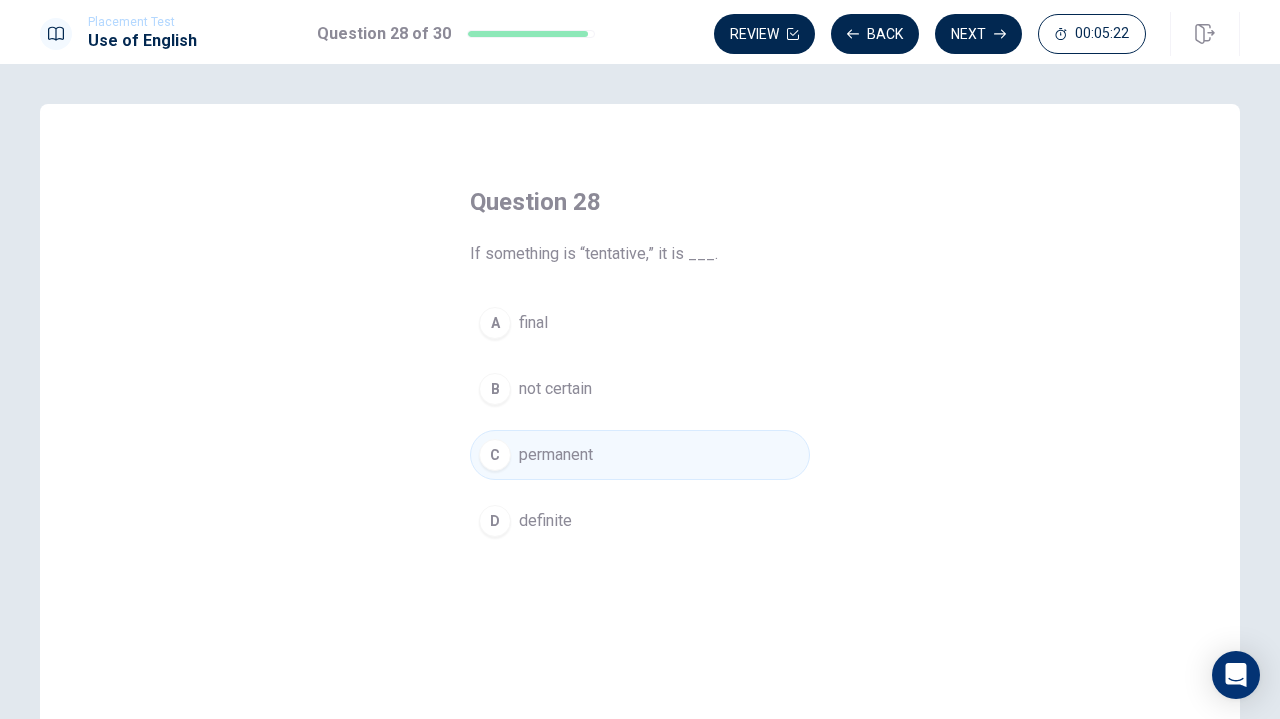 click on "B" at bounding box center [495, 389] 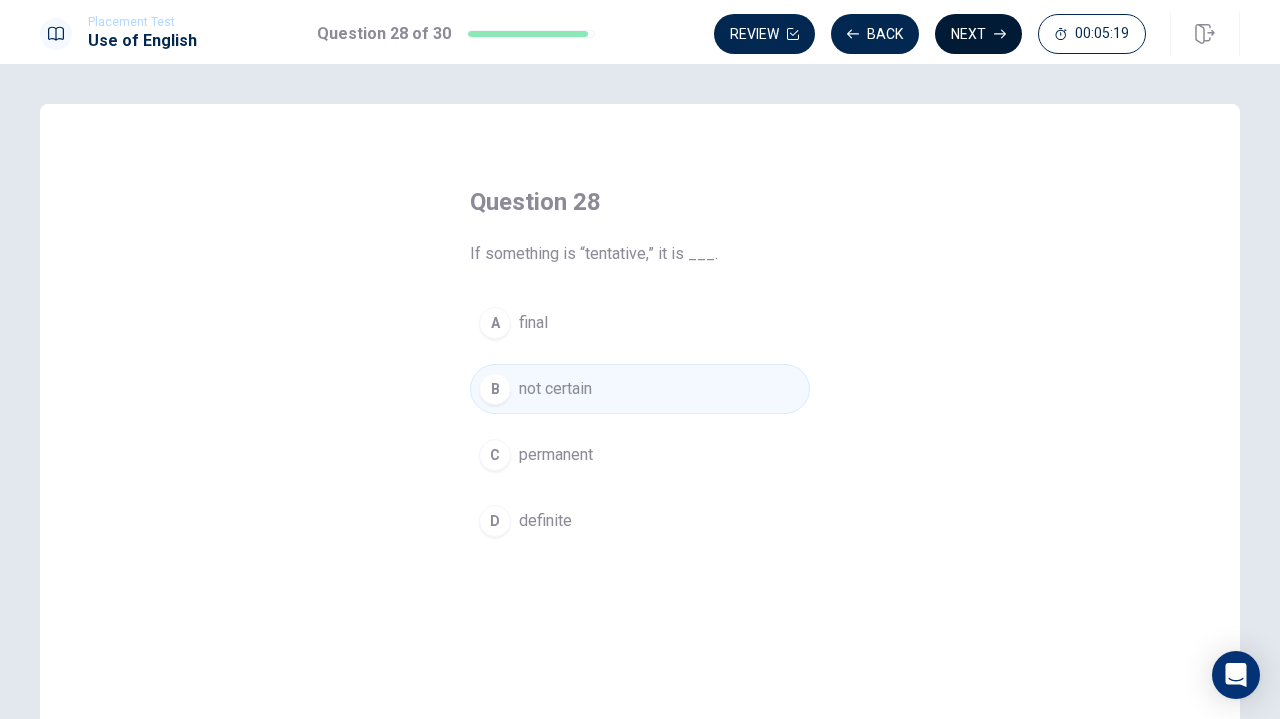 click on "Next" at bounding box center (978, 34) 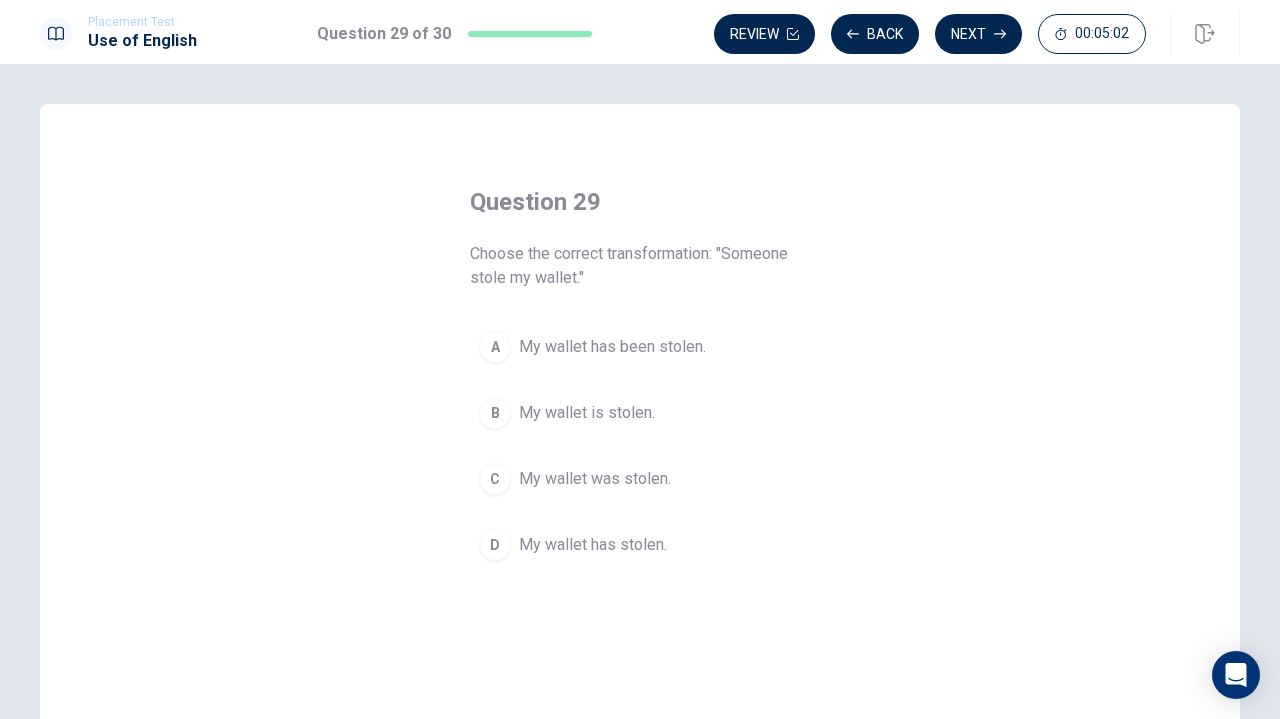 click on "A" at bounding box center (495, 347) 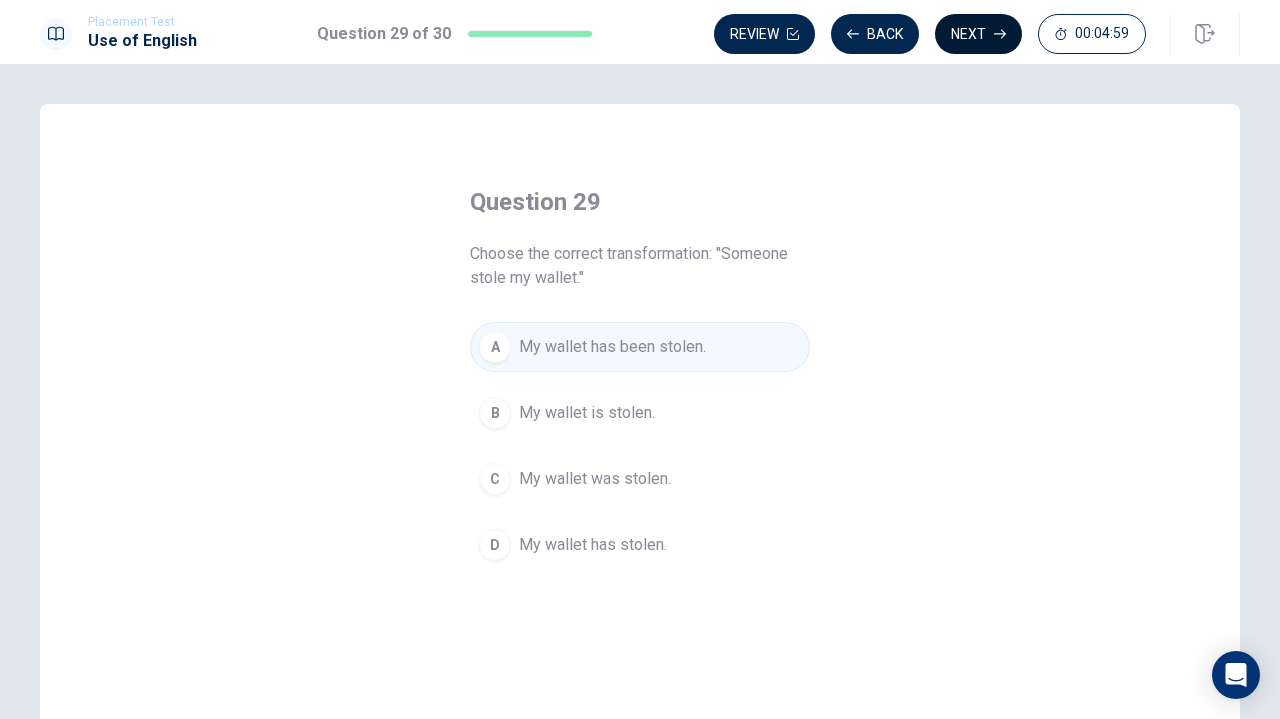 click 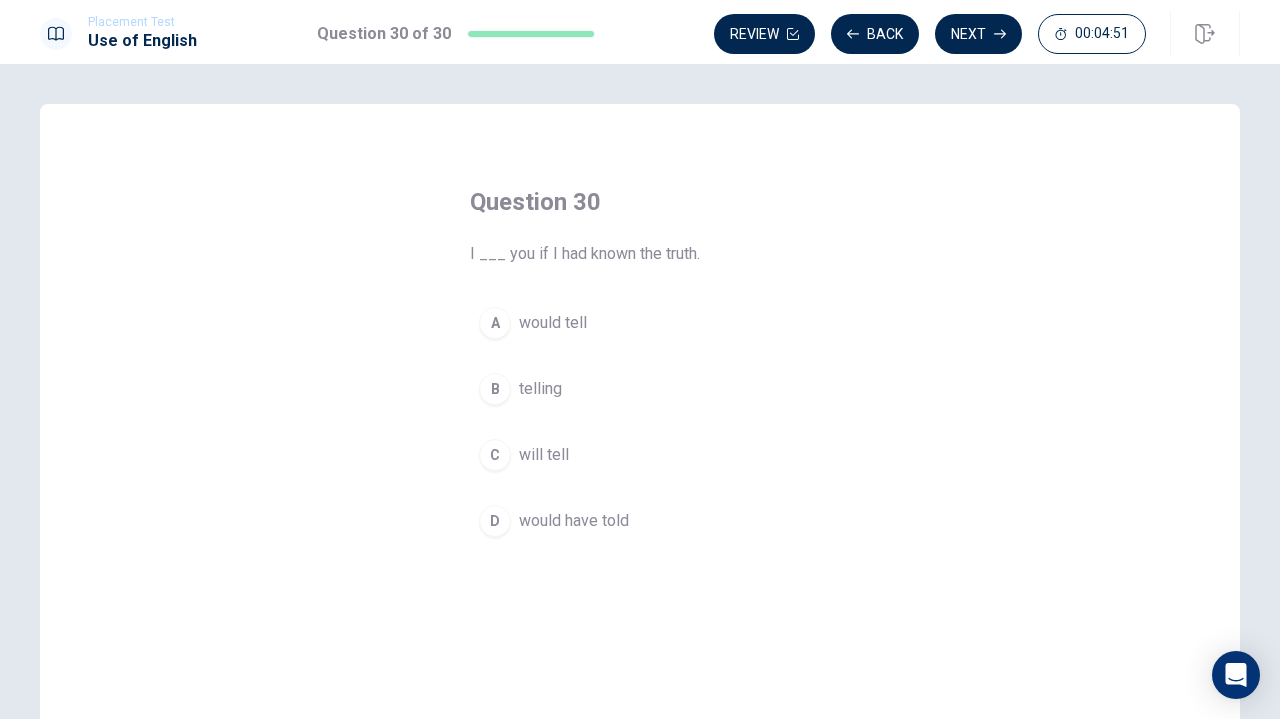 click on "would tell" at bounding box center [553, 323] 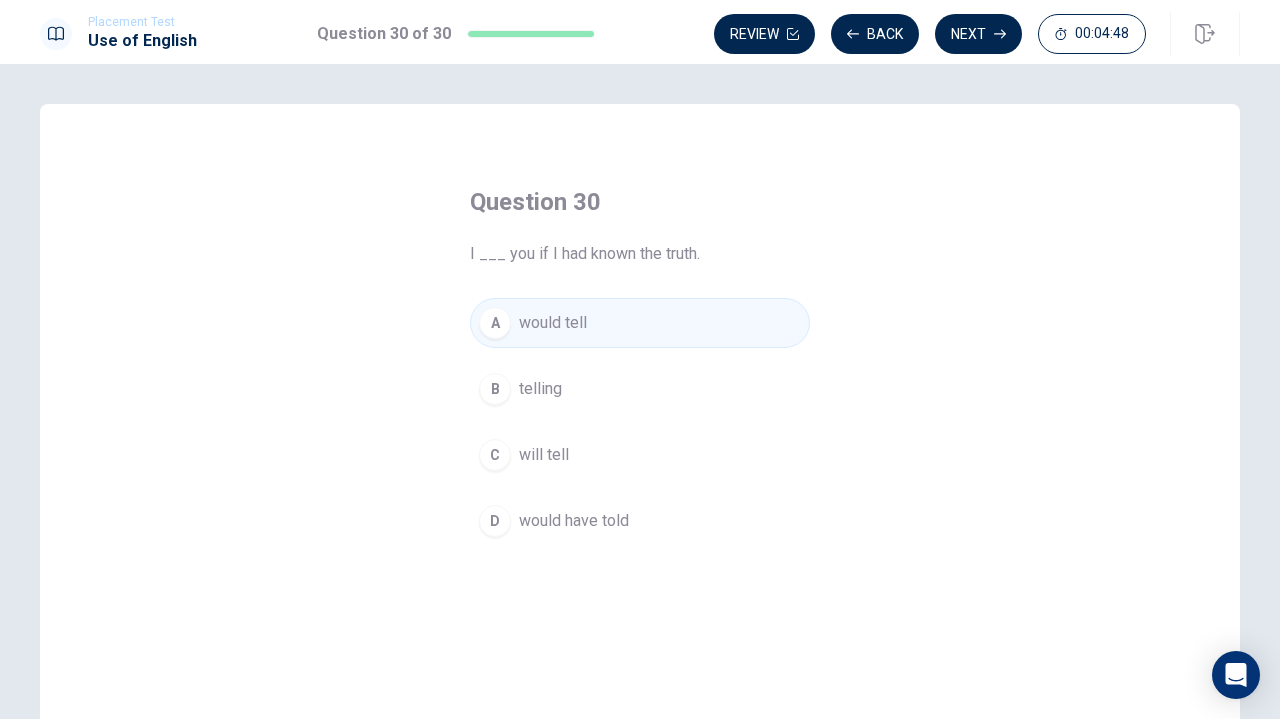 click on "C" at bounding box center [495, 455] 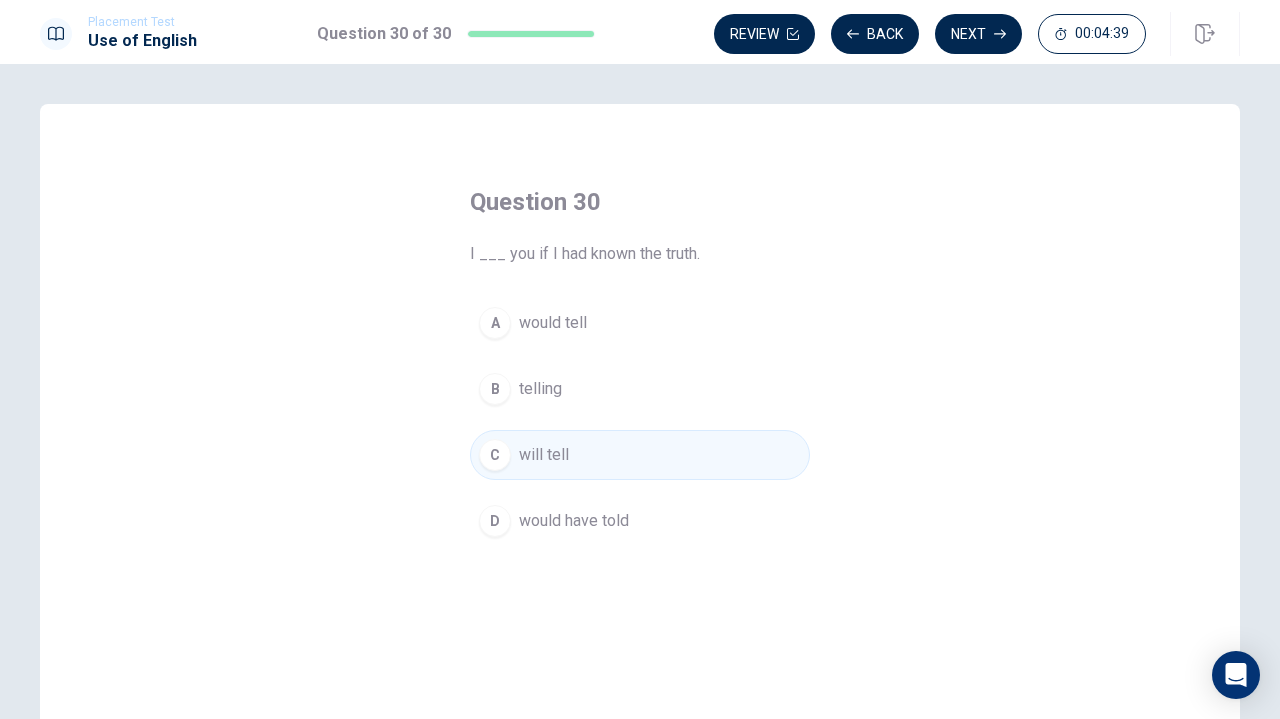 click on "would have told" at bounding box center [574, 521] 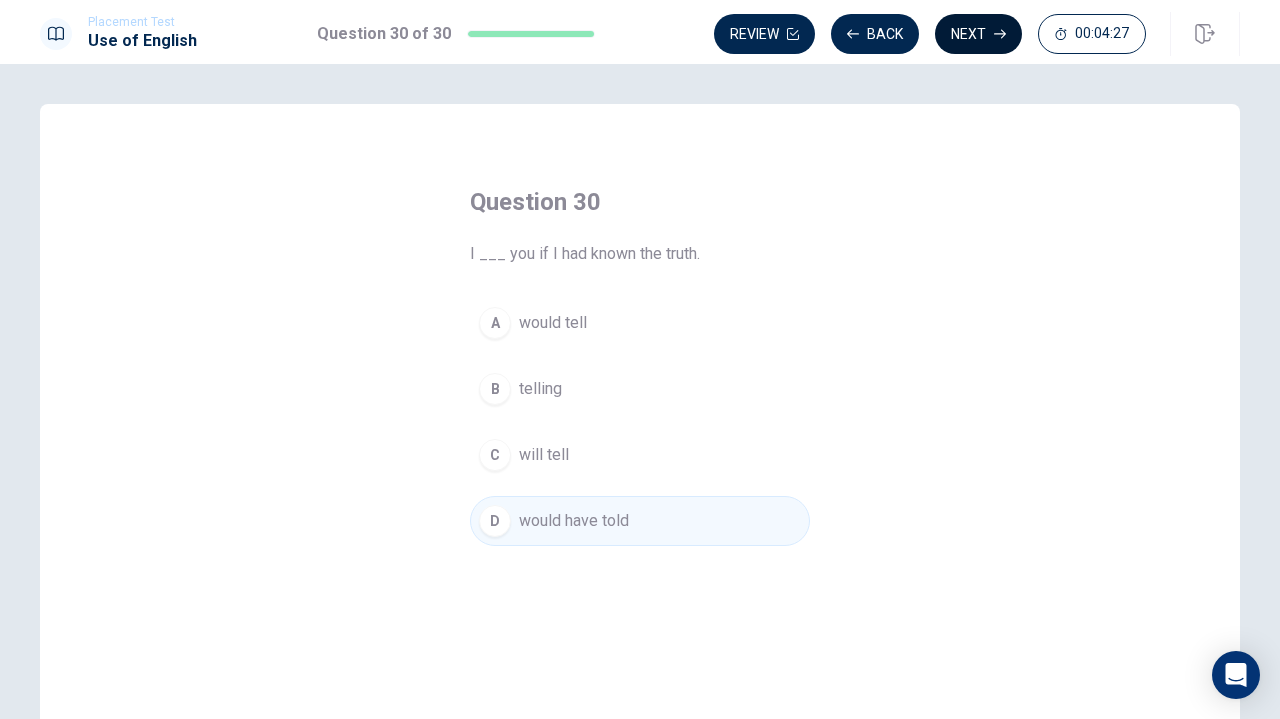 click 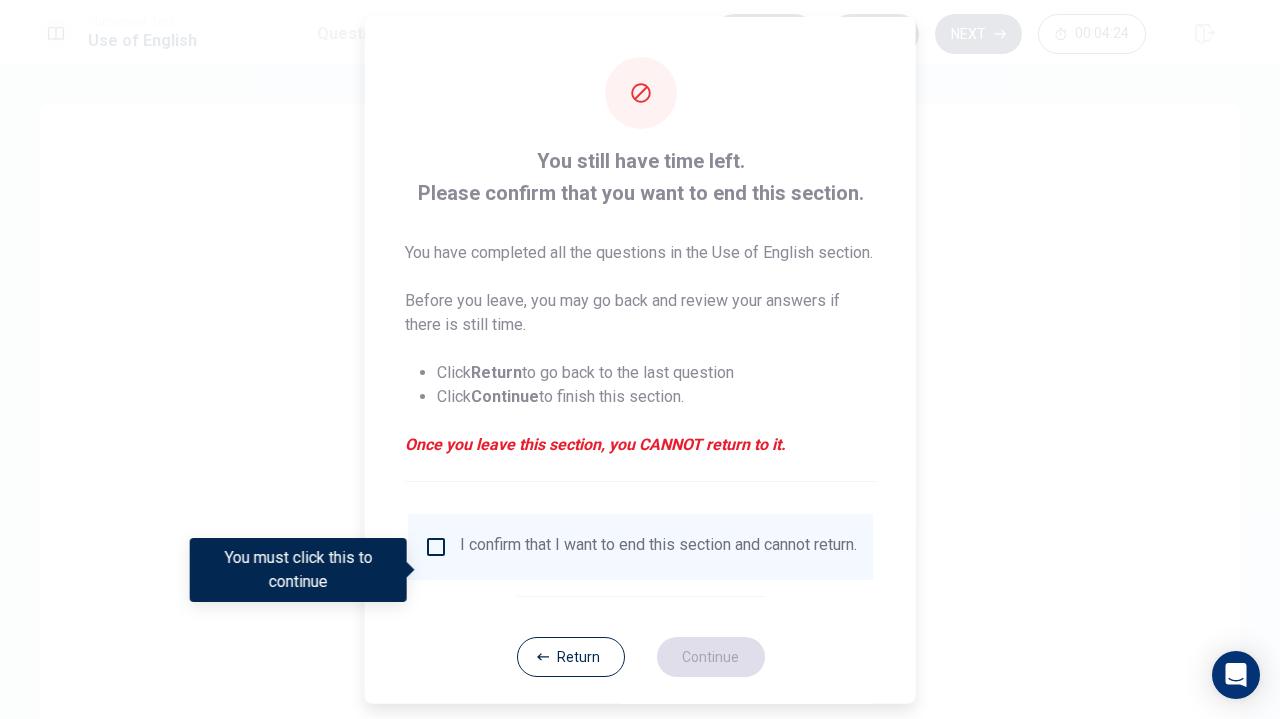 scroll, scrollTop: 50, scrollLeft: 0, axis: vertical 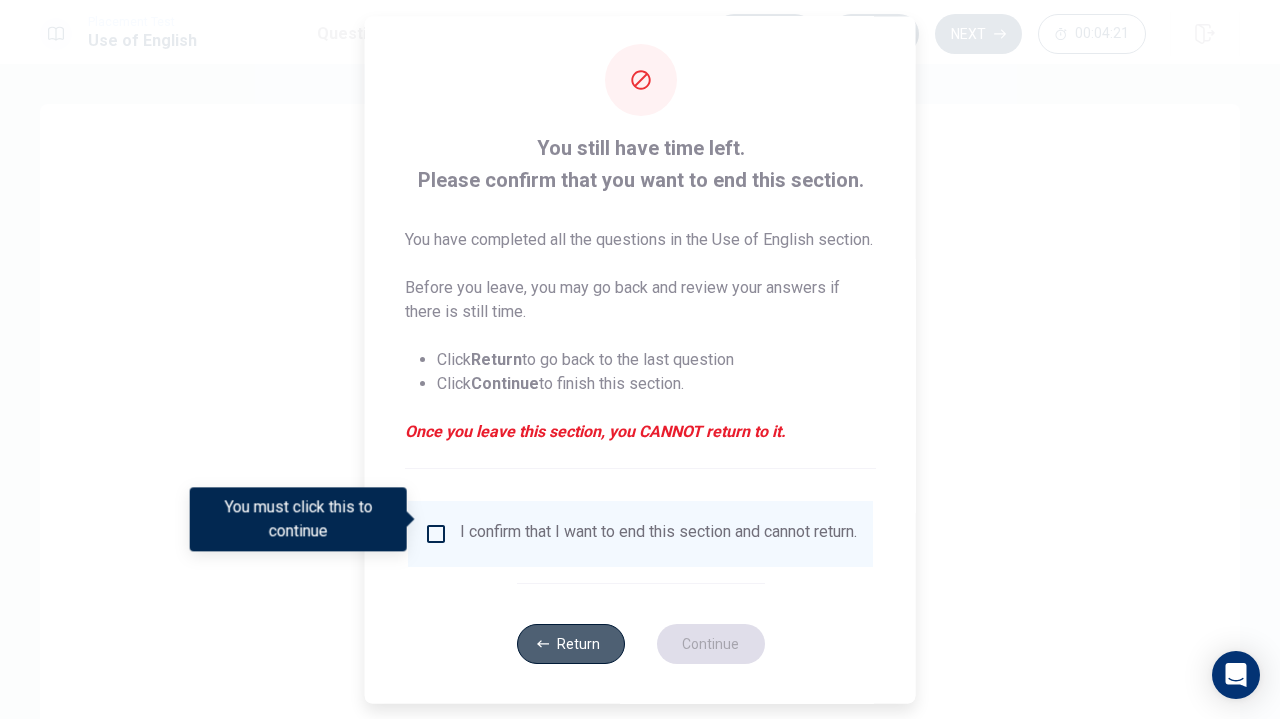click 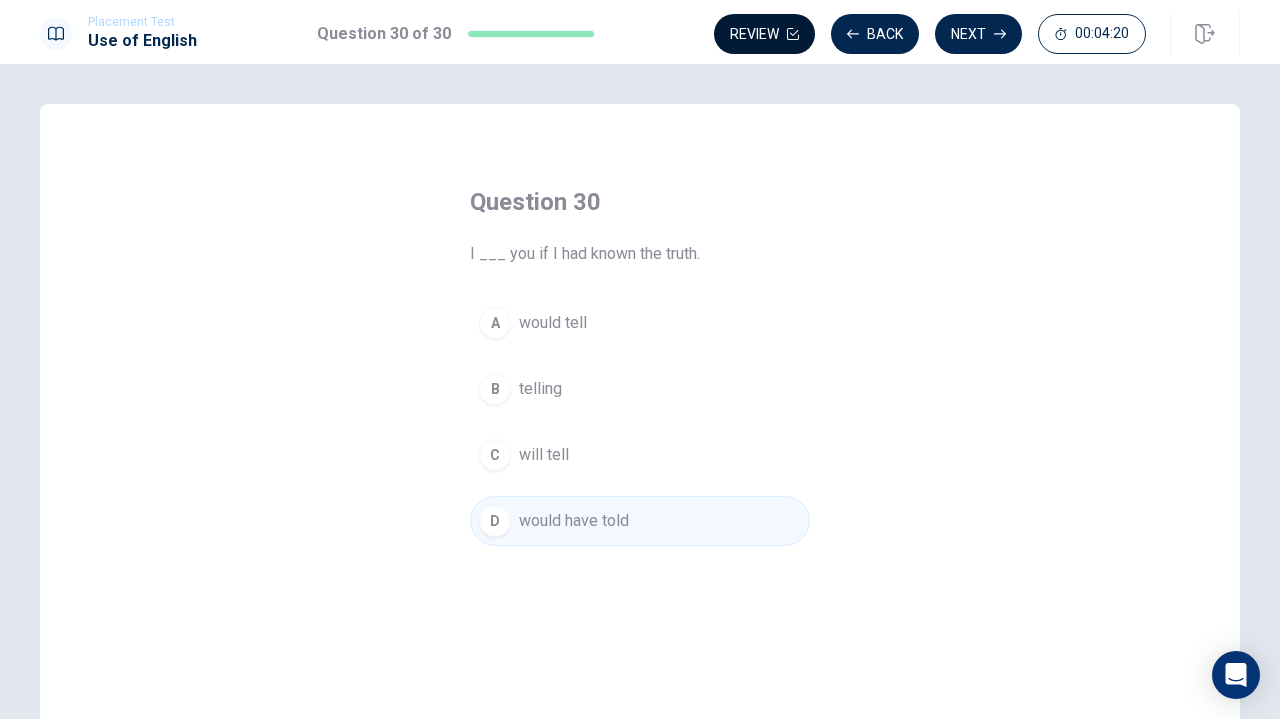 click on "Review" at bounding box center [764, 34] 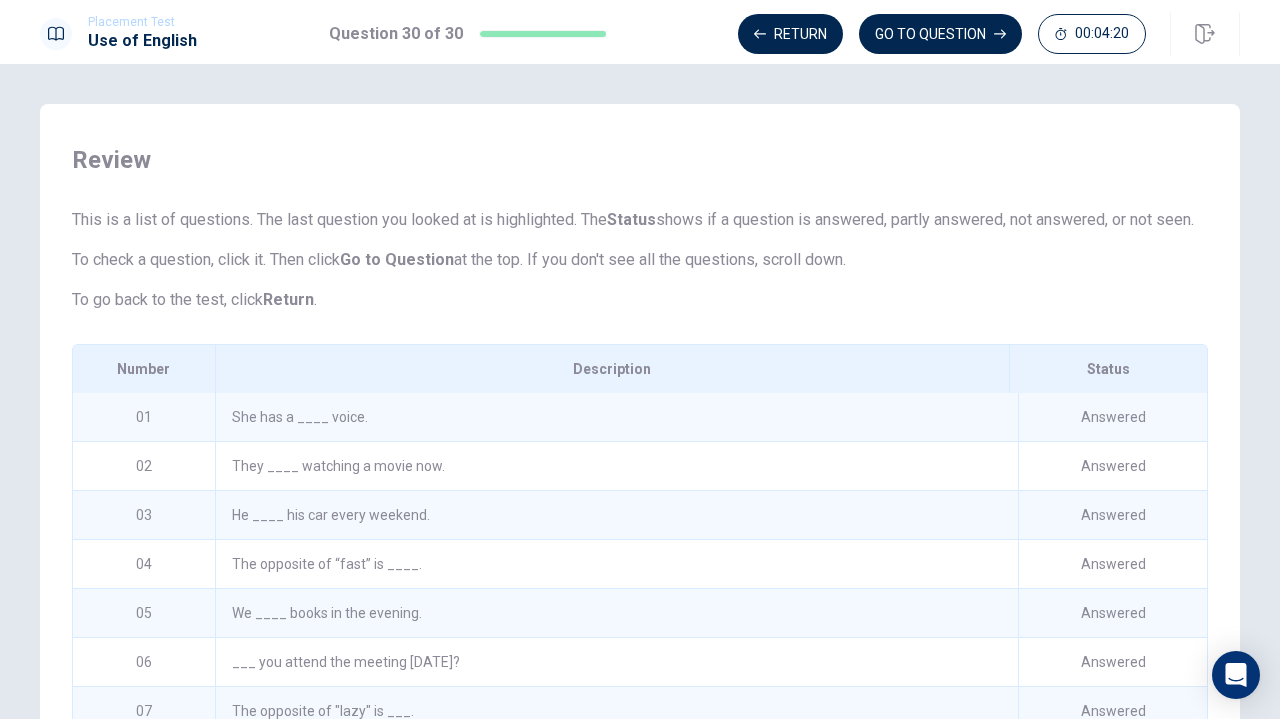 scroll, scrollTop: 224, scrollLeft: 0, axis: vertical 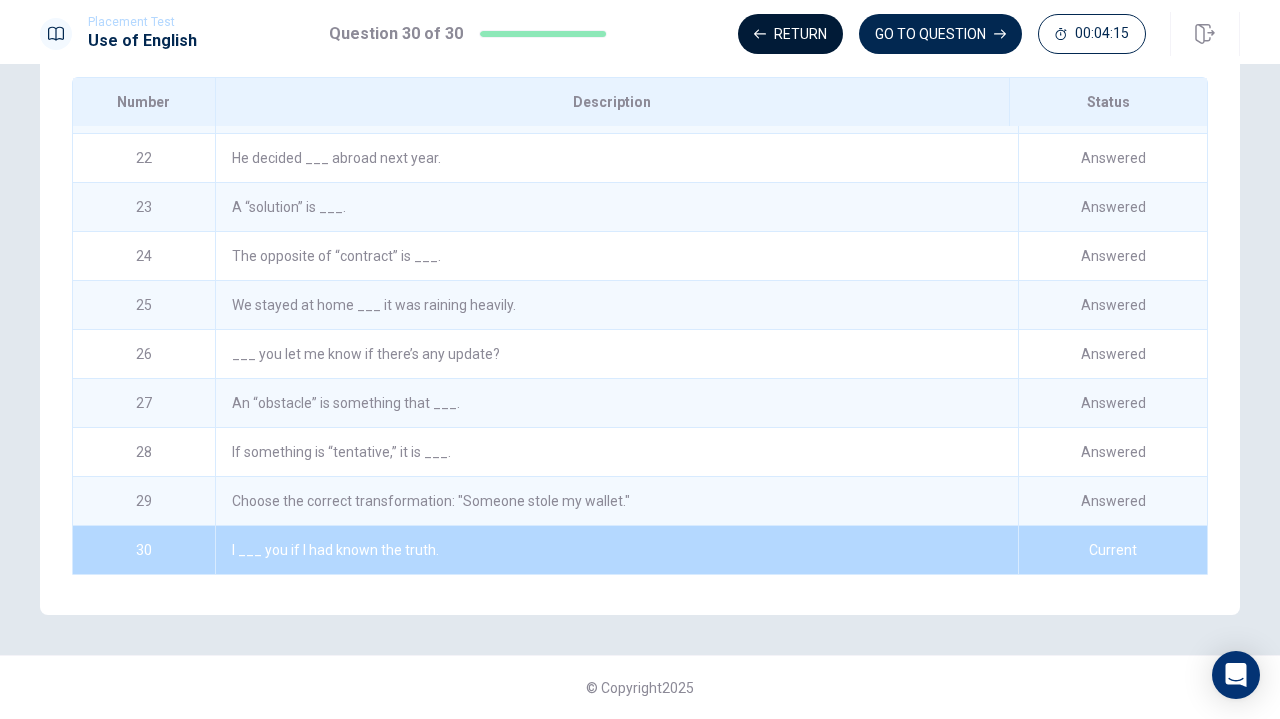 click 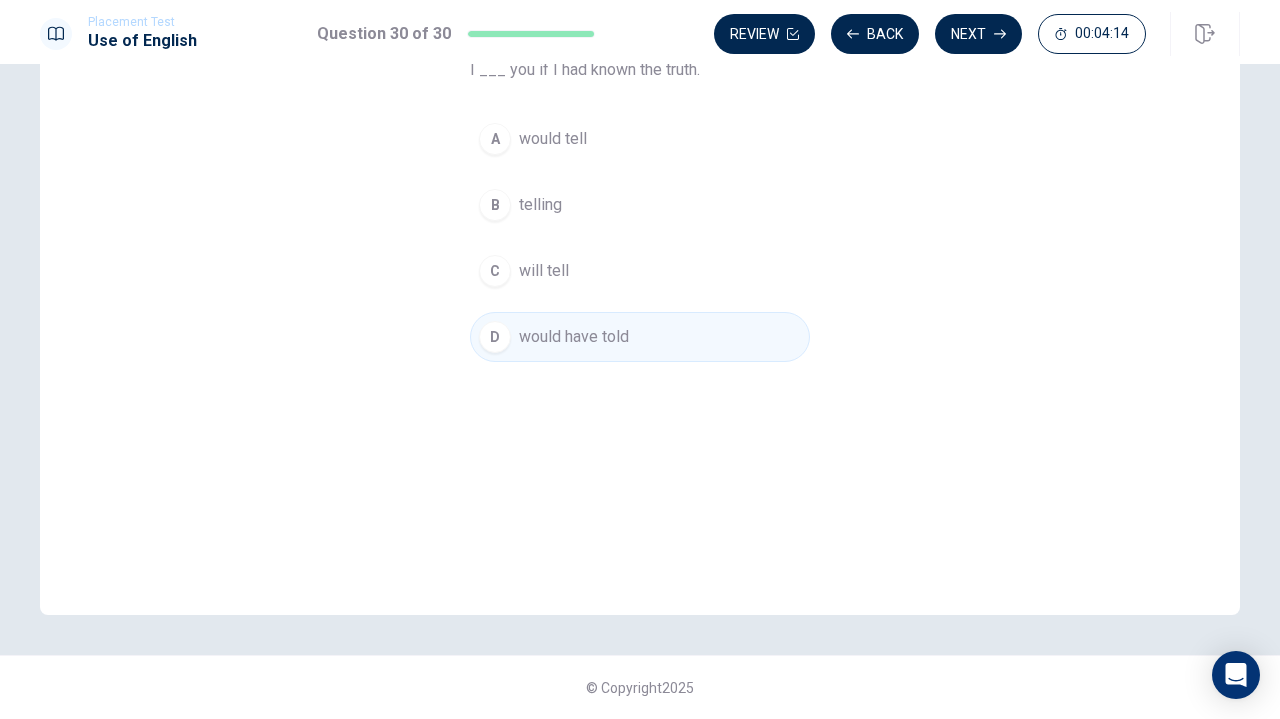 scroll, scrollTop: 0, scrollLeft: 0, axis: both 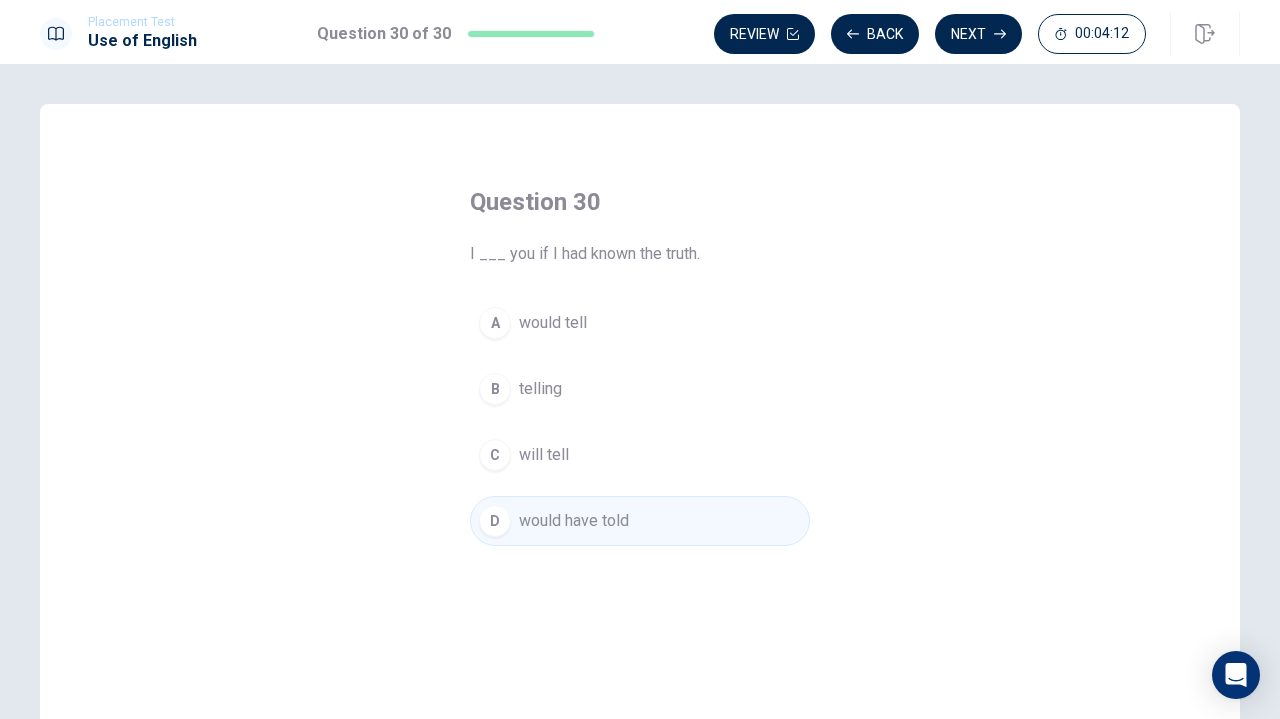 click at bounding box center [532, 34] 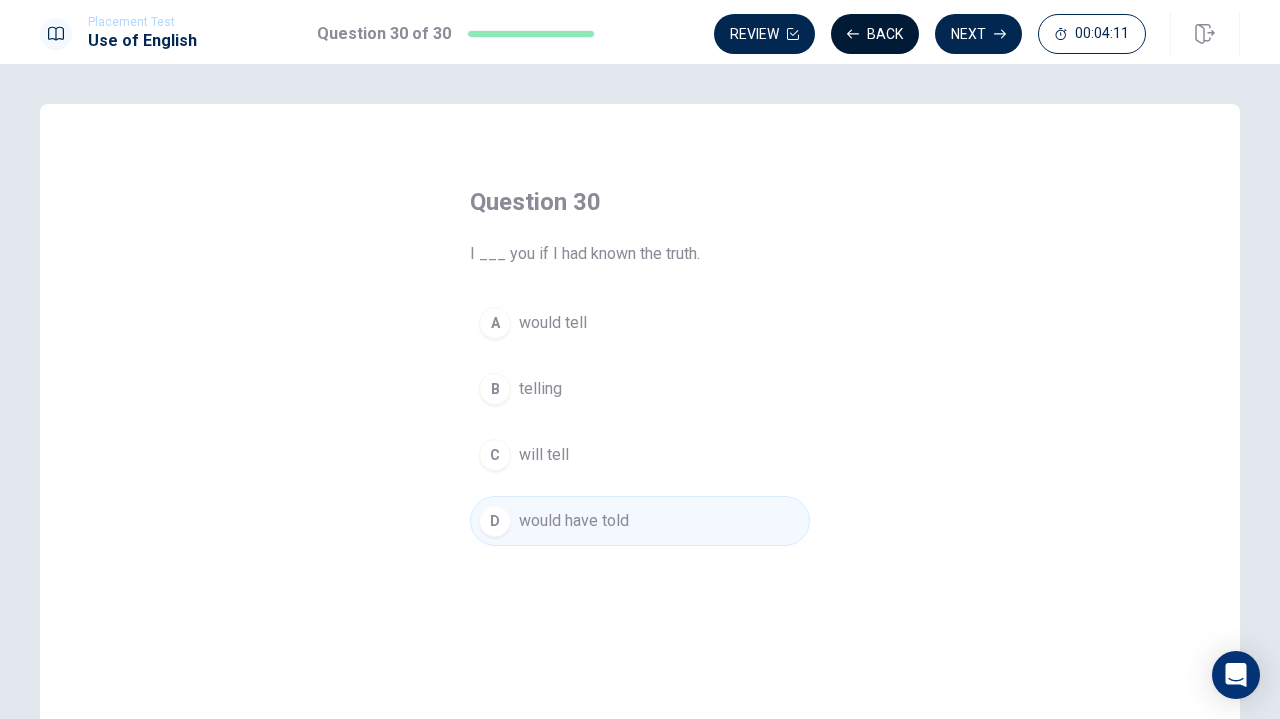 click on "Back" at bounding box center (875, 34) 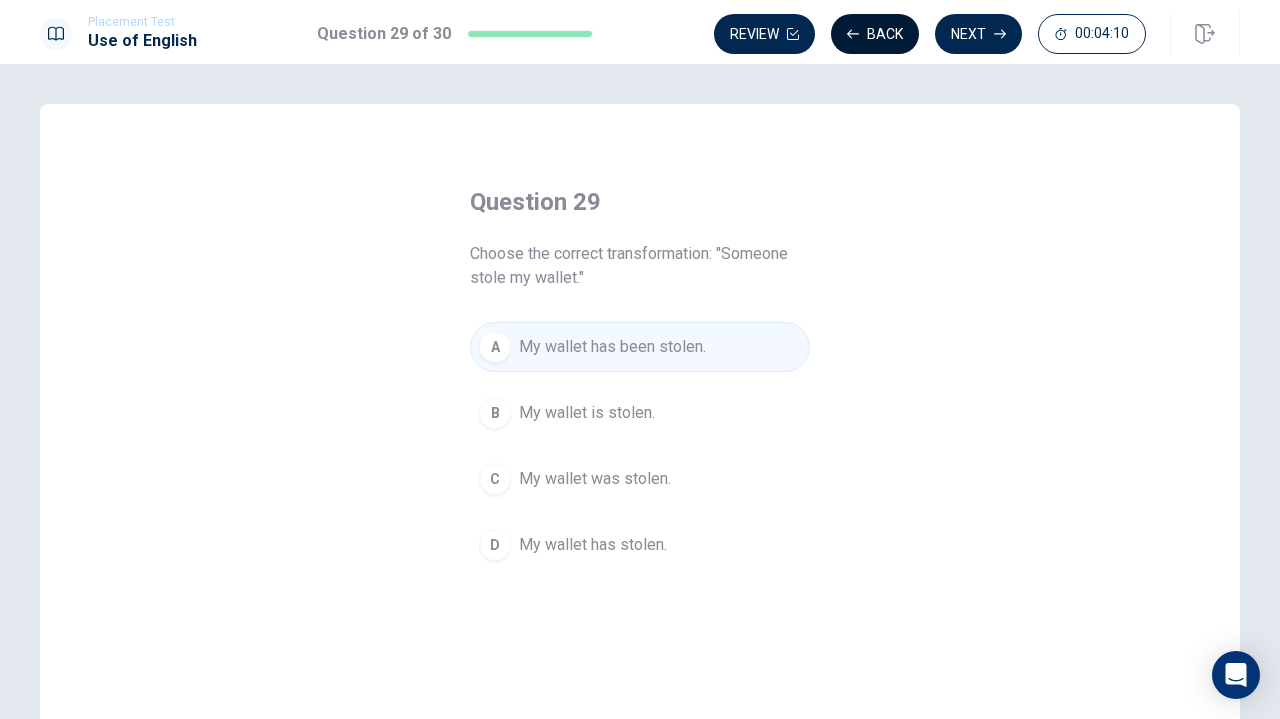 click on "Back" at bounding box center [875, 34] 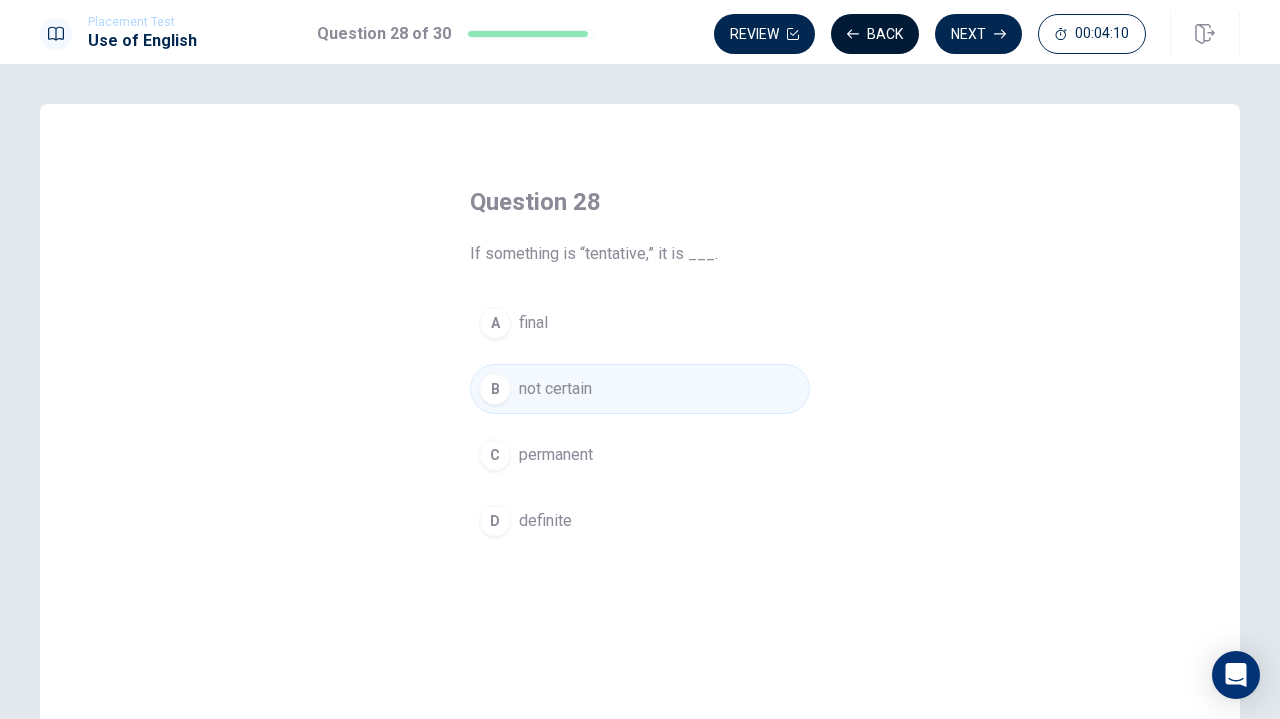 click on "Back" at bounding box center (875, 34) 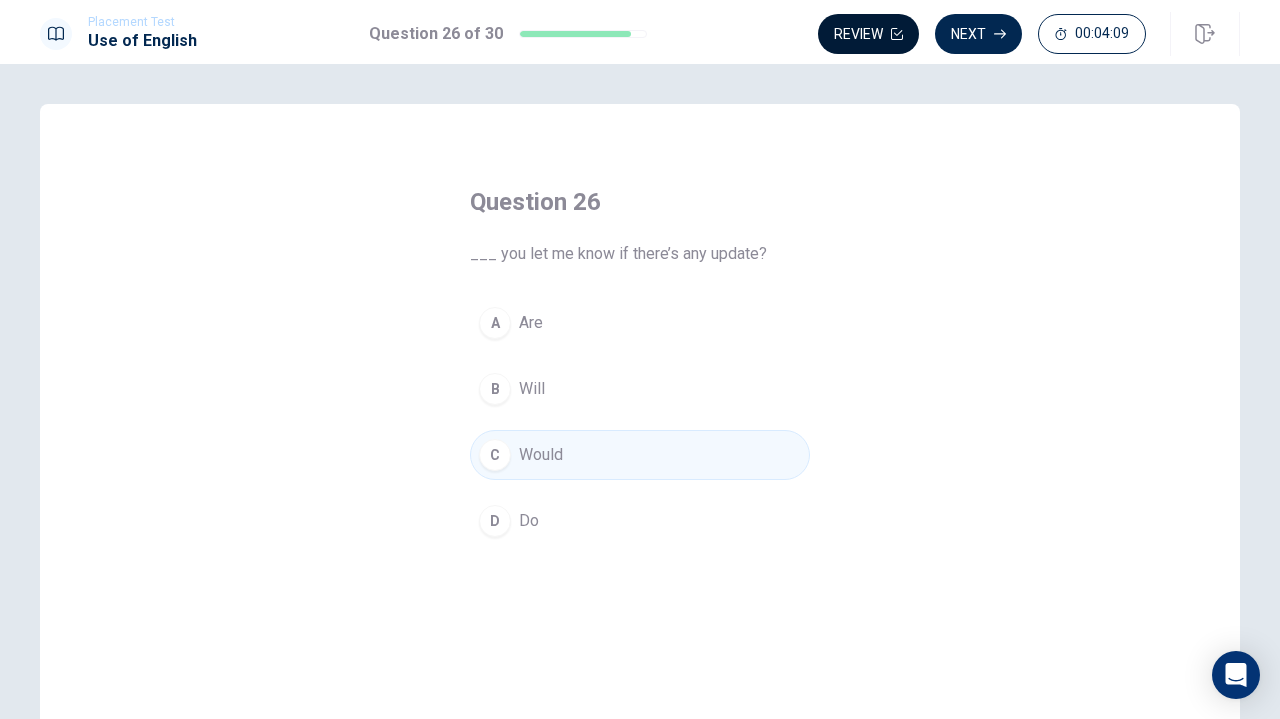 click 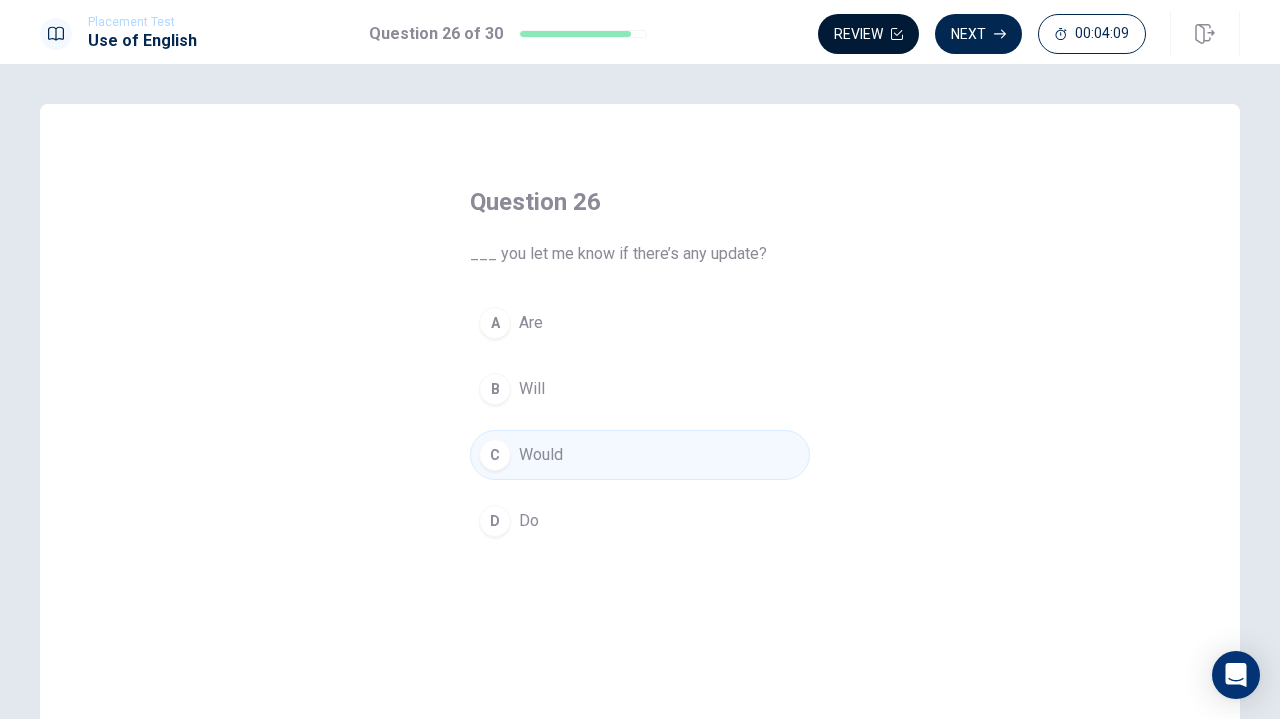 click on "Review" at bounding box center (868, 34) 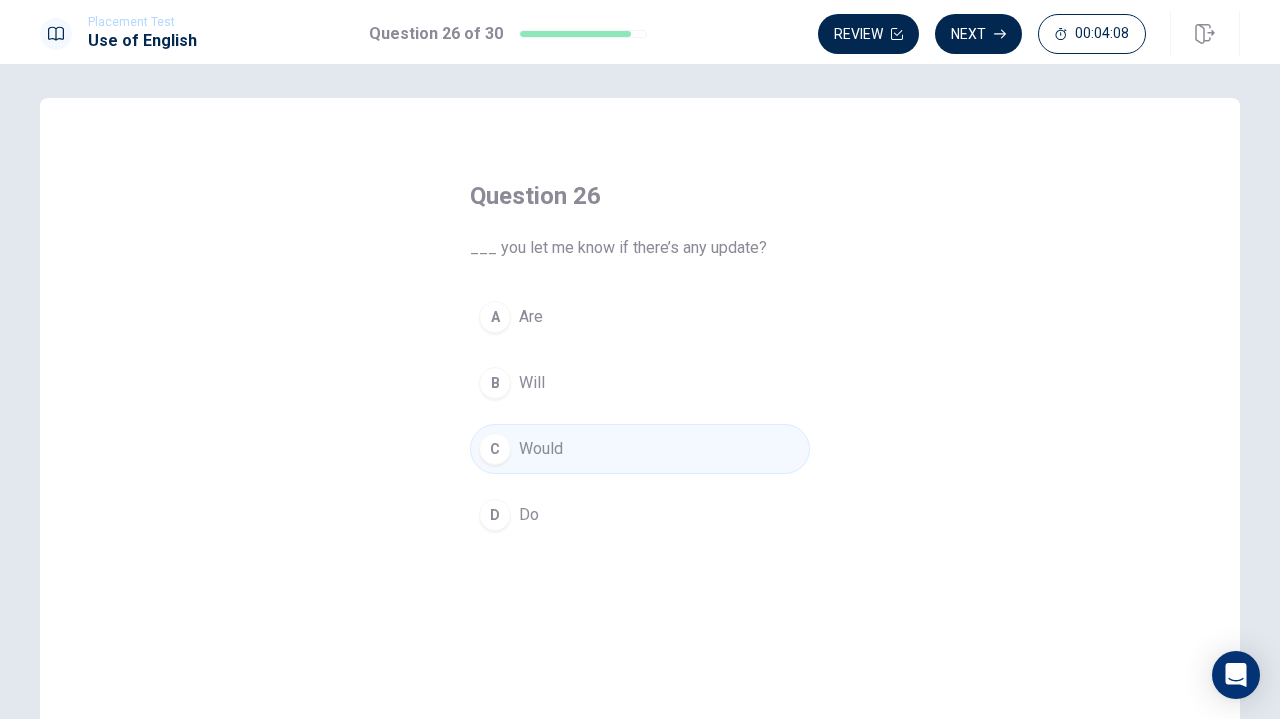 scroll, scrollTop: 0, scrollLeft: 0, axis: both 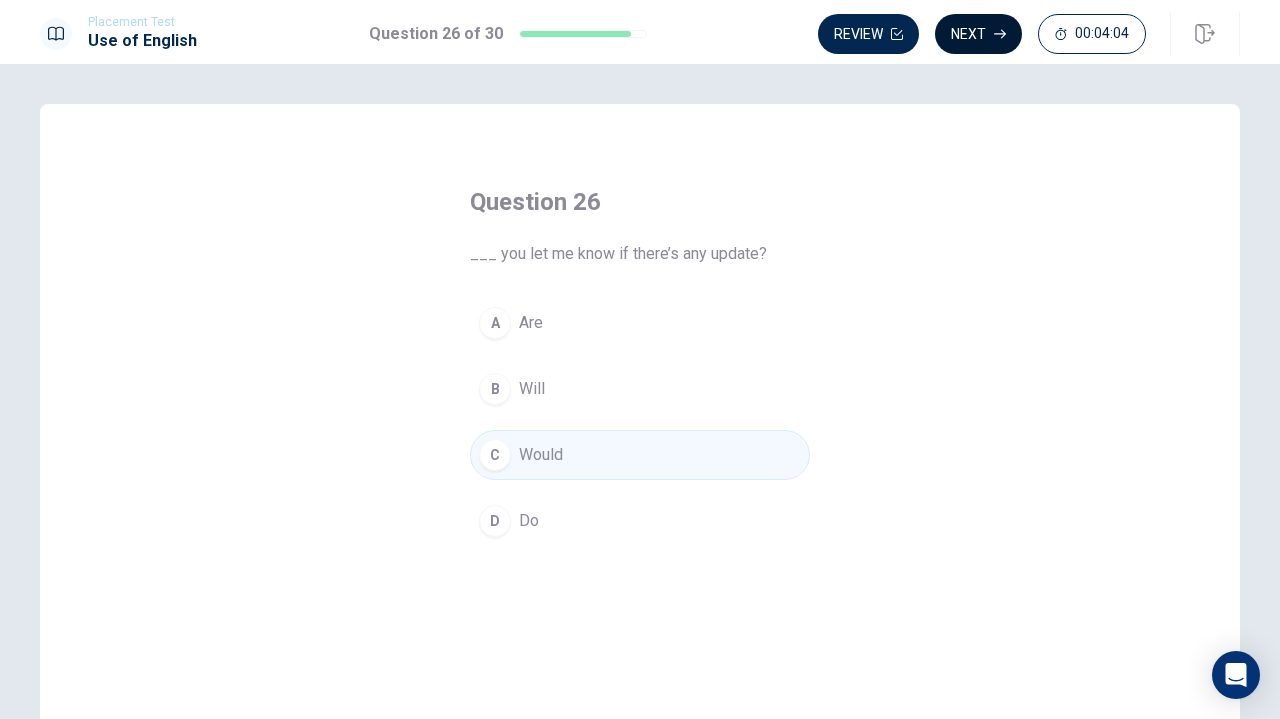 click on "Next" at bounding box center [978, 34] 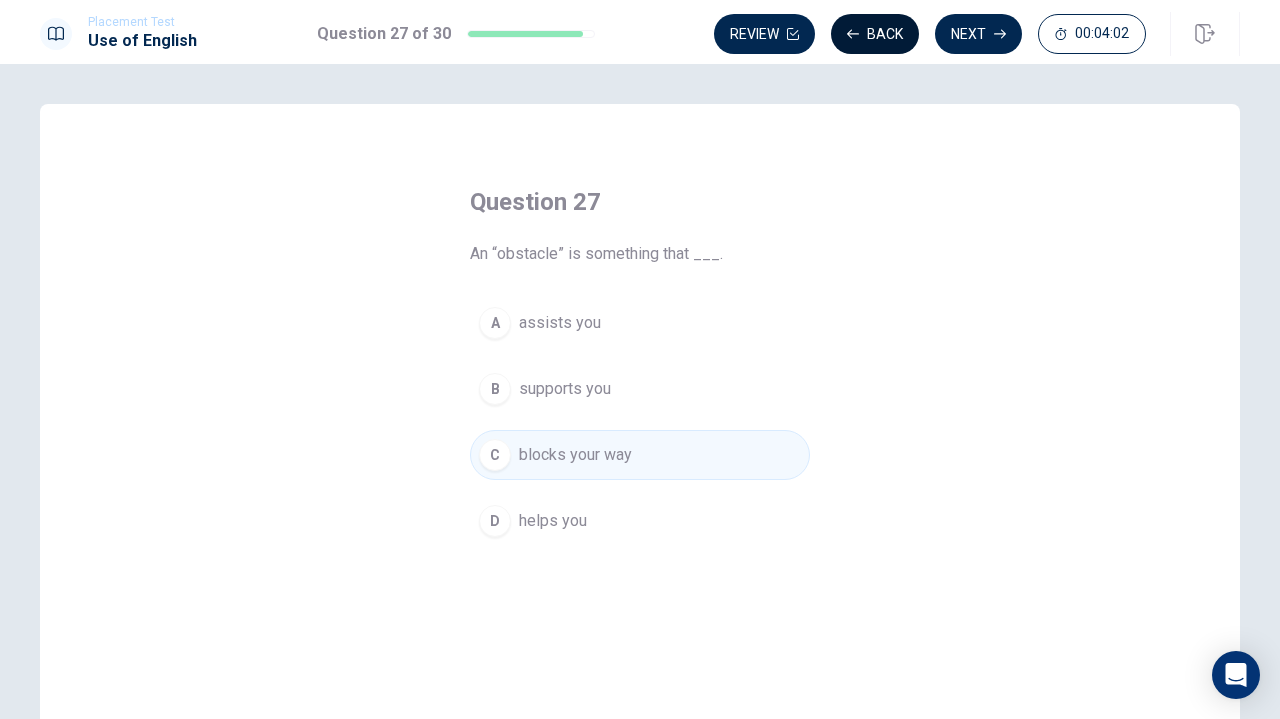 click on "Back" at bounding box center [875, 34] 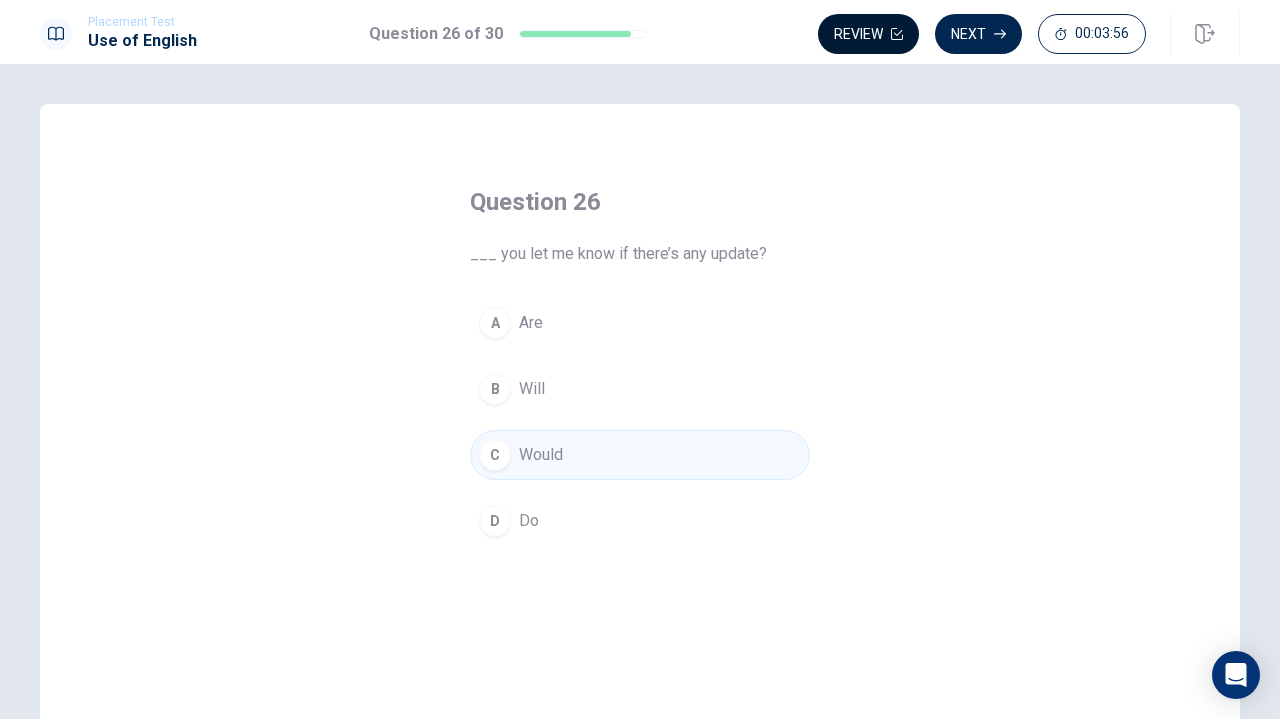 click on "Review" at bounding box center [868, 34] 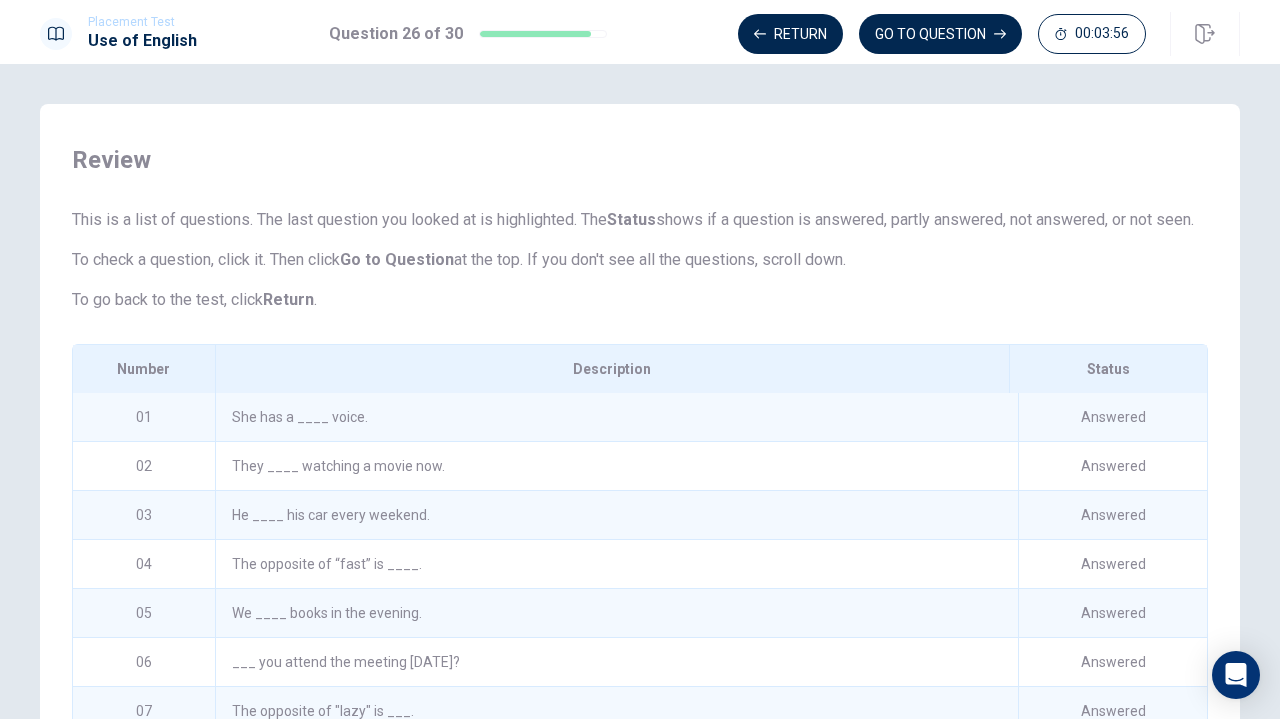 scroll, scrollTop: 270, scrollLeft: 0, axis: vertical 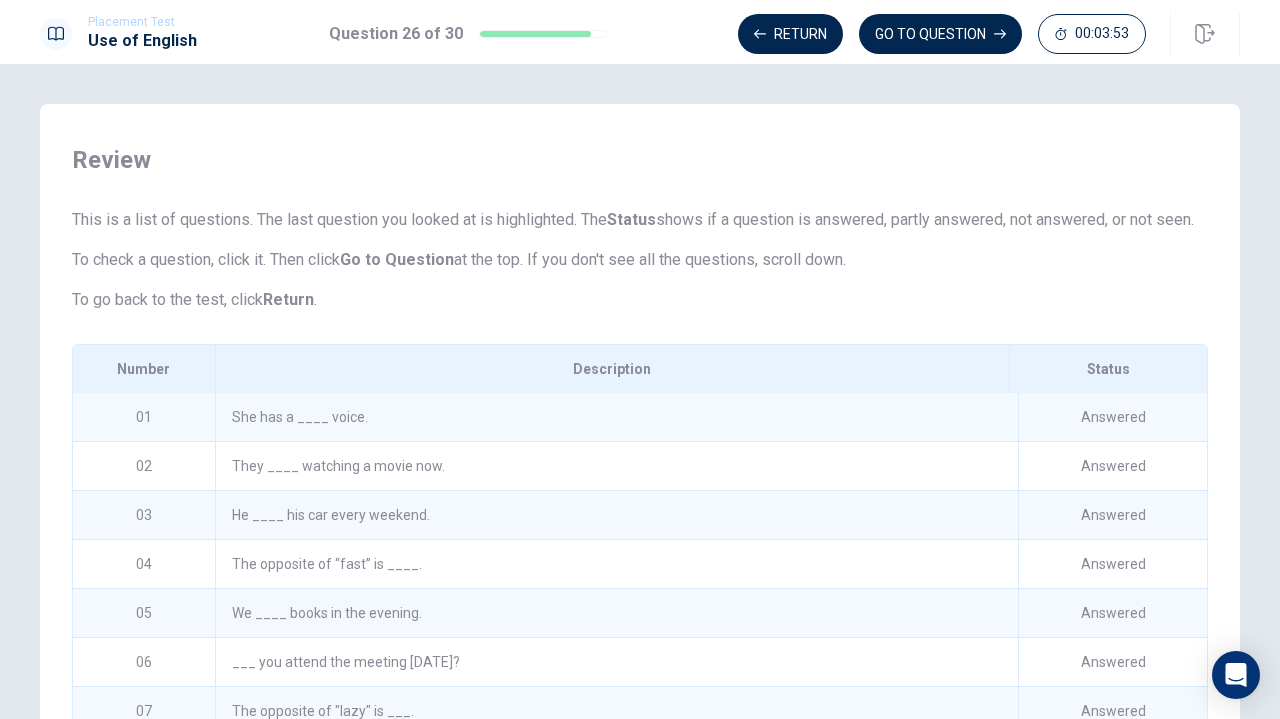 click on "She has a ____ voice." at bounding box center (616, 417) 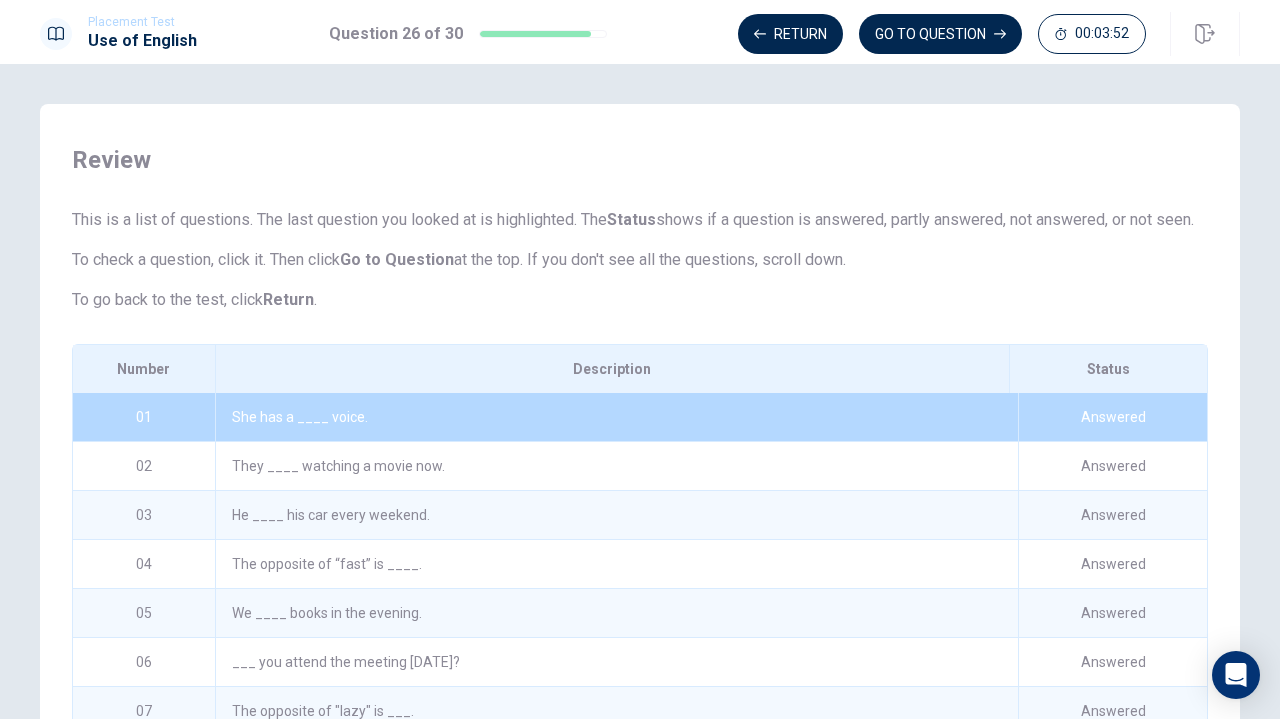 click on "She has a ____ voice." at bounding box center [616, 417] 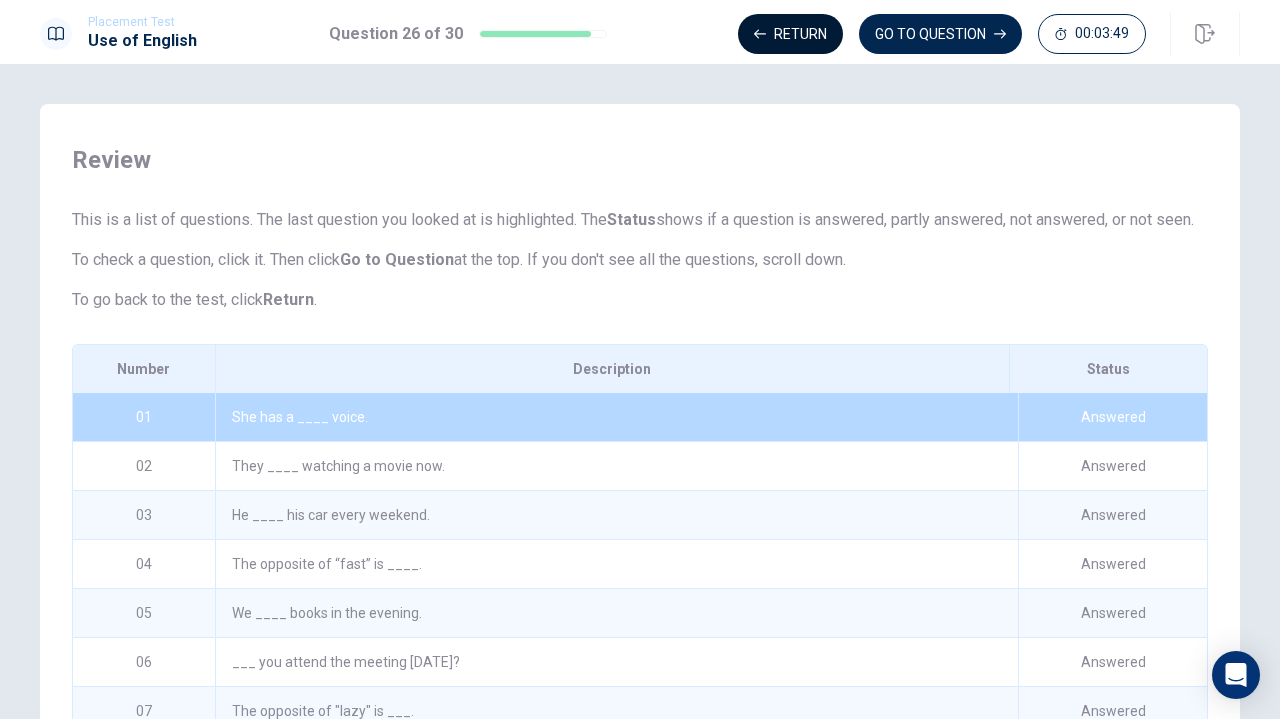click on "Return" at bounding box center (790, 34) 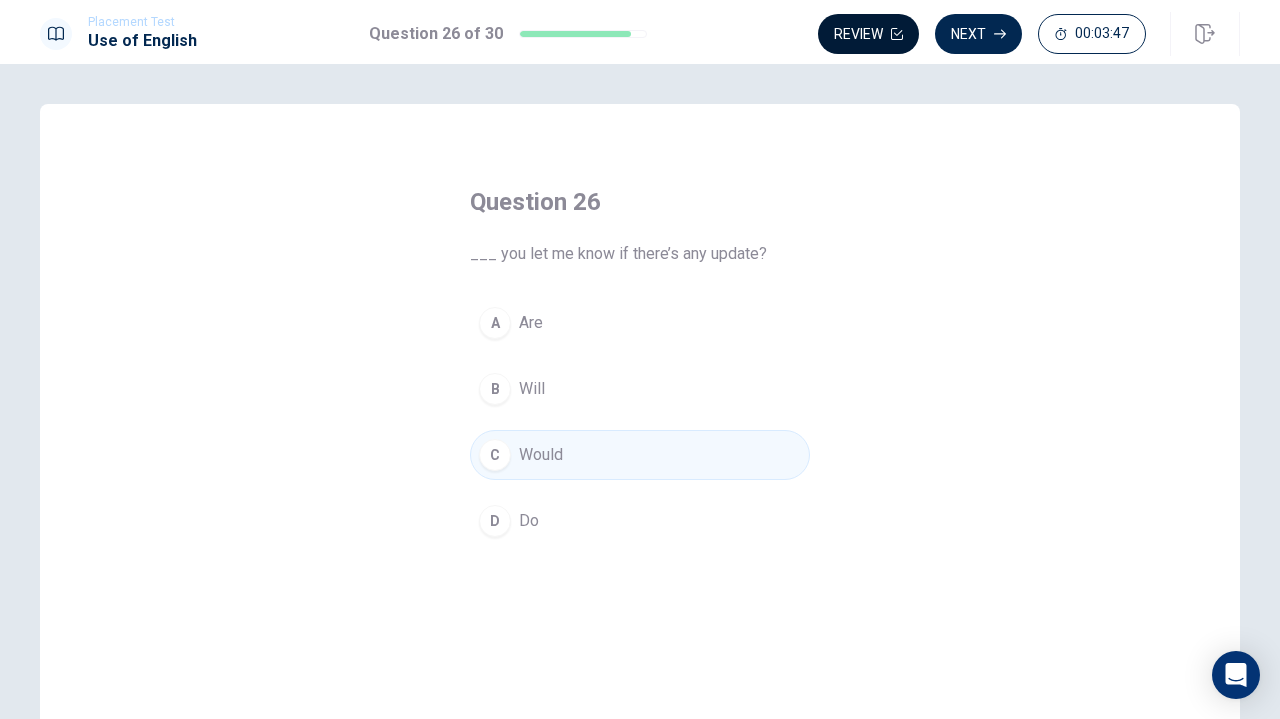 click on "Review" at bounding box center [868, 34] 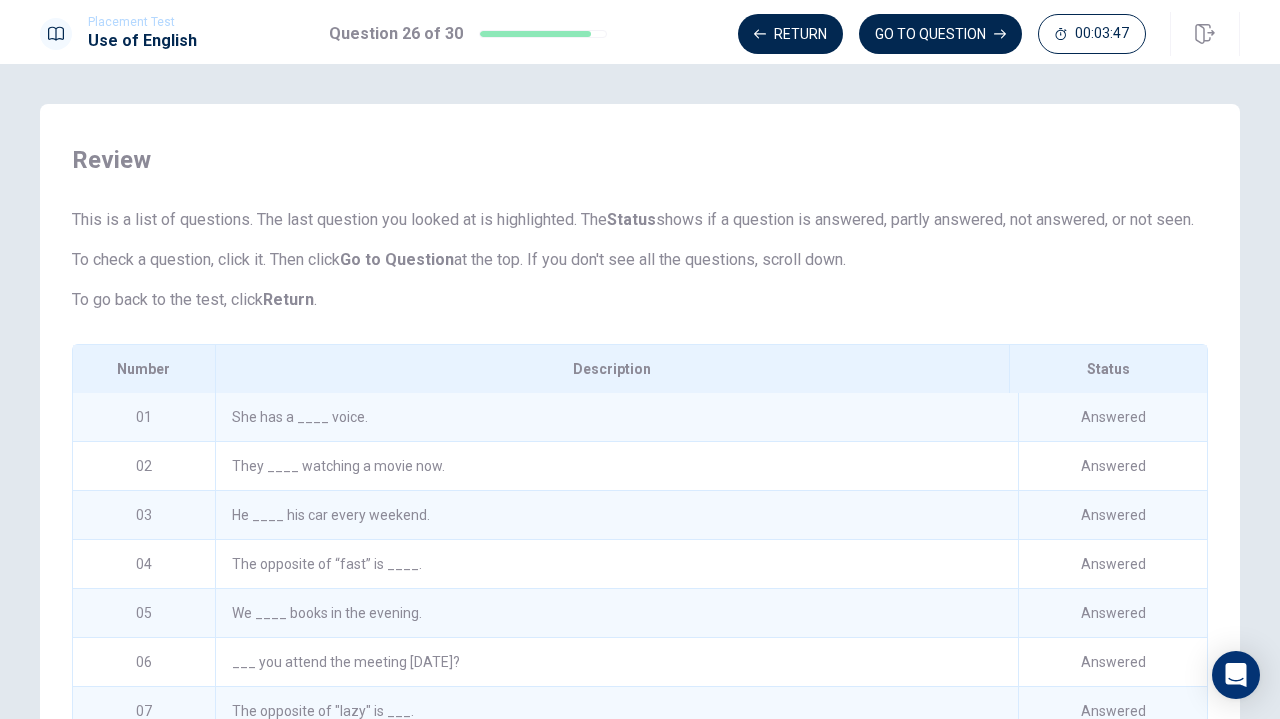 scroll, scrollTop: 224, scrollLeft: 0, axis: vertical 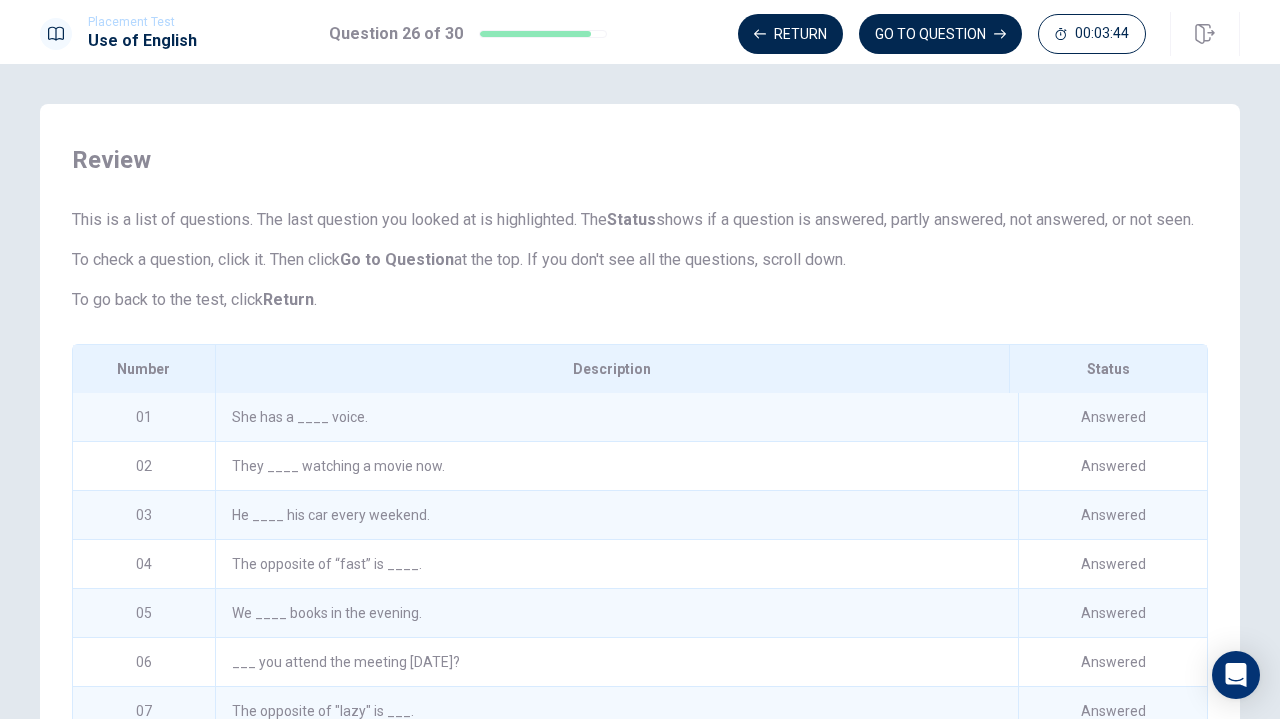 click on "She has a ____ voice." at bounding box center (616, 417) 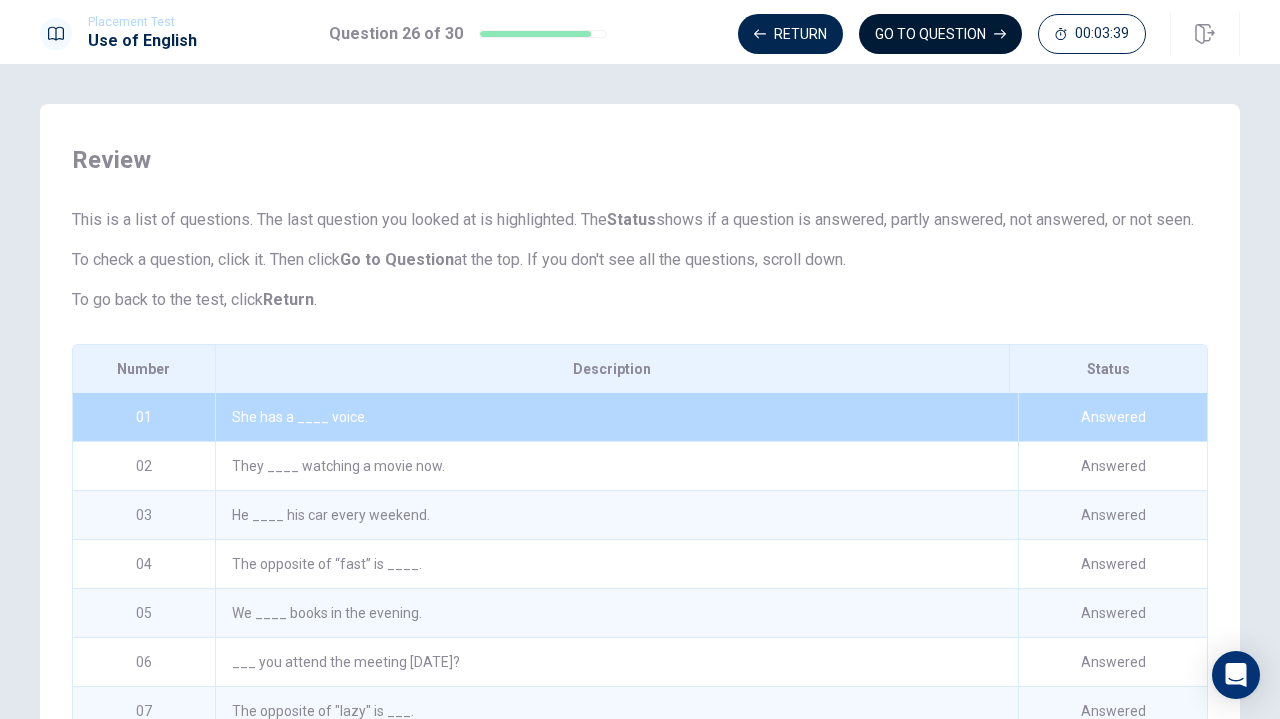 click on "GO TO QUESTION" at bounding box center (940, 34) 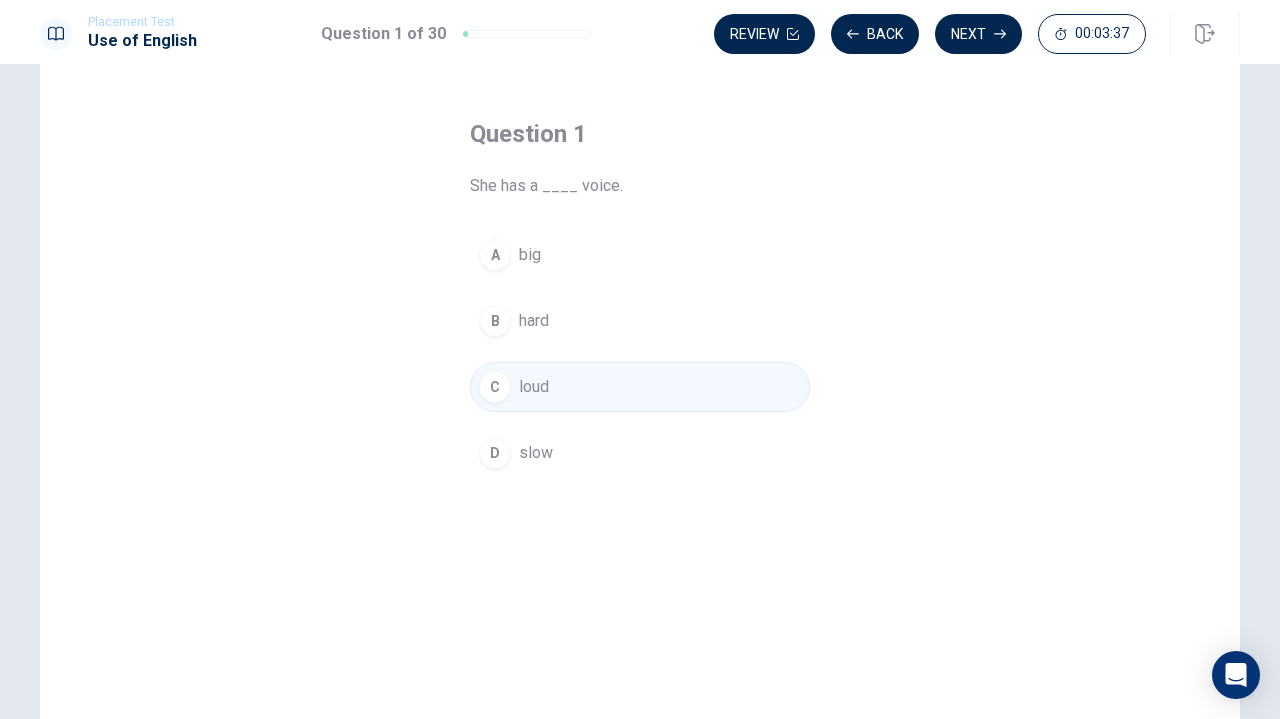 scroll, scrollTop: 68, scrollLeft: 0, axis: vertical 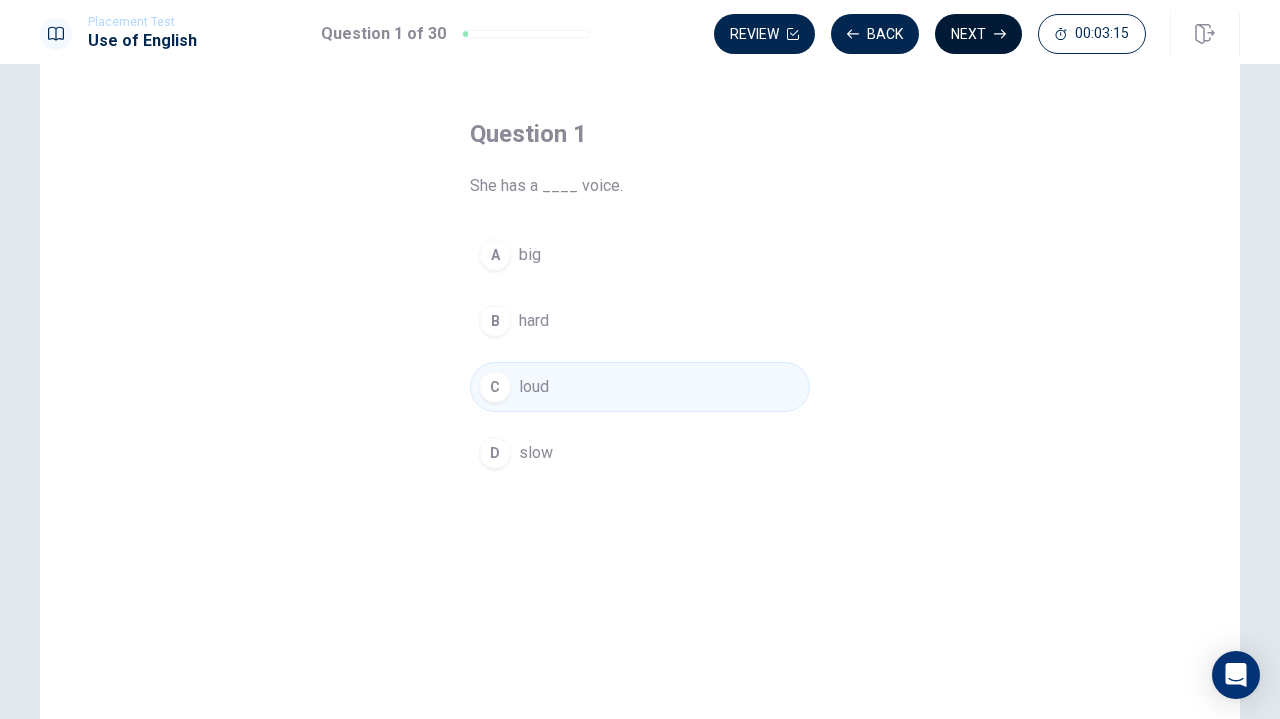 click on "Next" at bounding box center [978, 34] 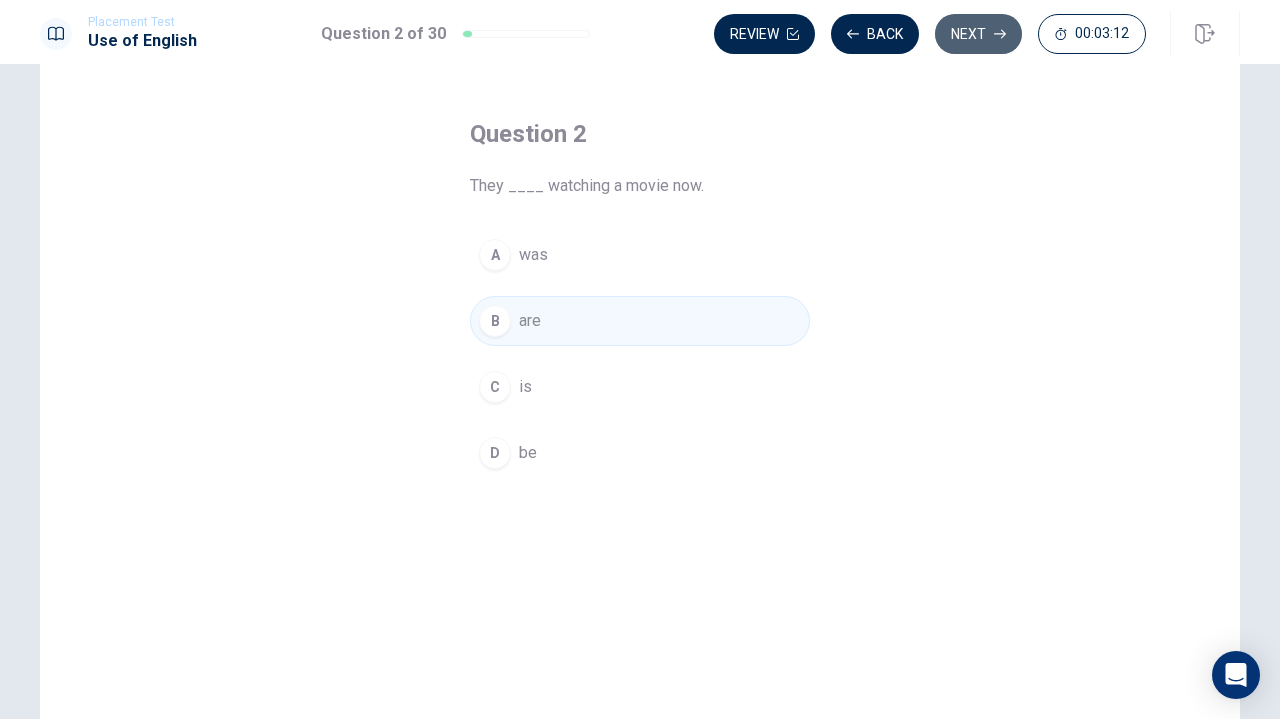 click on "Next" at bounding box center (978, 34) 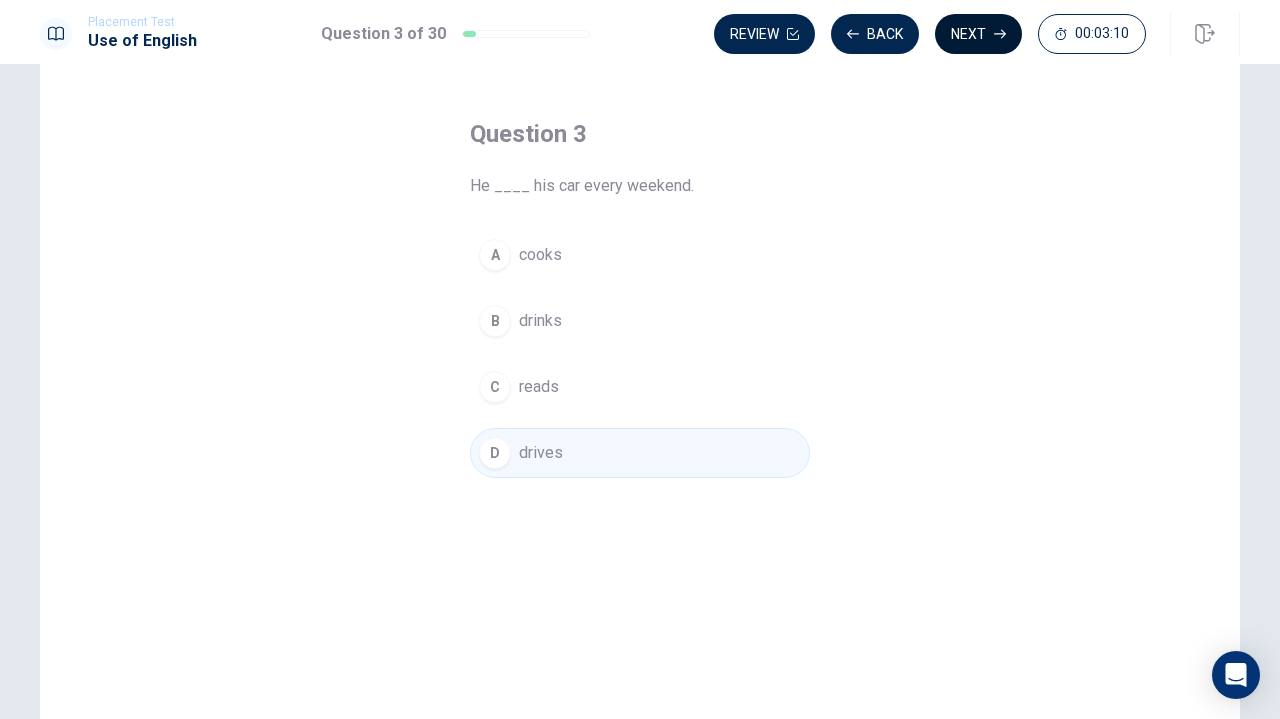 click on "Next" at bounding box center (978, 34) 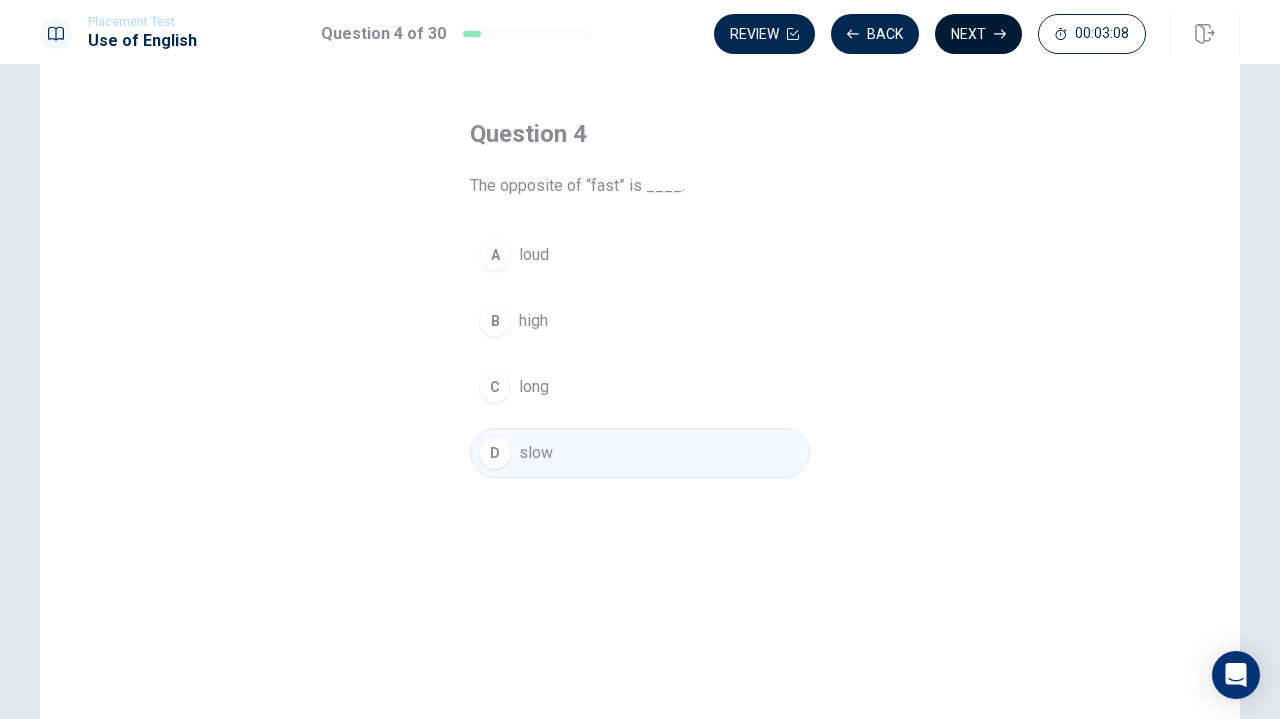click on "Next" at bounding box center (978, 34) 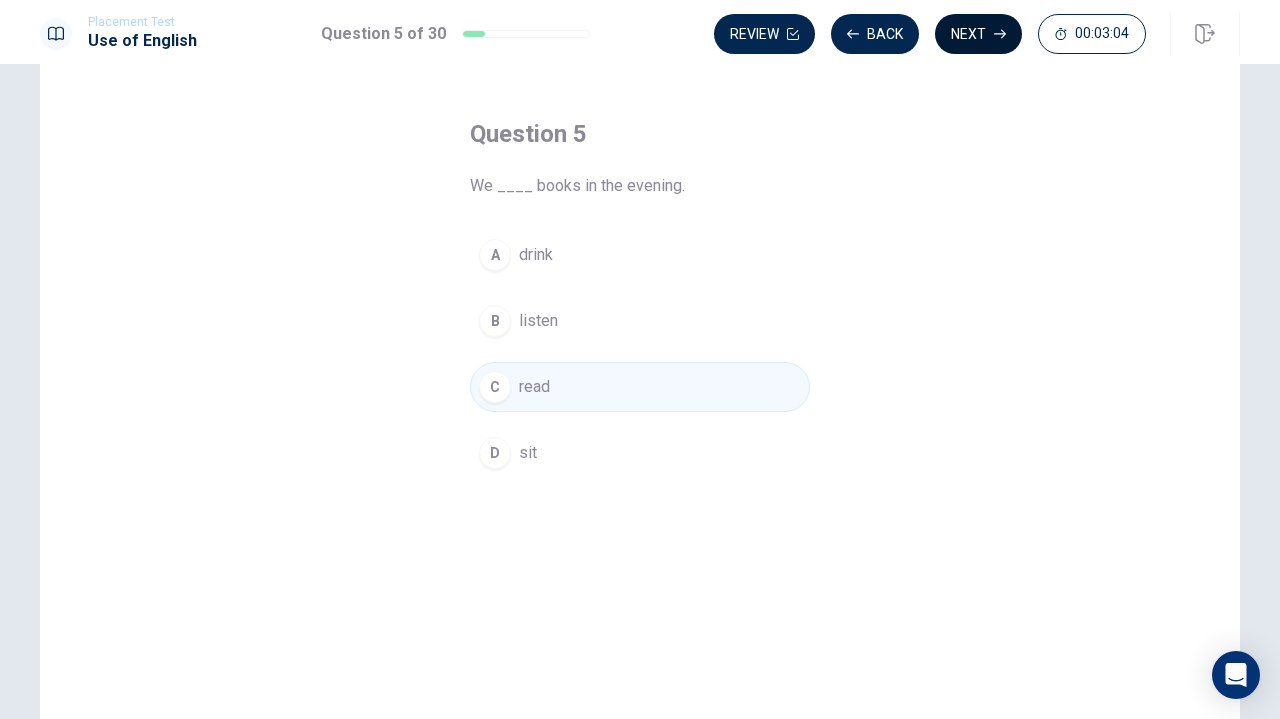 click 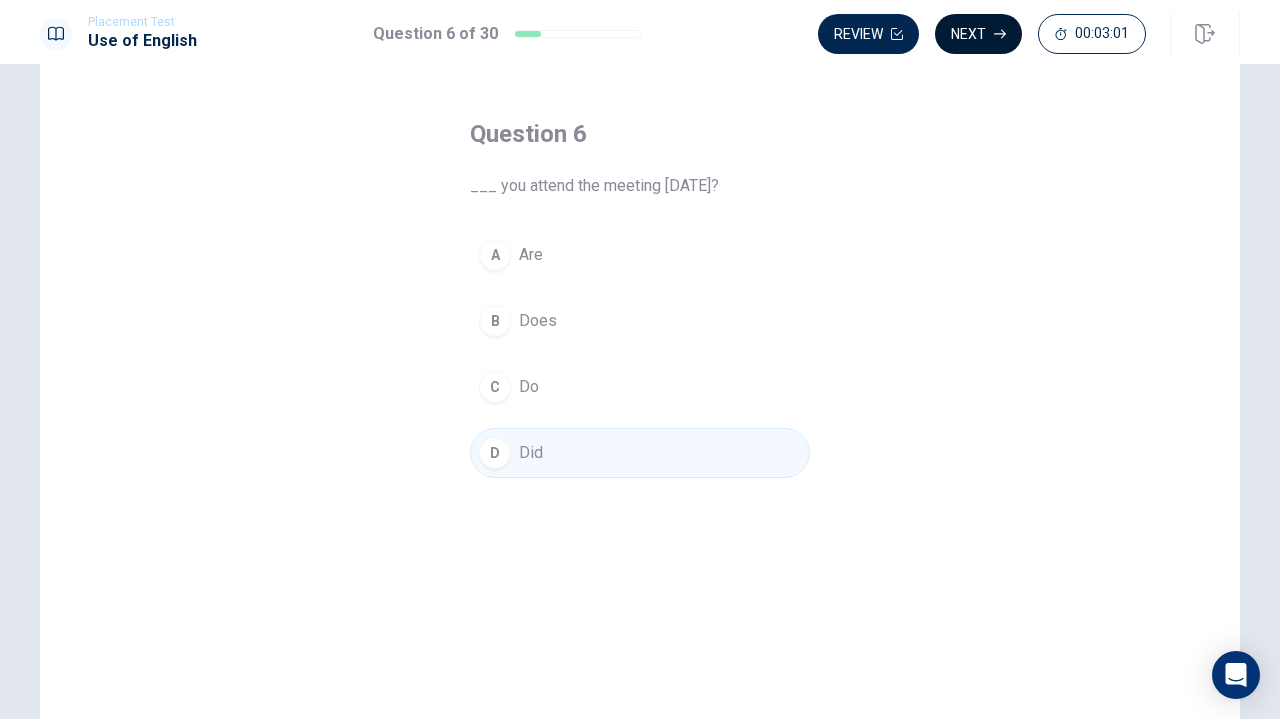 click on "Next" at bounding box center (978, 34) 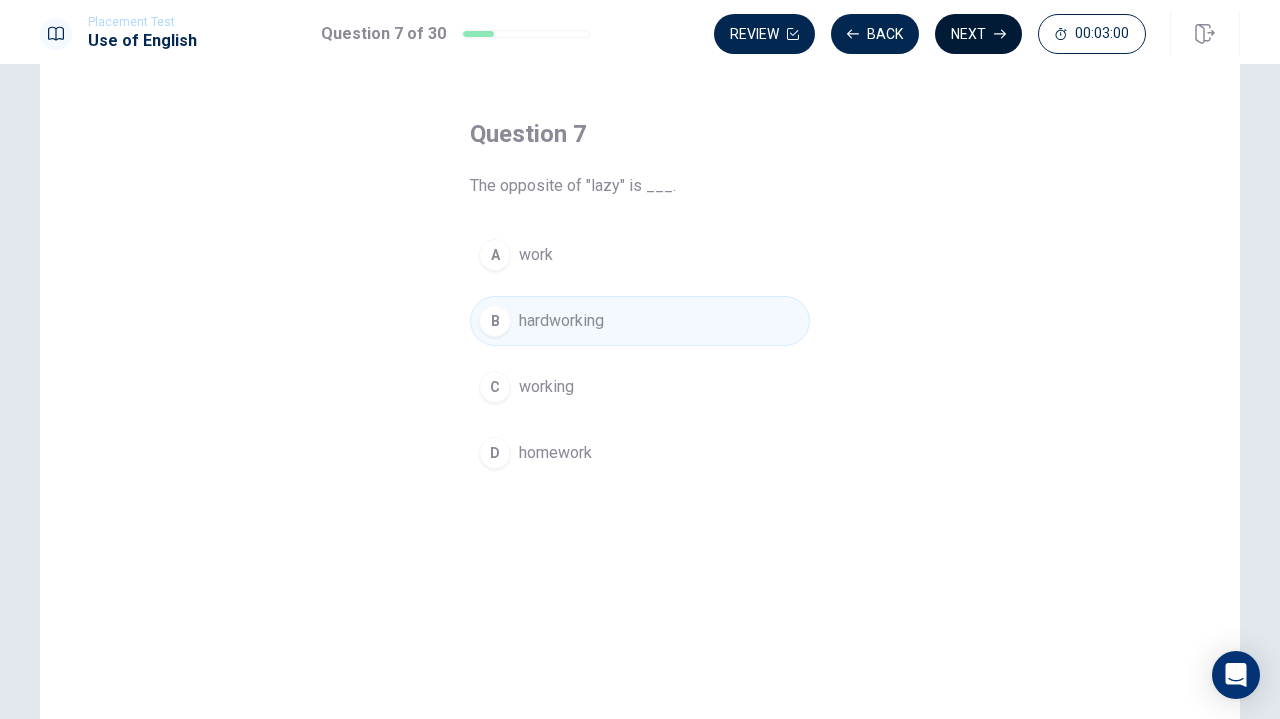 click 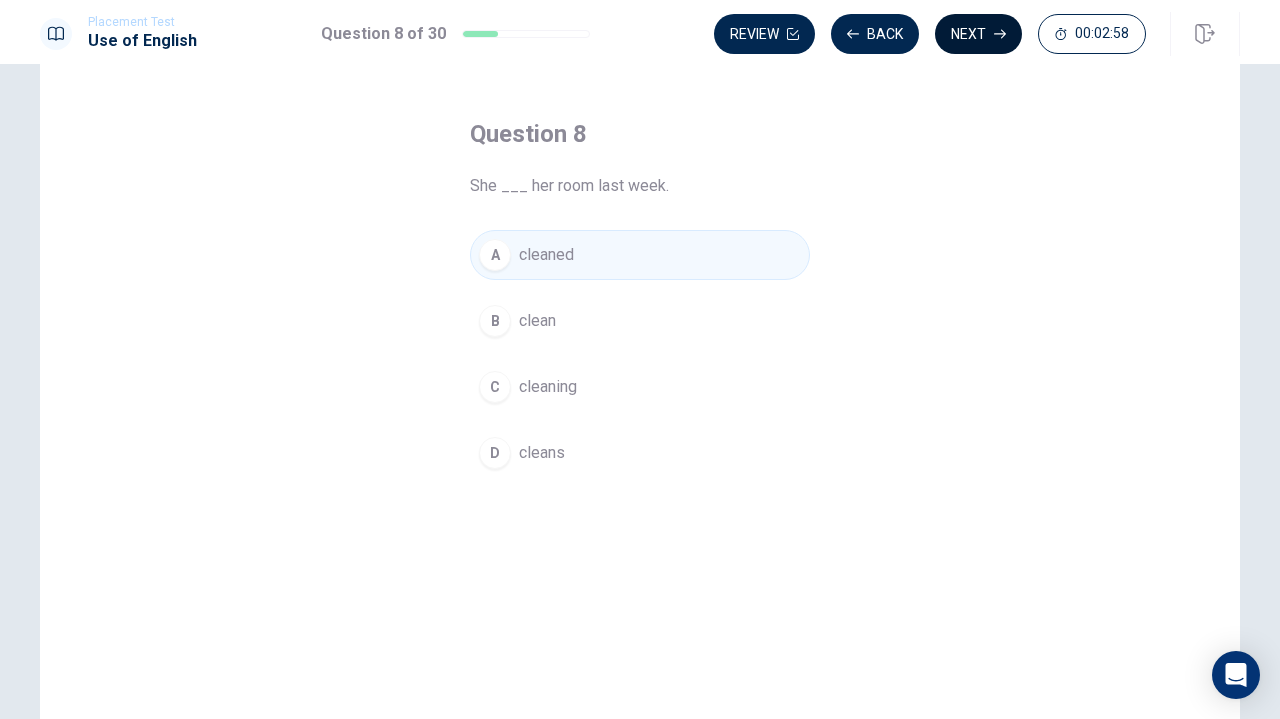 click 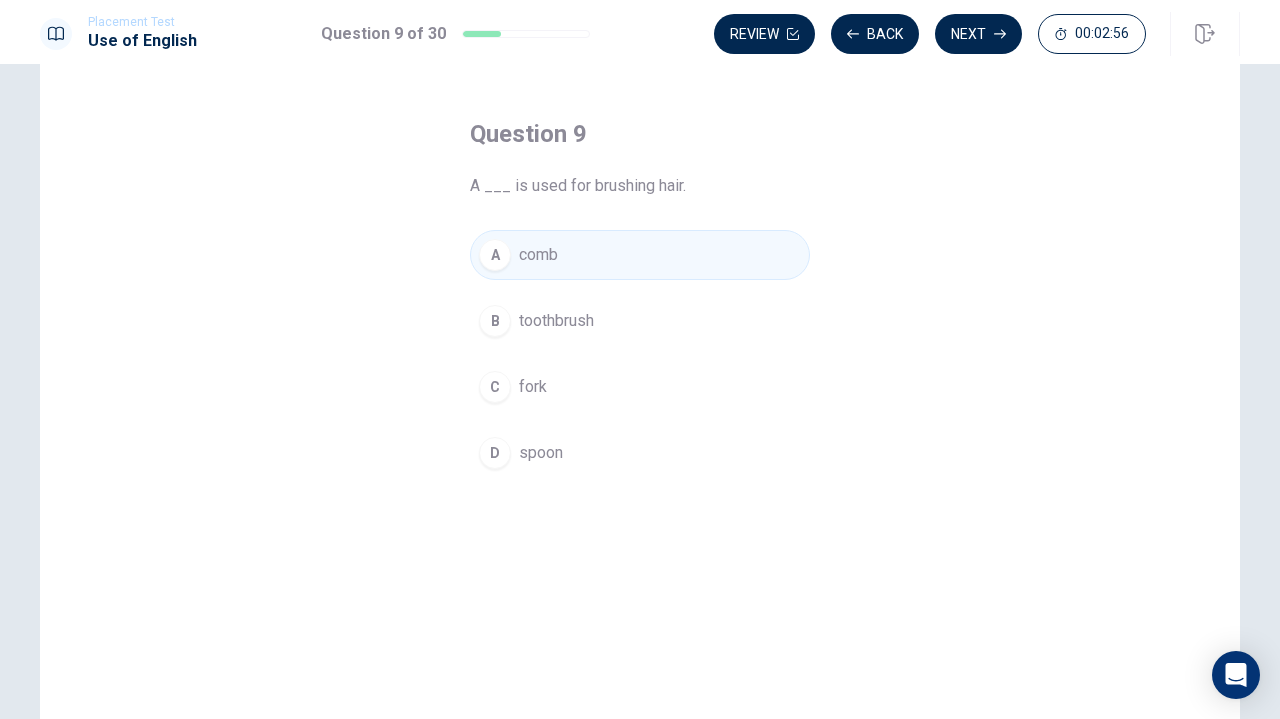 click on "Review Back Next 00:02:56" at bounding box center (977, 34) 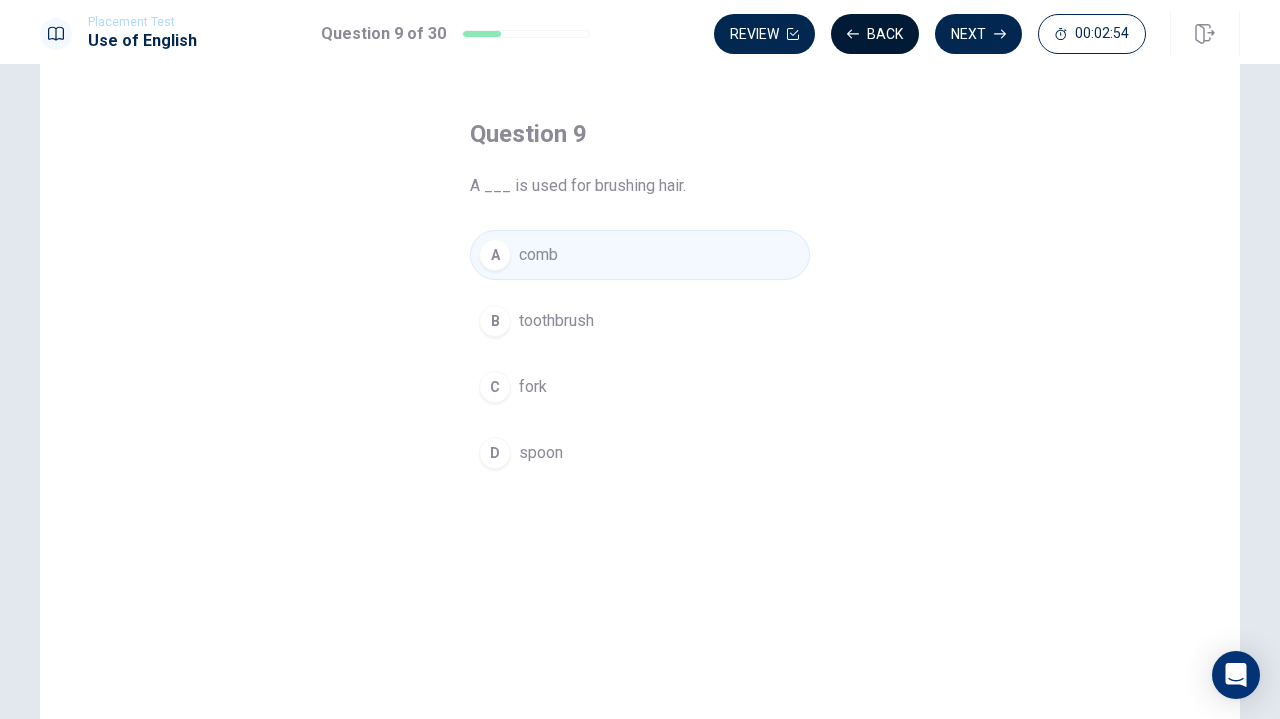 click on "Back" at bounding box center (875, 34) 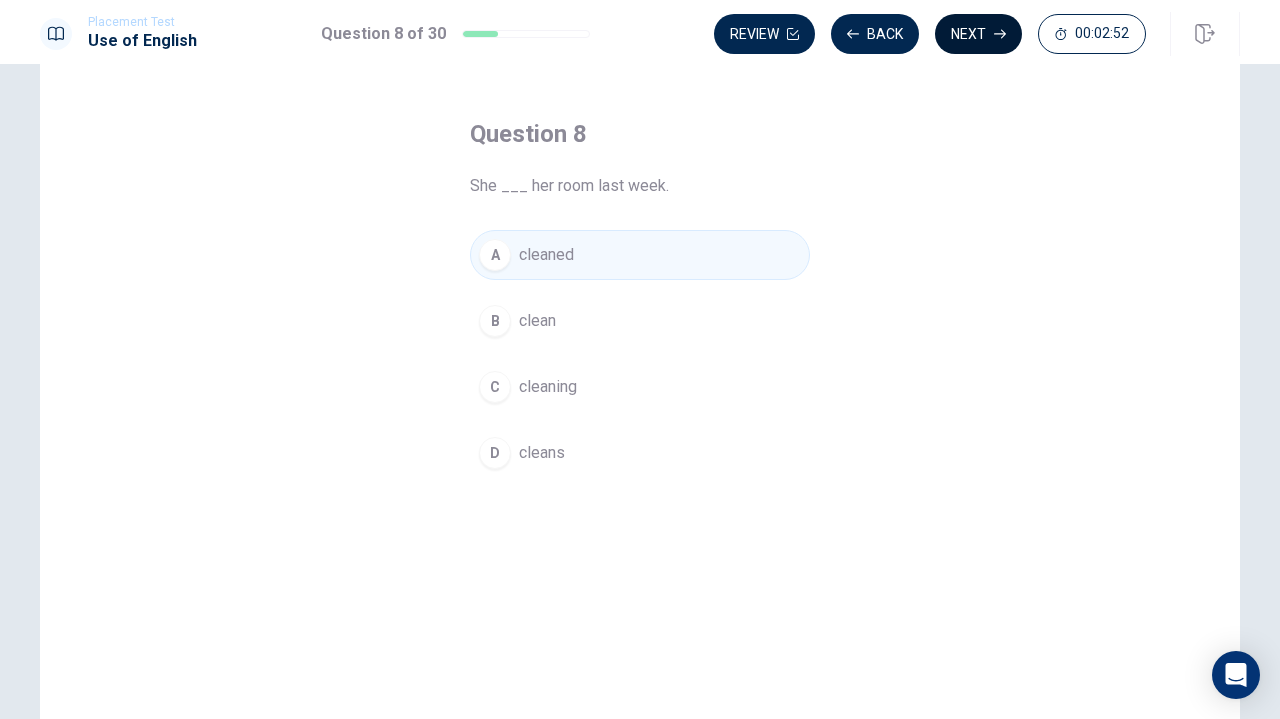 click on "Next" at bounding box center [978, 34] 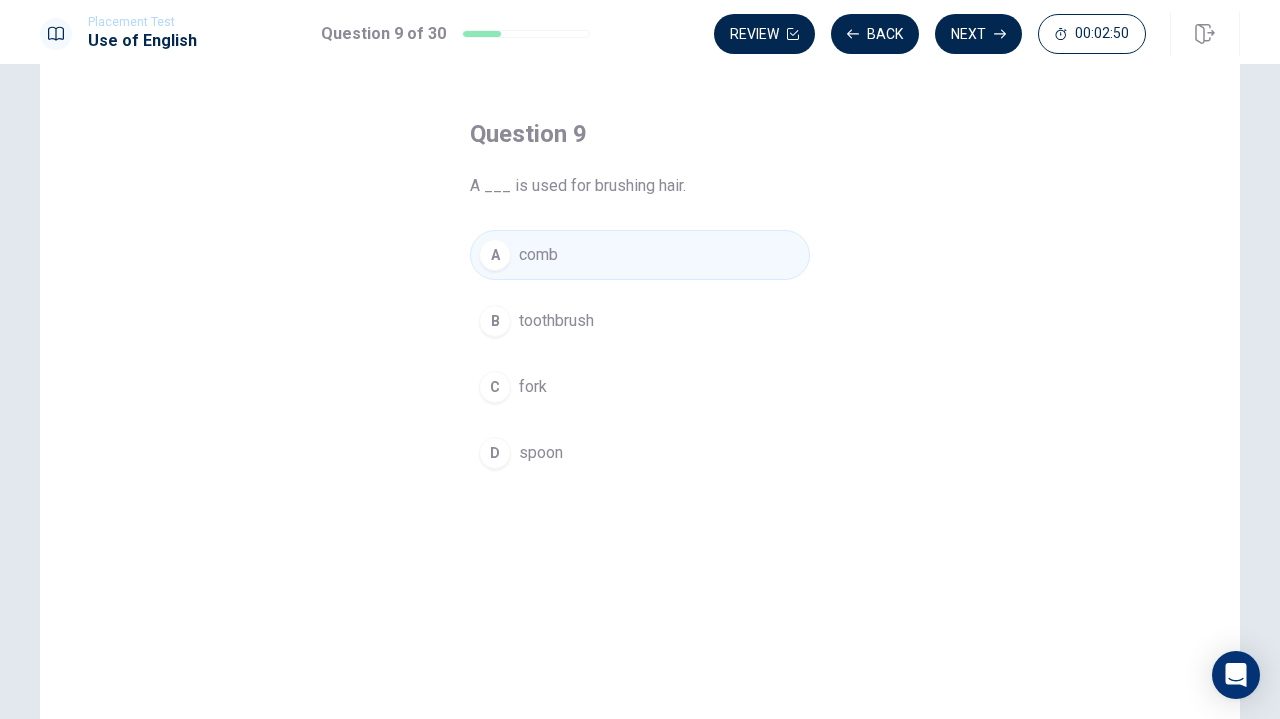 click on "Review Back Next 00:02:50" at bounding box center [977, 34] 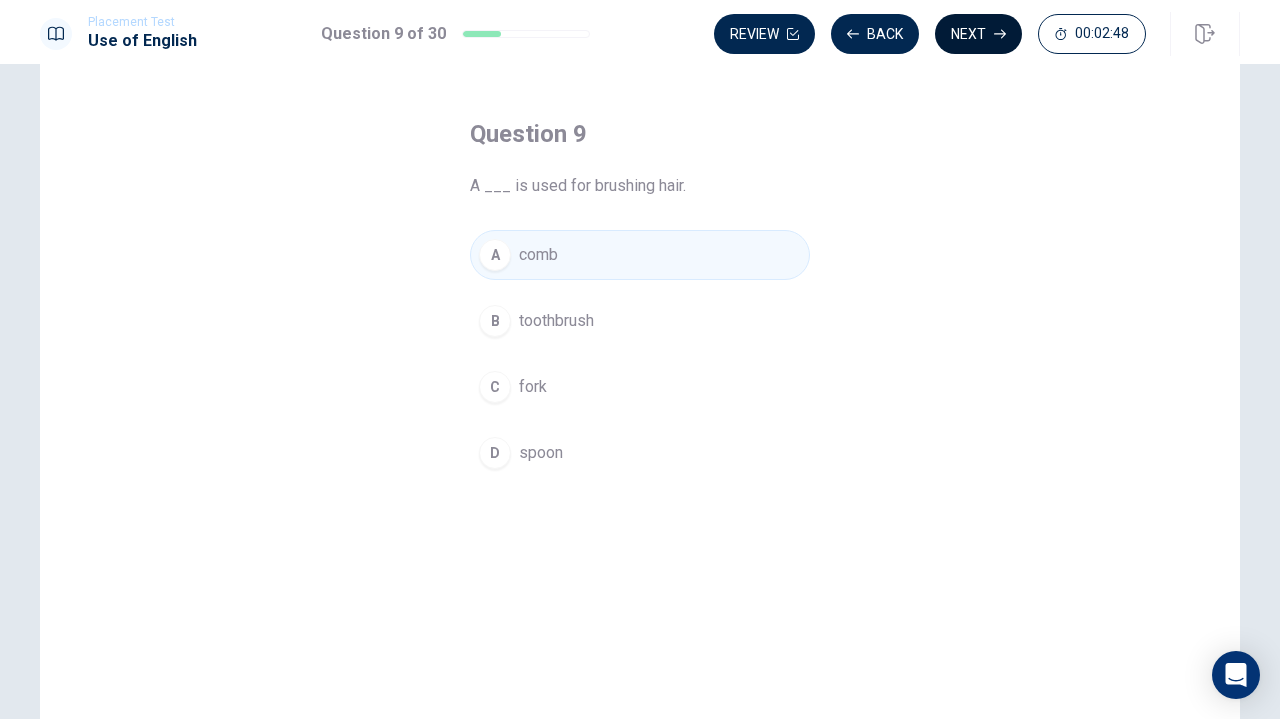 click 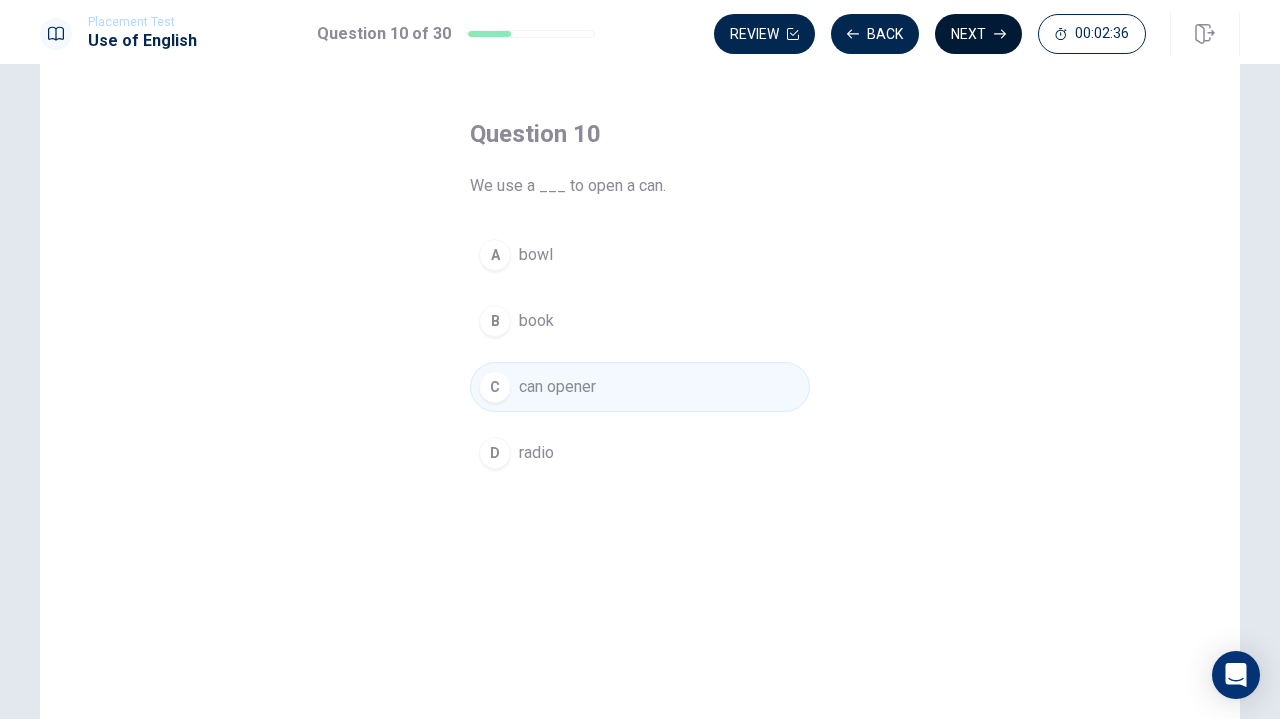 click on "Next" at bounding box center [978, 34] 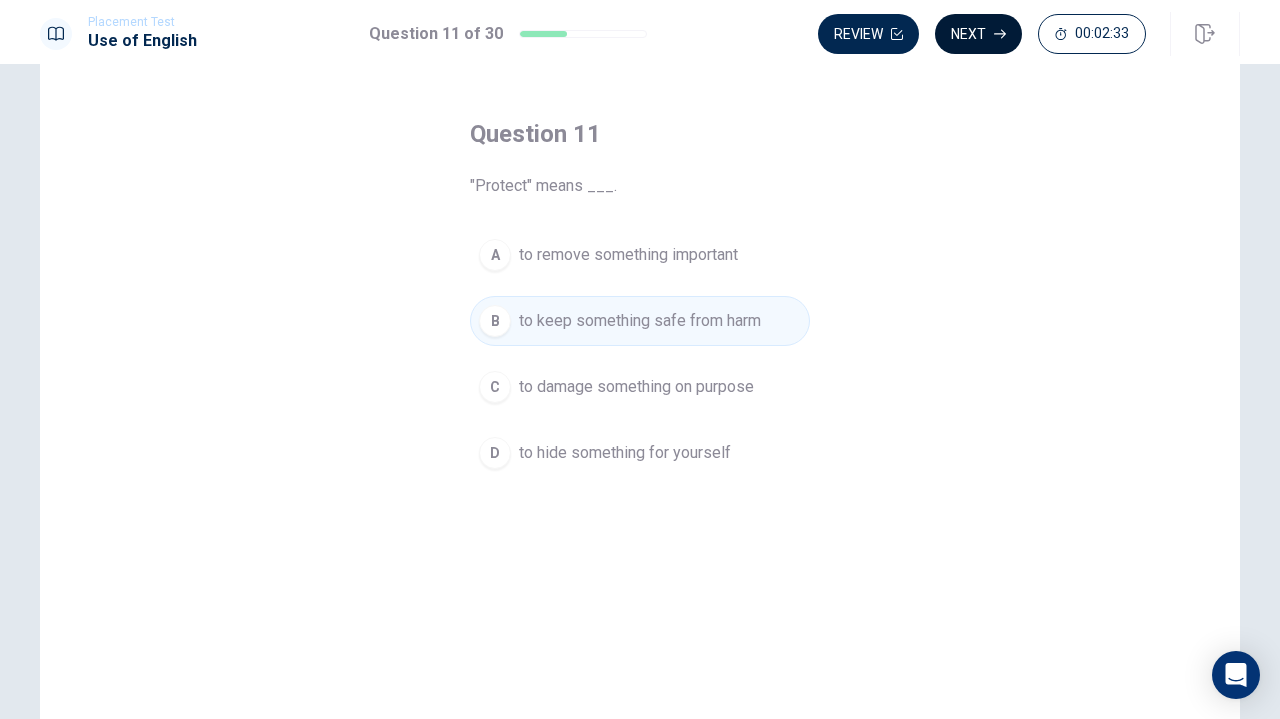 click 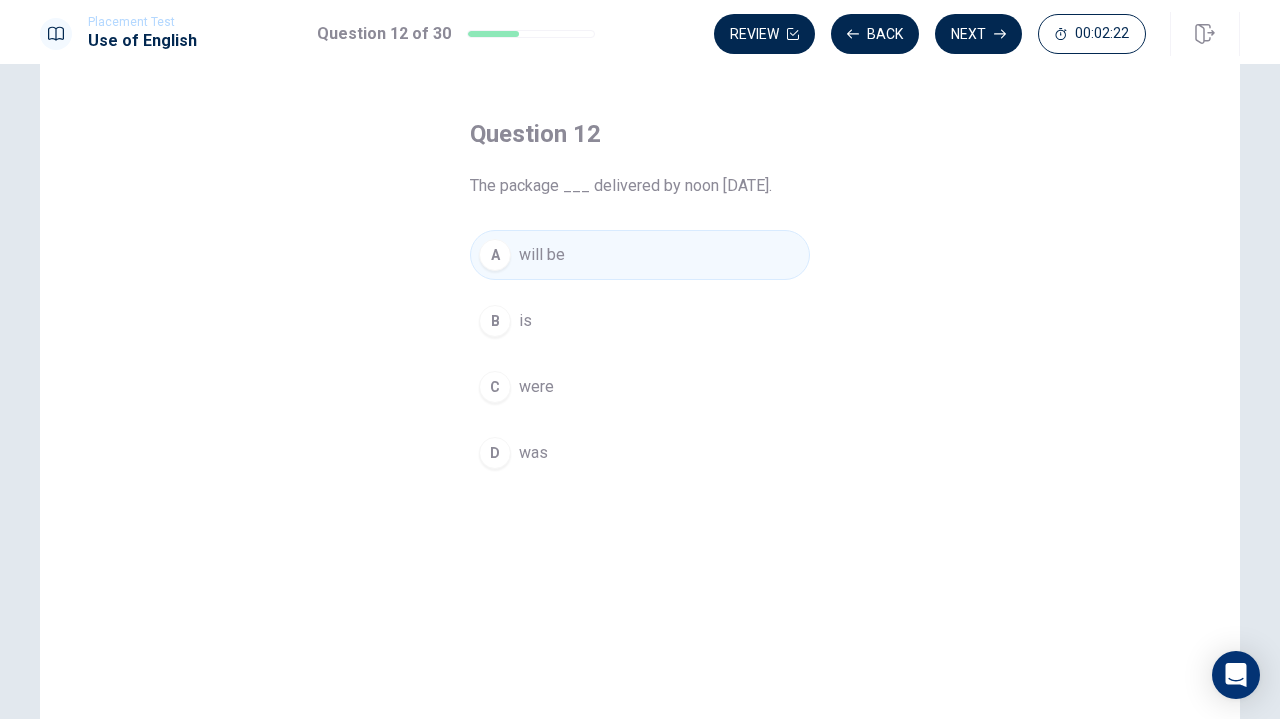 click on "Placement Test   Use of English Question 12 of 30 Review Back Next 00:02:22" at bounding box center [640, 32] 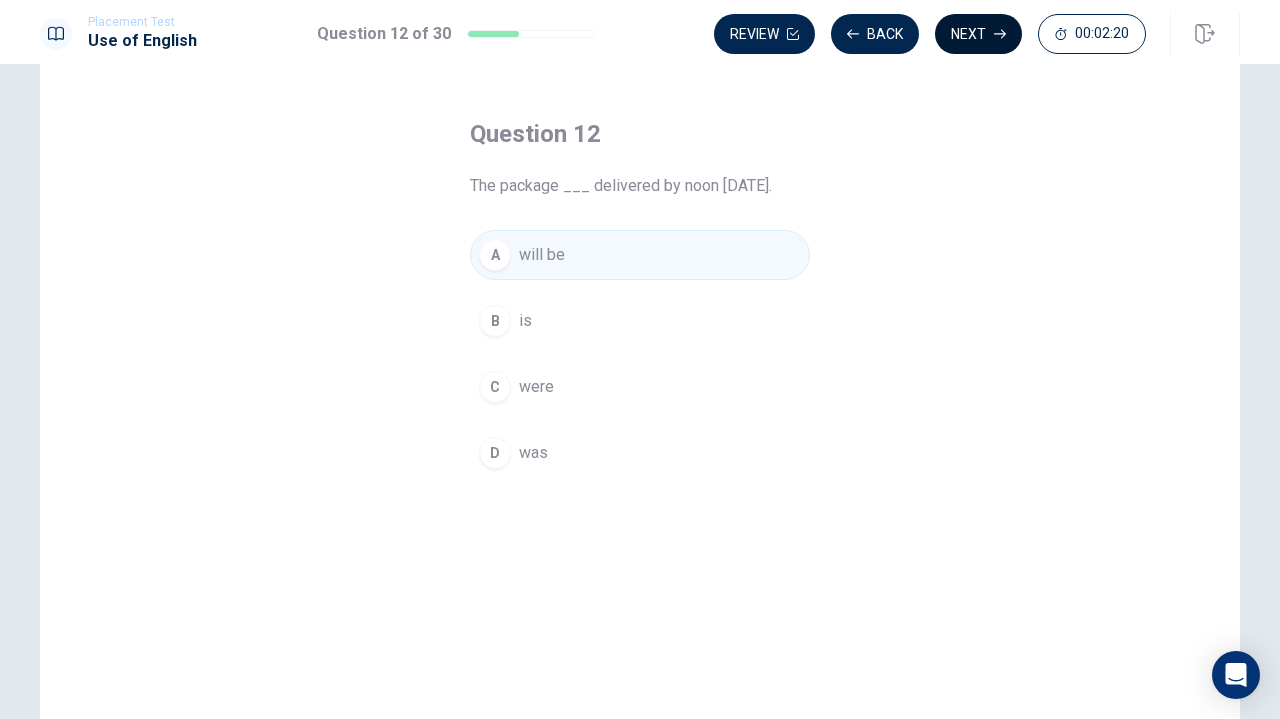 click on "Next" at bounding box center [978, 34] 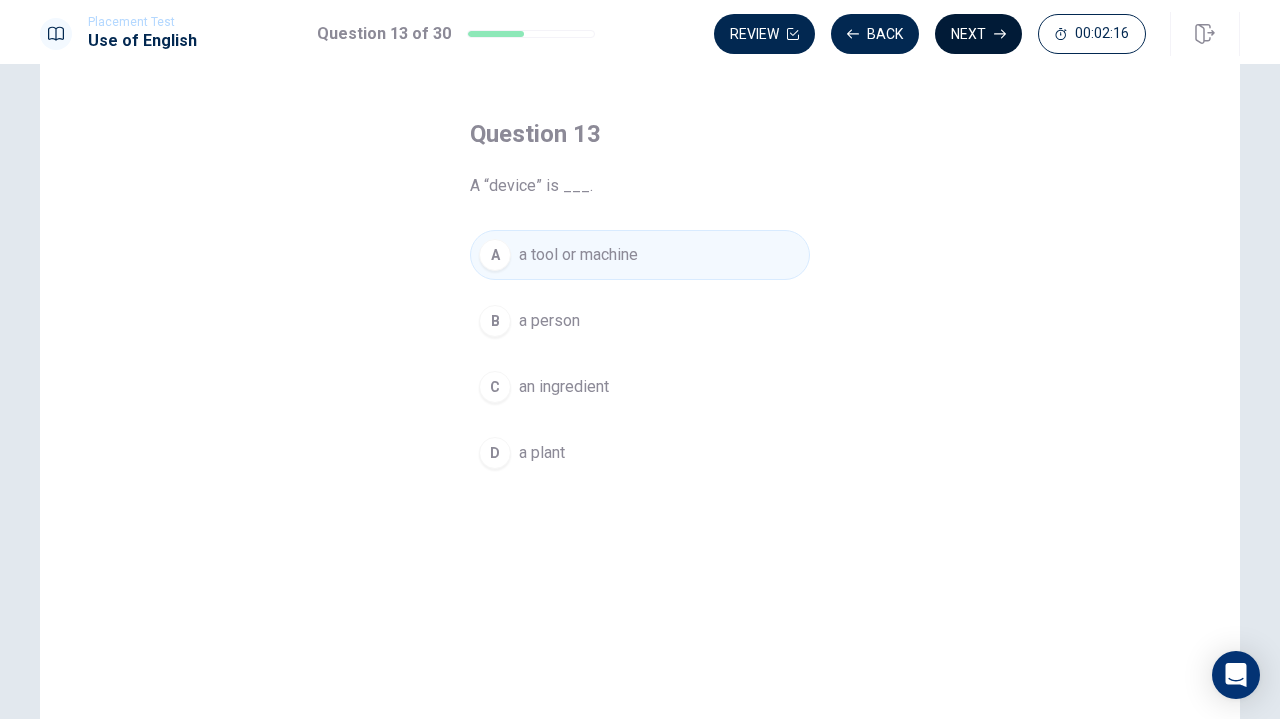 click on "Next" at bounding box center (978, 34) 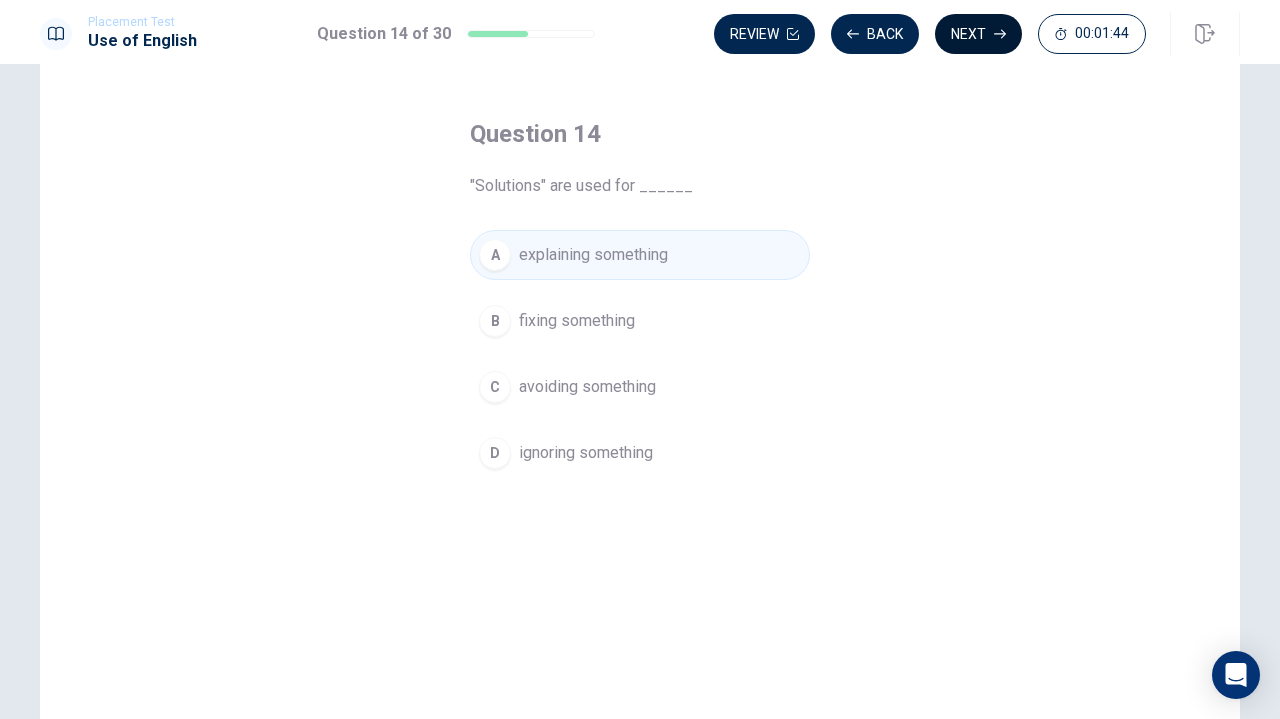 click on "Next" at bounding box center (978, 34) 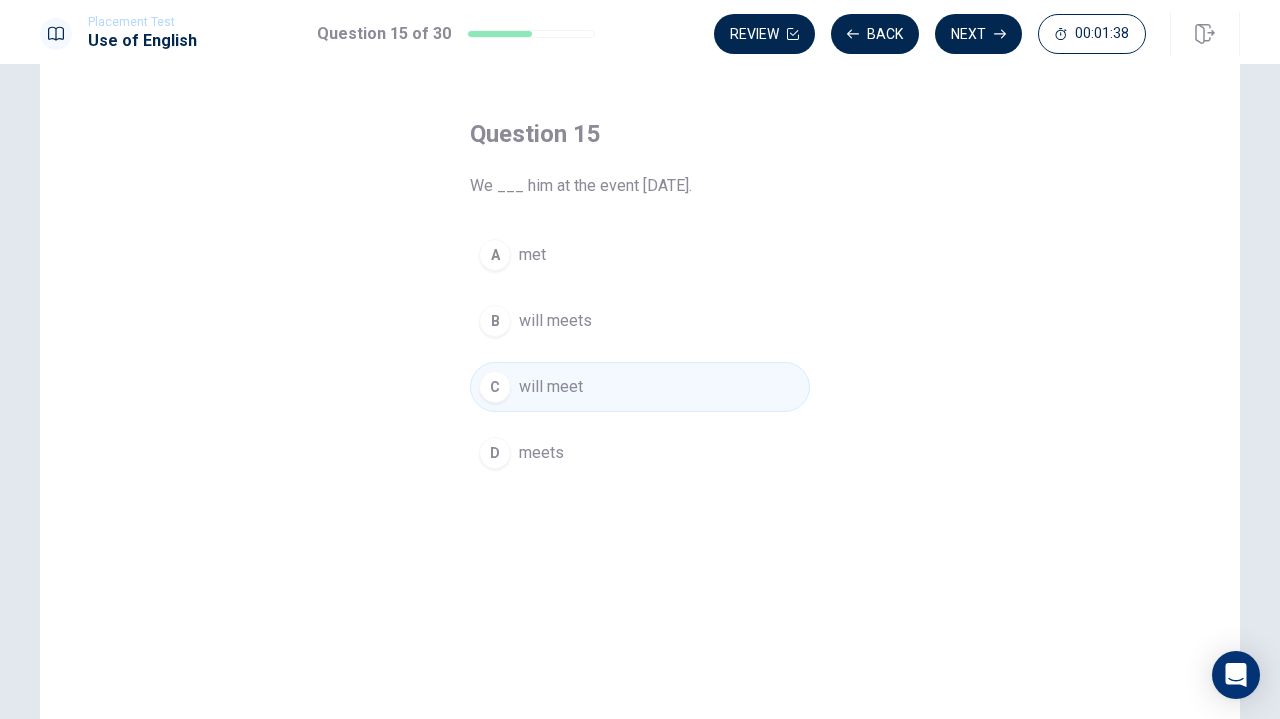 click on "Question 15 We ___ him at the event [DATE]. A met B will meets C will meet D meets" at bounding box center (640, 383) 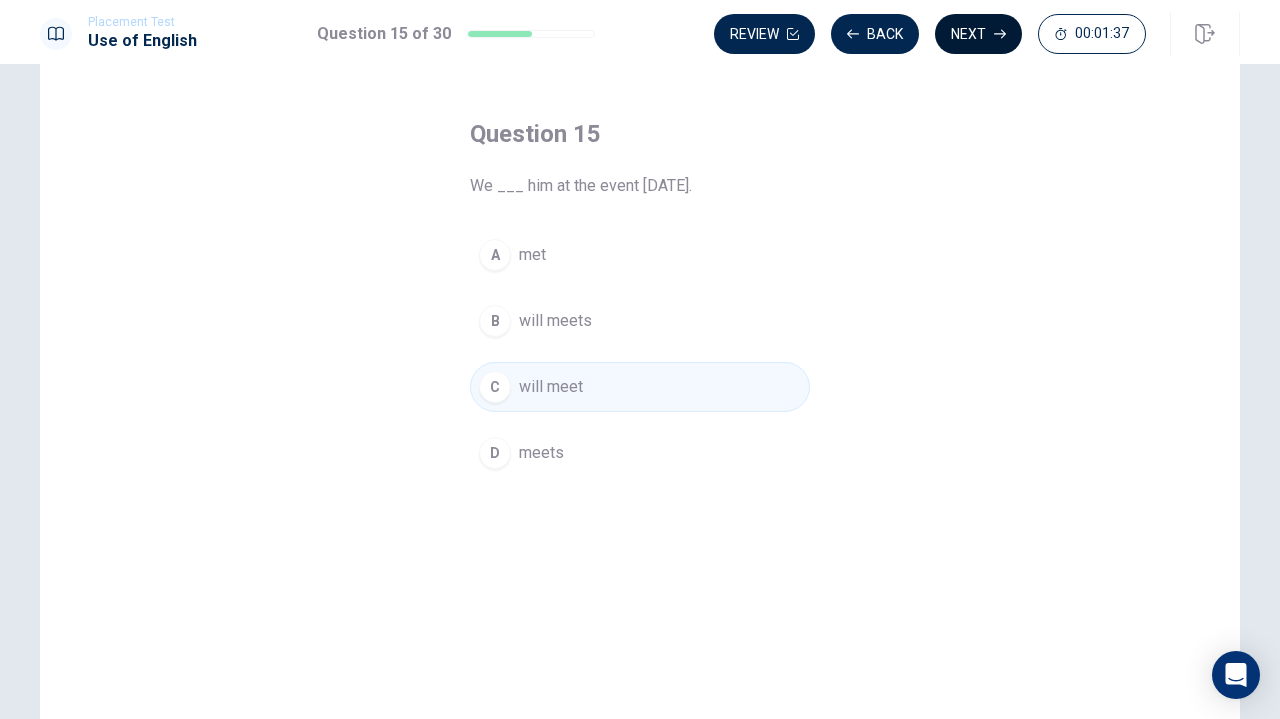 click 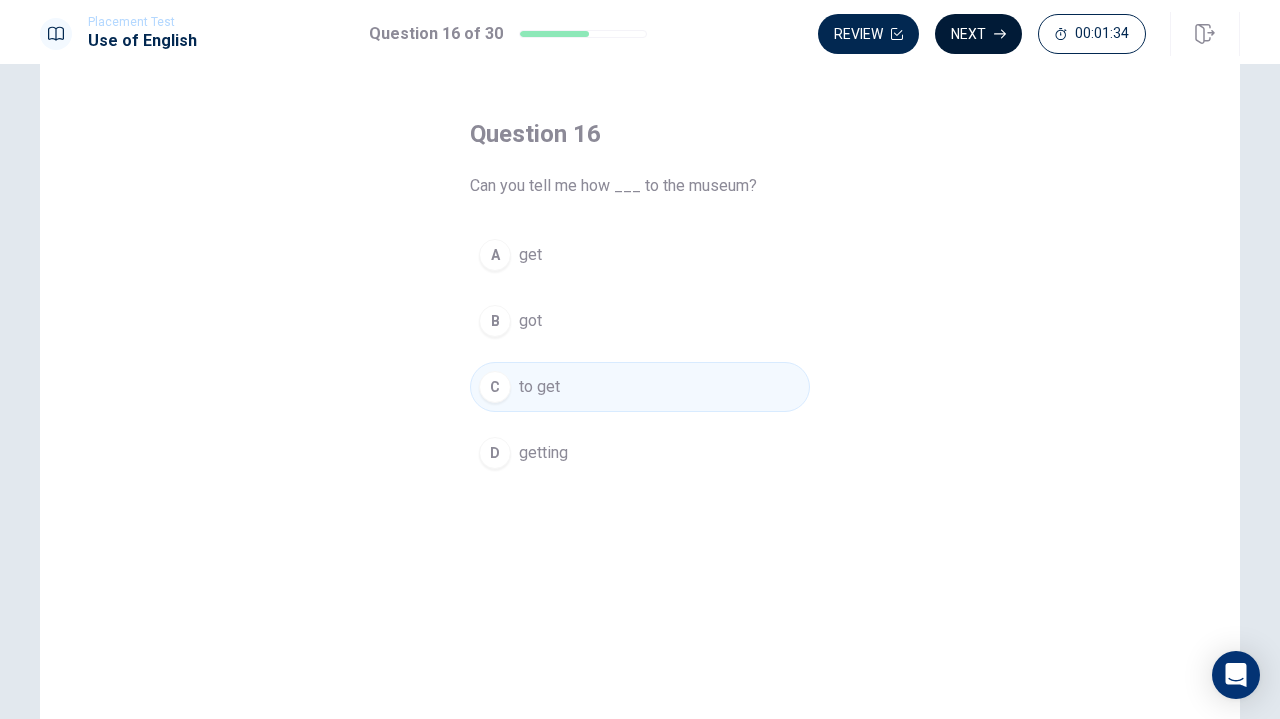 click on "Next" at bounding box center (978, 34) 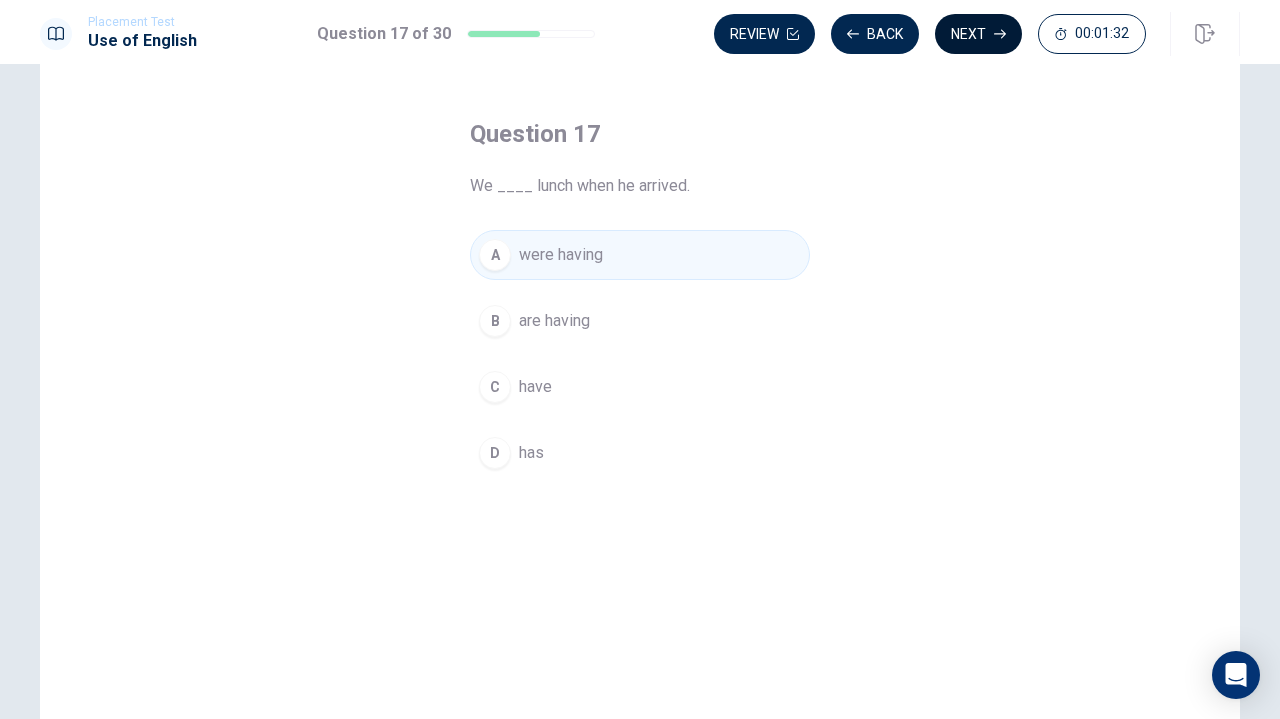 click on "Next" at bounding box center (978, 34) 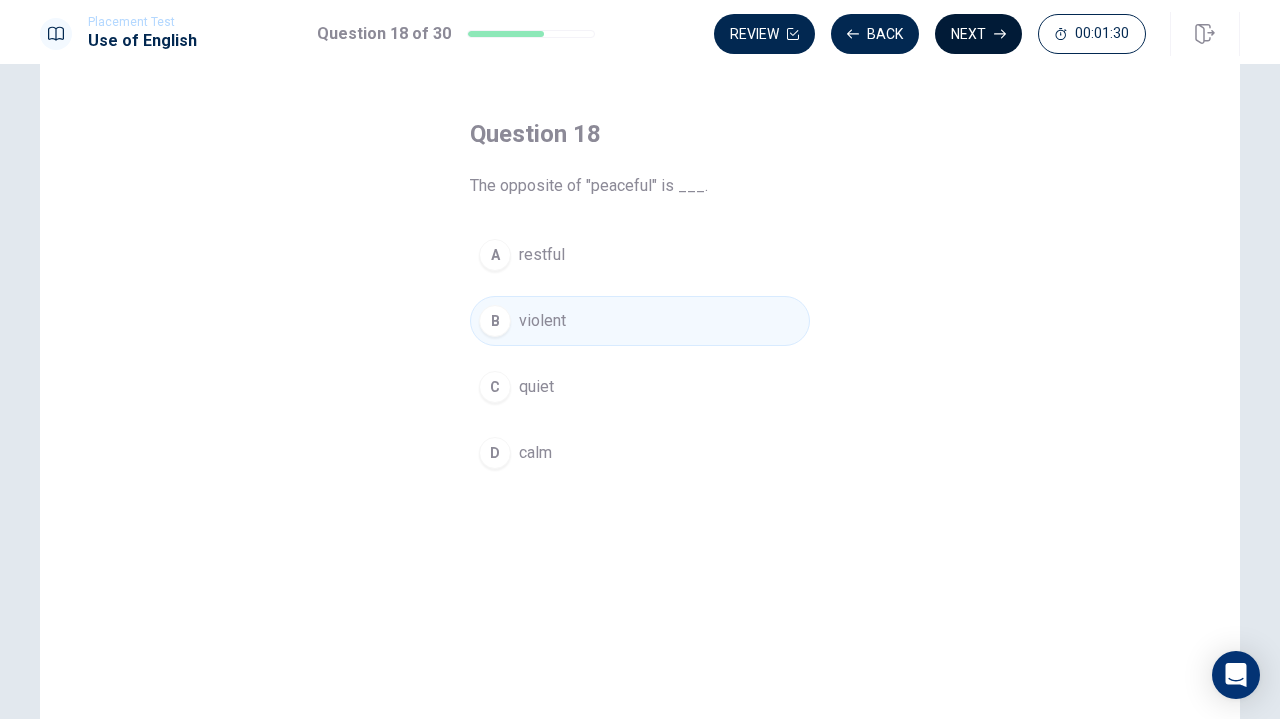 click 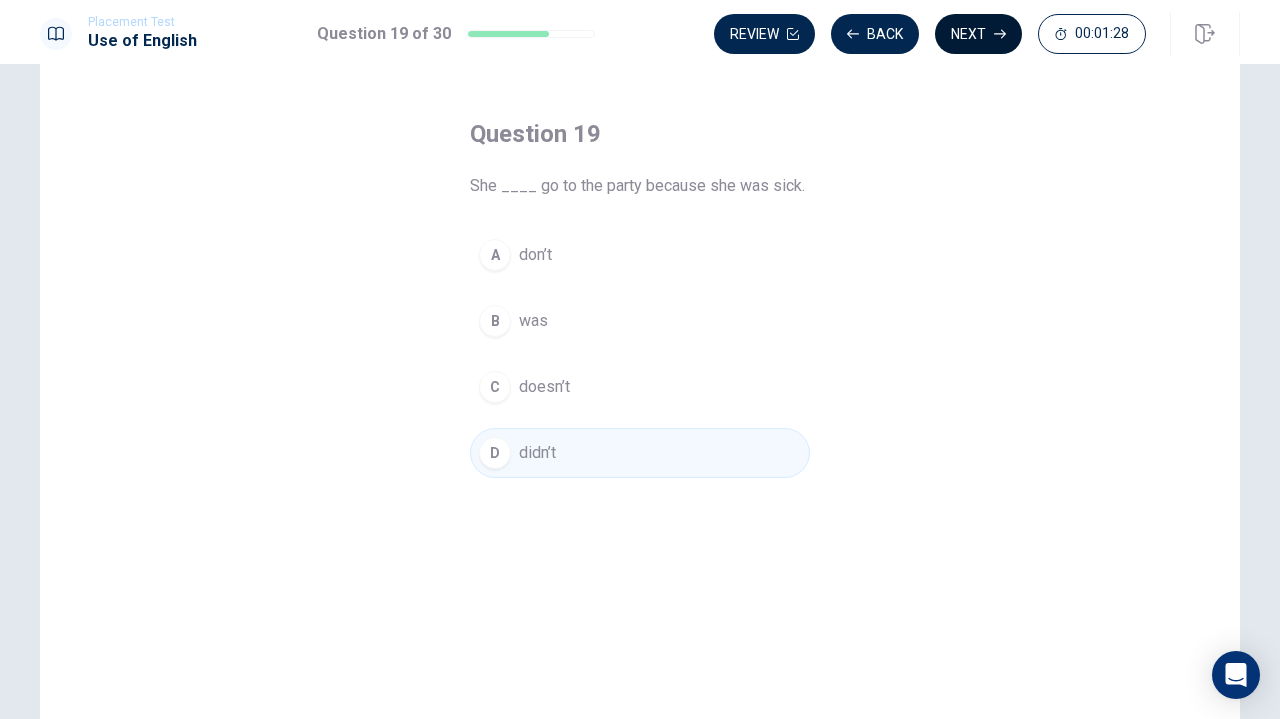 click 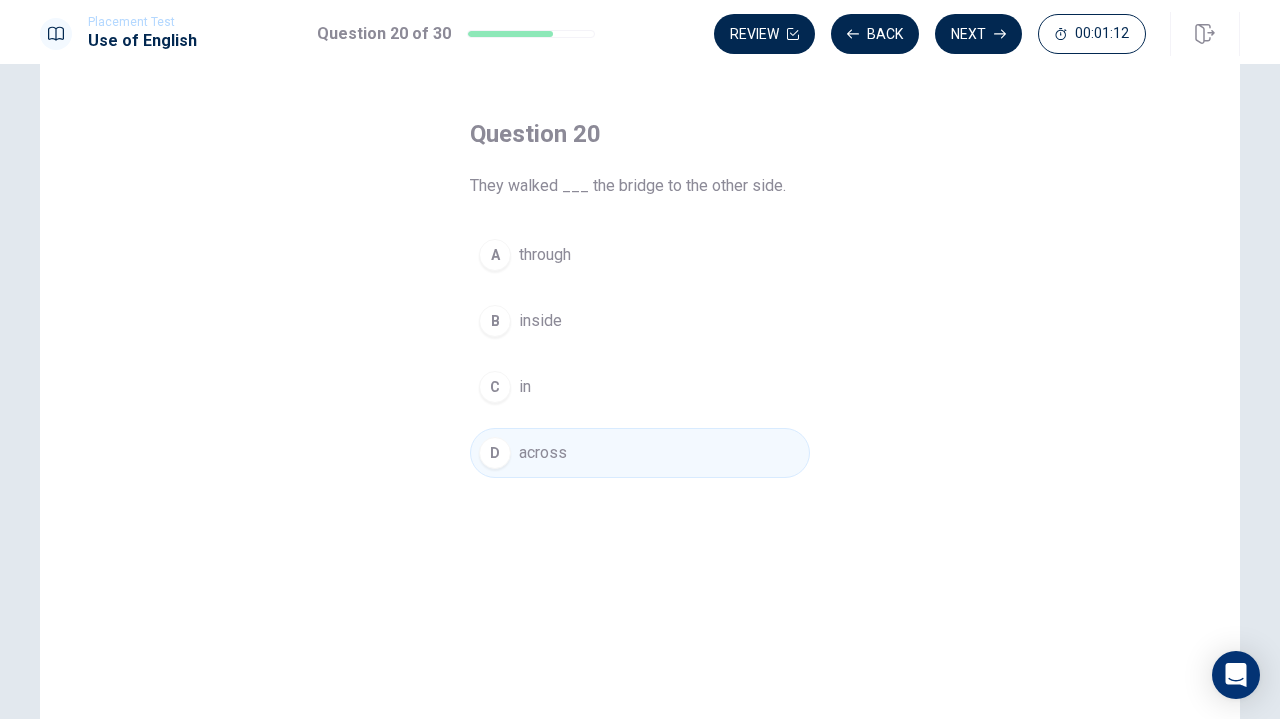 click on "Placement Test   Use of English Question 20 of 30 Review Back Next 00:01:12" at bounding box center (640, 32) 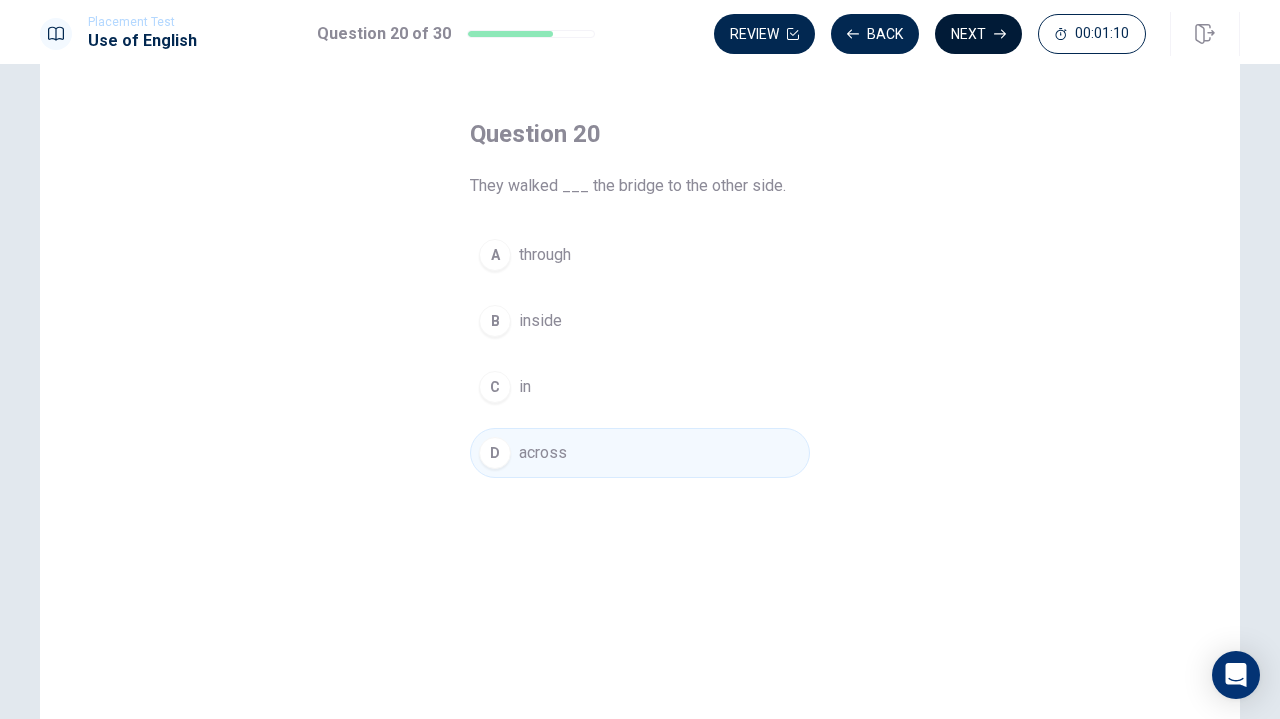 click 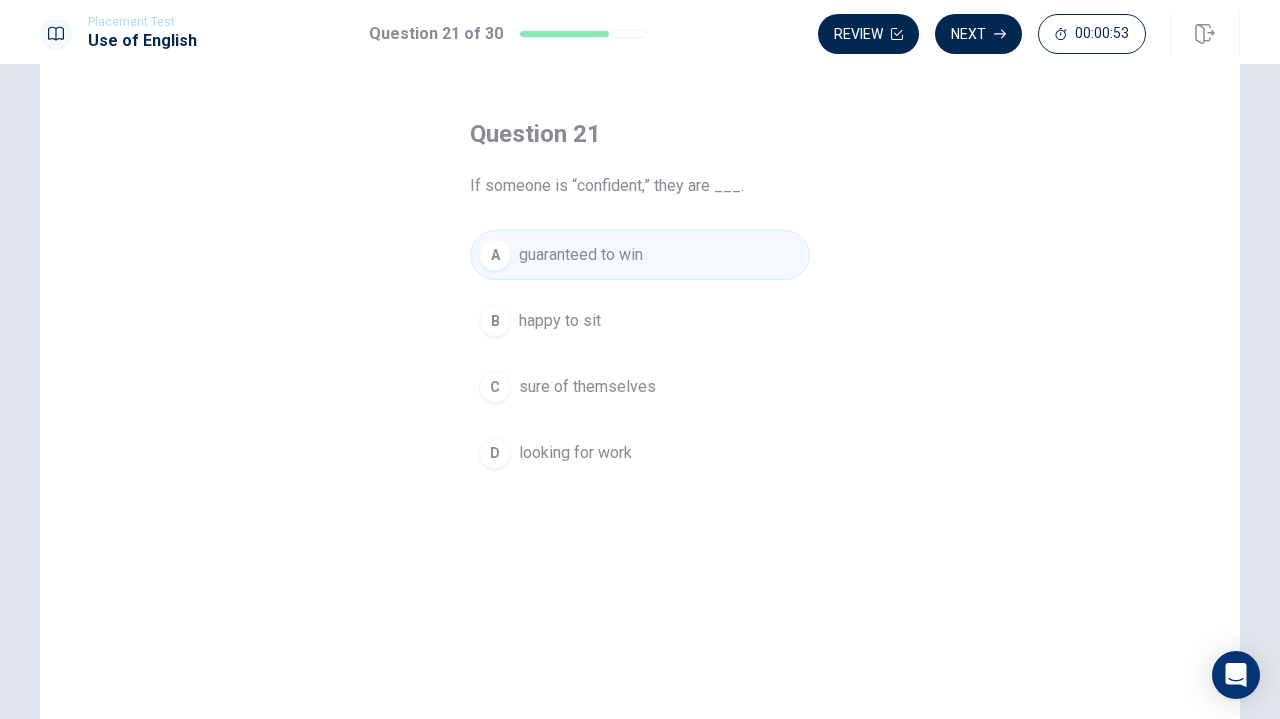 click on "sure of themselves" at bounding box center (587, 387) 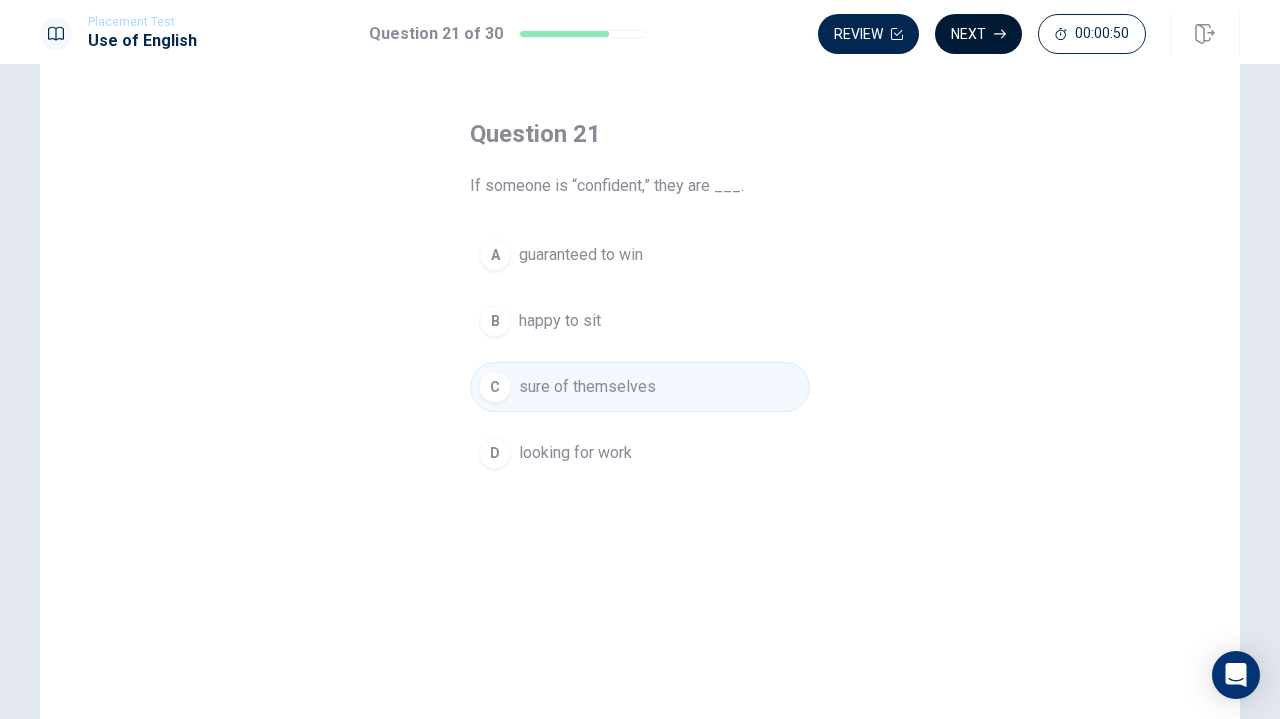 click 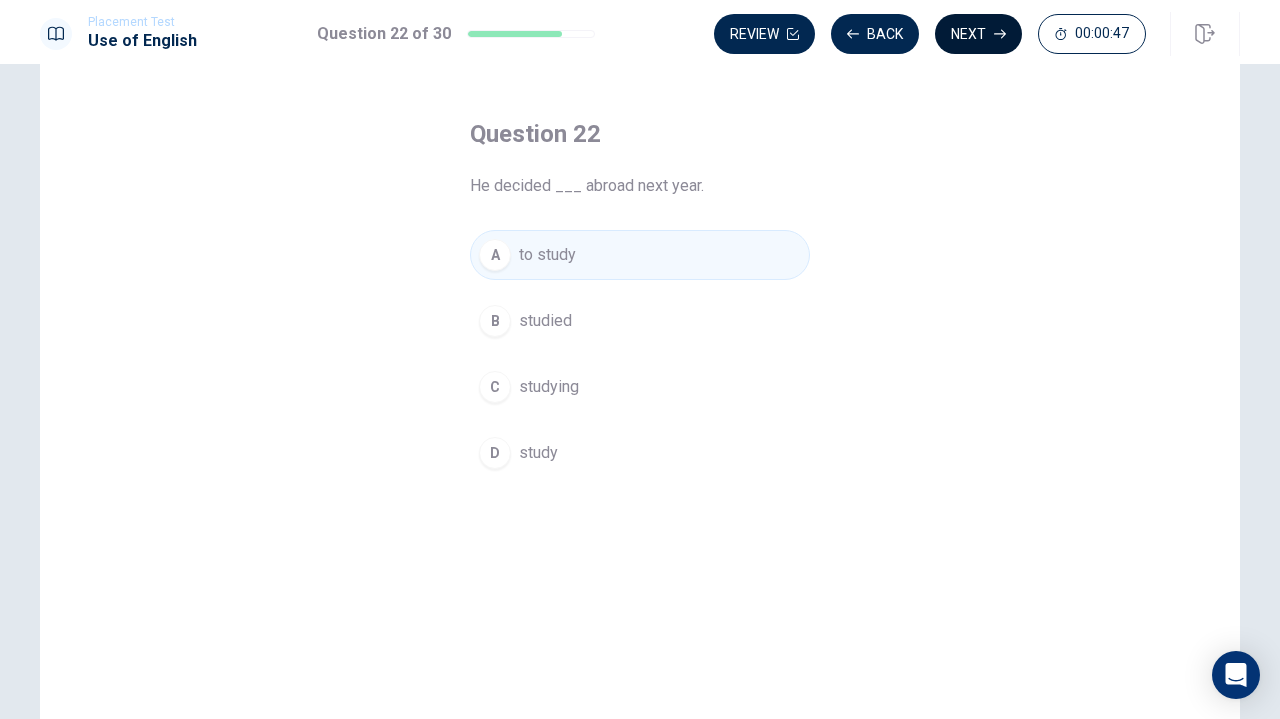 click on "Next" at bounding box center [978, 34] 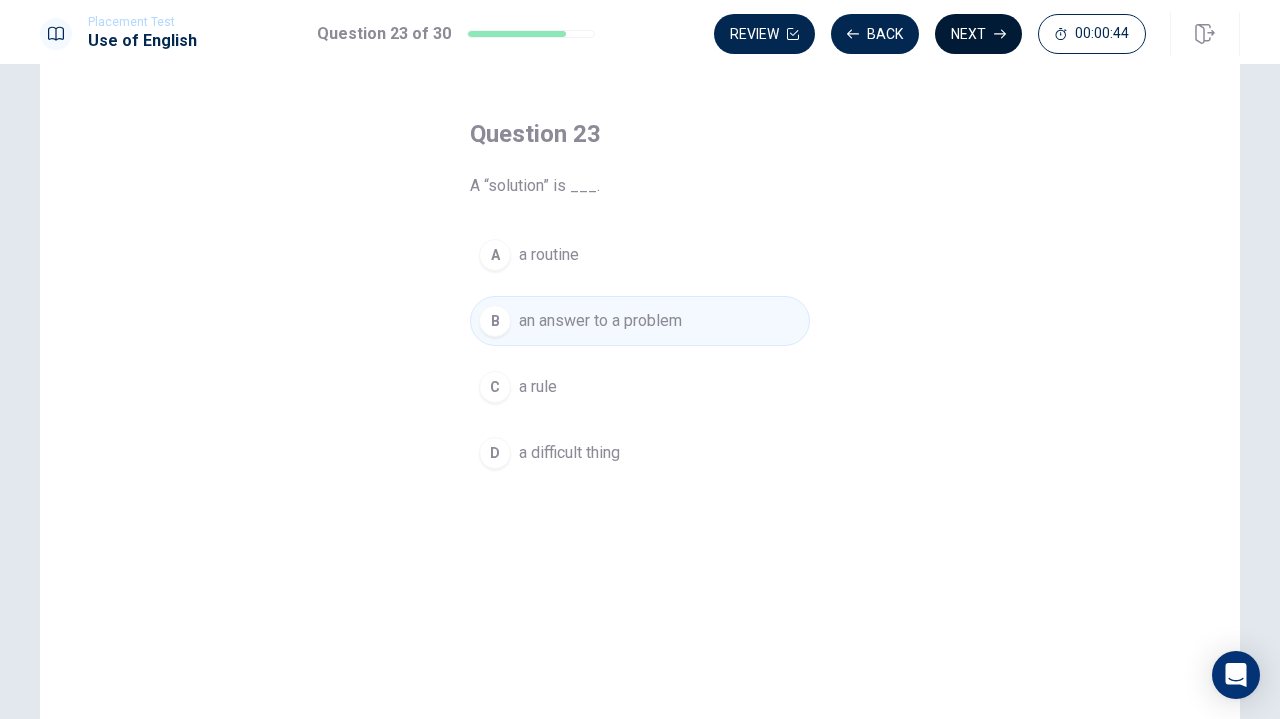 click 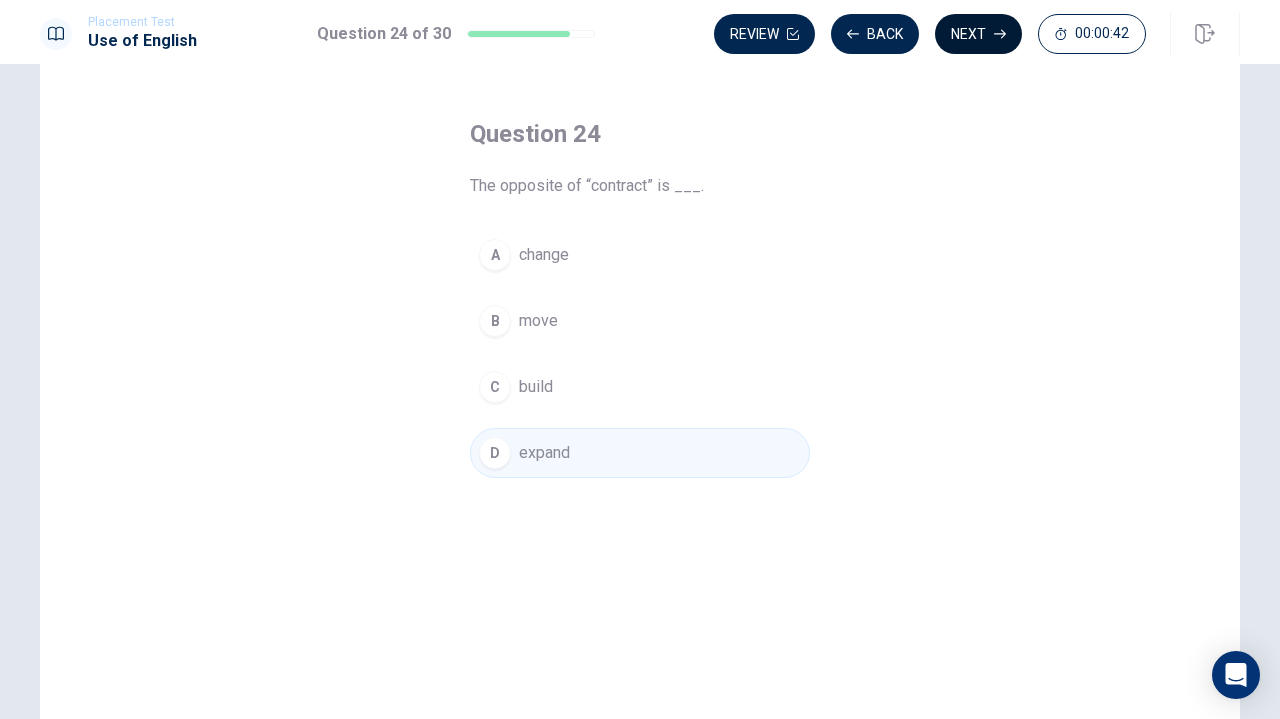 click on "Next" at bounding box center [978, 34] 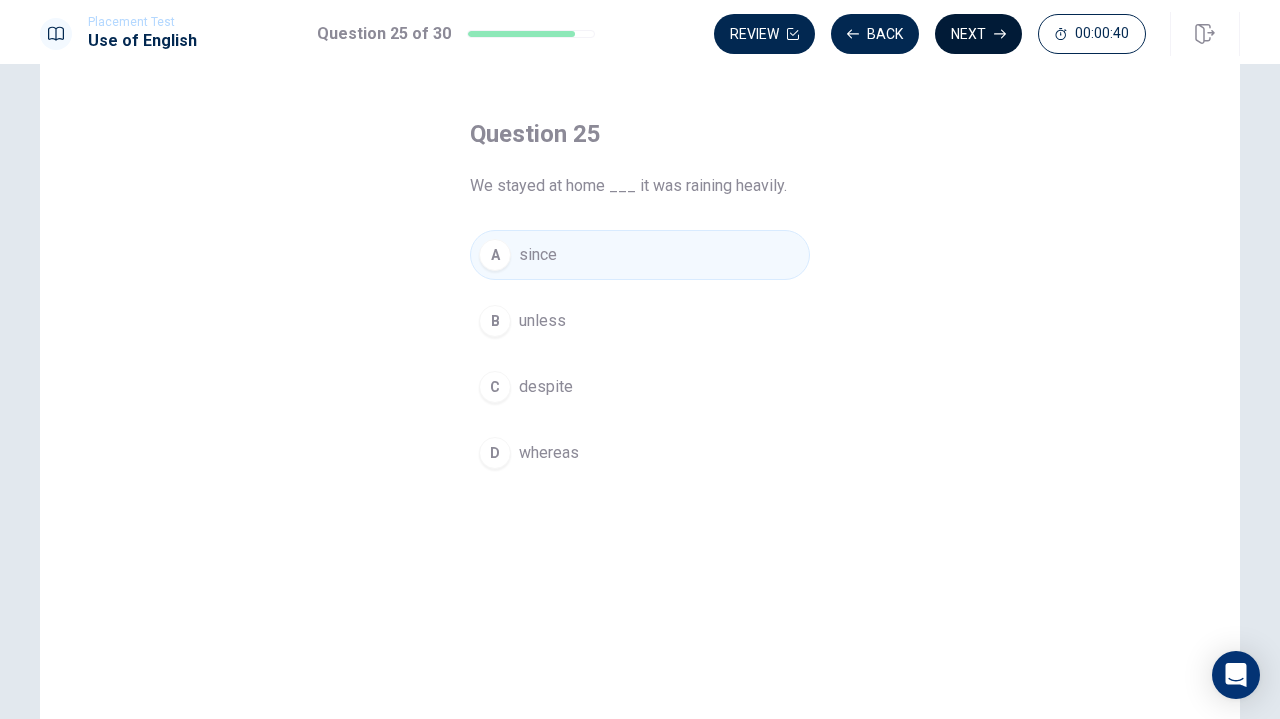 click on "Next" at bounding box center [978, 34] 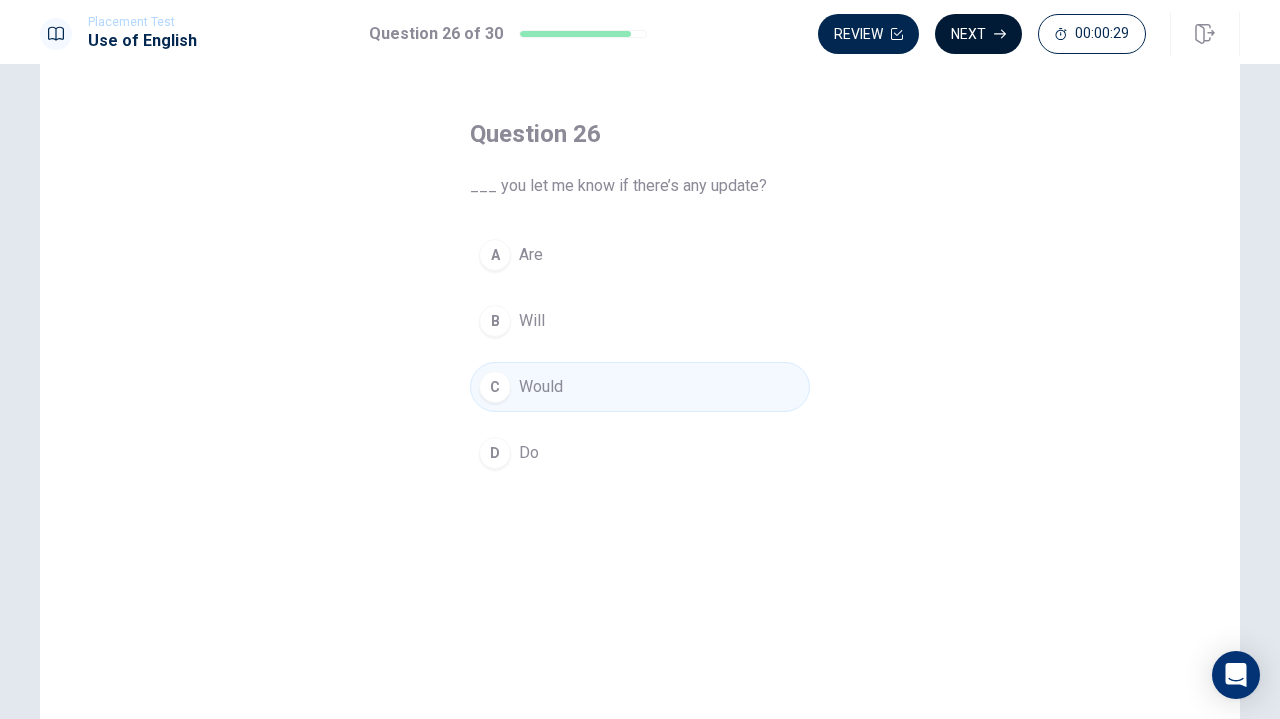 click on "Next" at bounding box center (978, 34) 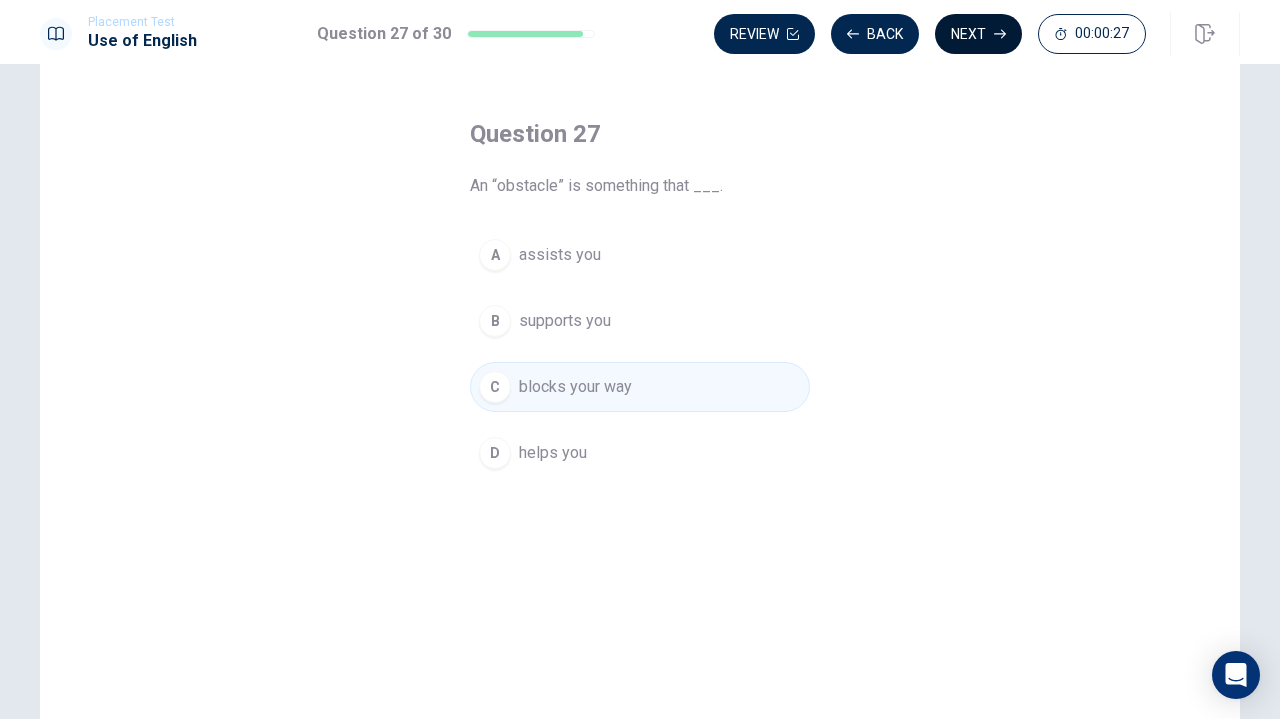 click 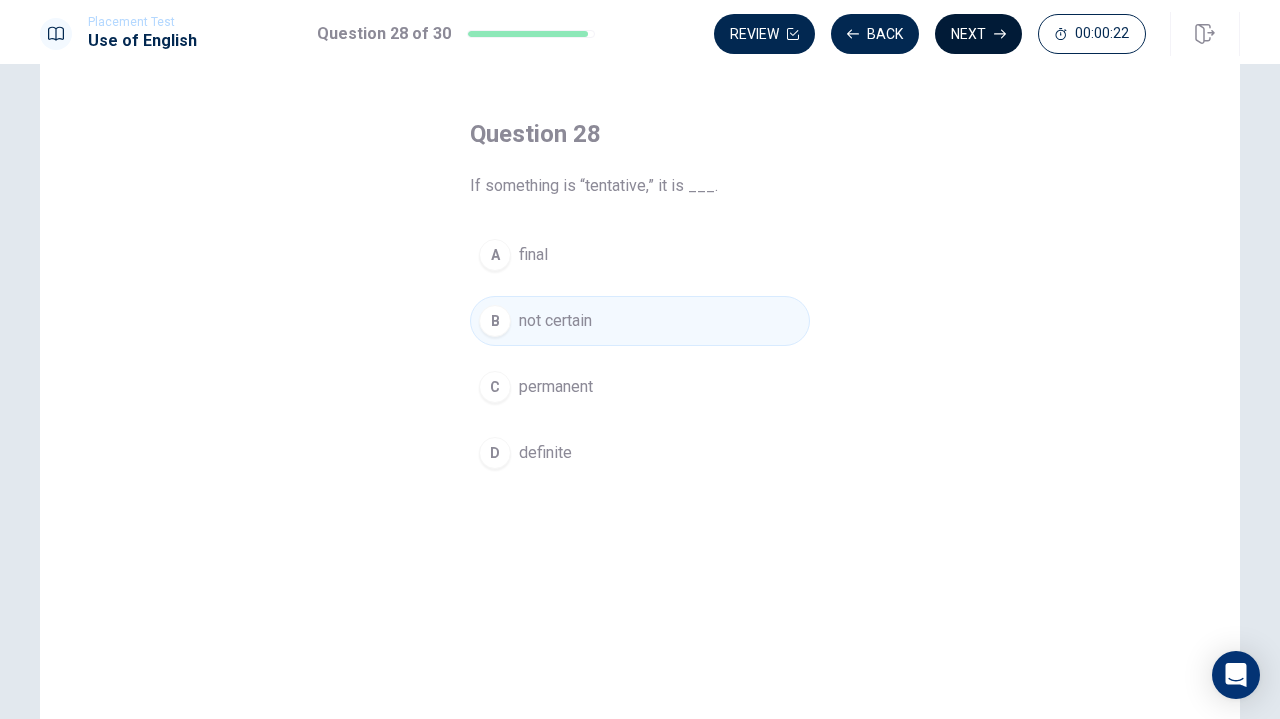 click 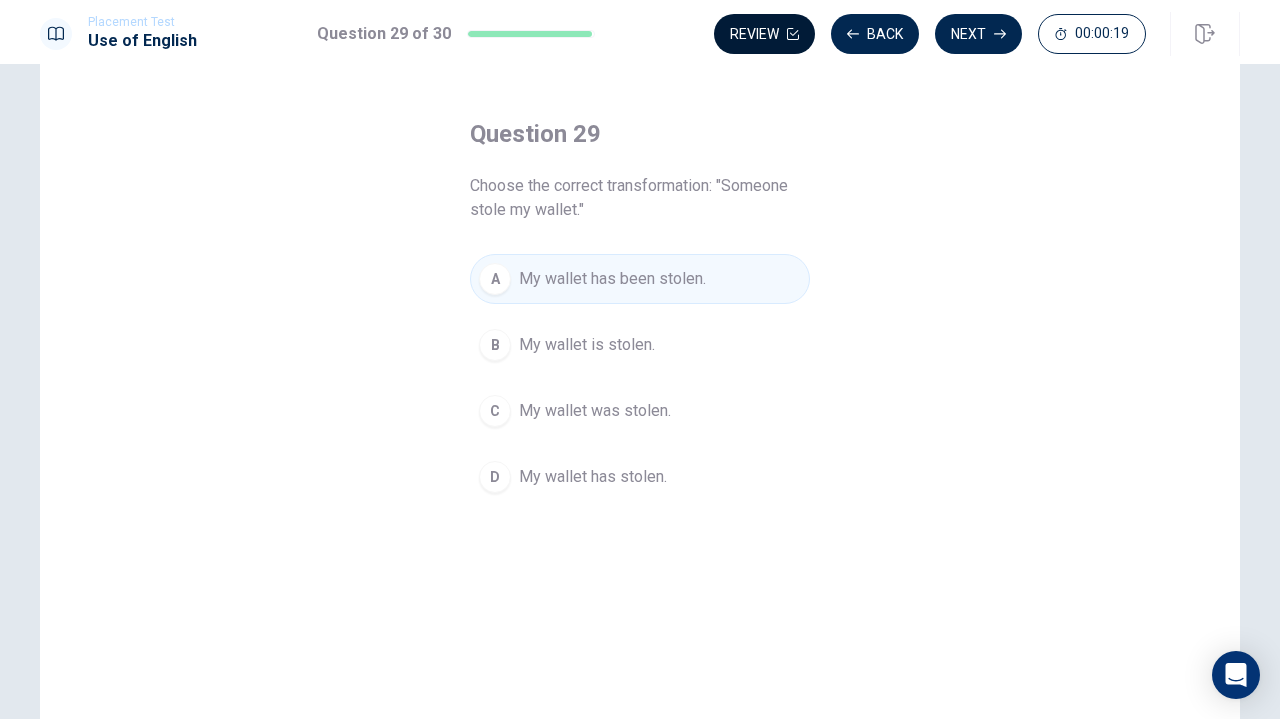 click on "Review" at bounding box center (764, 34) 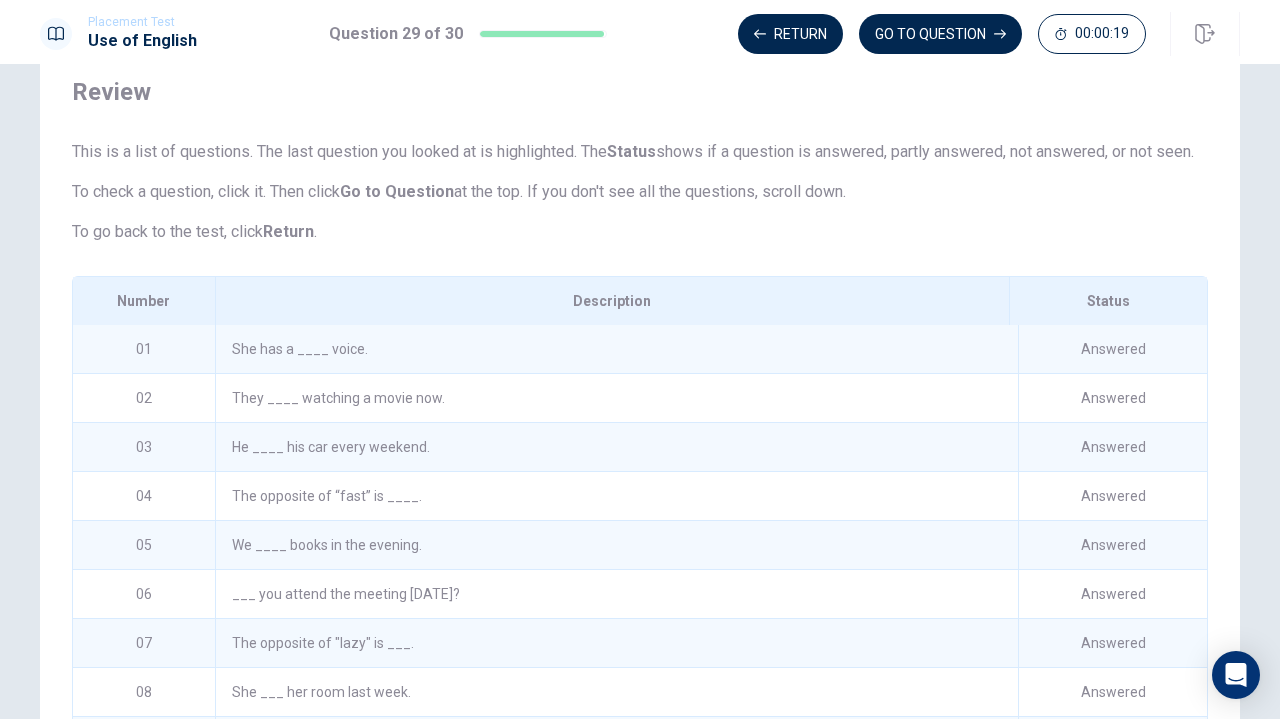 scroll, scrollTop: 118, scrollLeft: 0, axis: vertical 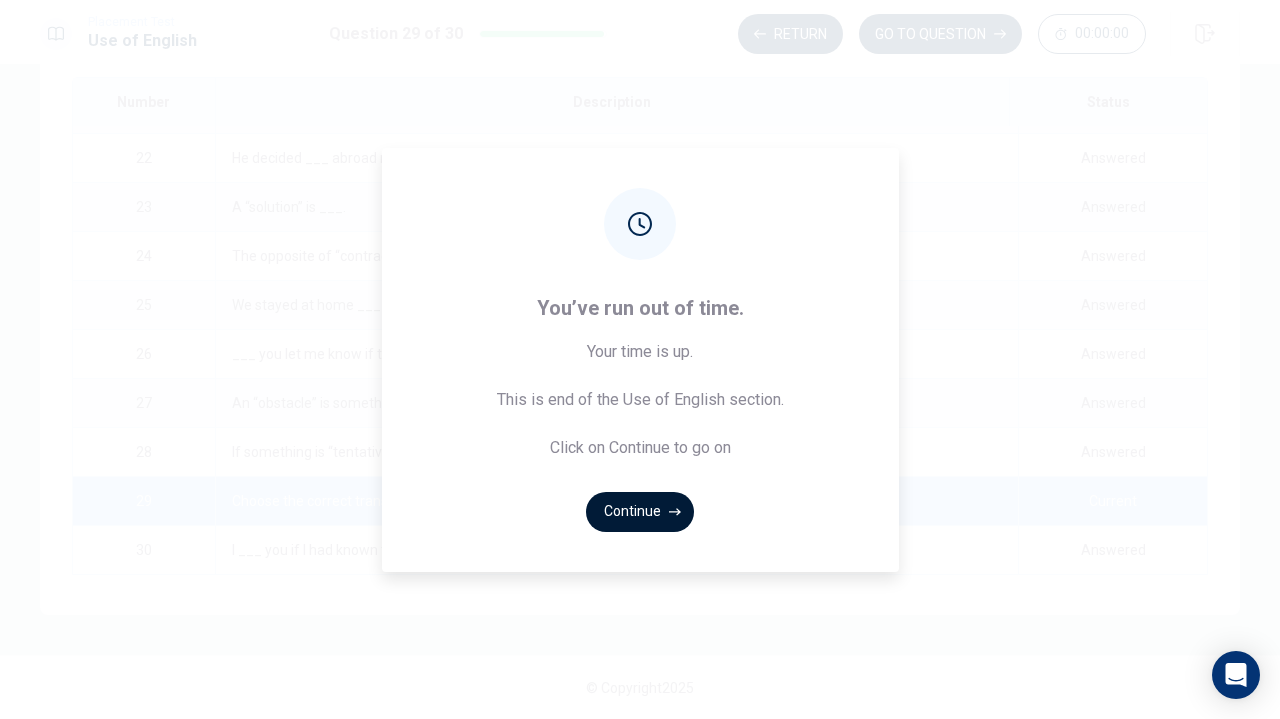 click 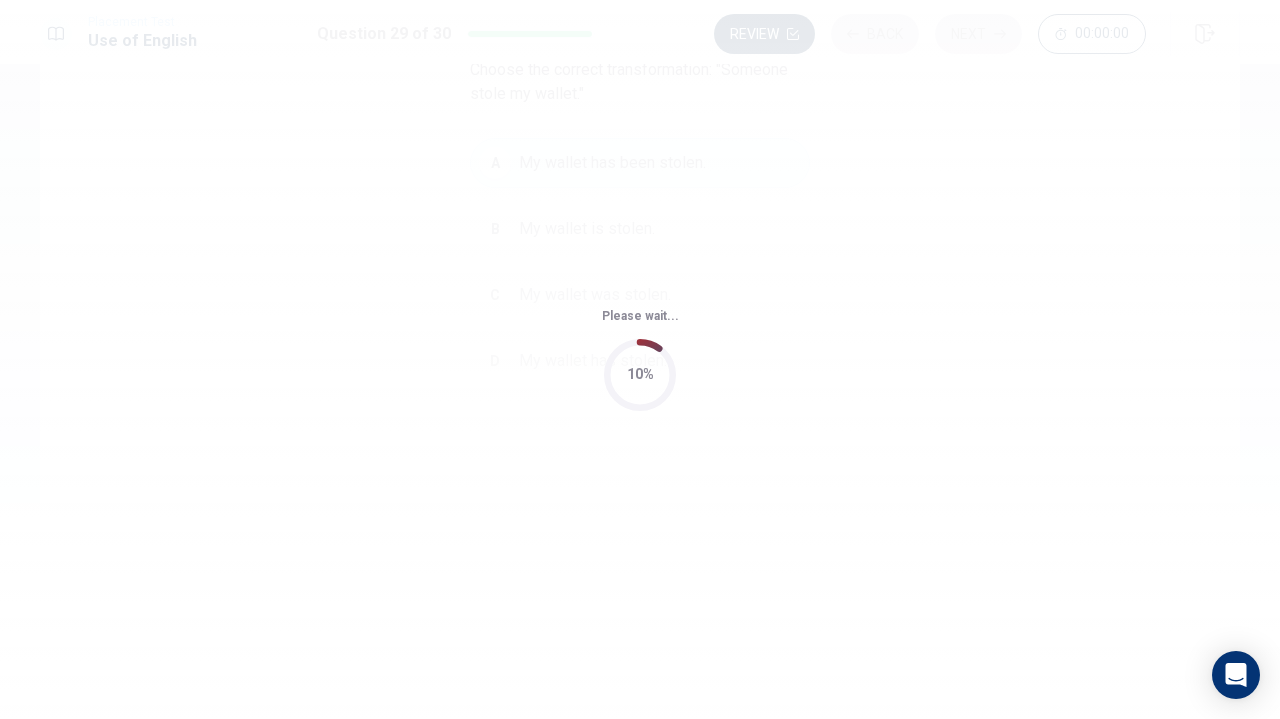 scroll, scrollTop: 0, scrollLeft: 0, axis: both 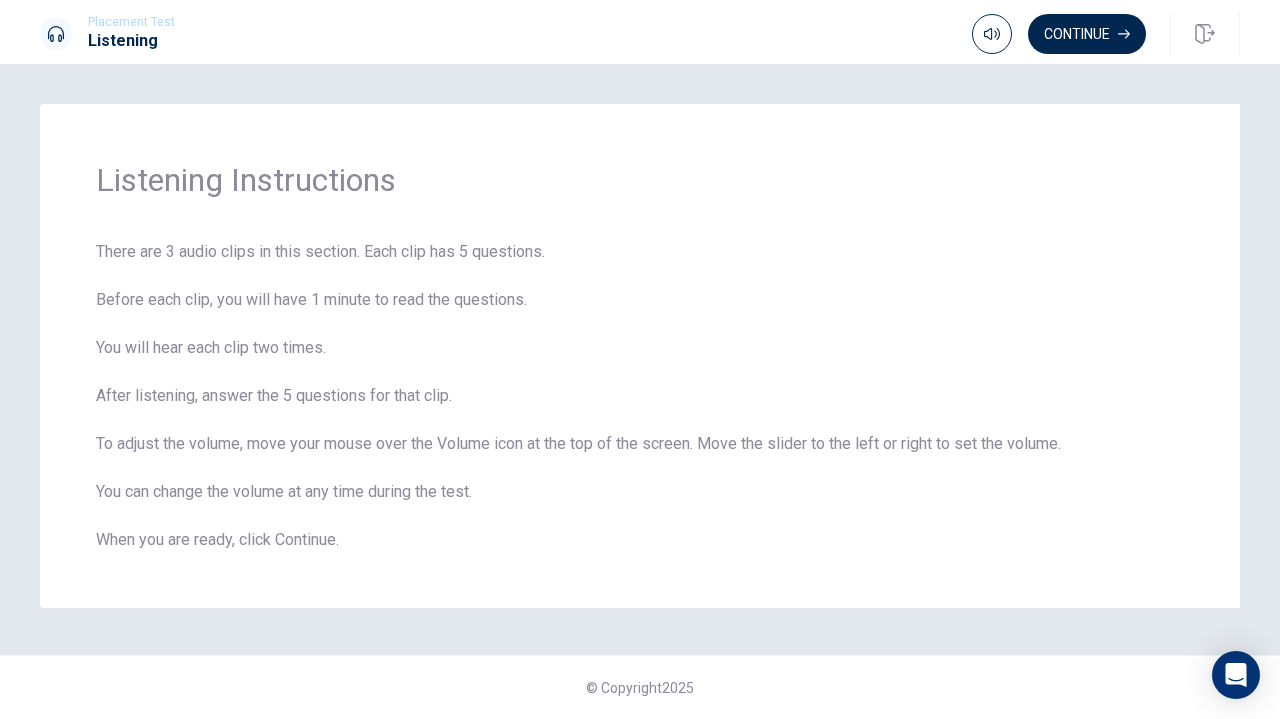 click on "Listening Instructions
There are 3 audio clips in this section. Each clip has 5 questions.
Before each clip, you will have 1 minute to read the questions.
You will hear each clip two times.
After listening, answer the 5 questions for that clip.
To adjust the volume, move your mouse over the Volume icon at the top of the screen. Move the slider to the left or right to set the volume.
You can change the volume at any time during the test.
When you are ready, click Continue. © Copyright  2025" at bounding box center [640, 391] 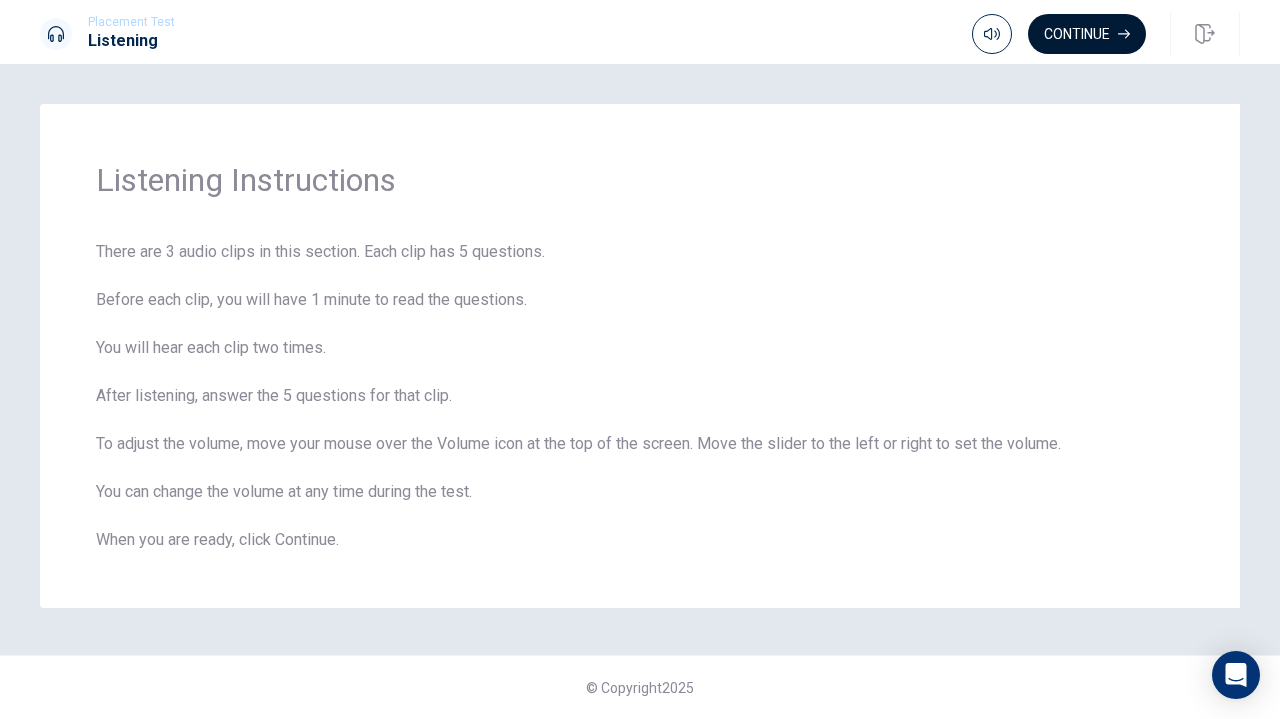 click on "Continue" at bounding box center (1087, 34) 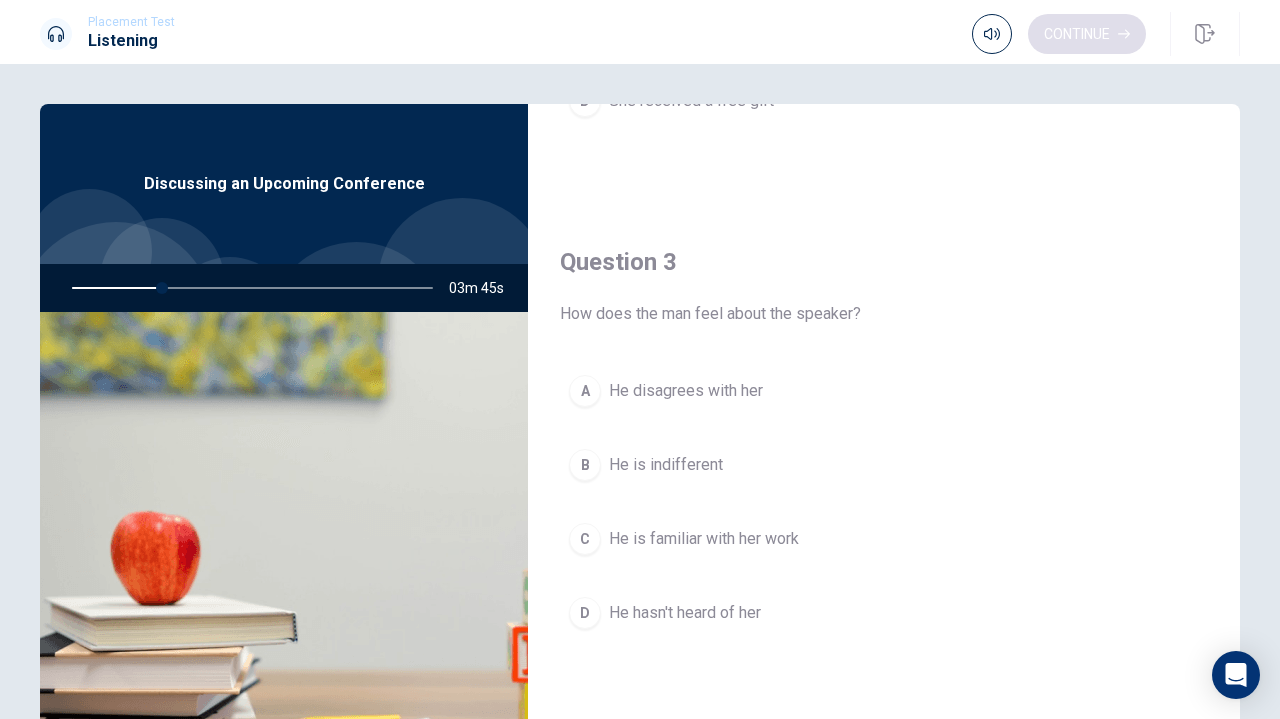 scroll, scrollTop: 1851, scrollLeft: 0, axis: vertical 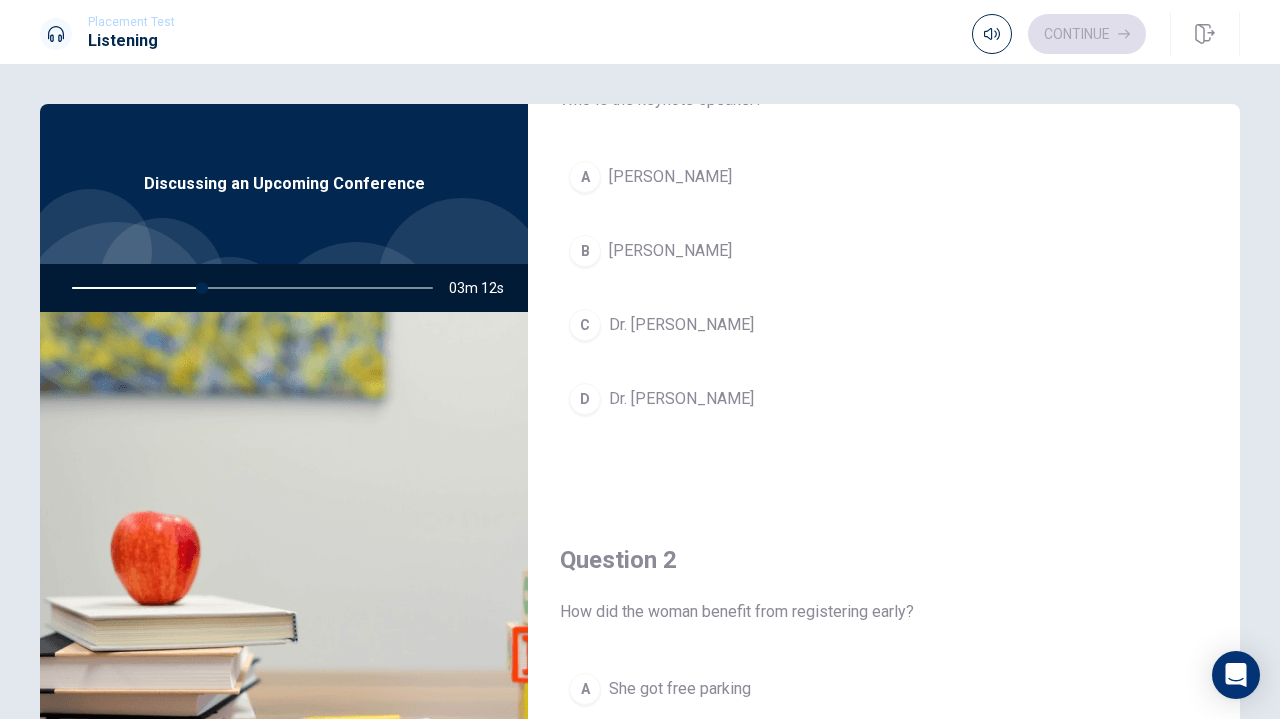 click on "A" at bounding box center (585, 177) 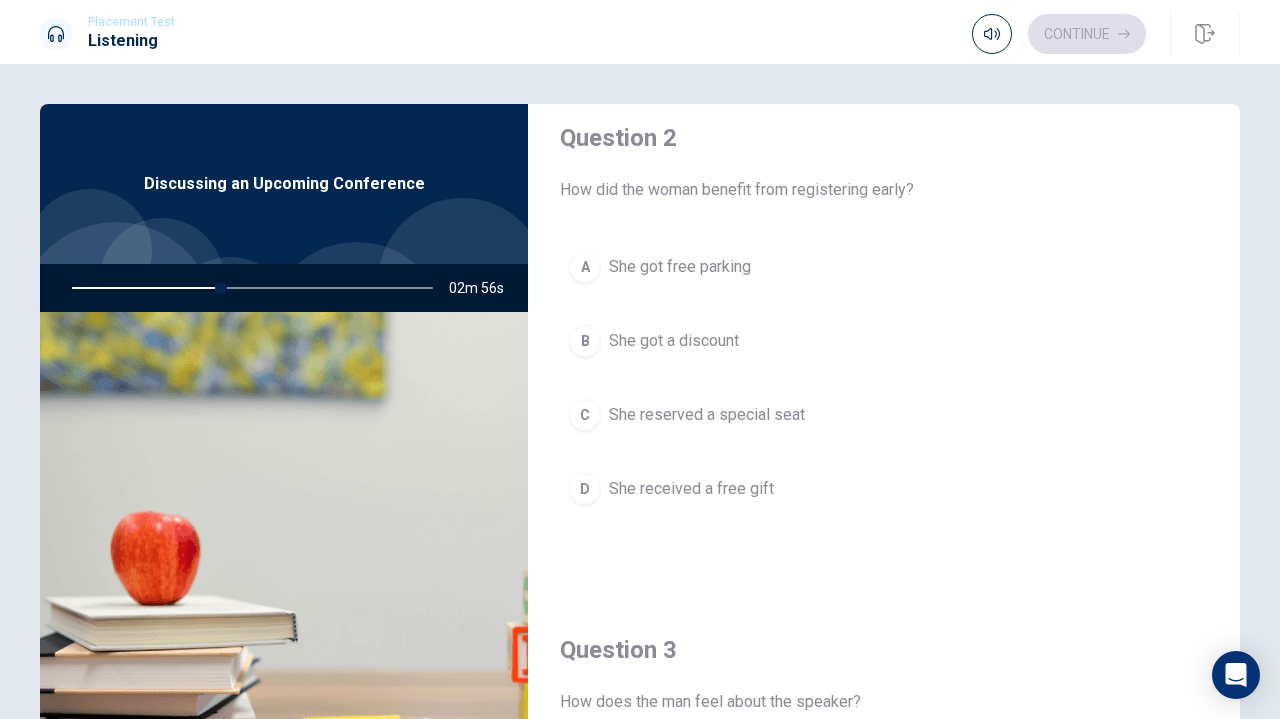 scroll, scrollTop: 546, scrollLeft: 0, axis: vertical 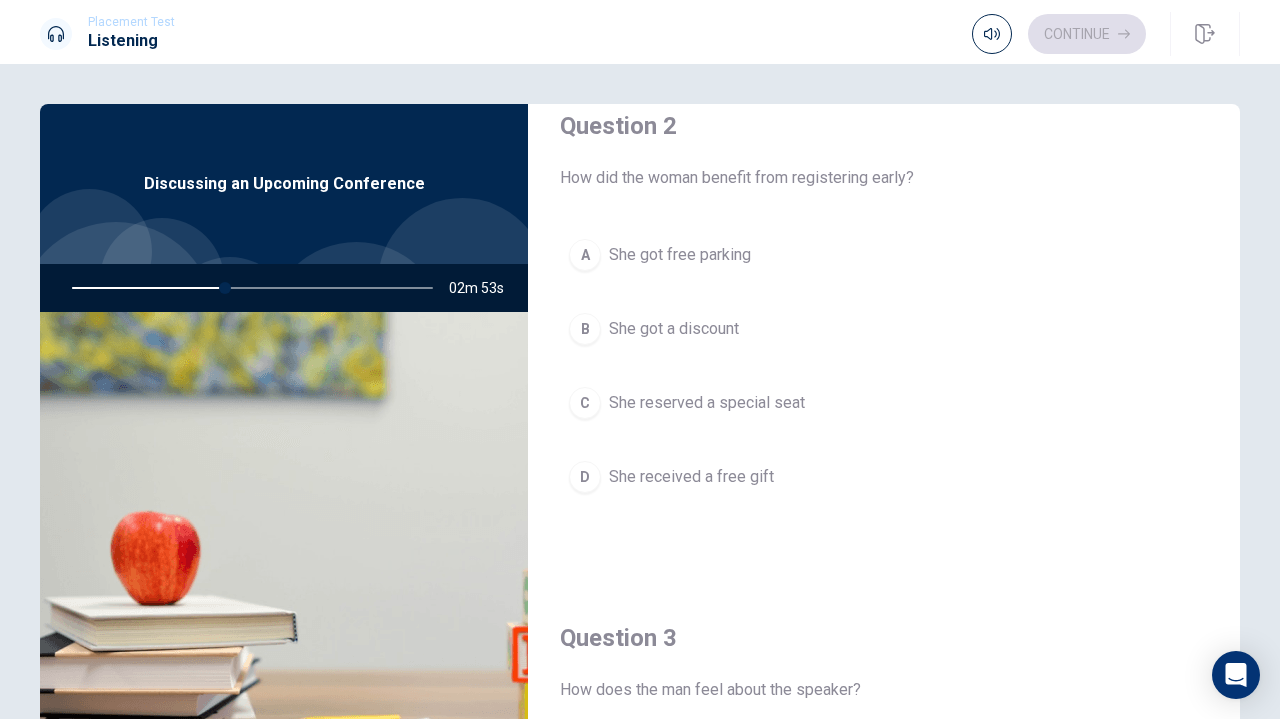click on "B" at bounding box center [585, 329] 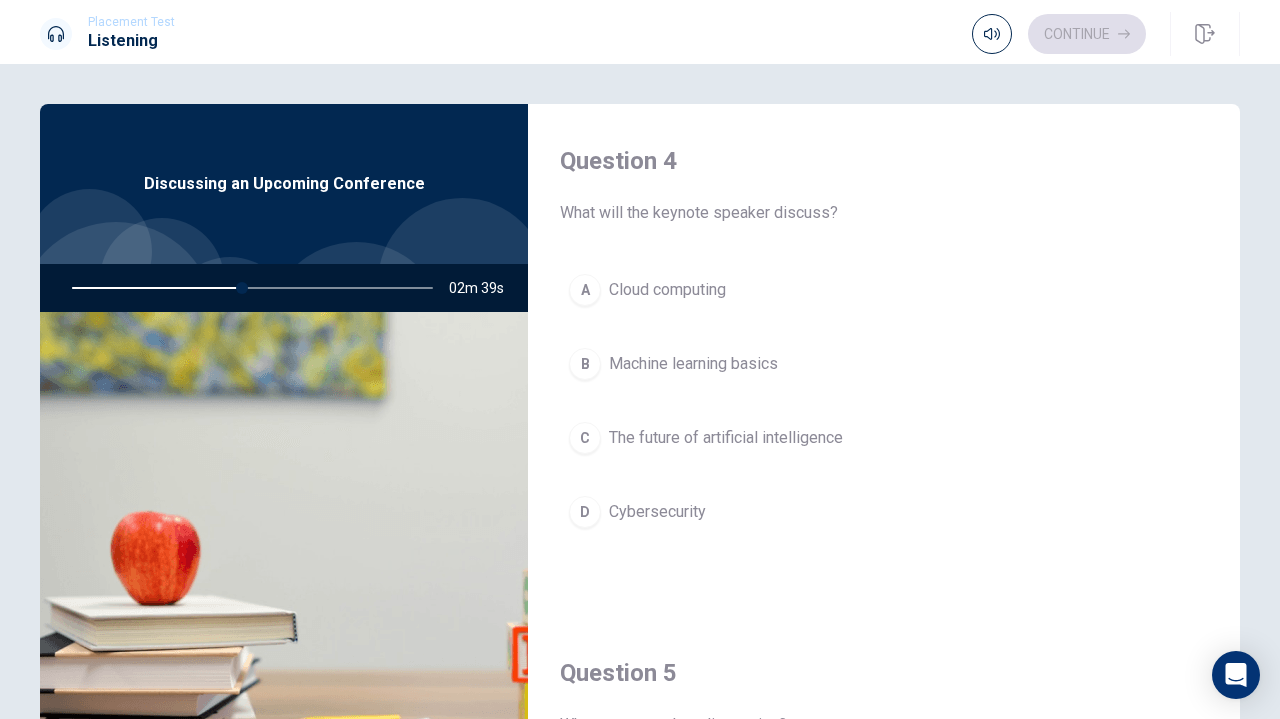 scroll, scrollTop: 1536, scrollLeft: 0, axis: vertical 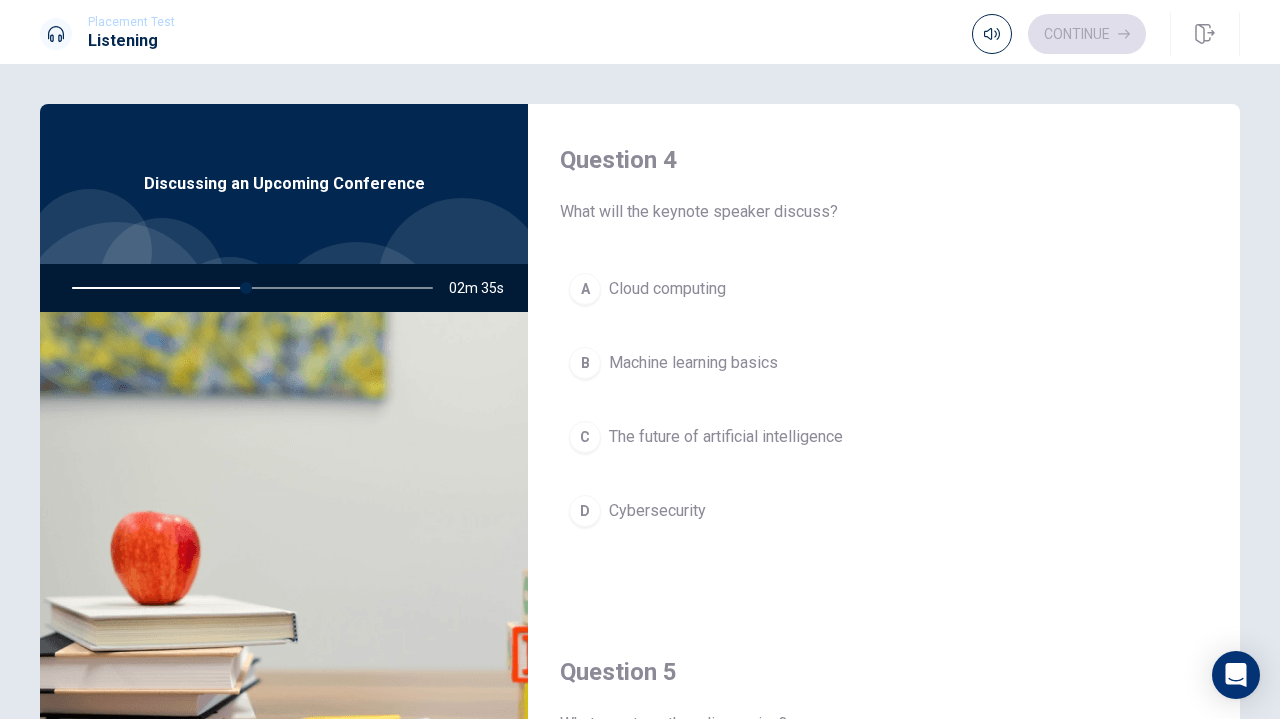 click on "C" at bounding box center (585, 437) 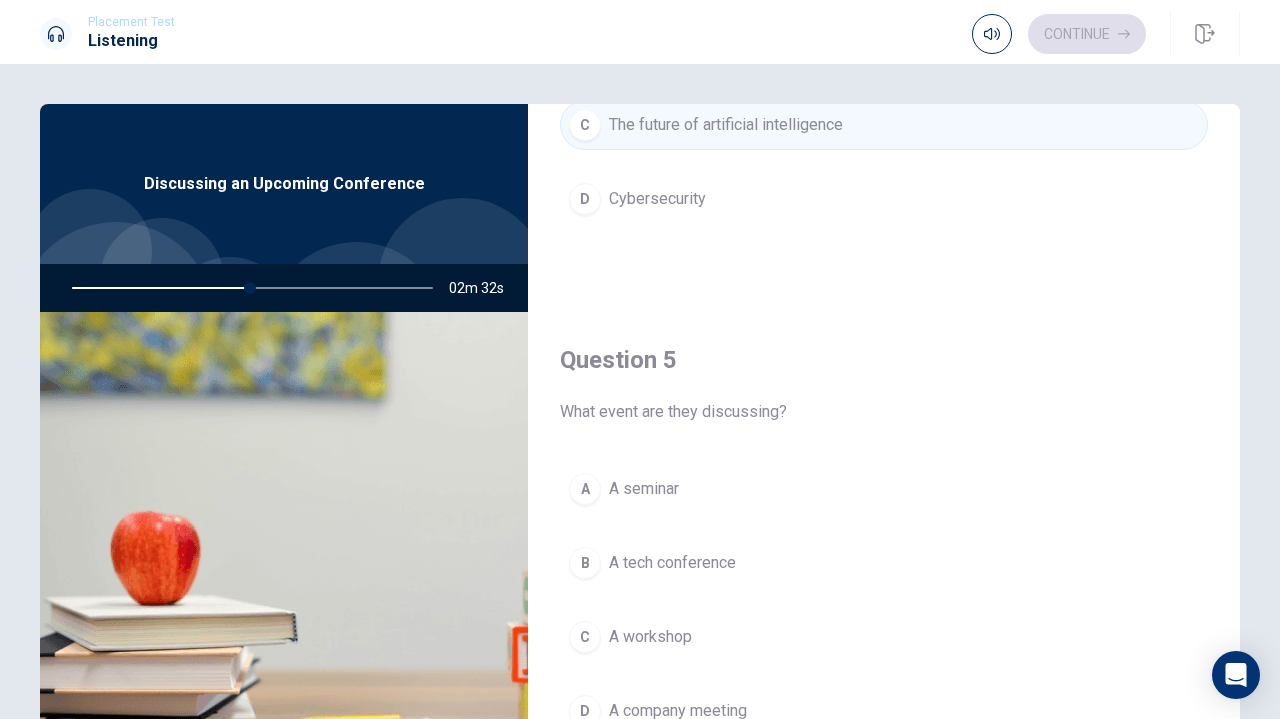 scroll, scrollTop: 1851, scrollLeft: 0, axis: vertical 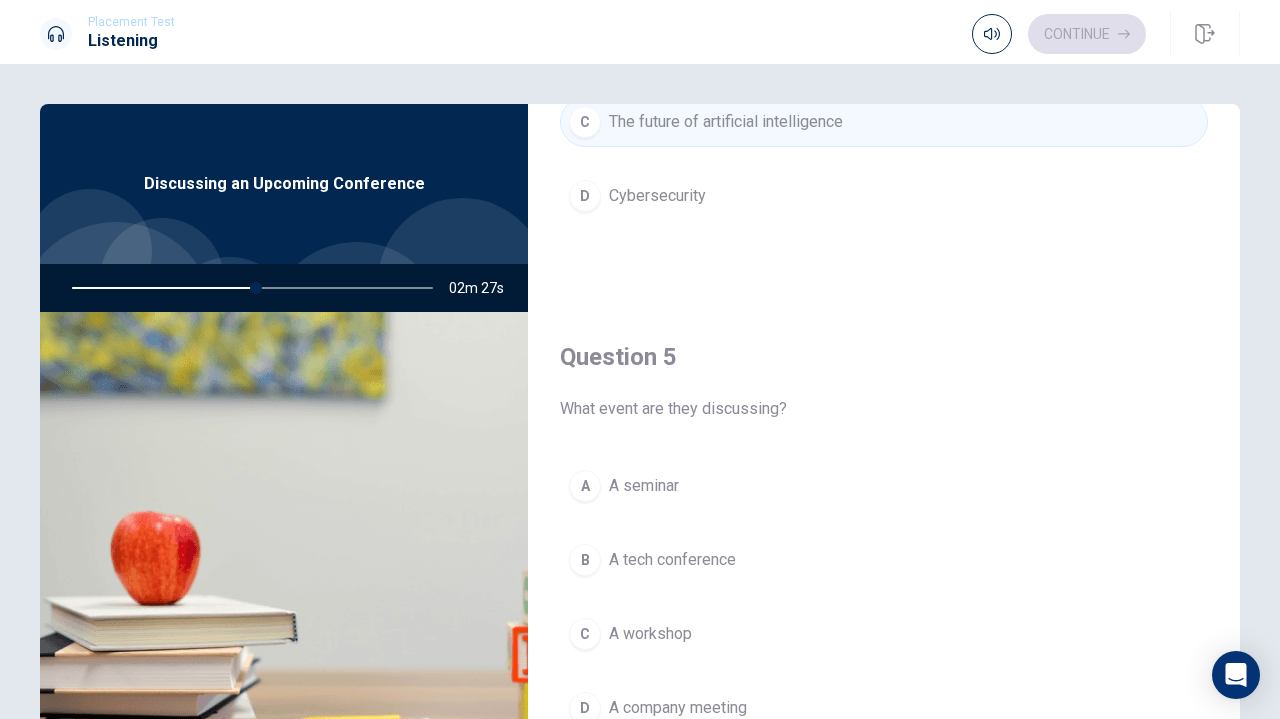 click on "B" at bounding box center [585, 560] 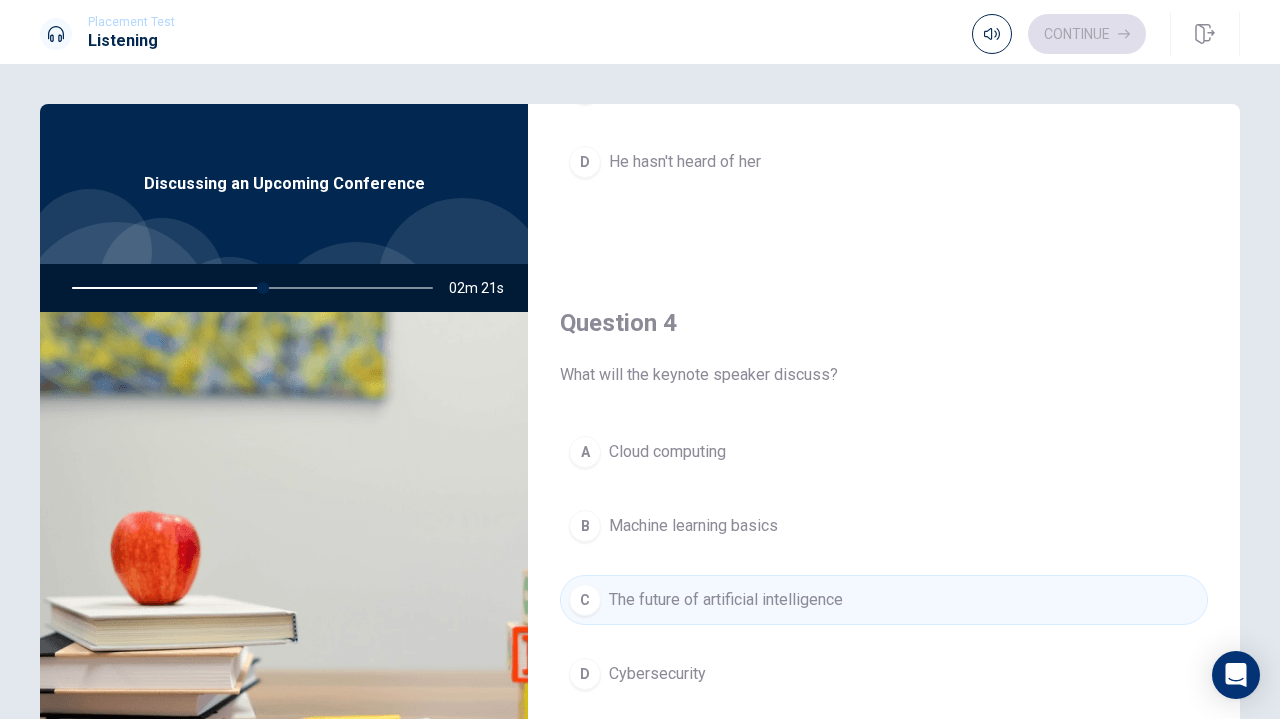 scroll, scrollTop: 1851, scrollLeft: 0, axis: vertical 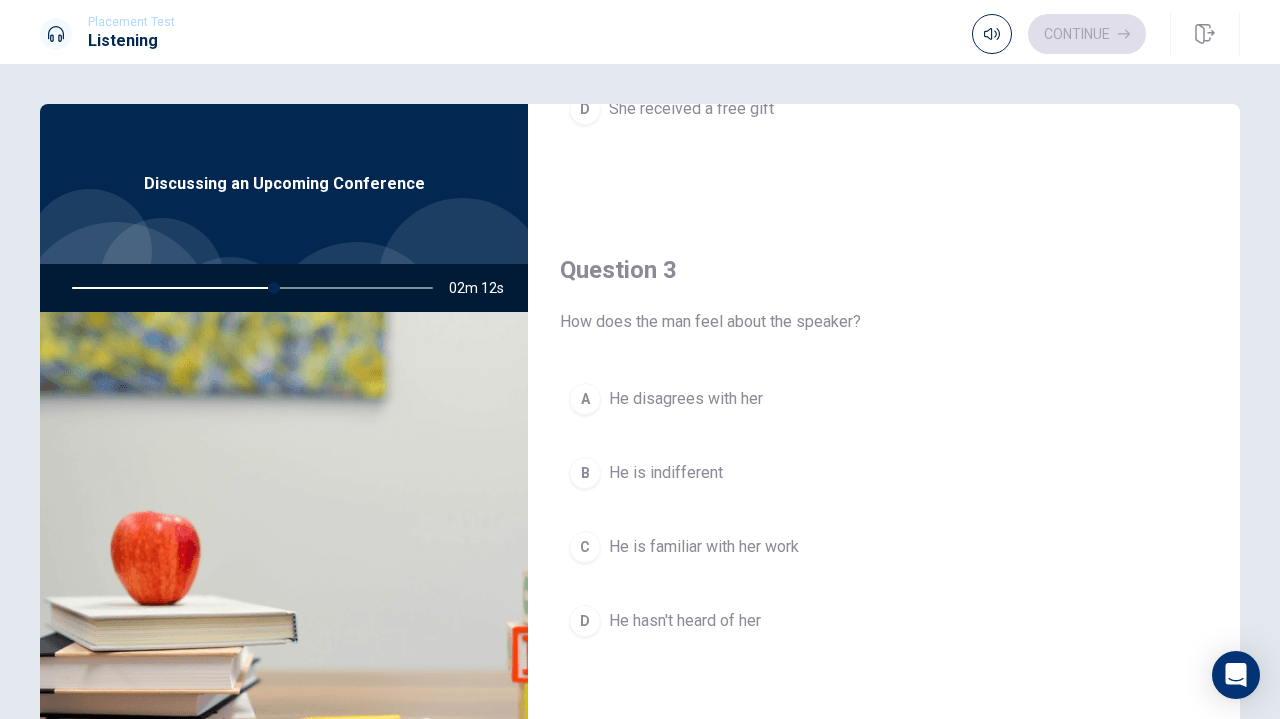 click on "C" at bounding box center (585, 547) 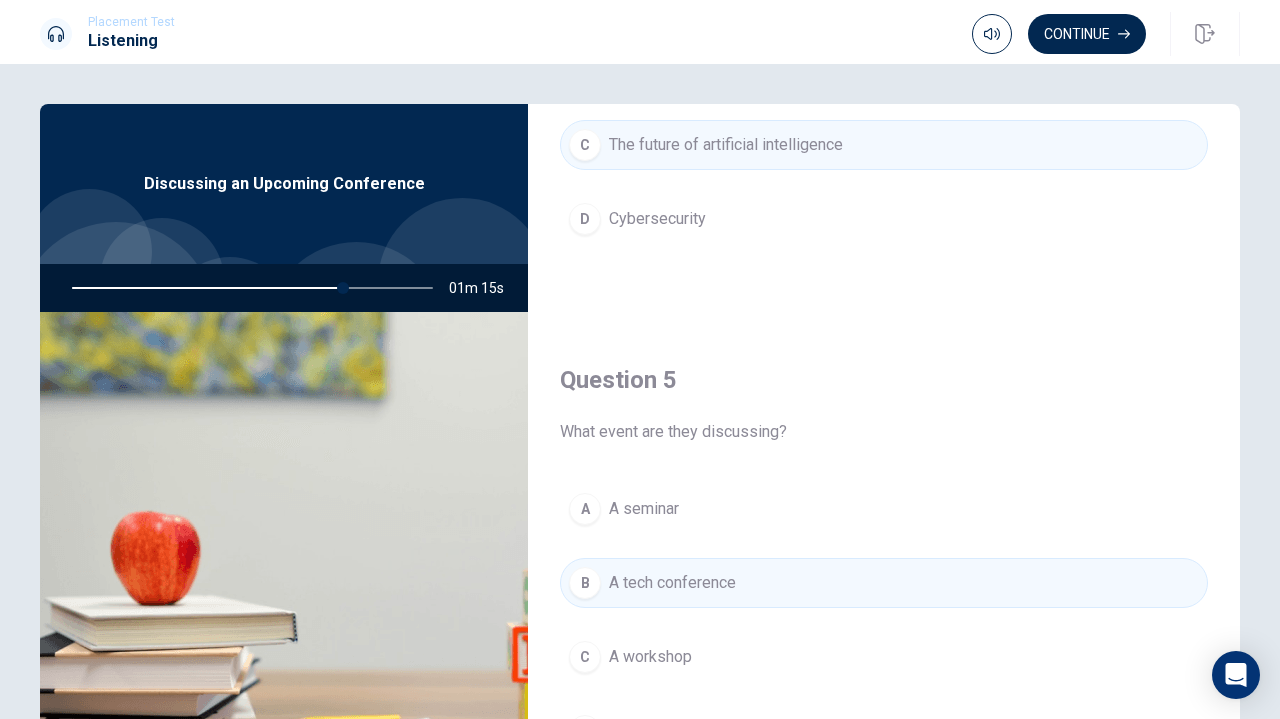 scroll, scrollTop: 1851, scrollLeft: 0, axis: vertical 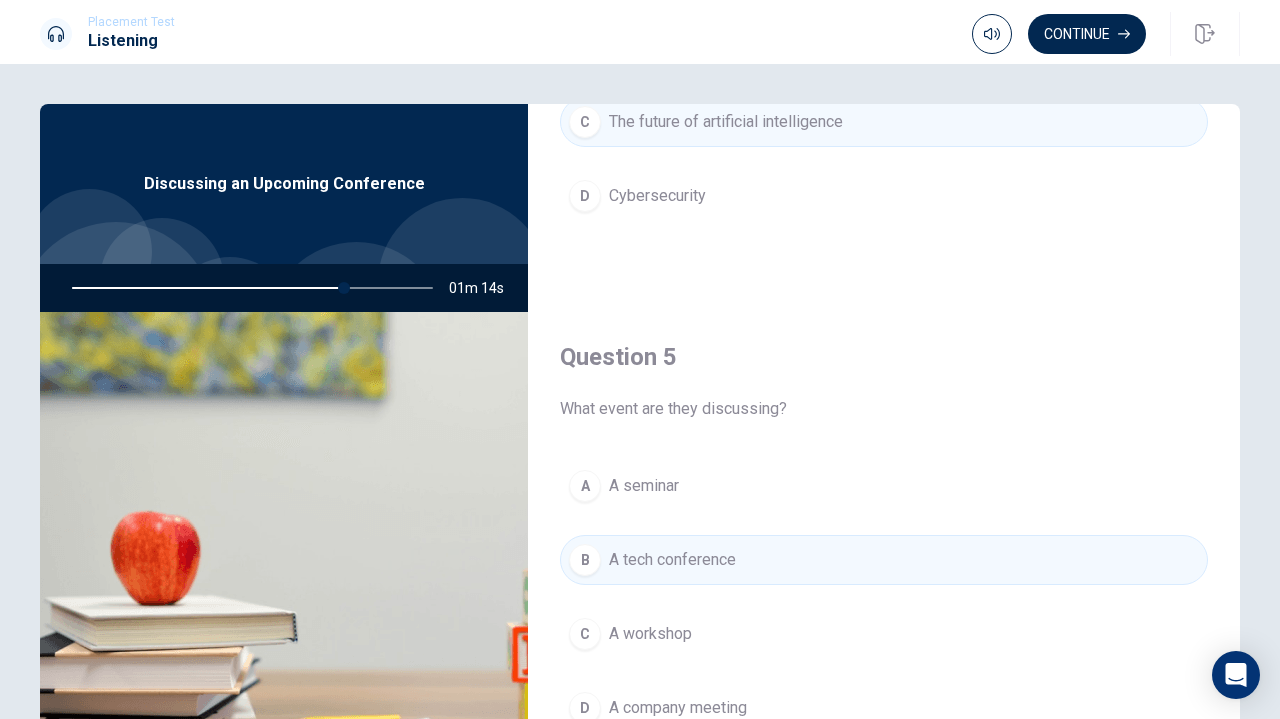 click on "B A tech conference" at bounding box center (884, 560) 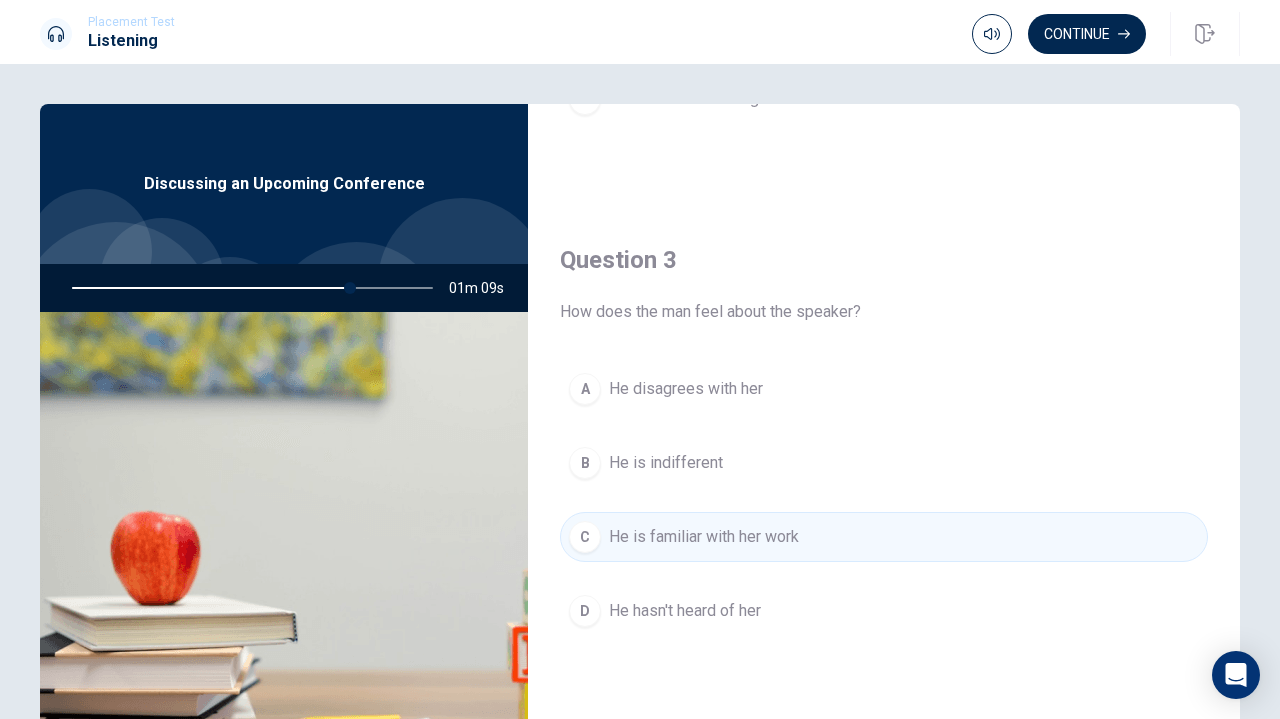 scroll, scrollTop: 925, scrollLeft: 0, axis: vertical 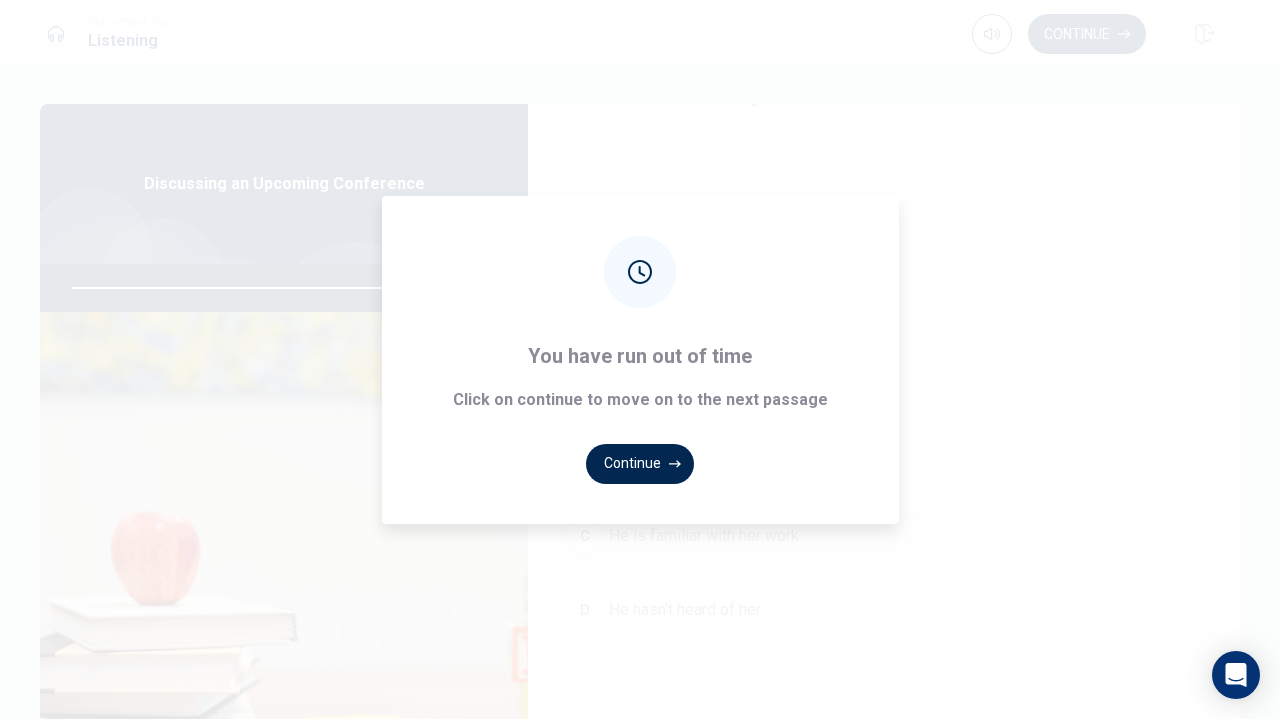 type on "0" 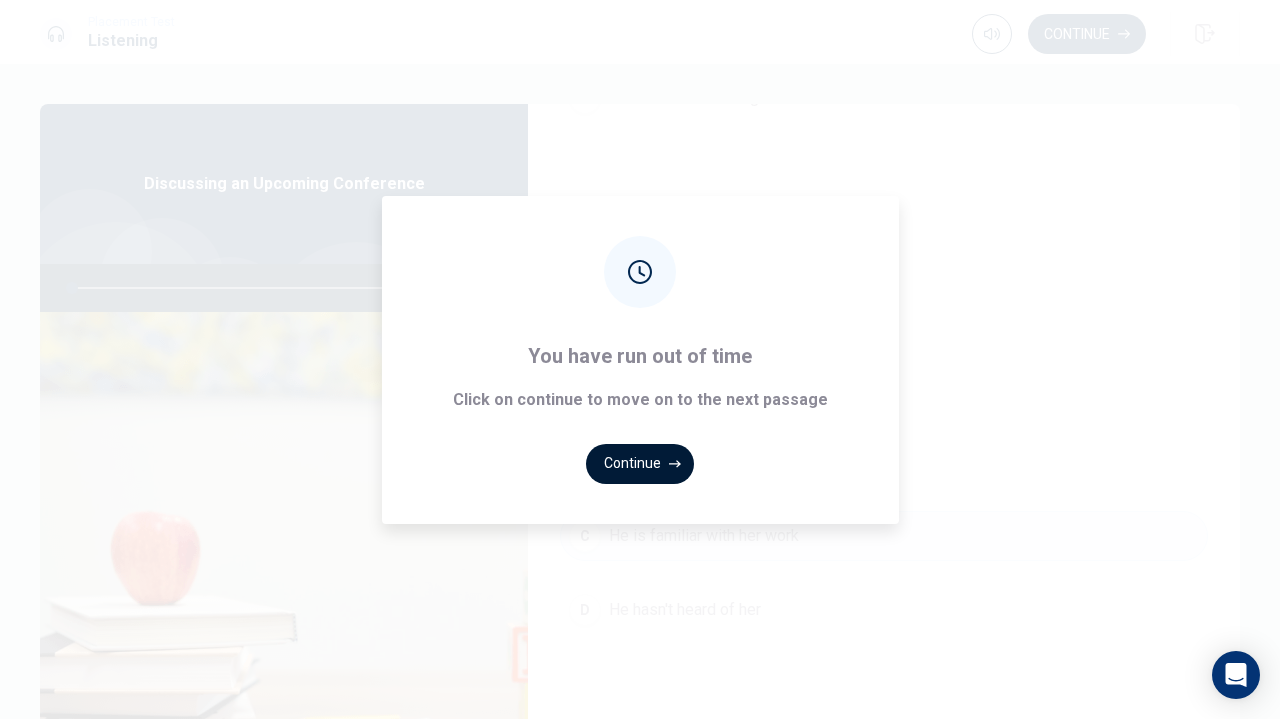 click 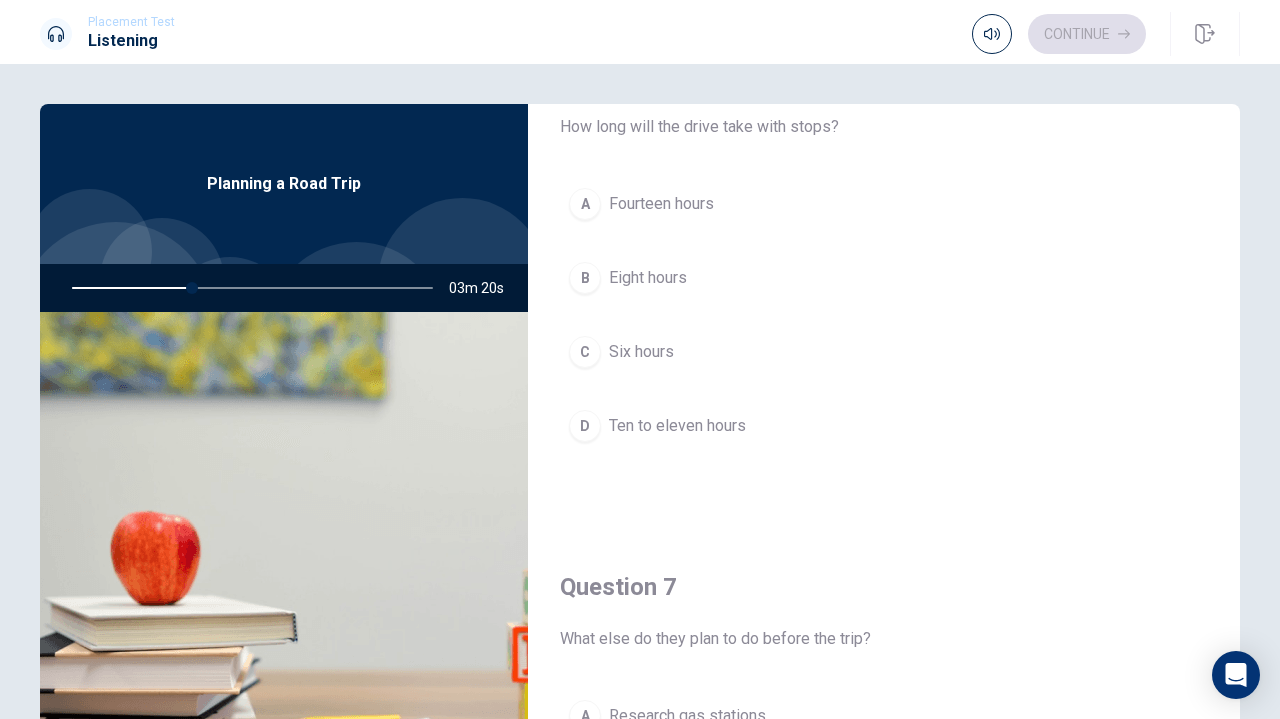 scroll, scrollTop: 84, scrollLeft: 0, axis: vertical 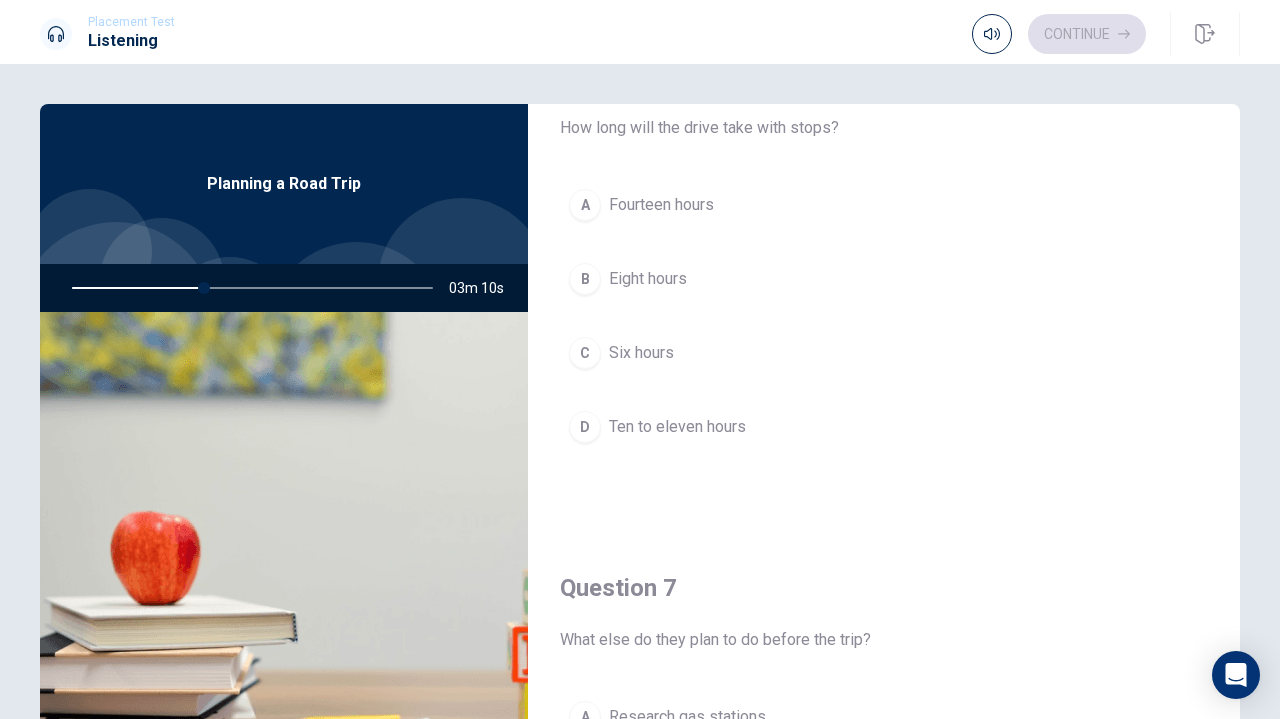 click on "D" at bounding box center (585, 427) 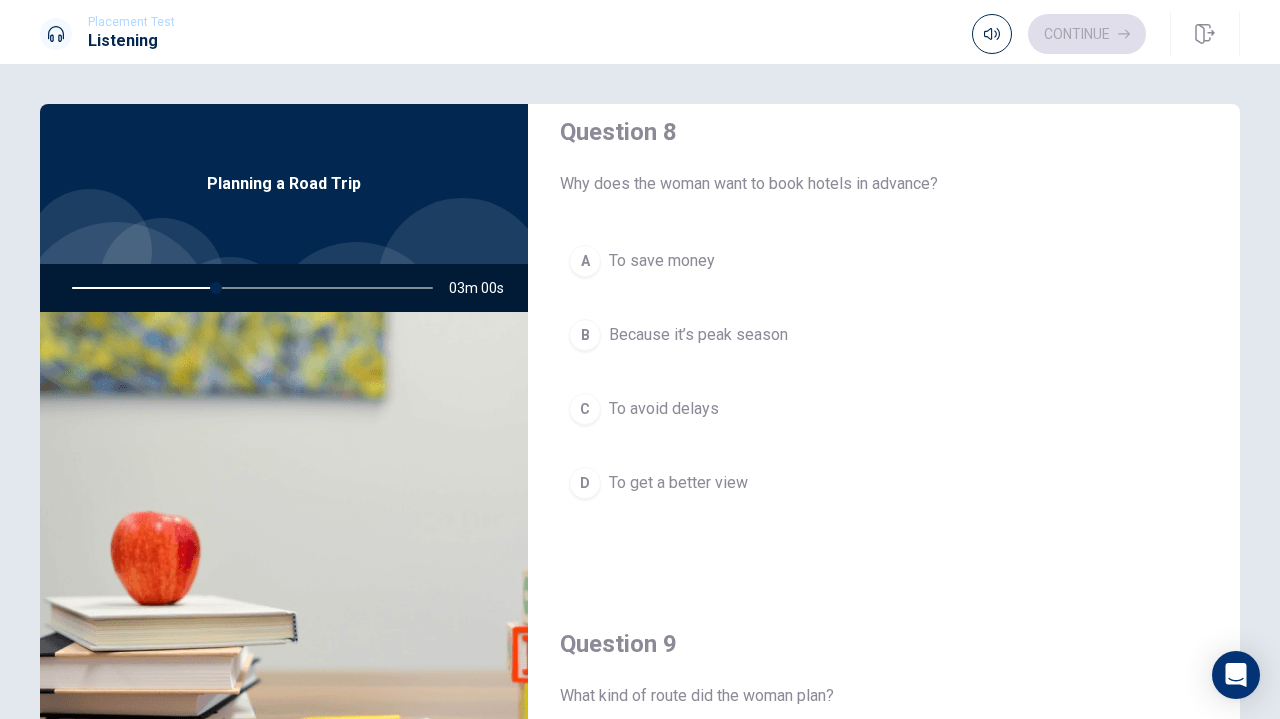 scroll, scrollTop: 1087, scrollLeft: 0, axis: vertical 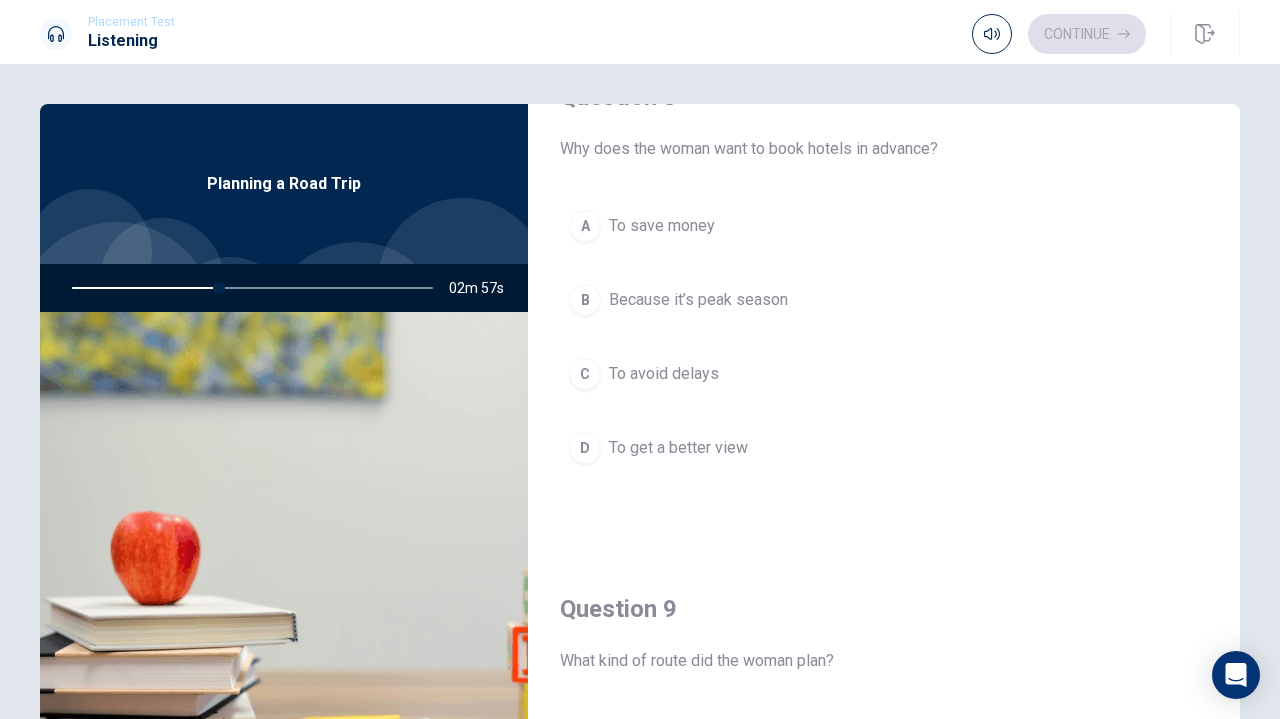 type on "41" 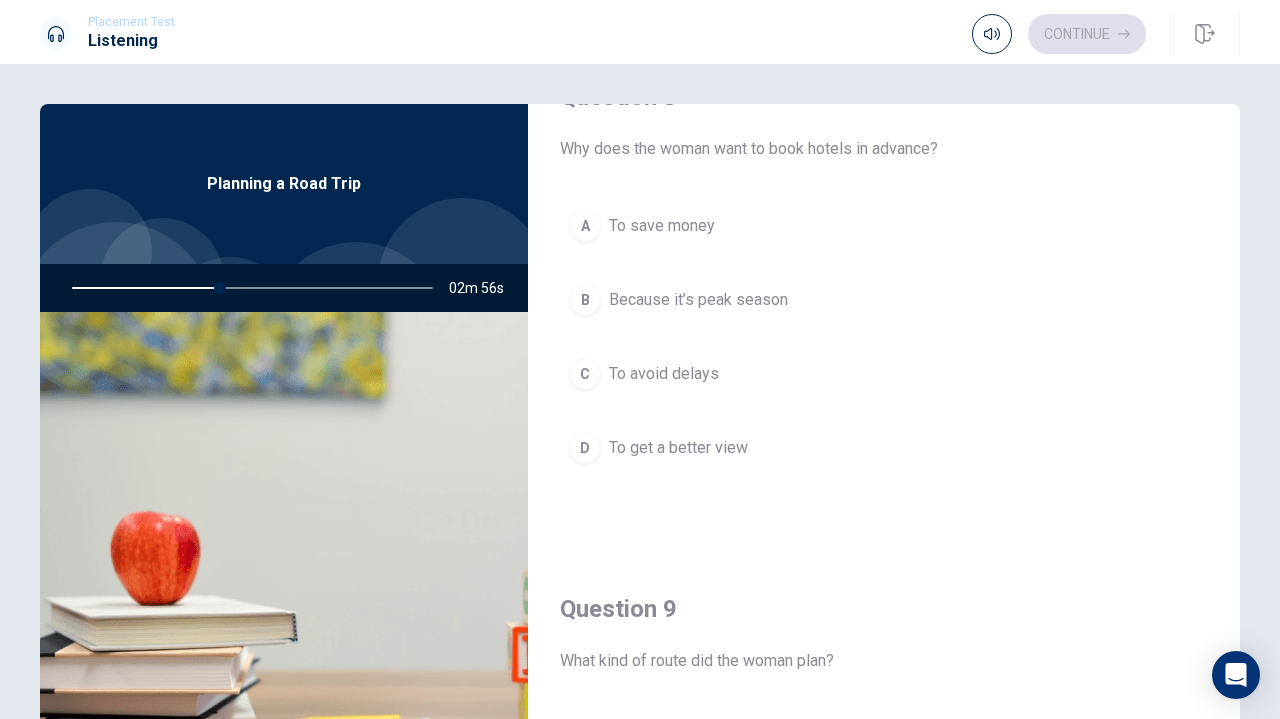 click on "B" at bounding box center (585, 300) 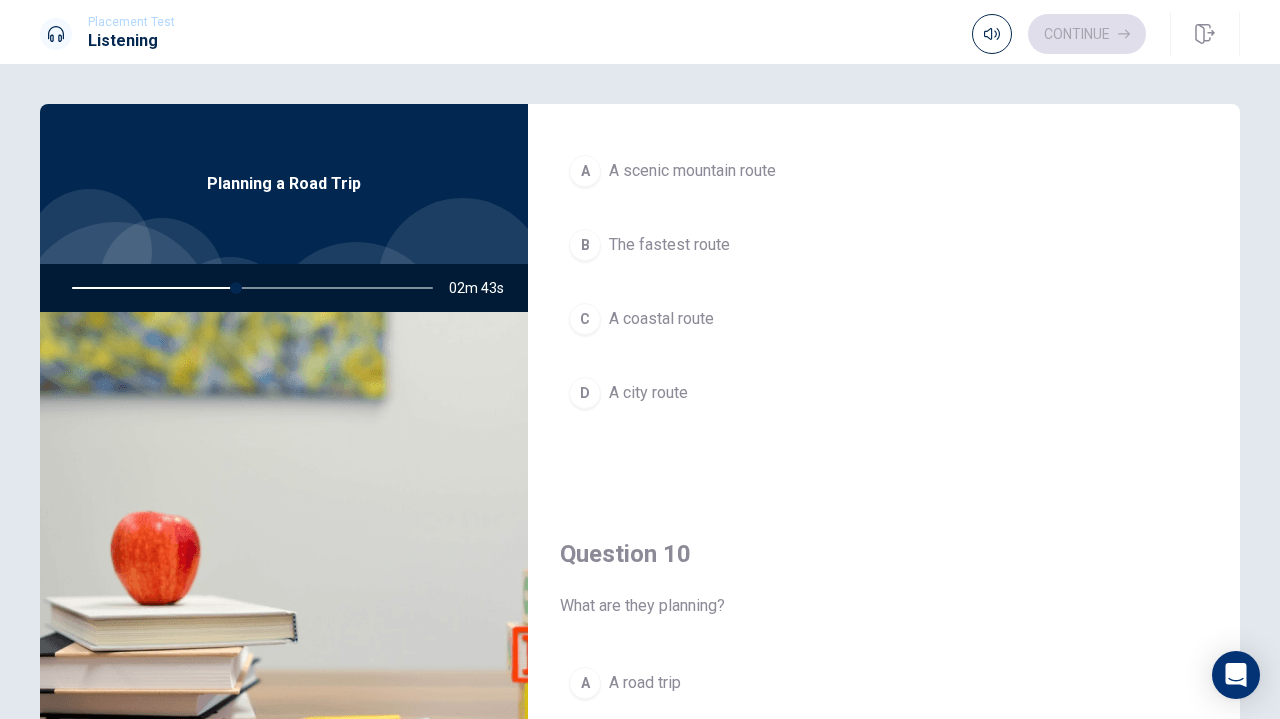 scroll, scrollTop: 1653, scrollLeft: 0, axis: vertical 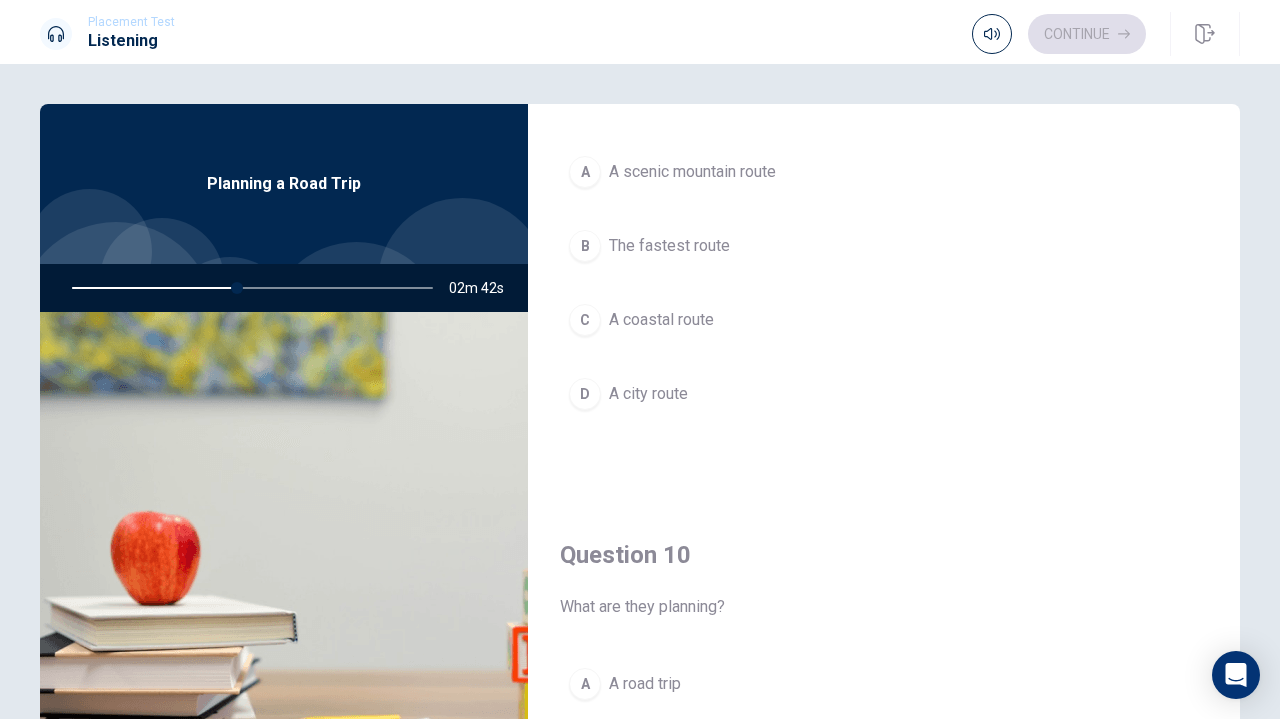 click on "A" at bounding box center (585, 172) 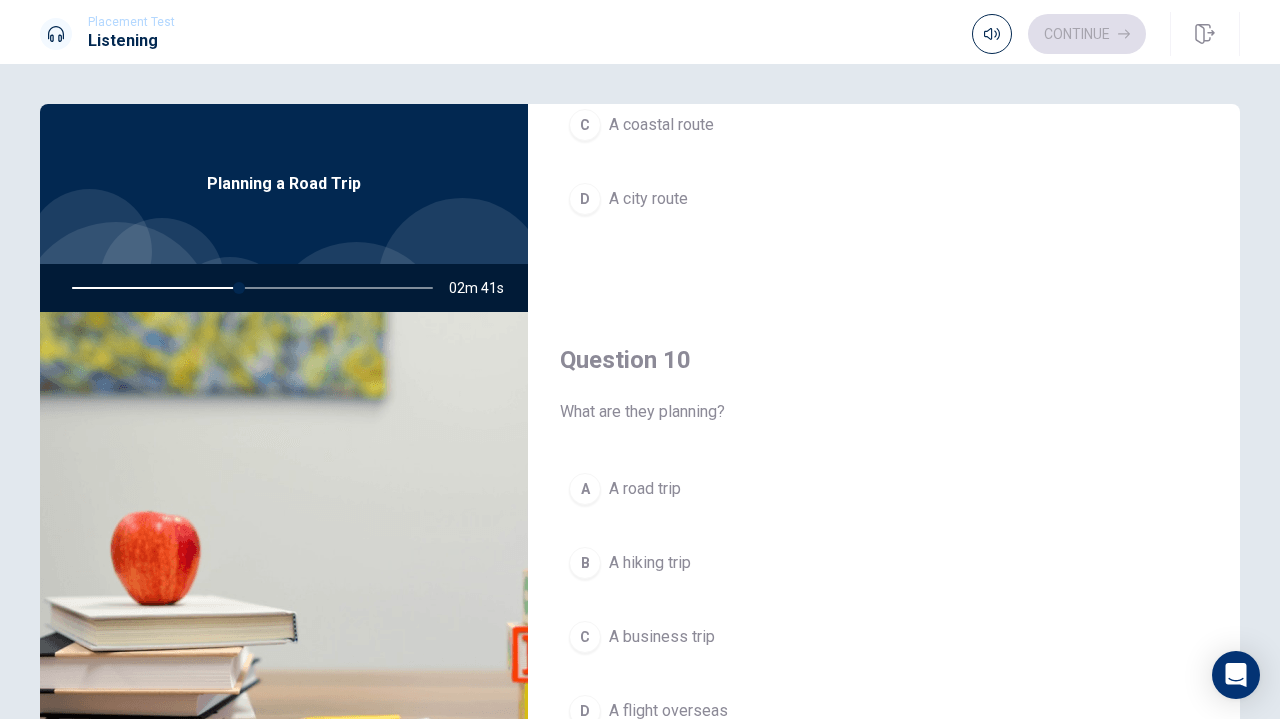 scroll, scrollTop: 1851, scrollLeft: 0, axis: vertical 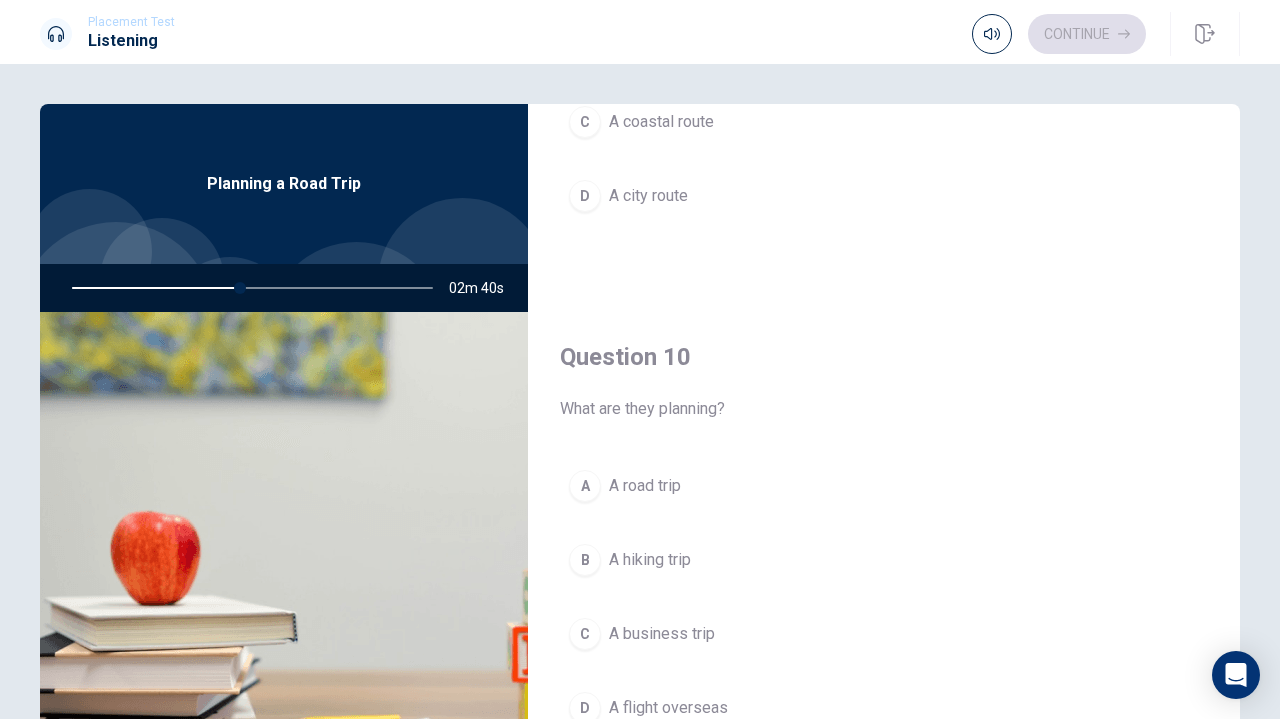 click on "A" at bounding box center (585, 486) 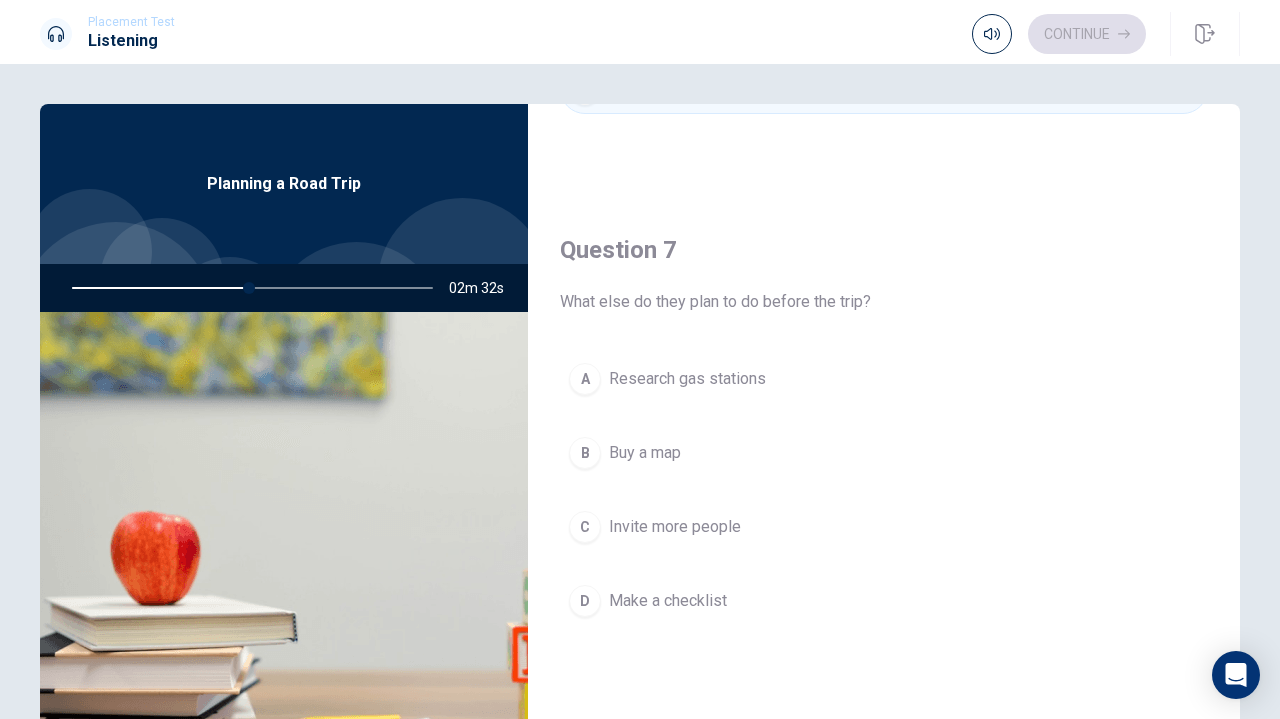 scroll, scrollTop: 445, scrollLeft: 0, axis: vertical 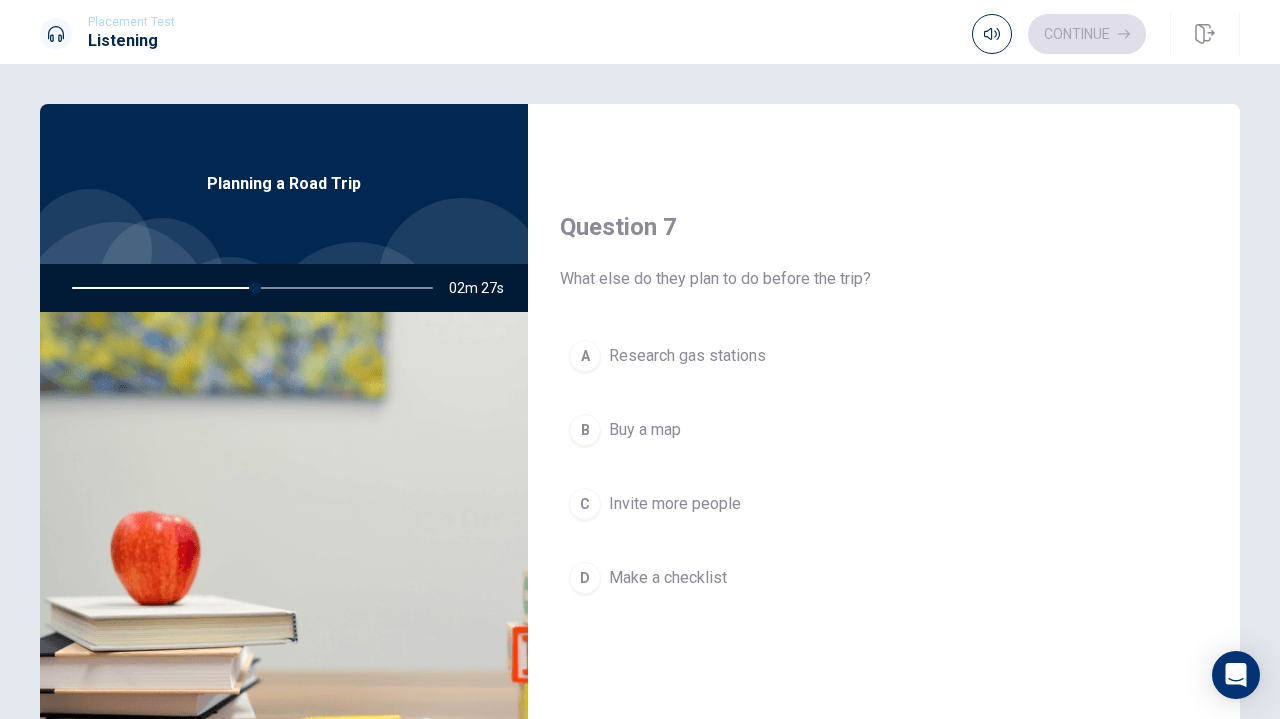 click on "D" at bounding box center [585, 578] 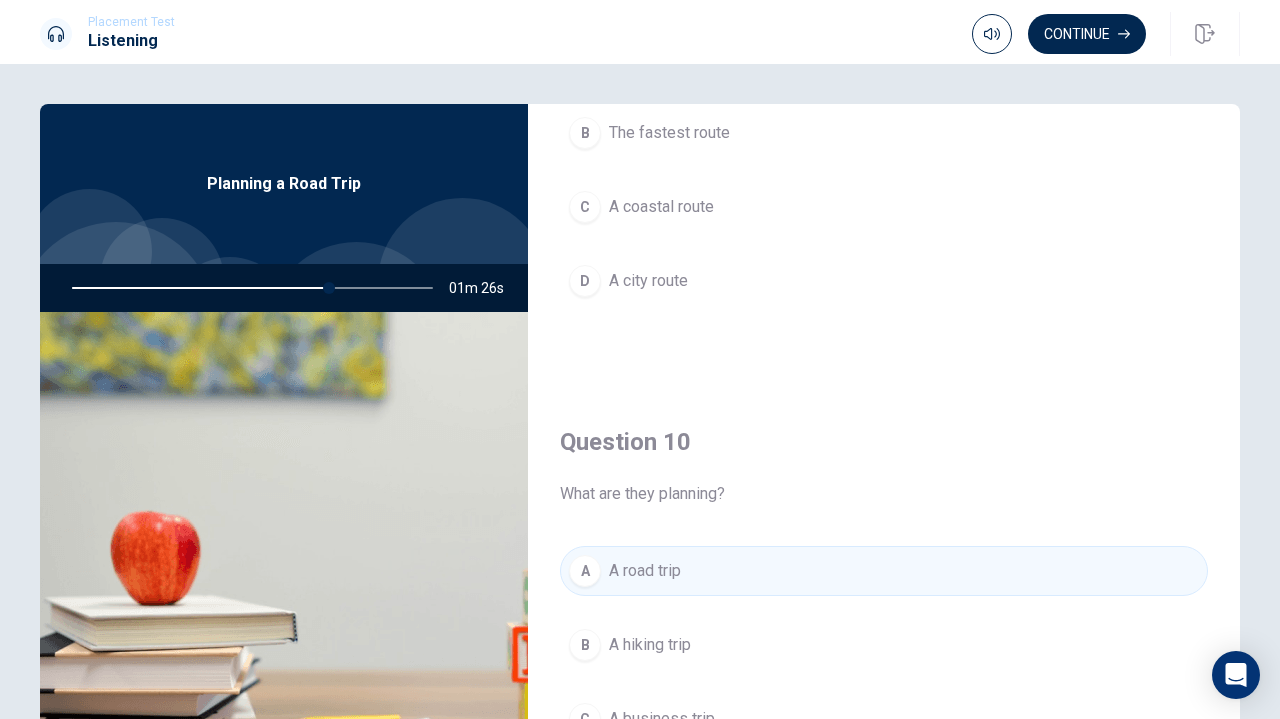scroll, scrollTop: 1851, scrollLeft: 0, axis: vertical 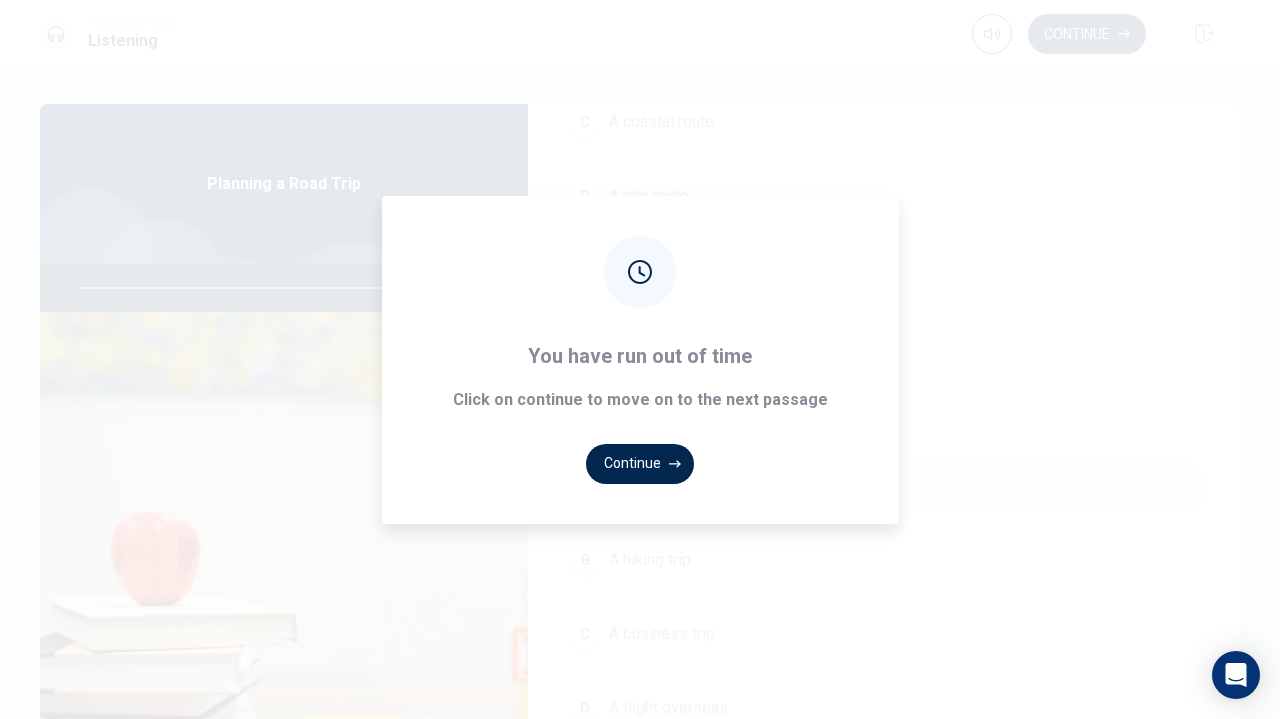 type on "0" 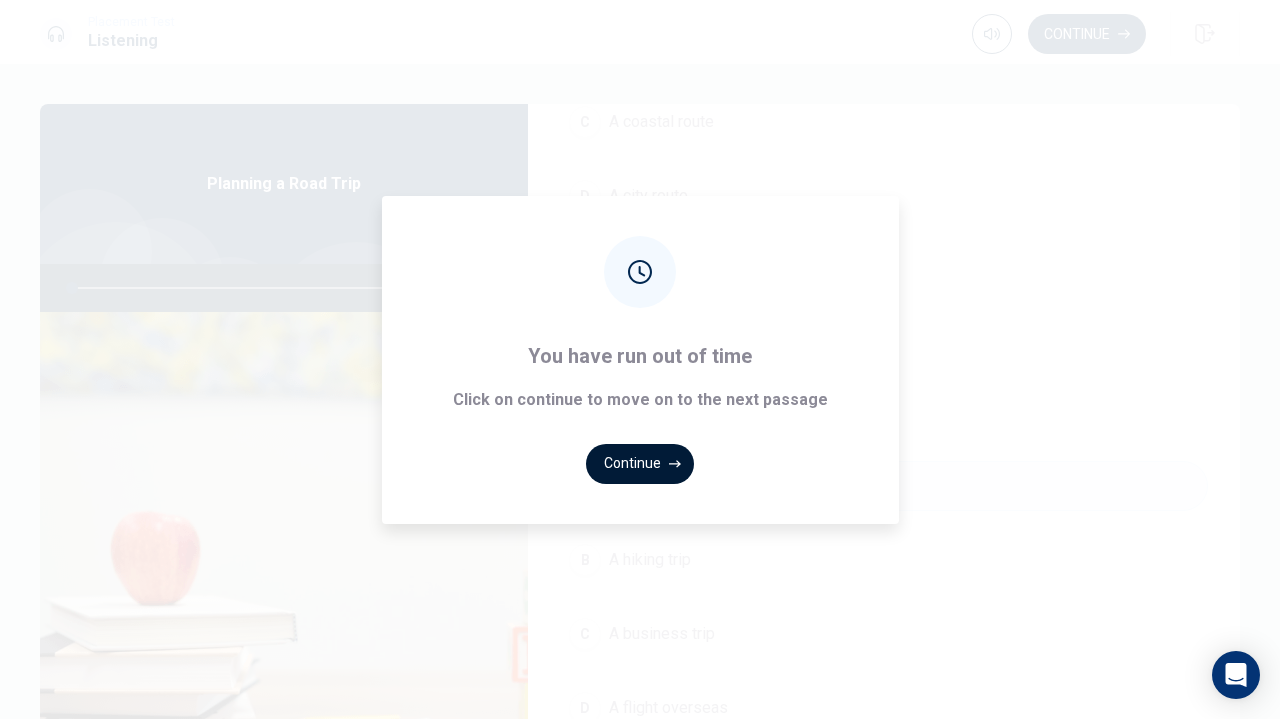 click on "Continue" at bounding box center (640, 464) 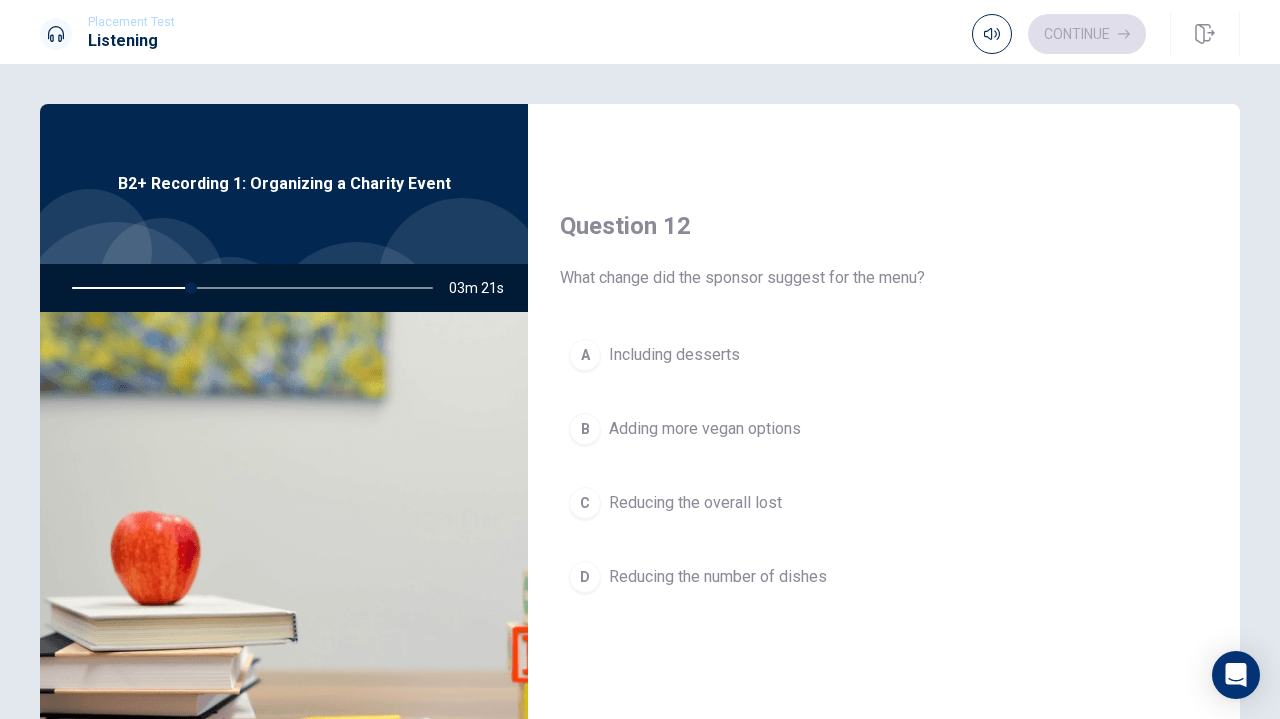 scroll, scrollTop: 453, scrollLeft: 0, axis: vertical 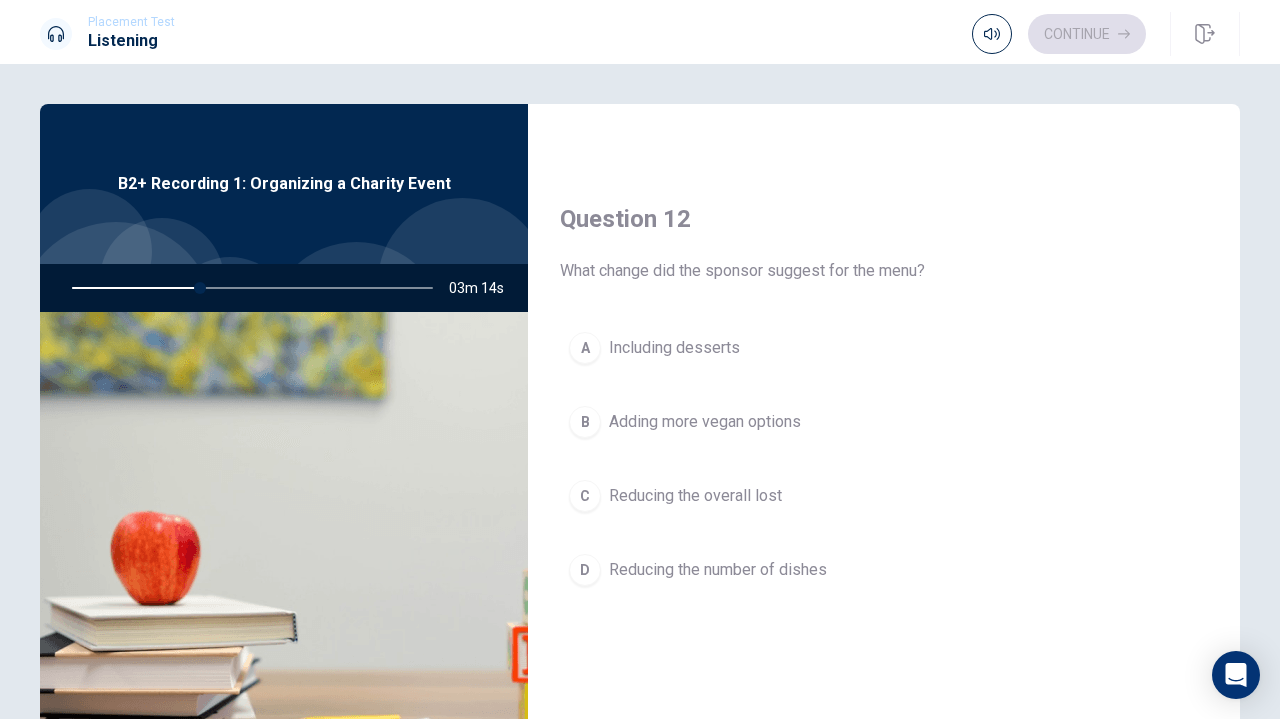 click on "B" at bounding box center (585, 422) 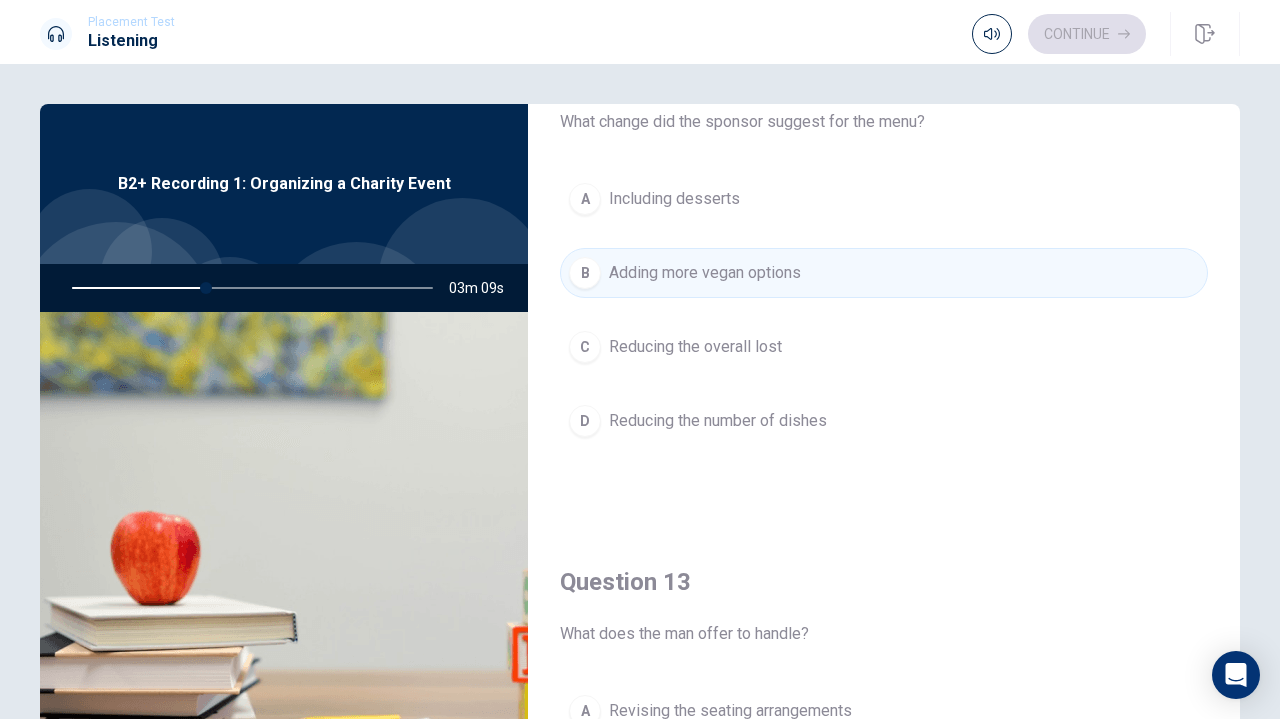 scroll, scrollTop: 603, scrollLeft: 0, axis: vertical 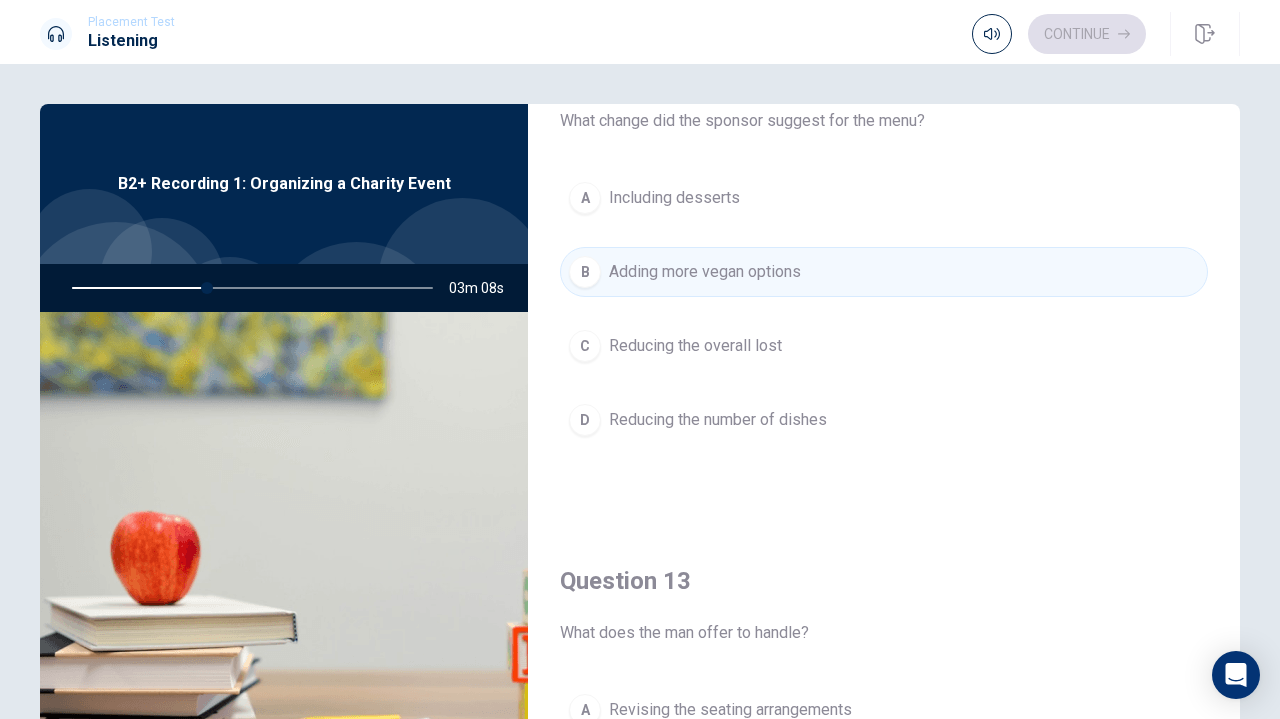 click on "C" at bounding box center [585, 346] 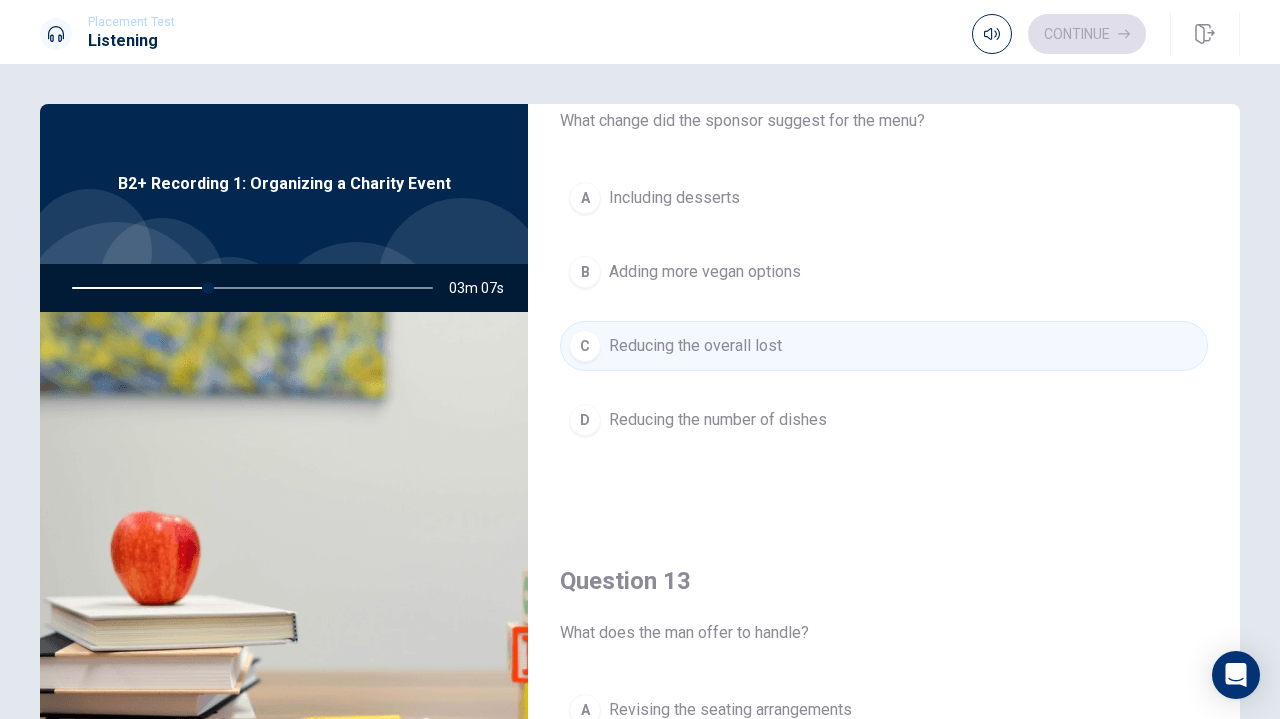 click on "Adding more vegan options" at bounding box center [705, 272] 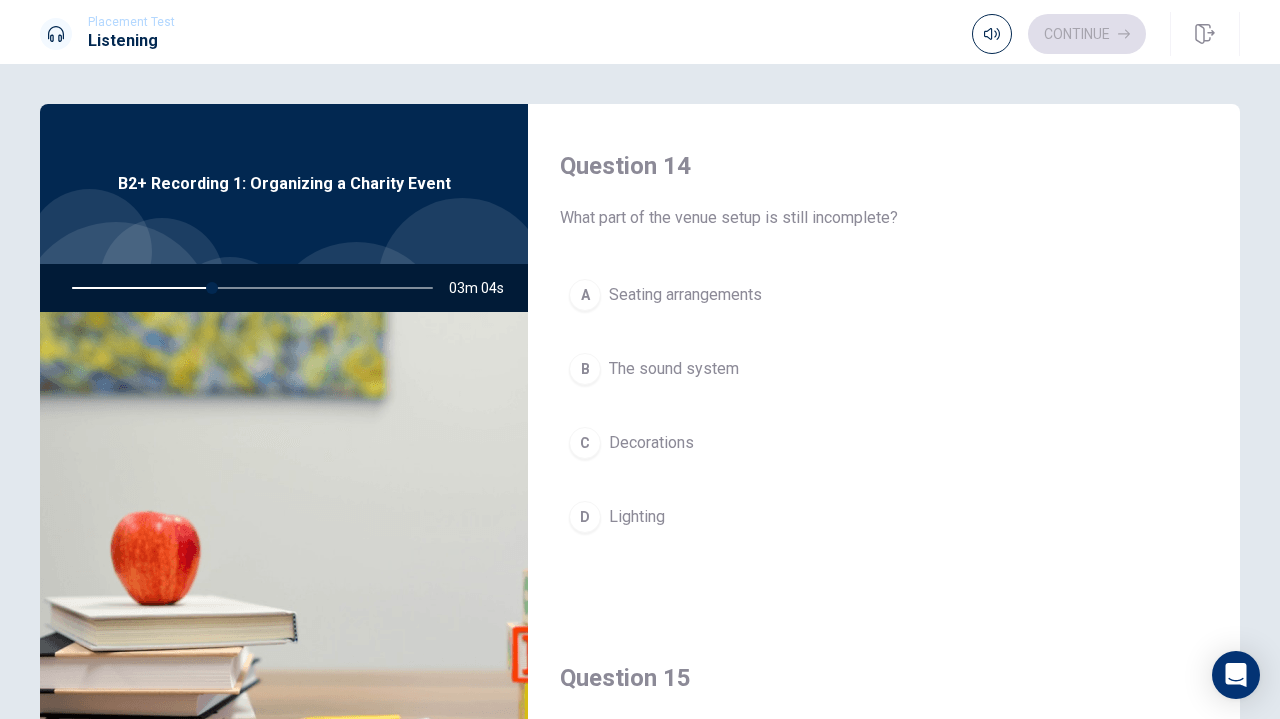 scroll, scrollTop: 1533, scrollLeft: 0, axis: vertical 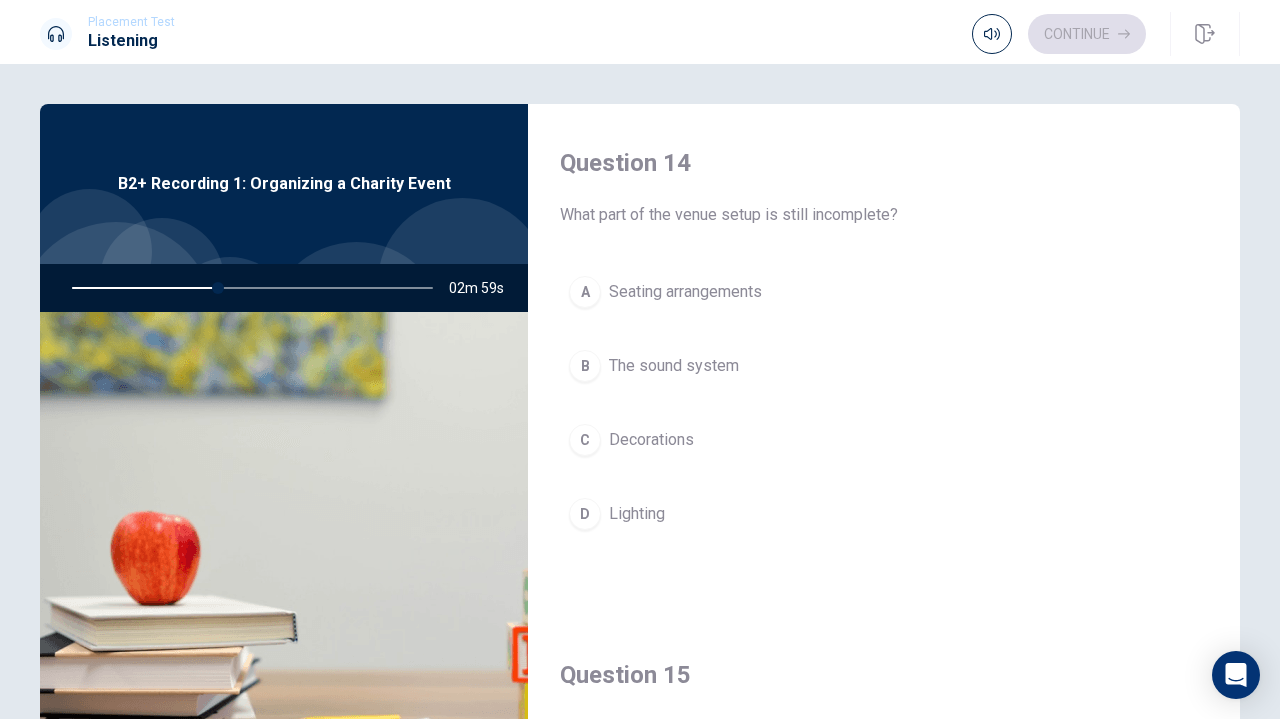 click on "B" at bounding box center (585, 366) 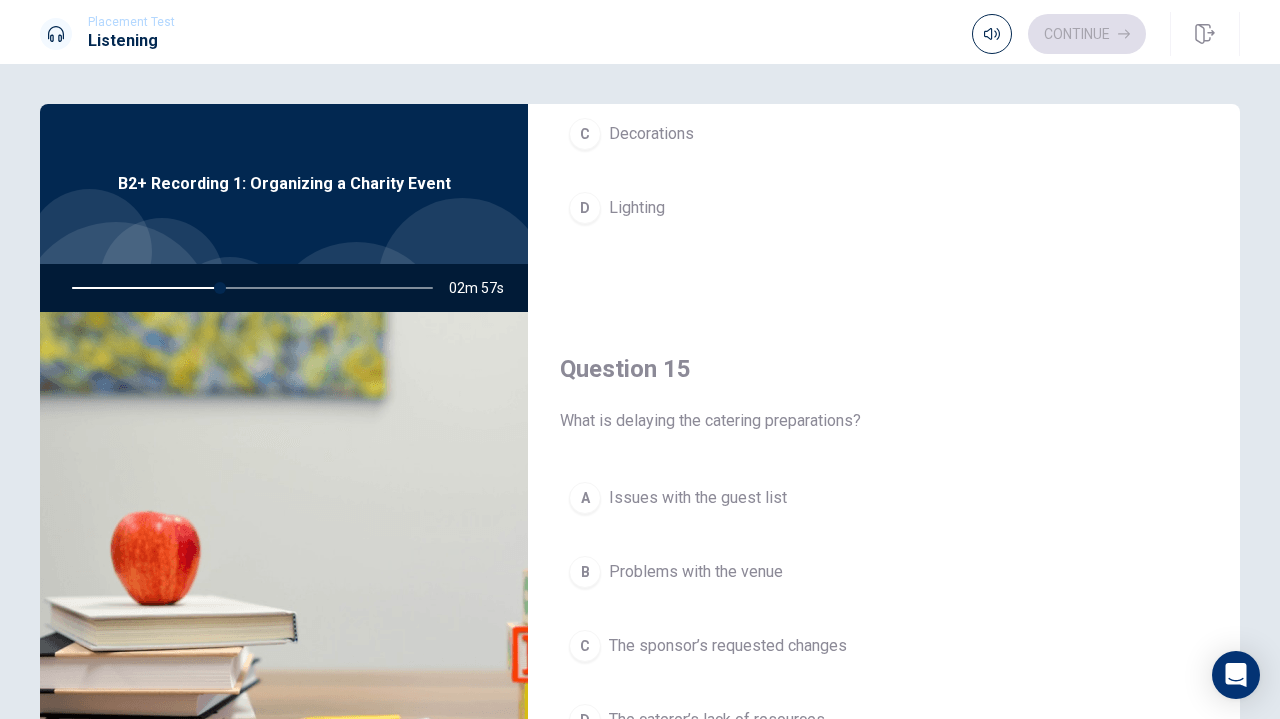 scroll, scrollTop: 1851, scrollLeft: 0, axis: vertical 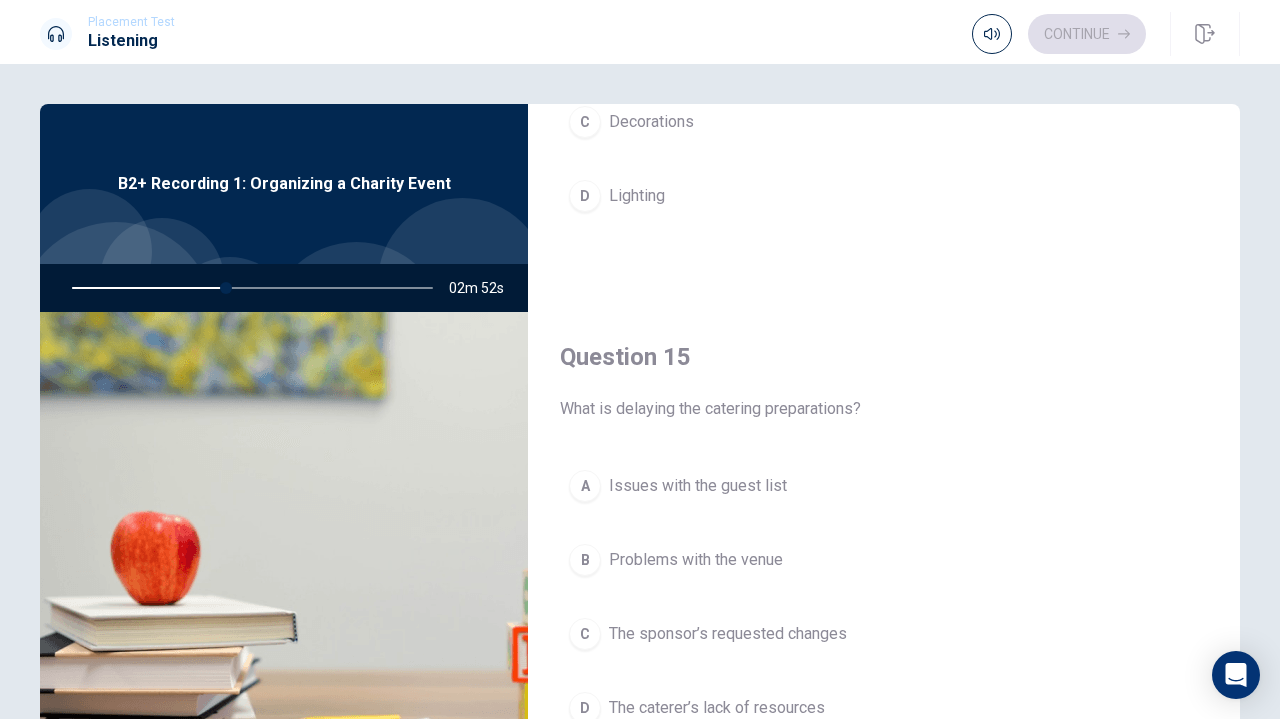 click on "C" at bounding box center (585, 634) 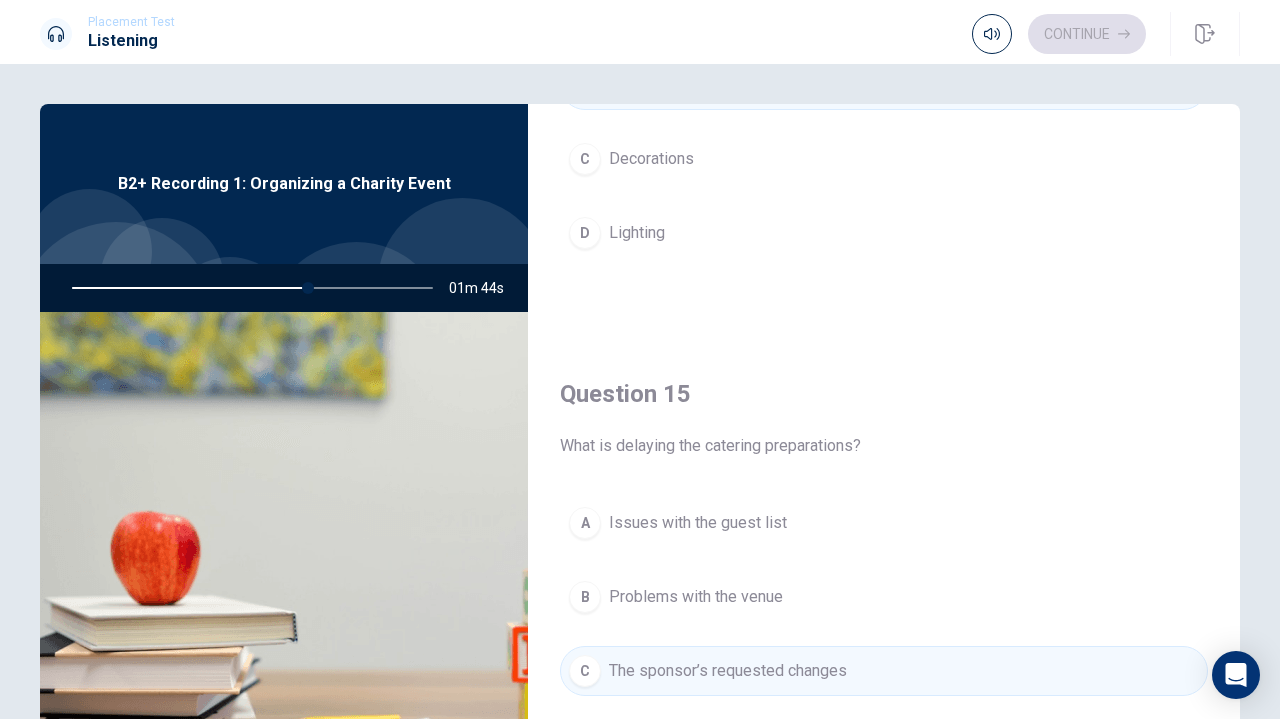 scroll, scrollTop: 1851, scrollLeft: 0, axis: vertical 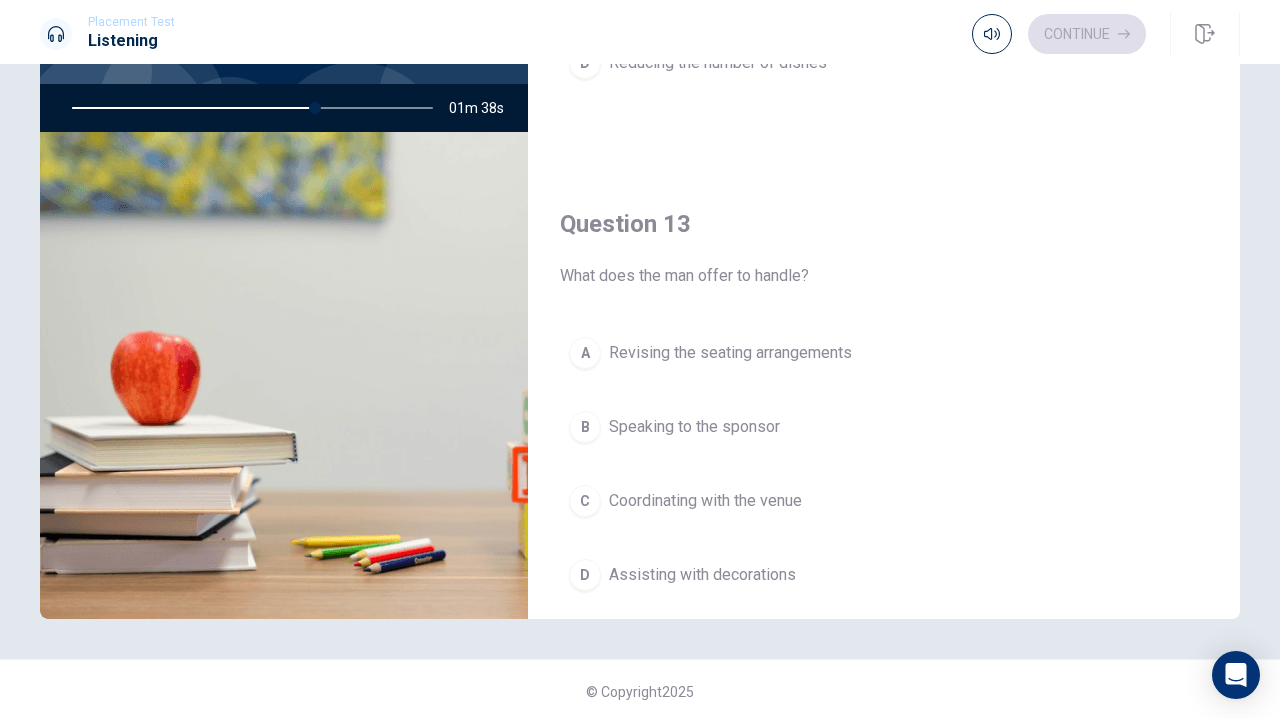 click on "B Speaking to the sponsor" at bounding box center [884, 427] 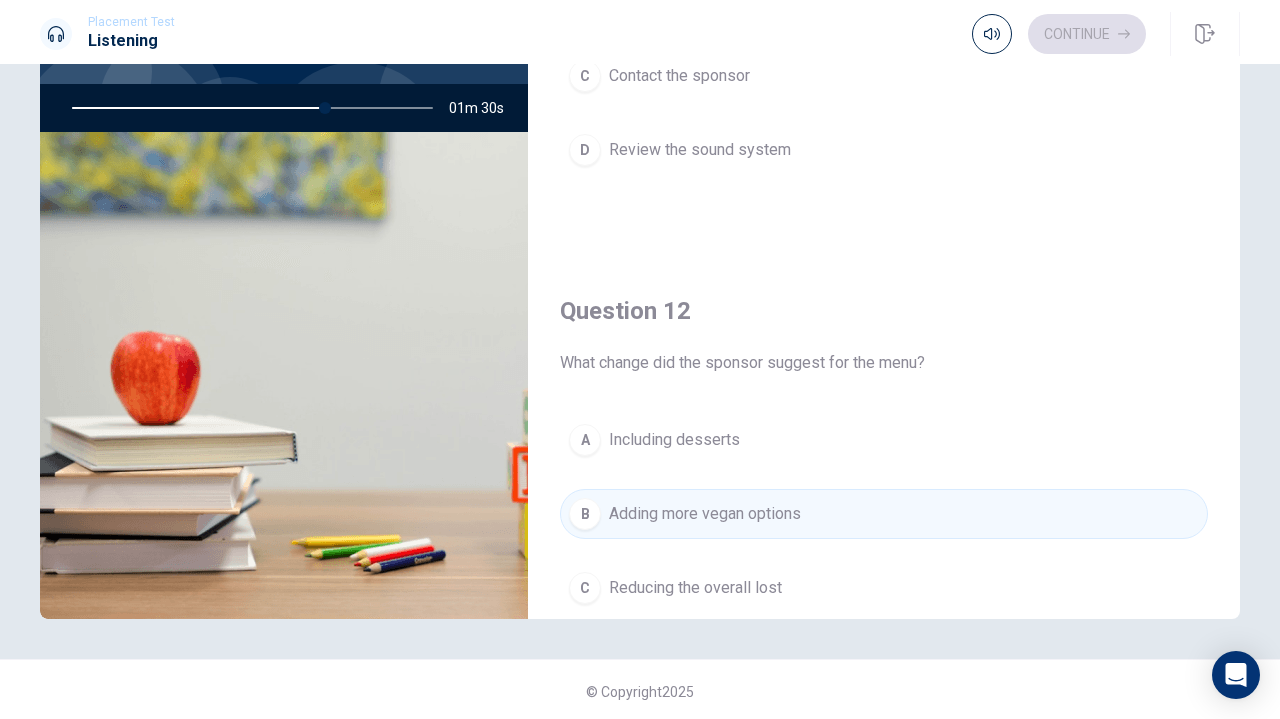 scroll, scrollTop: 0, scrollLeft: 0, axis: both 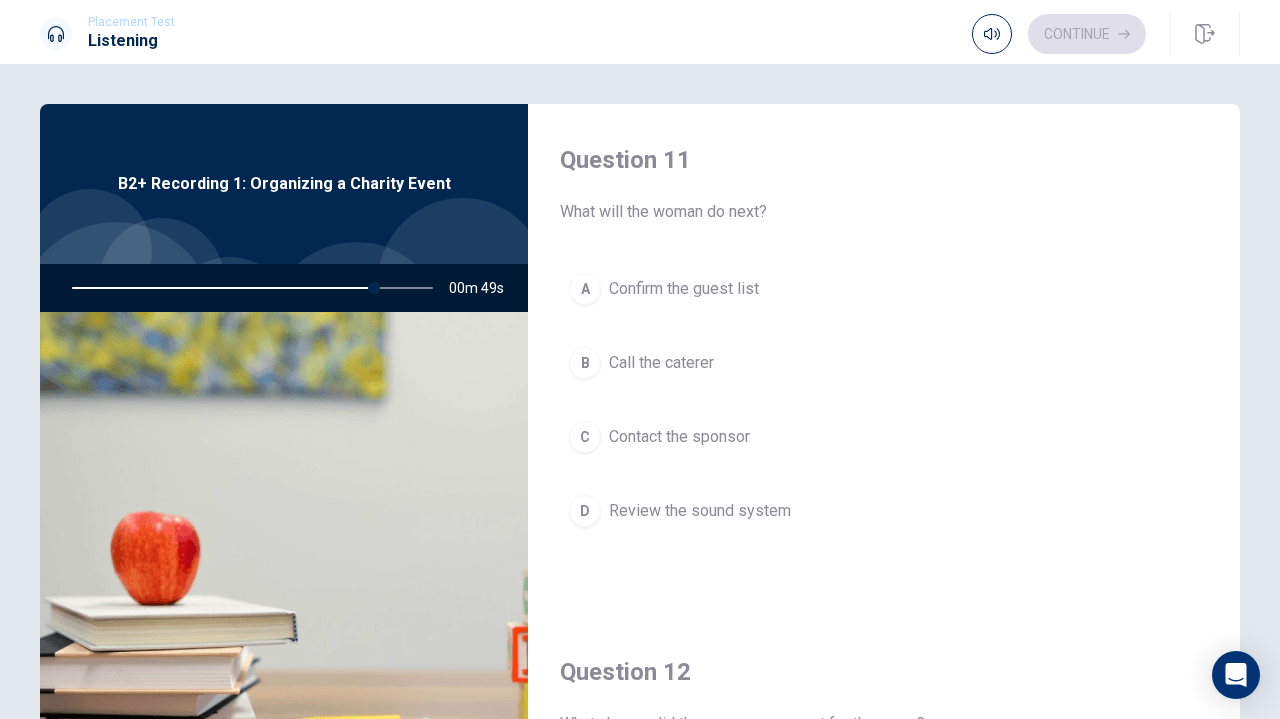 click on "D" at bounding box center (585, 511) 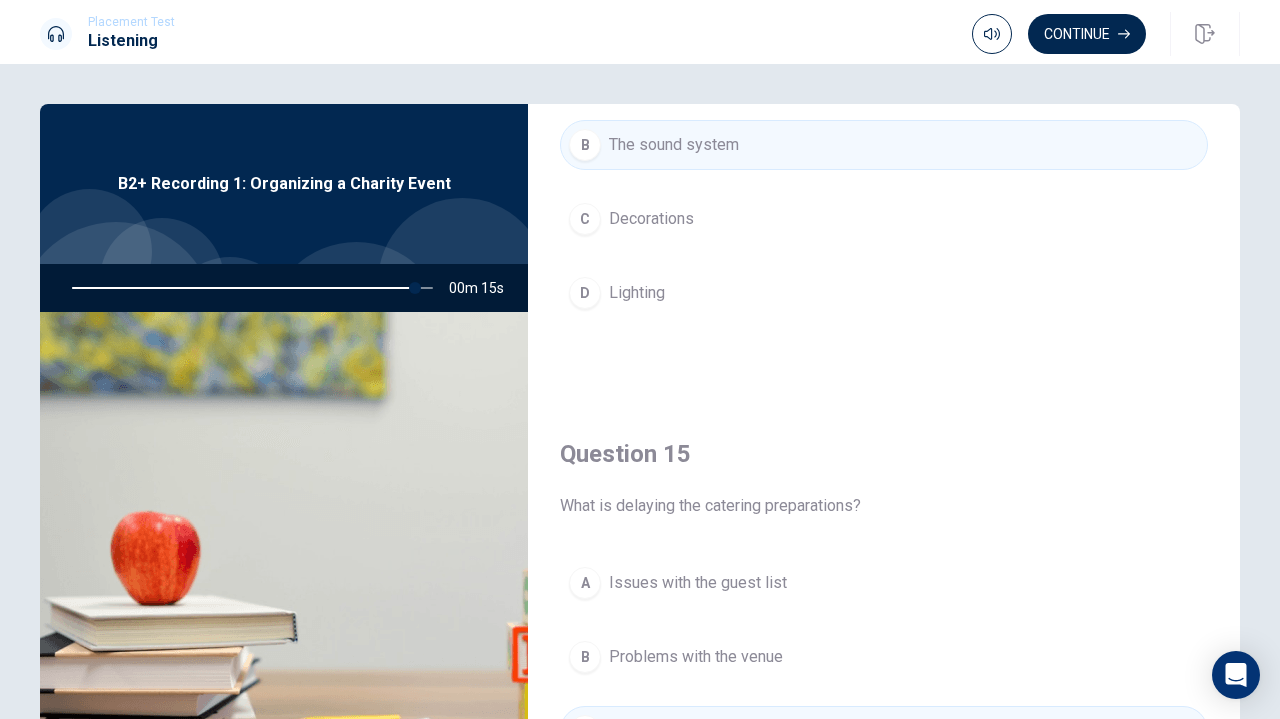 scroll, scrollTop: 1851, scrollLeft: 0, axis: vertical 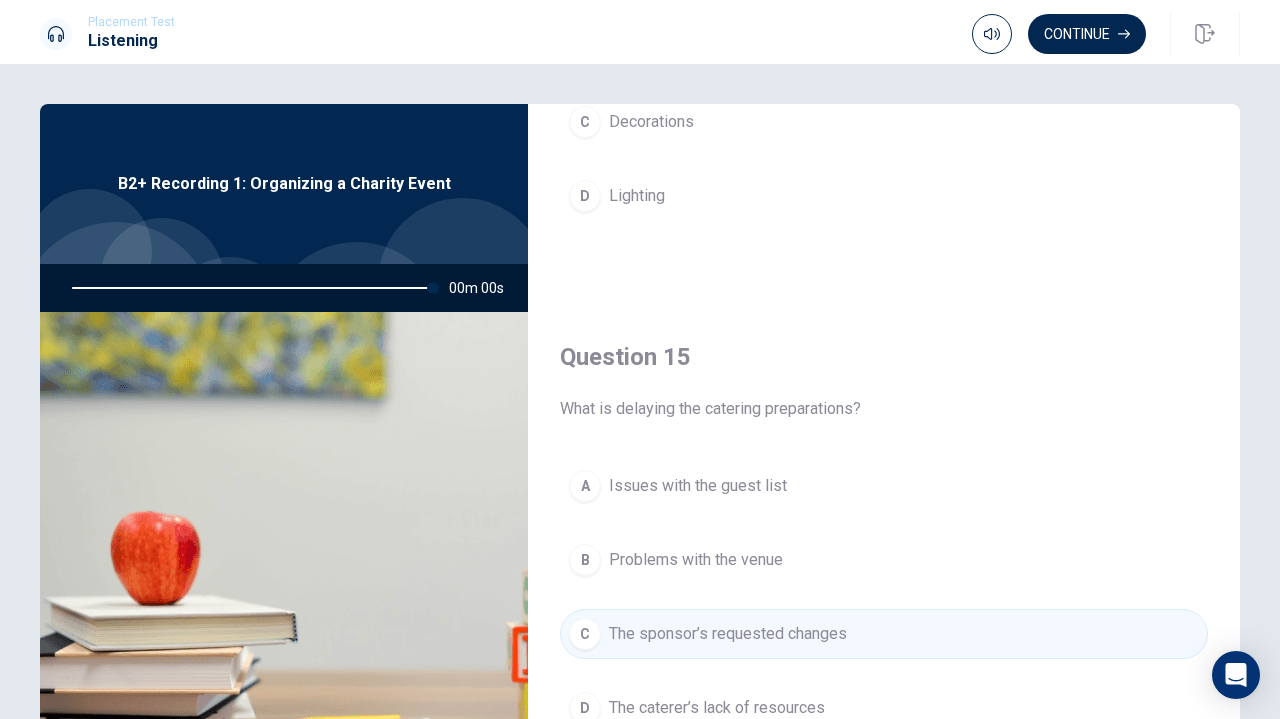 type on "0" 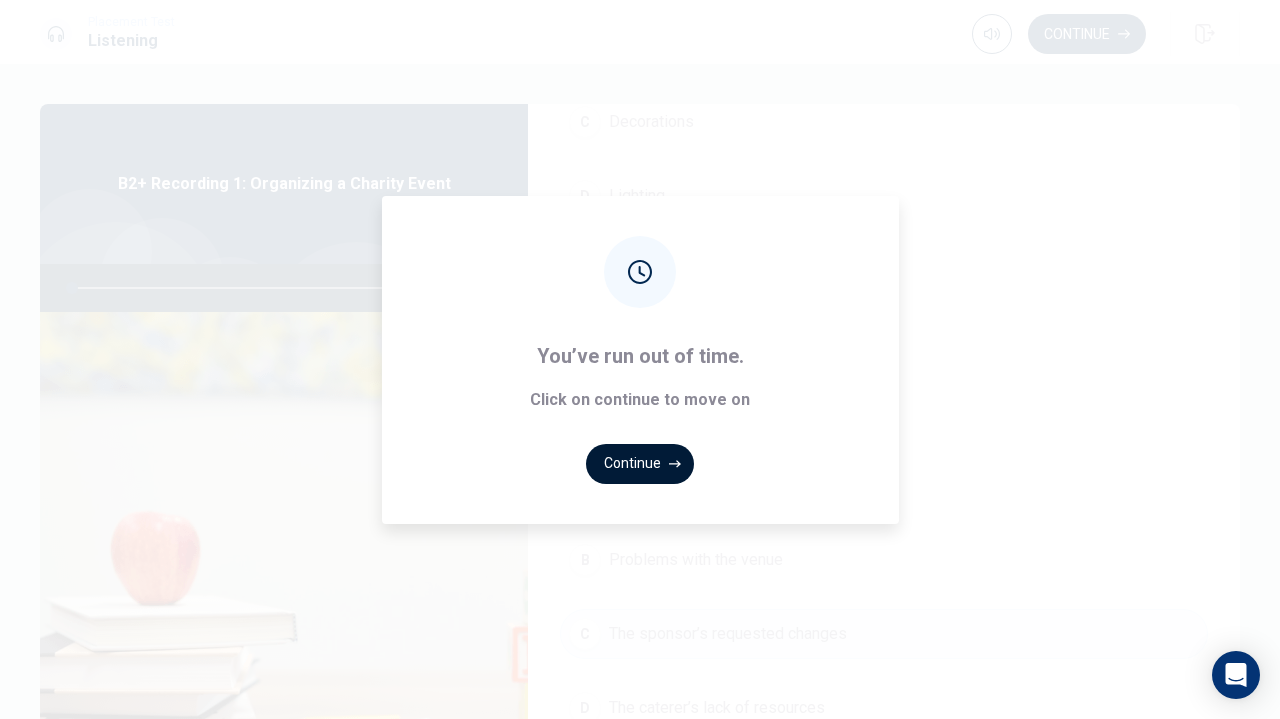click on "Continue" at bounding box center [640, 464] 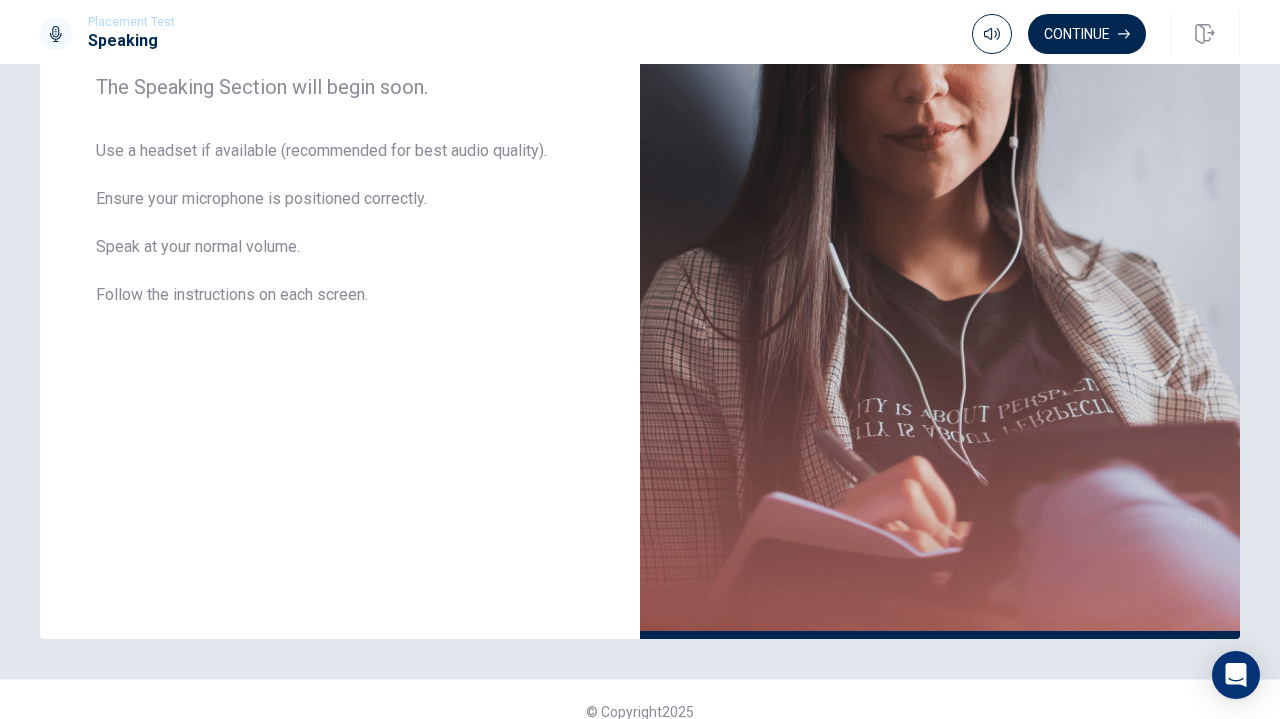 scroll, scrollTop: 360, scrollLeft: 0, axis: vertical 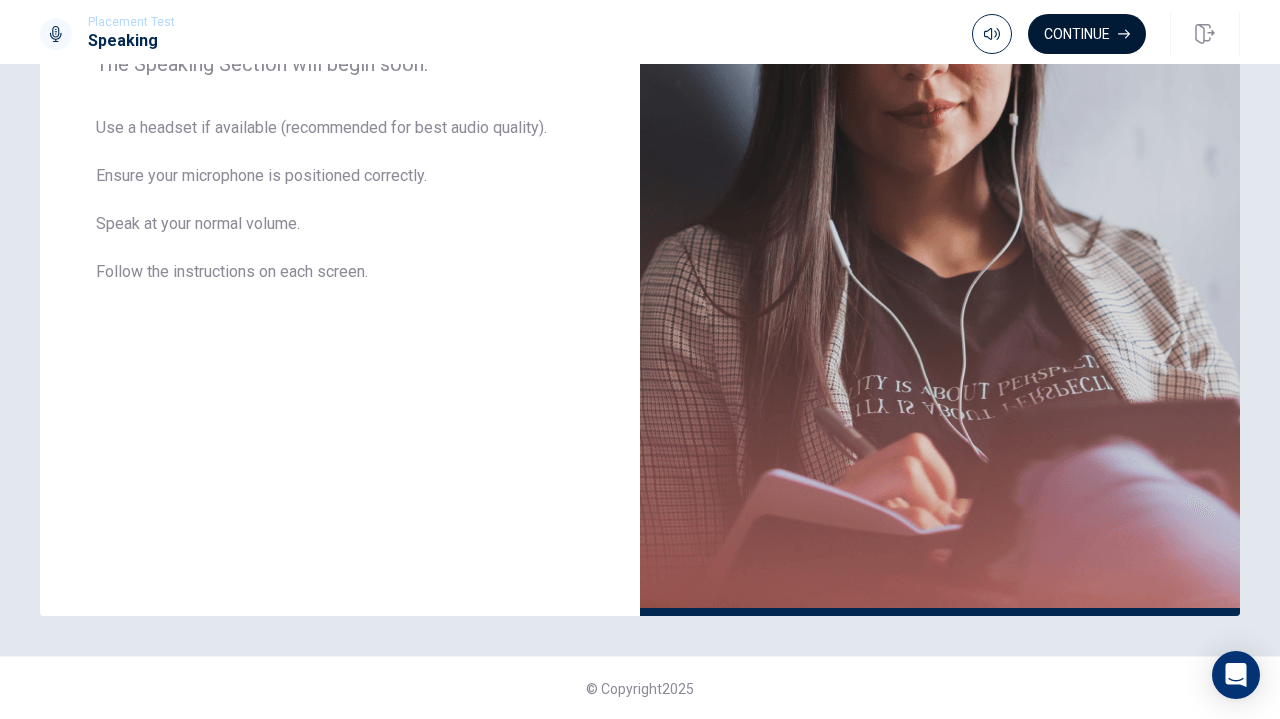 click on "Continue" at bounding box center [1087, 34] 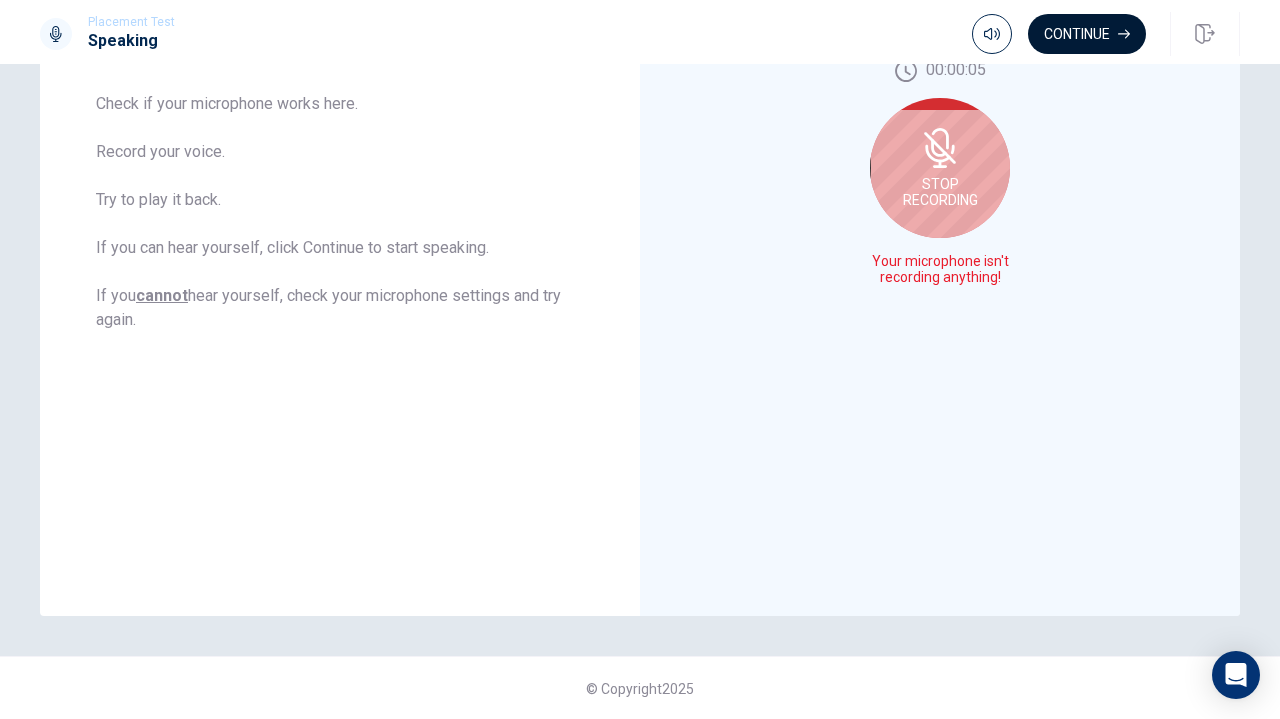 scroll, scrollTop: 266, scrollLeft: 0, axis: vertical 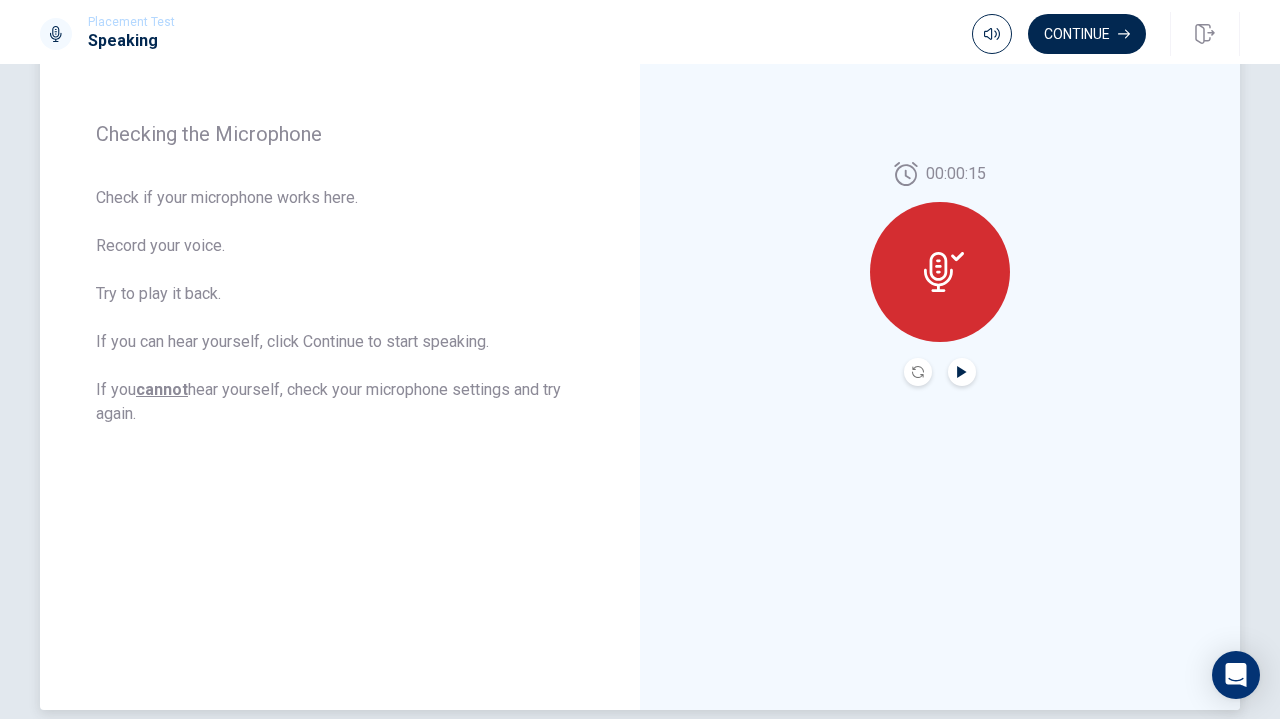 click 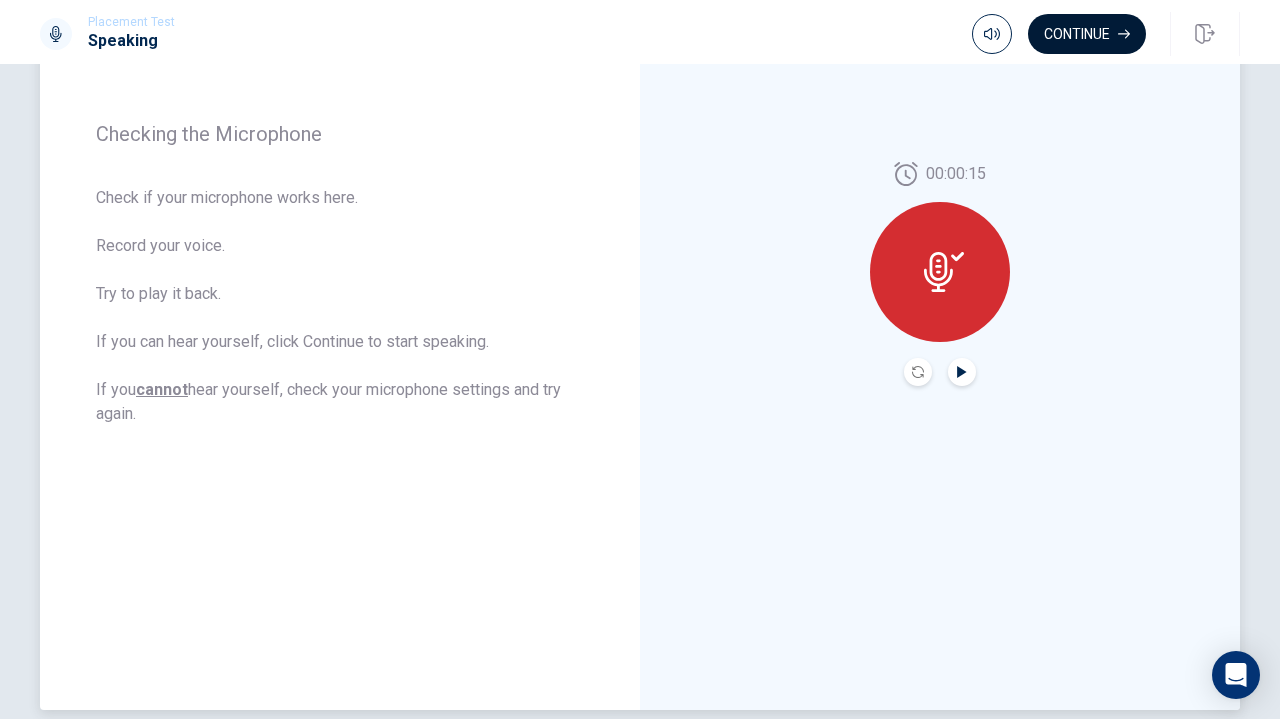 click on "Continue" at bounding box center [1087, 34] 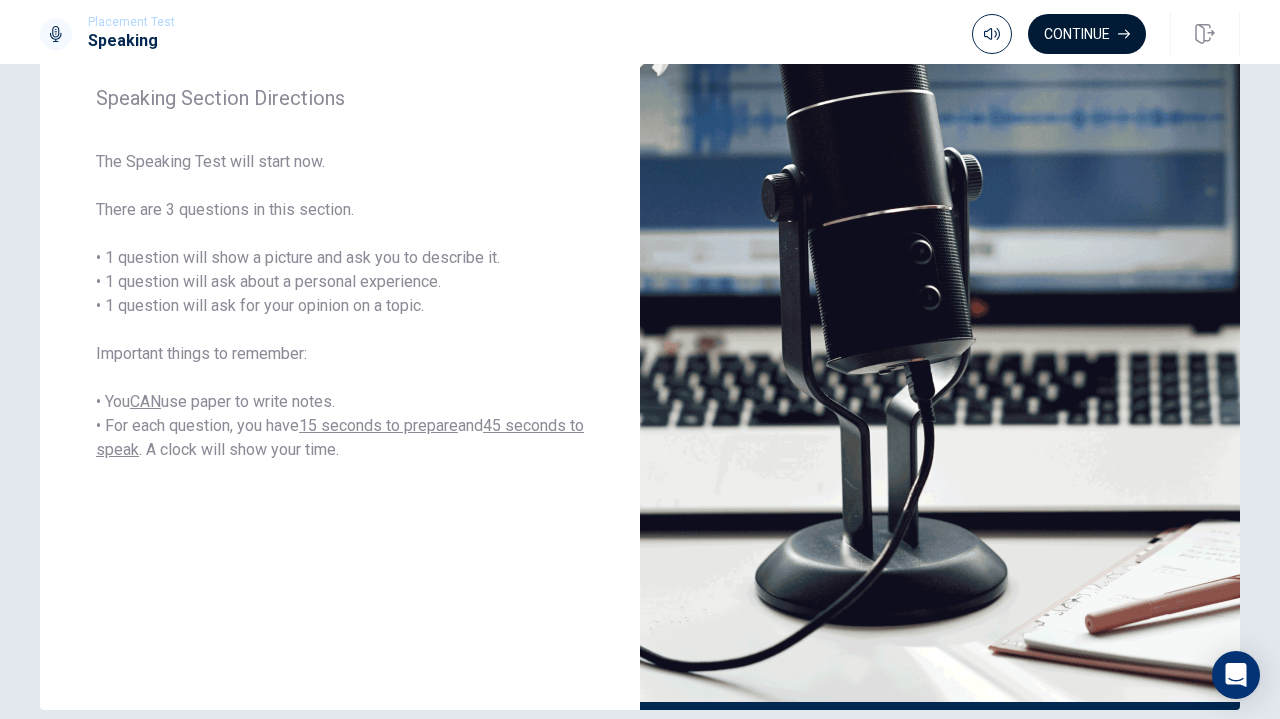 click on "Continue" at bounding box center (1087, 34) 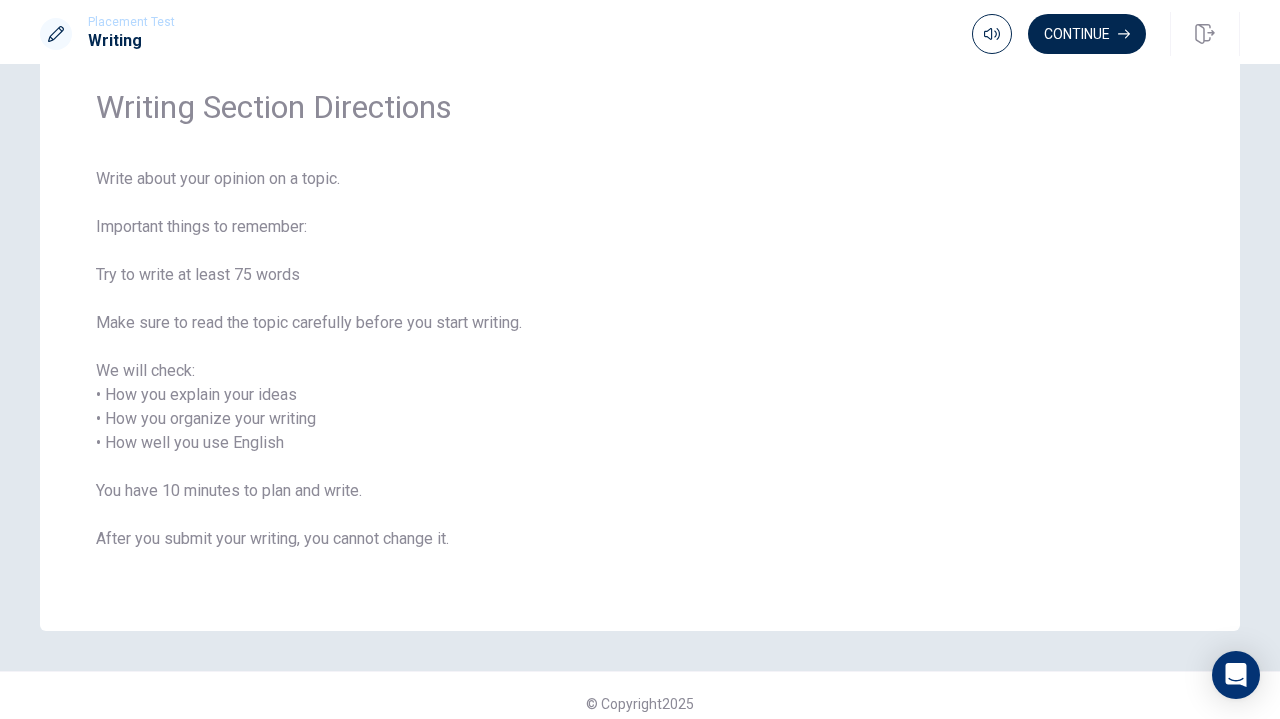 scroll, scrollTop: 88, scrollLeft: 0, axis: vertical 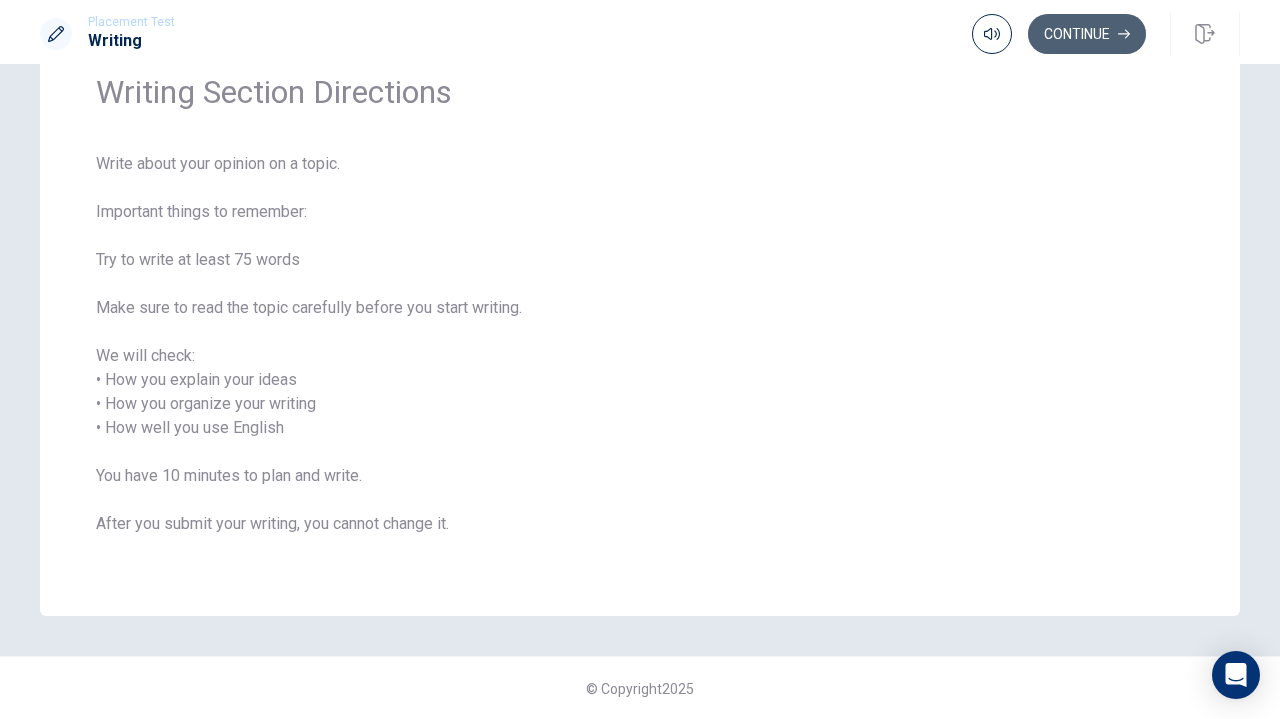 click on "Continue" at bounding box center [1087, 34] 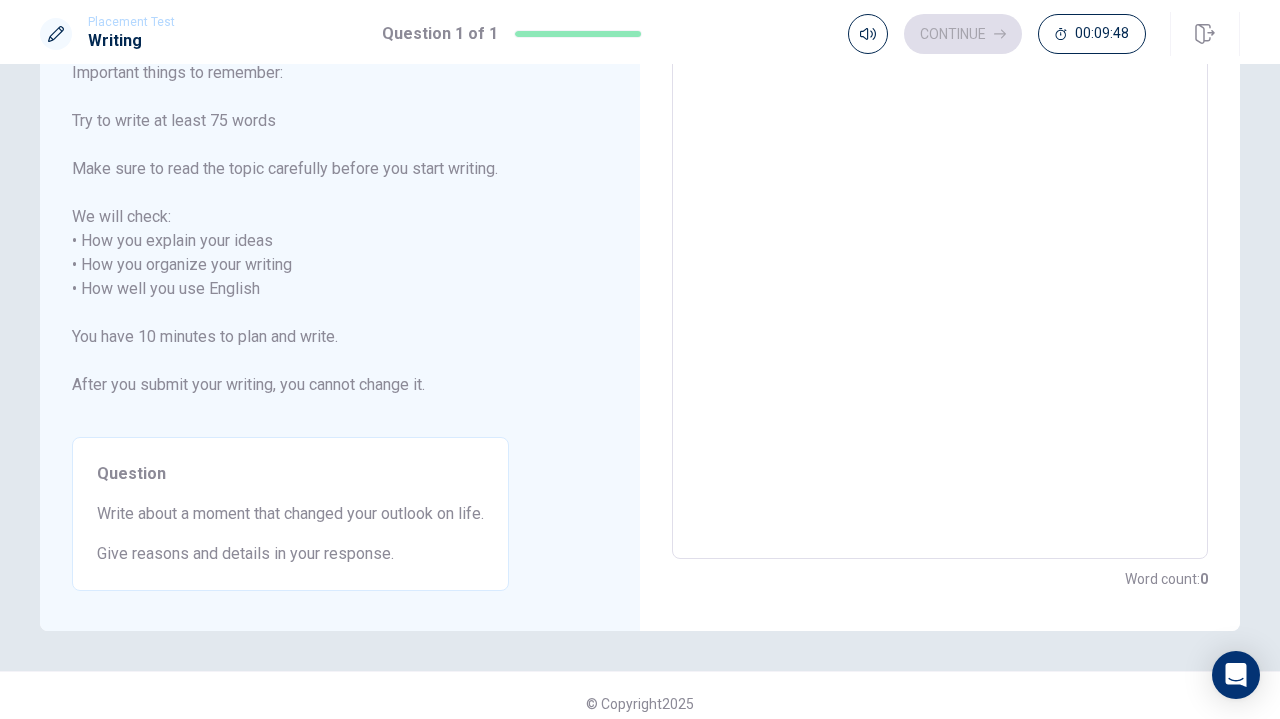 scroll, scrollTop: 0, scrollLeft: 0, axis: both 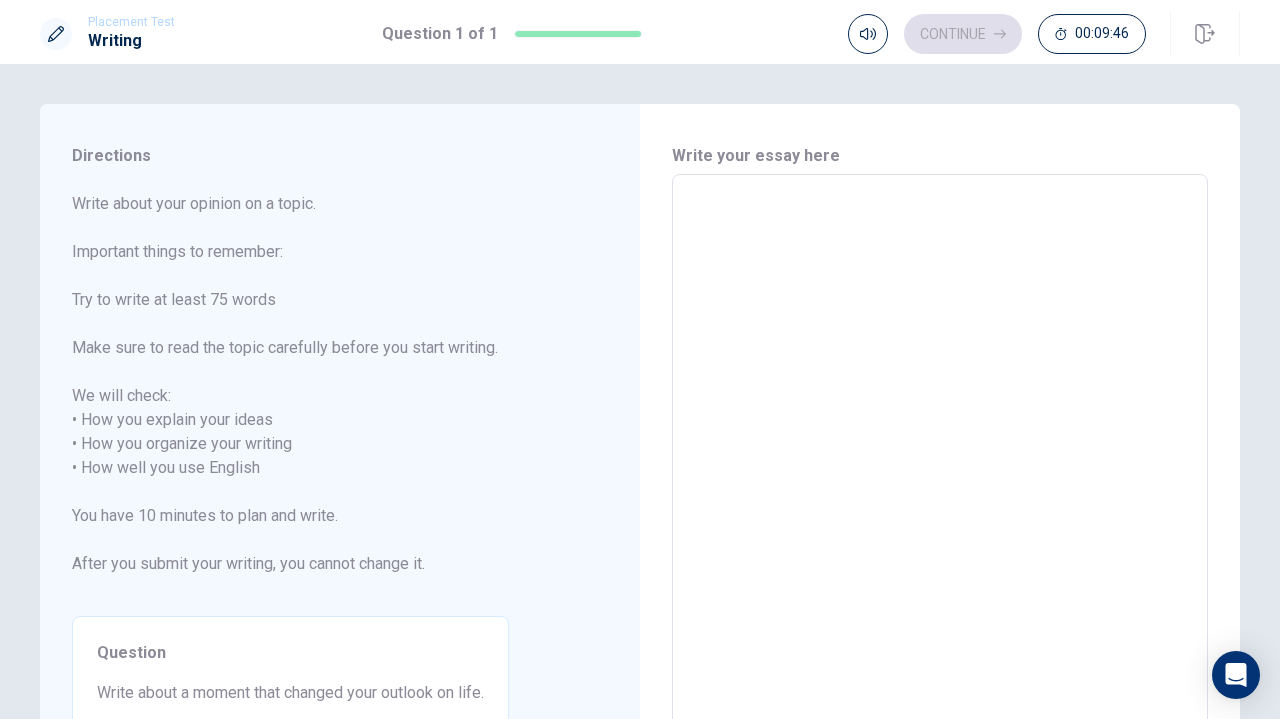 click at bounding box center [940, 456] 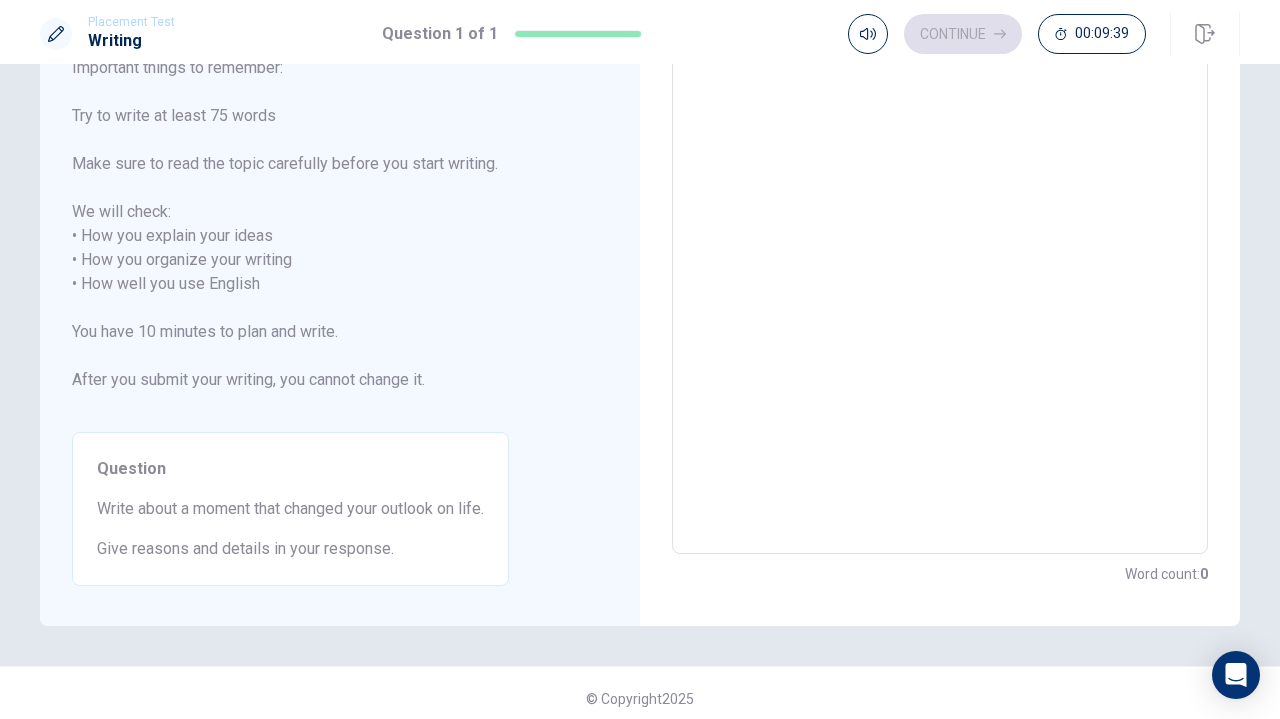 scroll, scrollTop: 0, scrollLeft: 0, axis: both 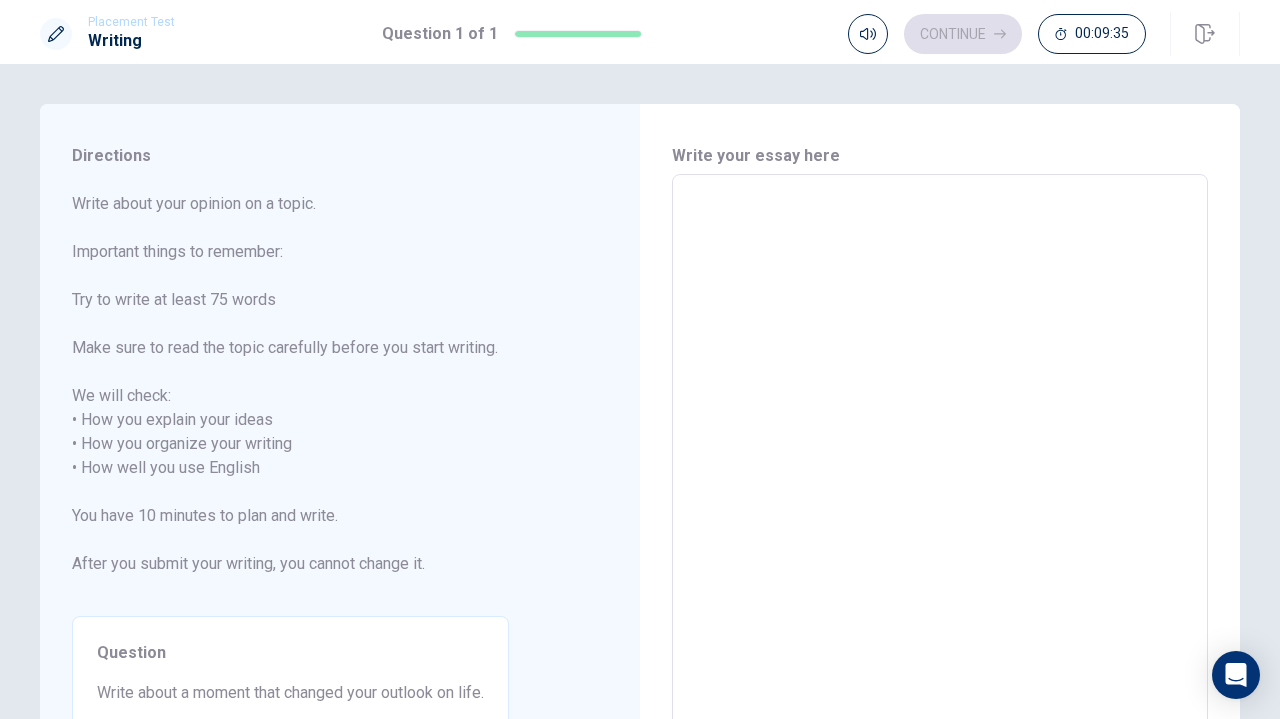 type on "A" 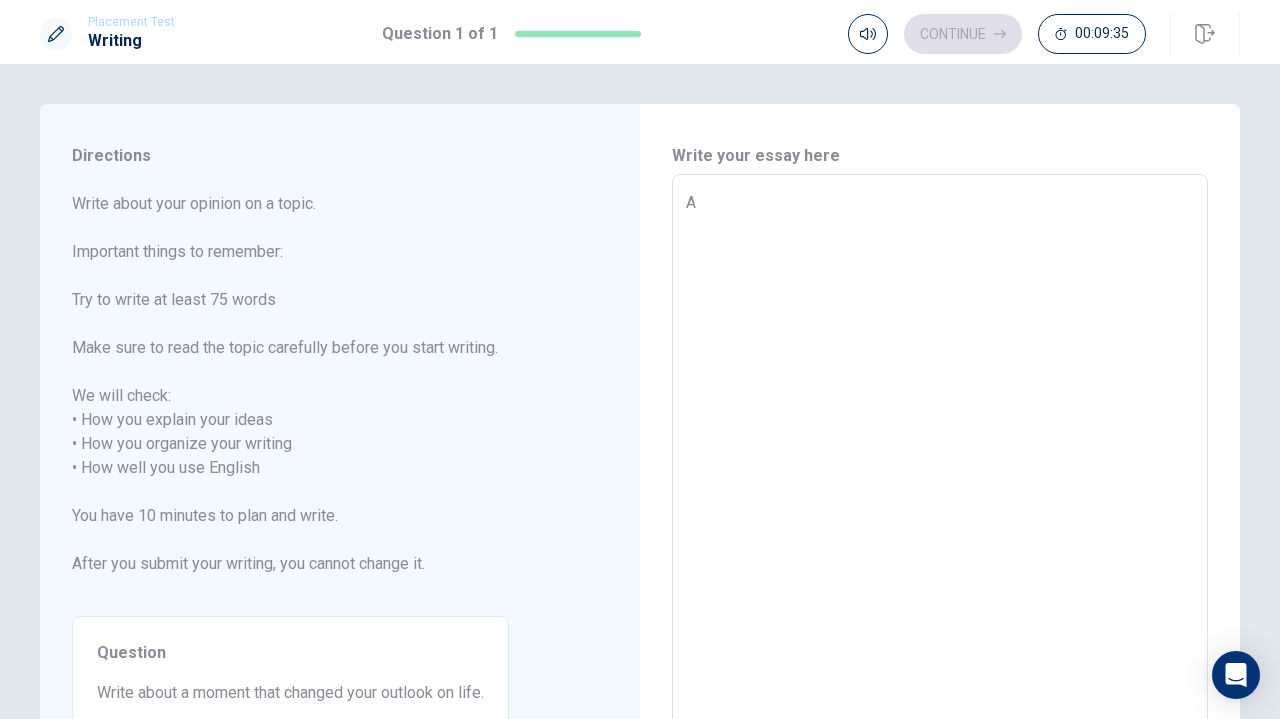 type on "x" 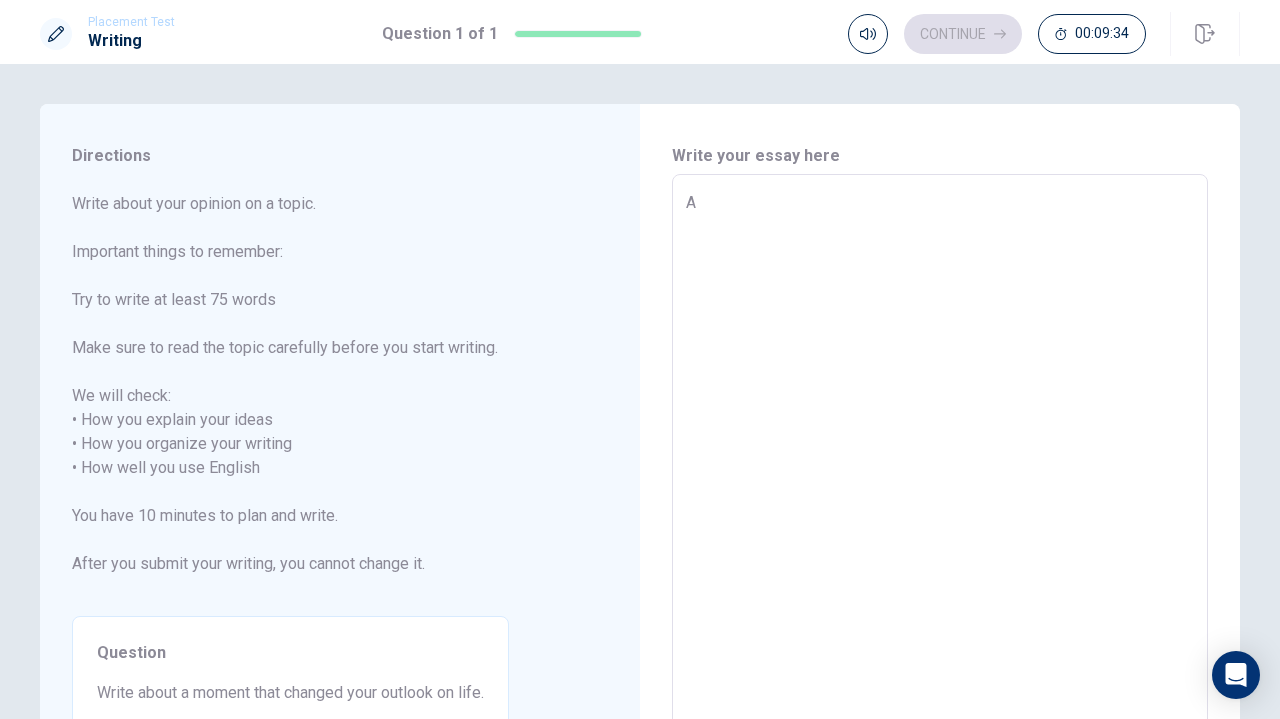 type on "Ab" 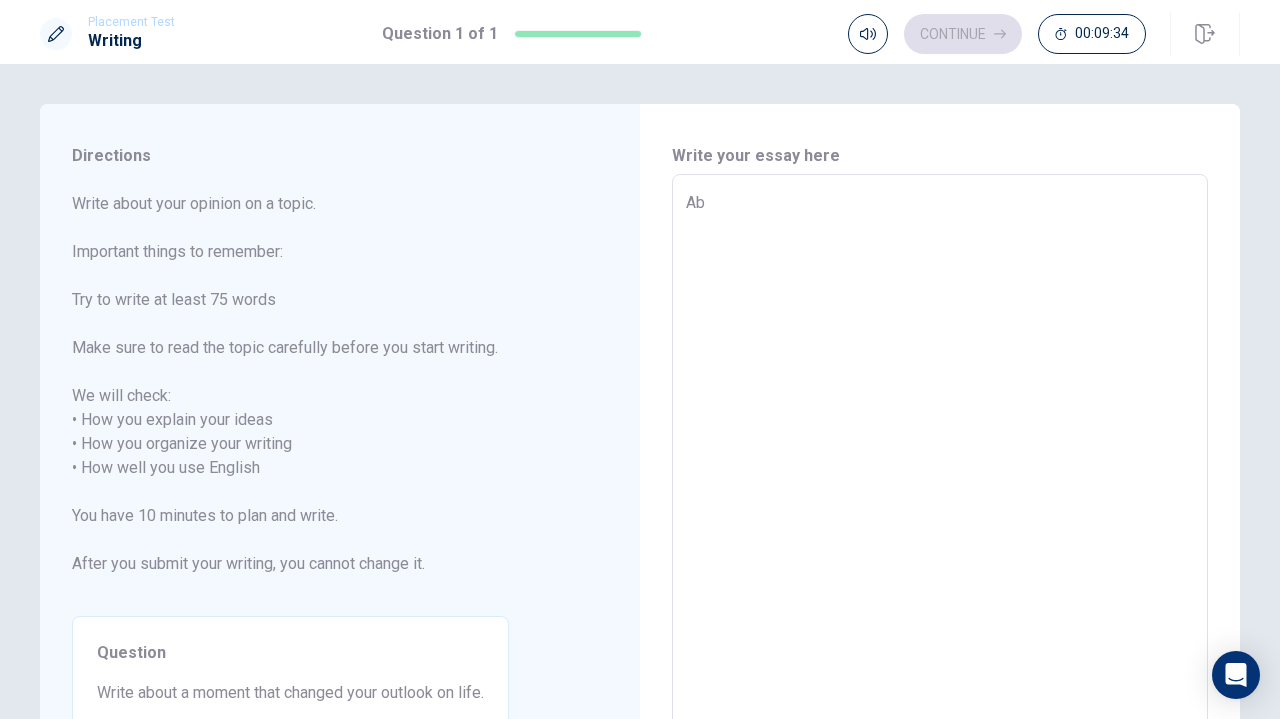 type on "x" 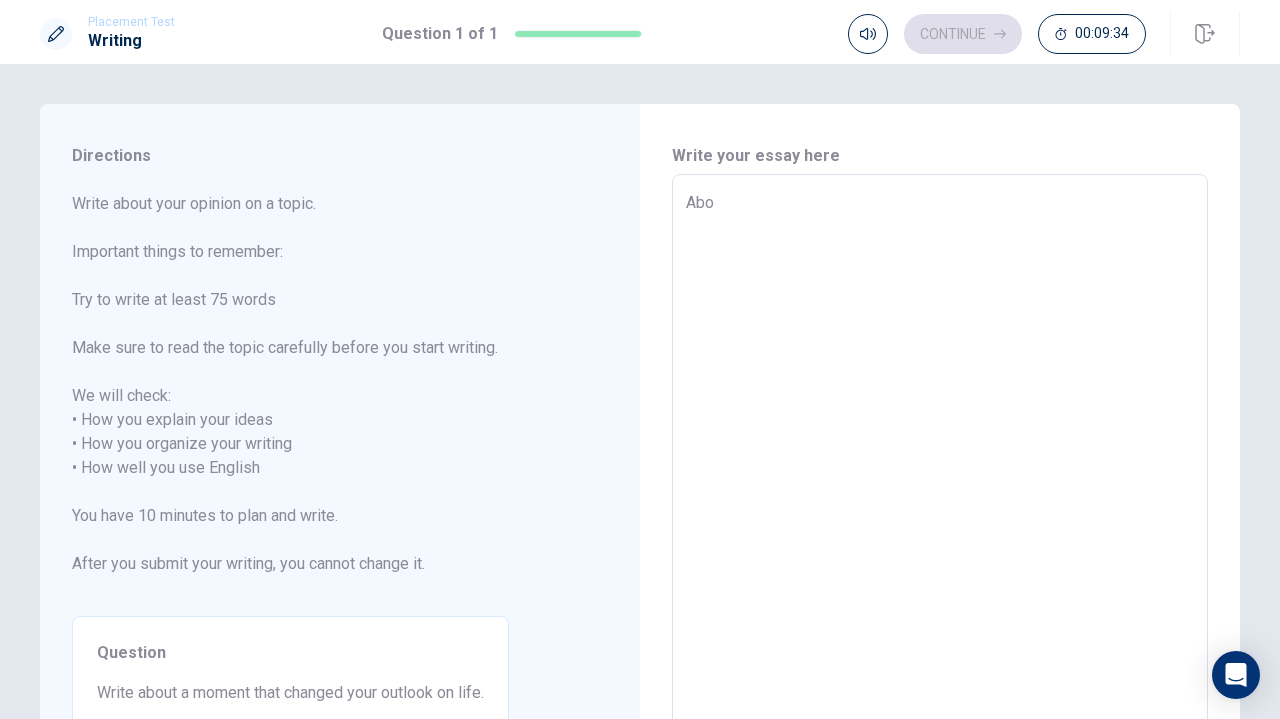 type on "x" 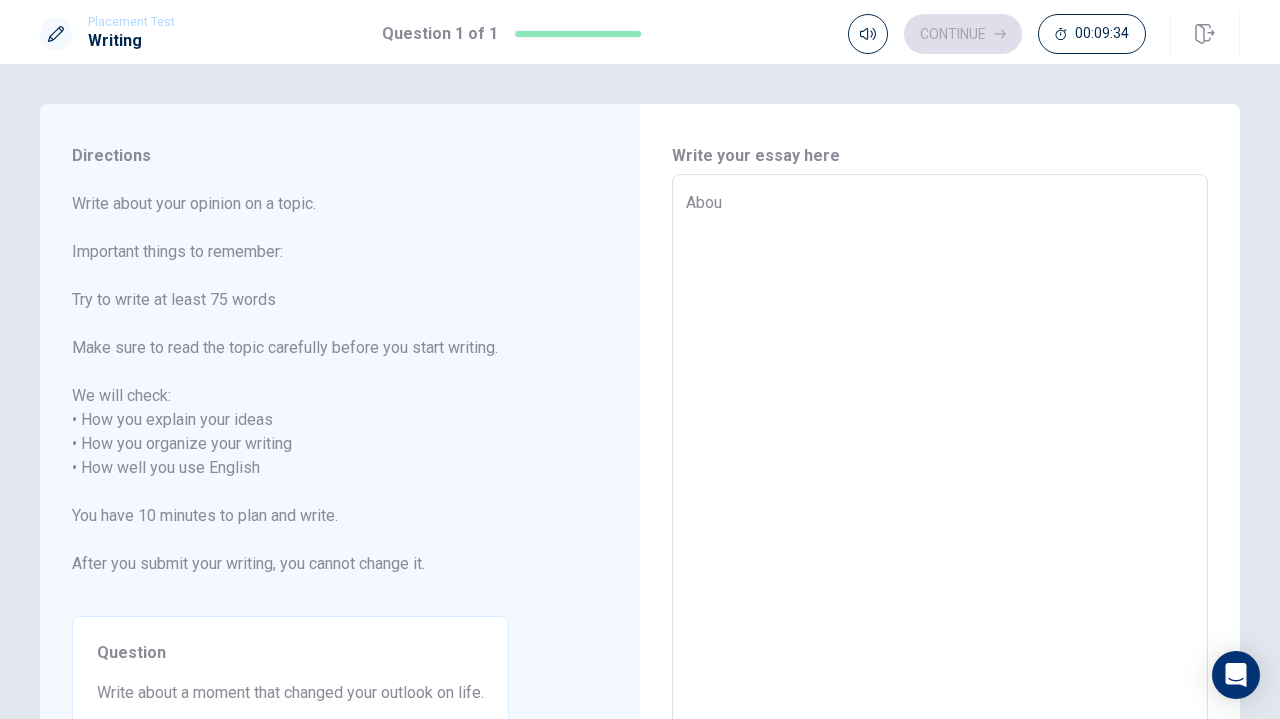 type on "x" 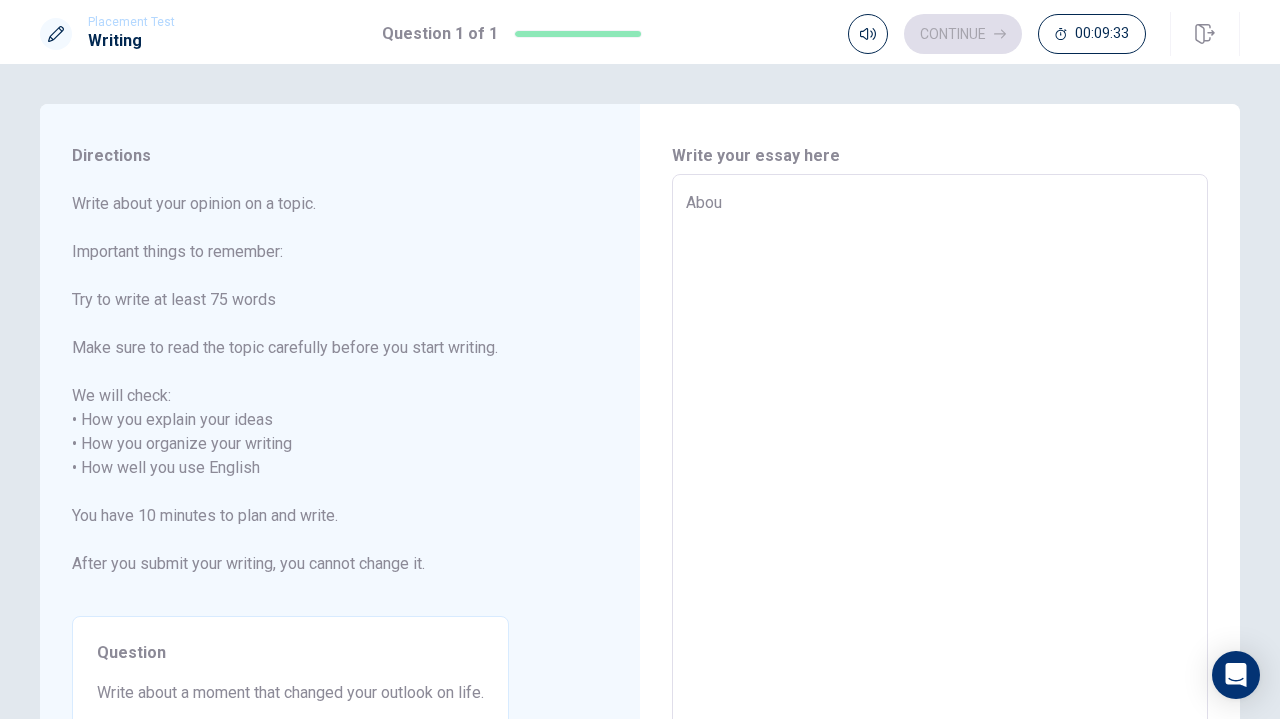 type on "Abo" 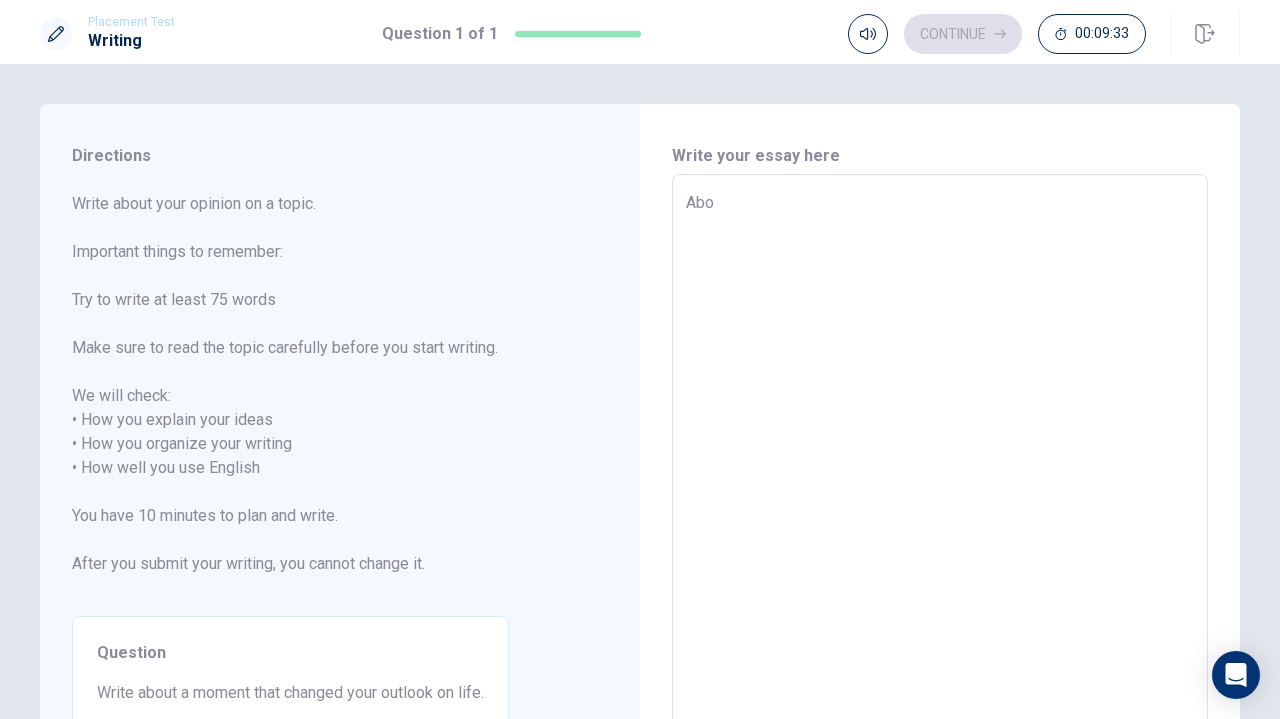 type on "x" 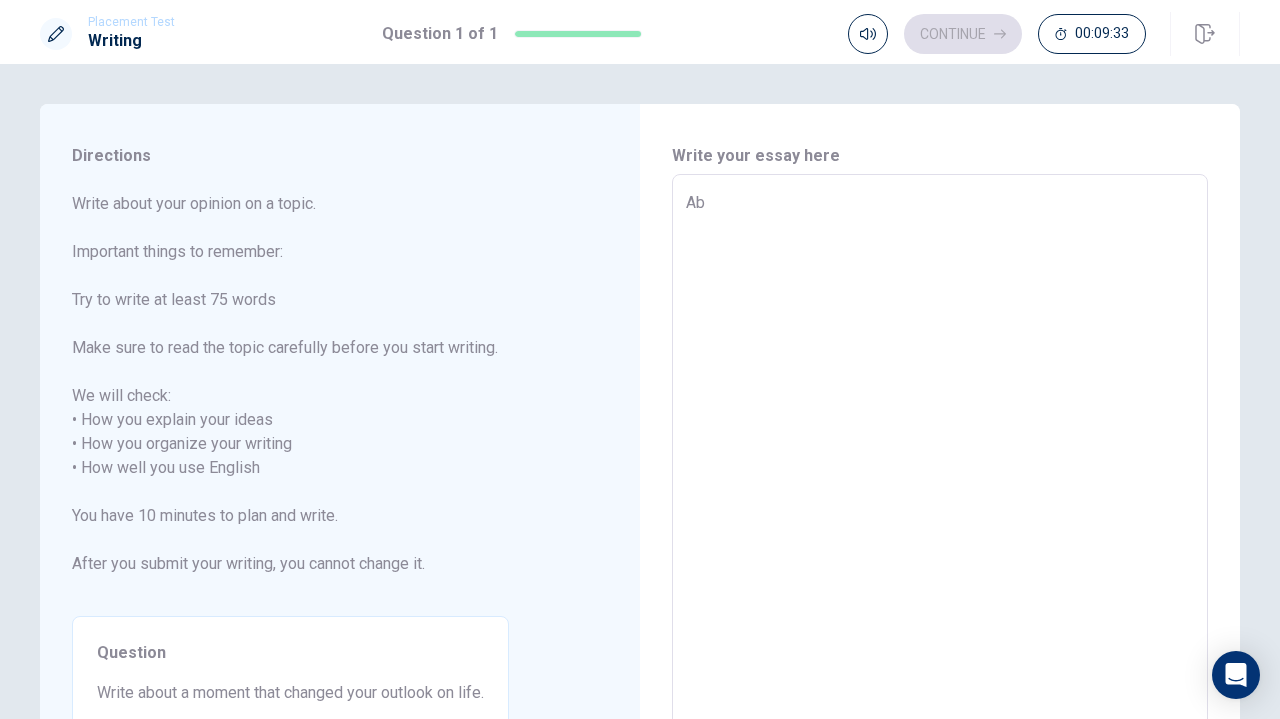 type on "x" 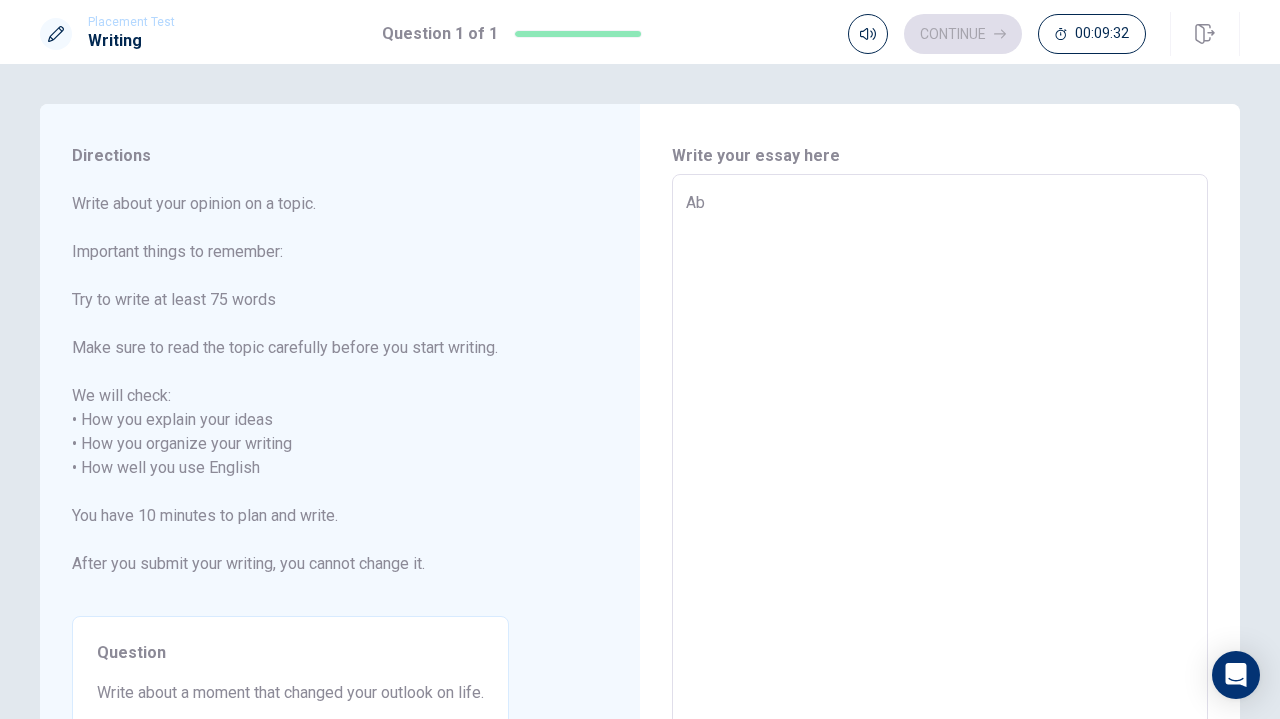 type on "A" 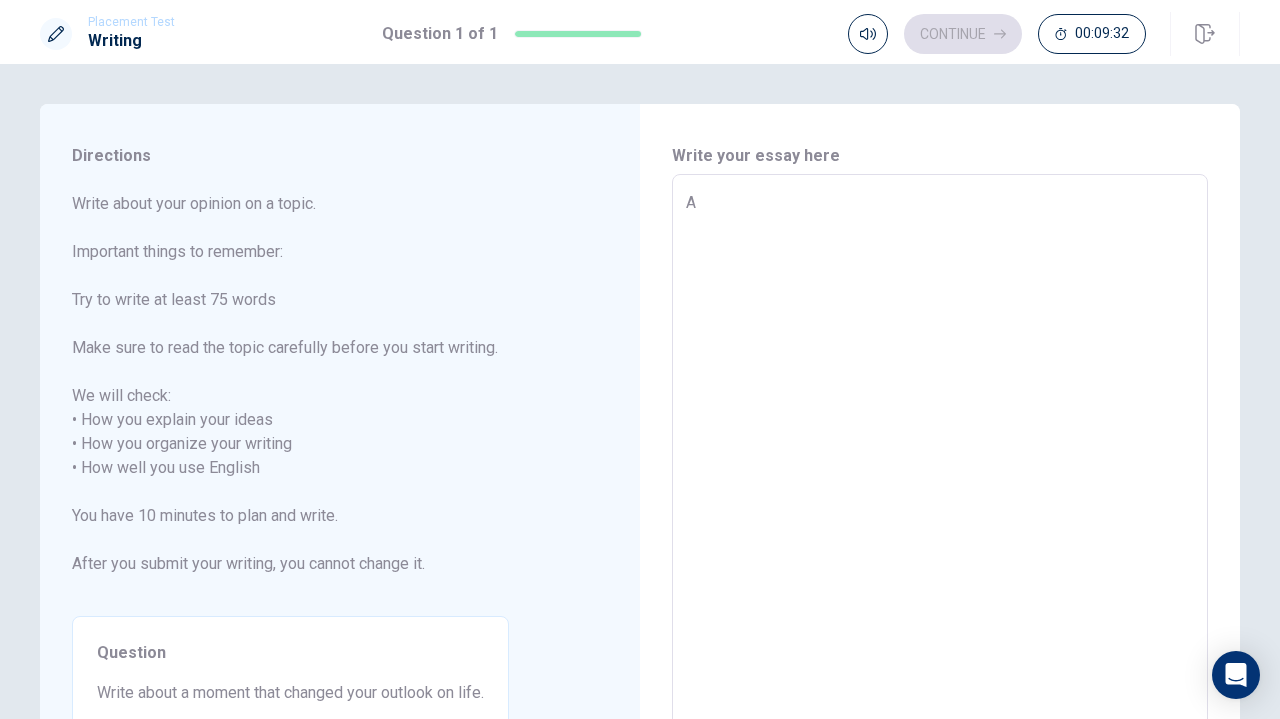 type on "x" 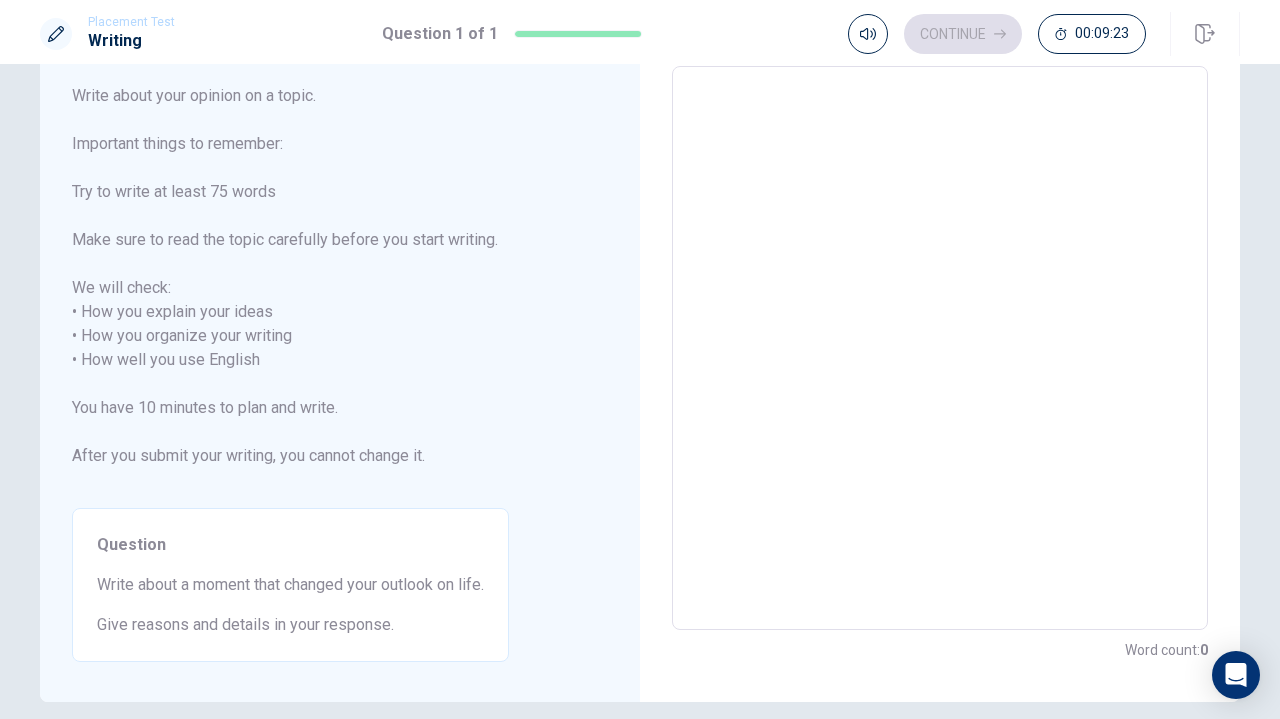 scroll, scrollTop: 0, scrollLeft: 0, axis: both 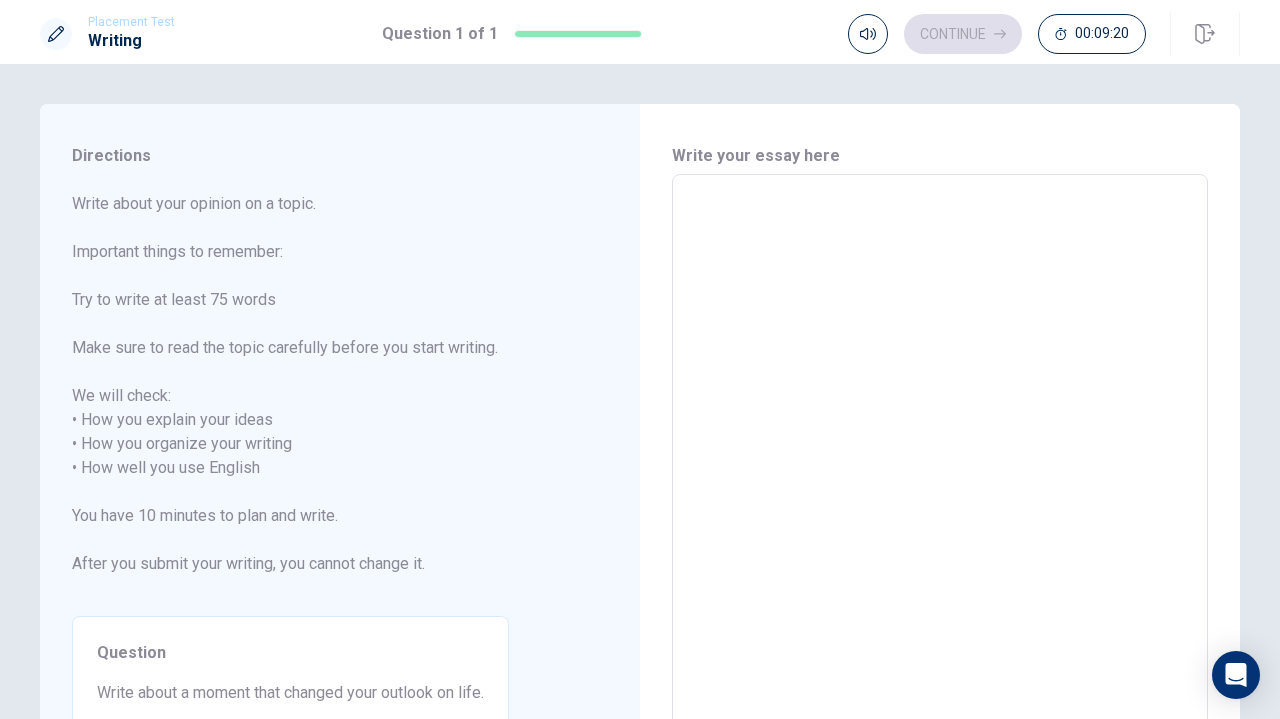 type on "T" 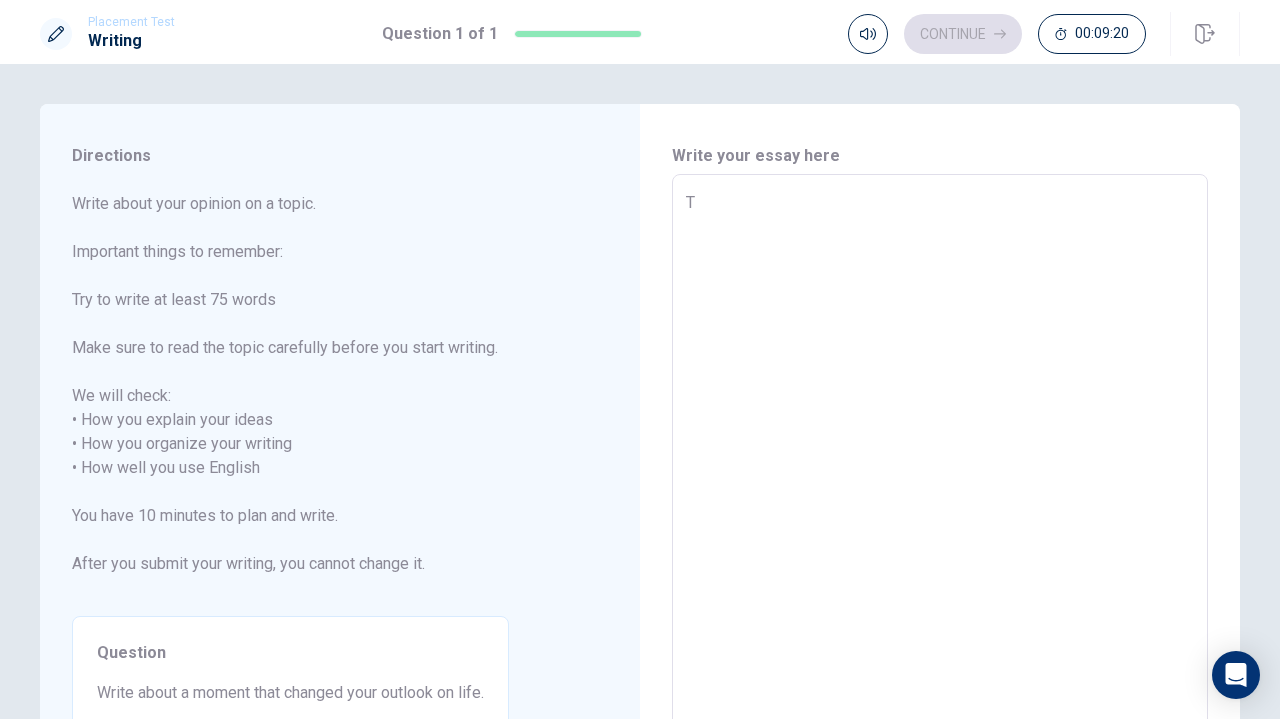 type on "x" 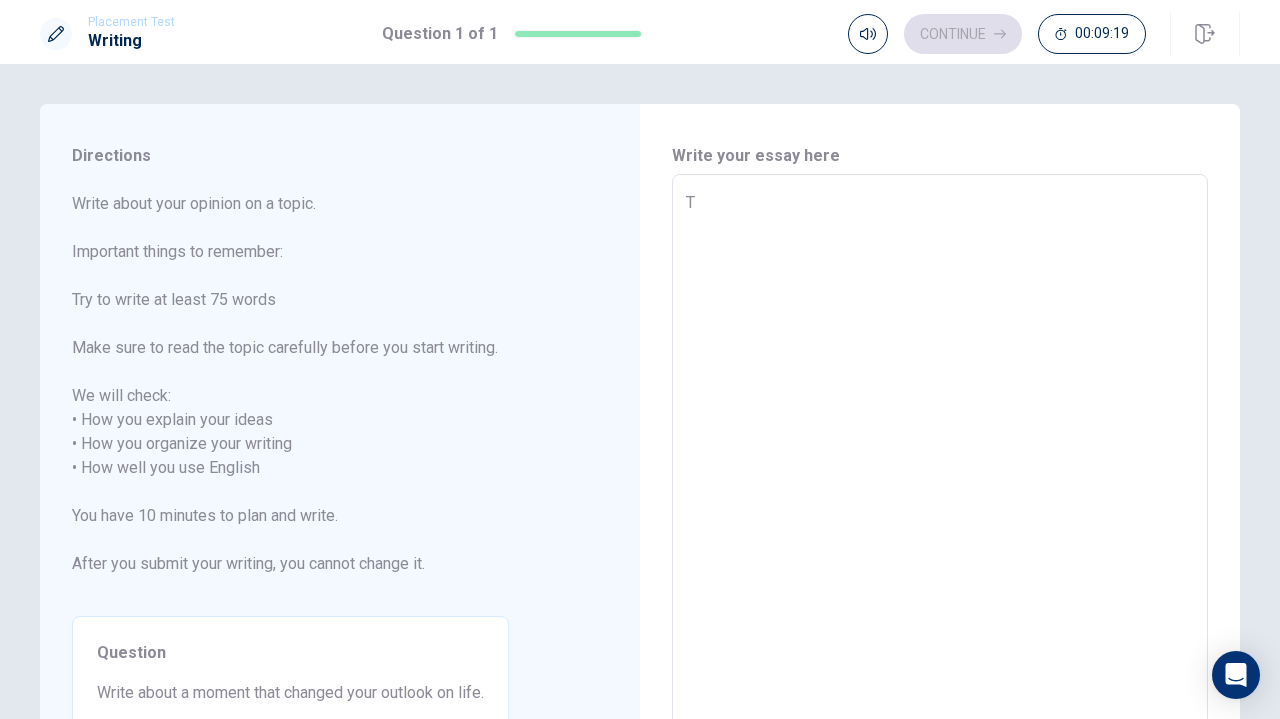 type on "Th" 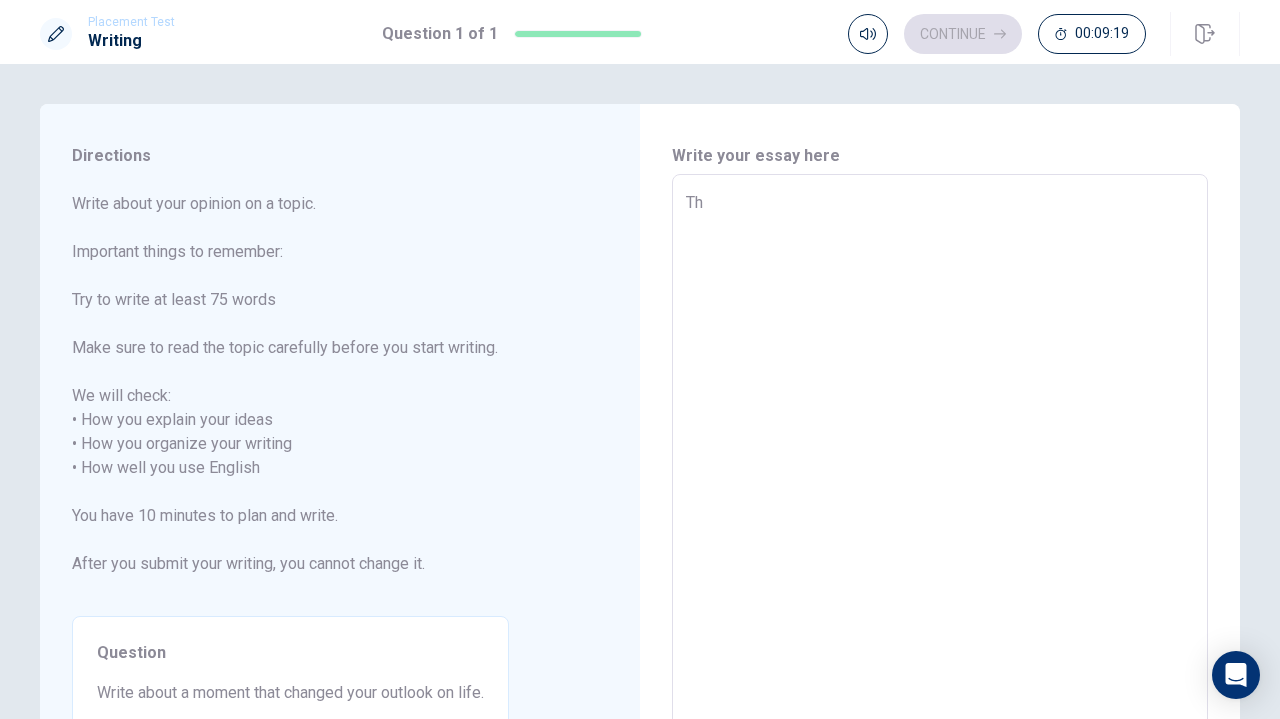 type on "x" 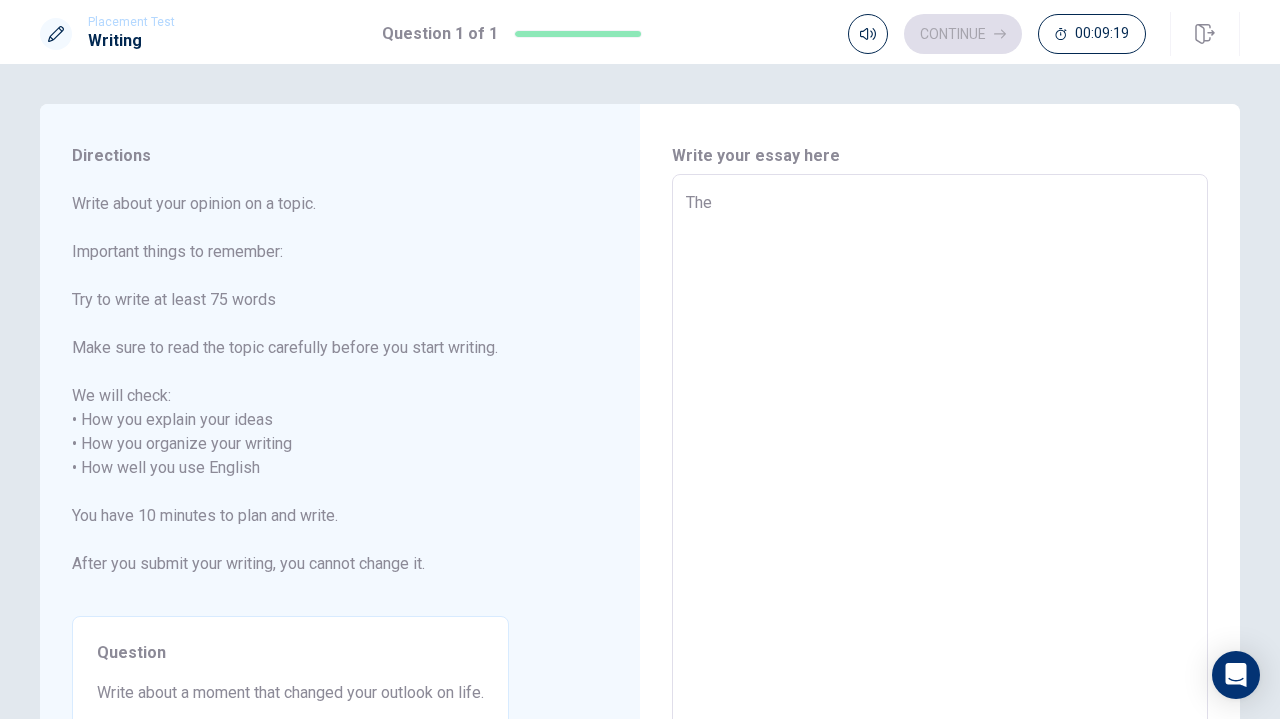 type on "The" 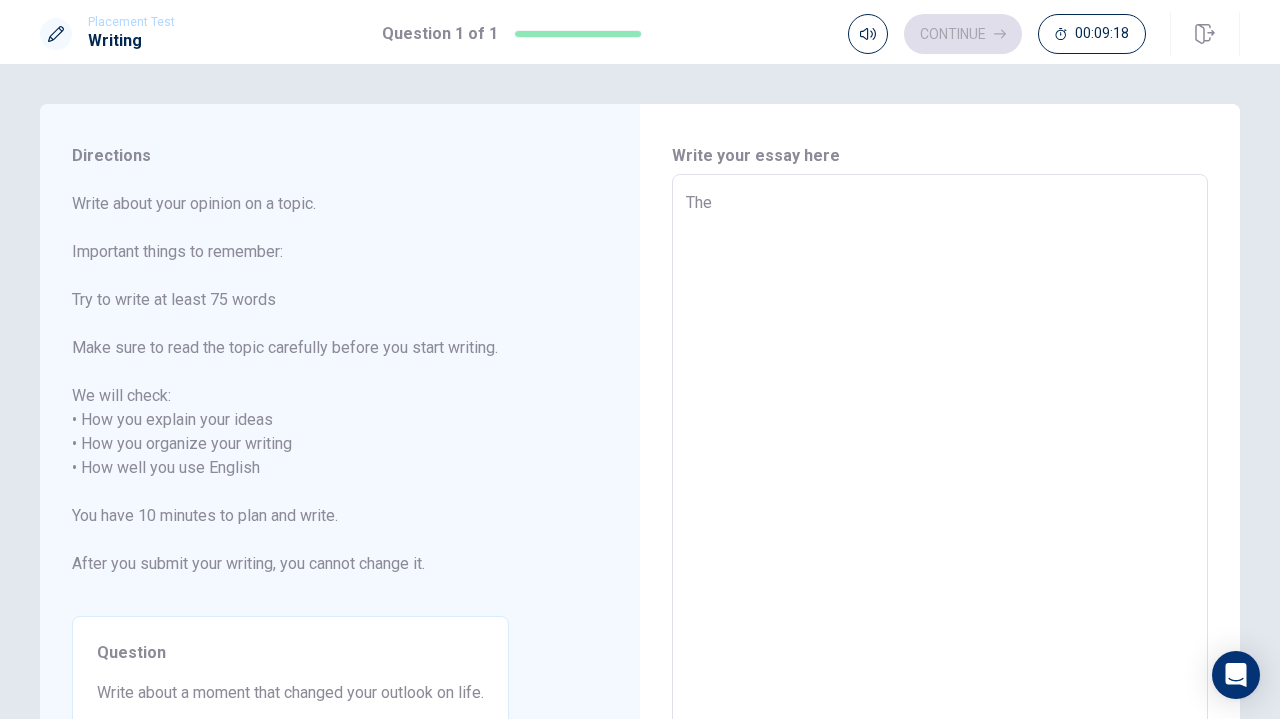 type on "The a" 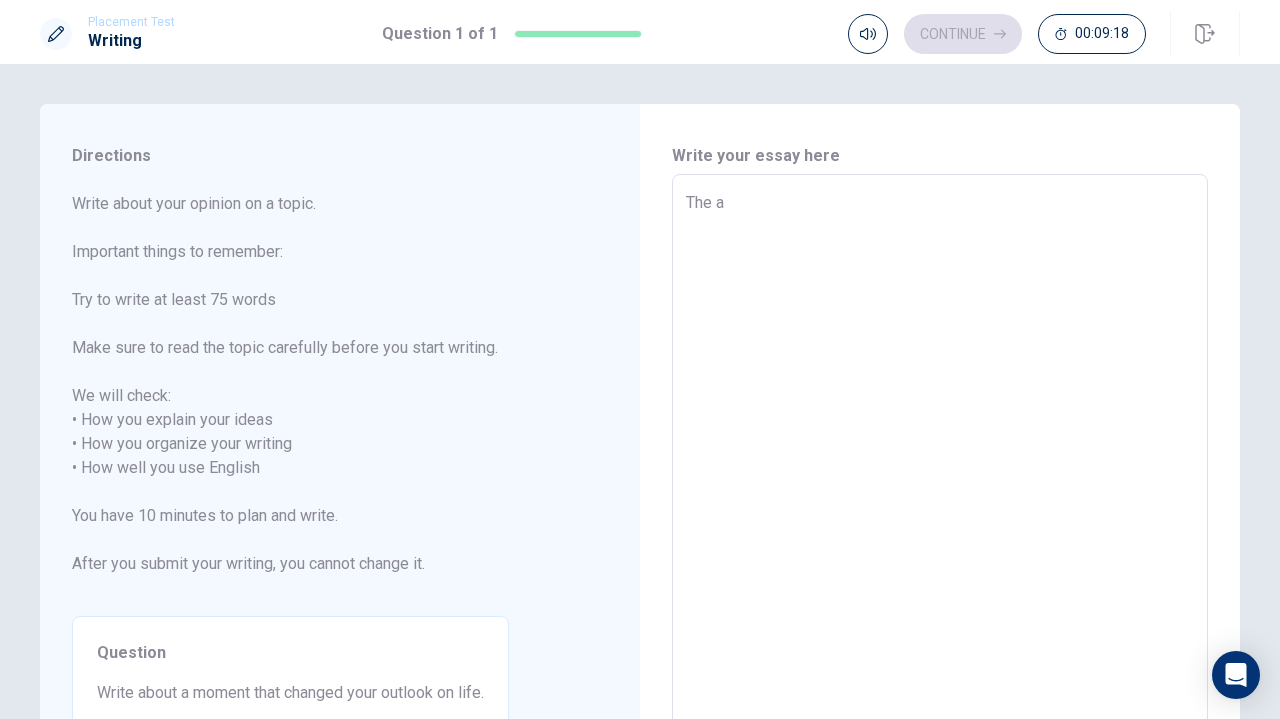 type on "The ai" 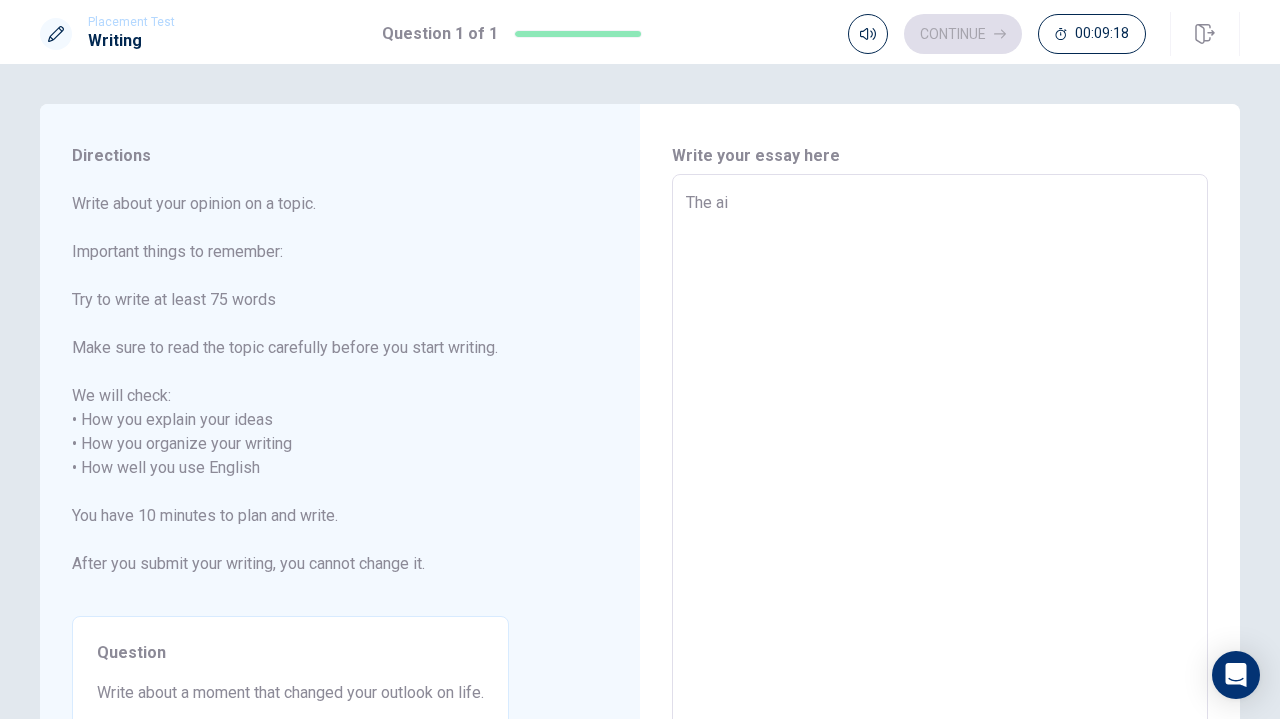 type on "x" 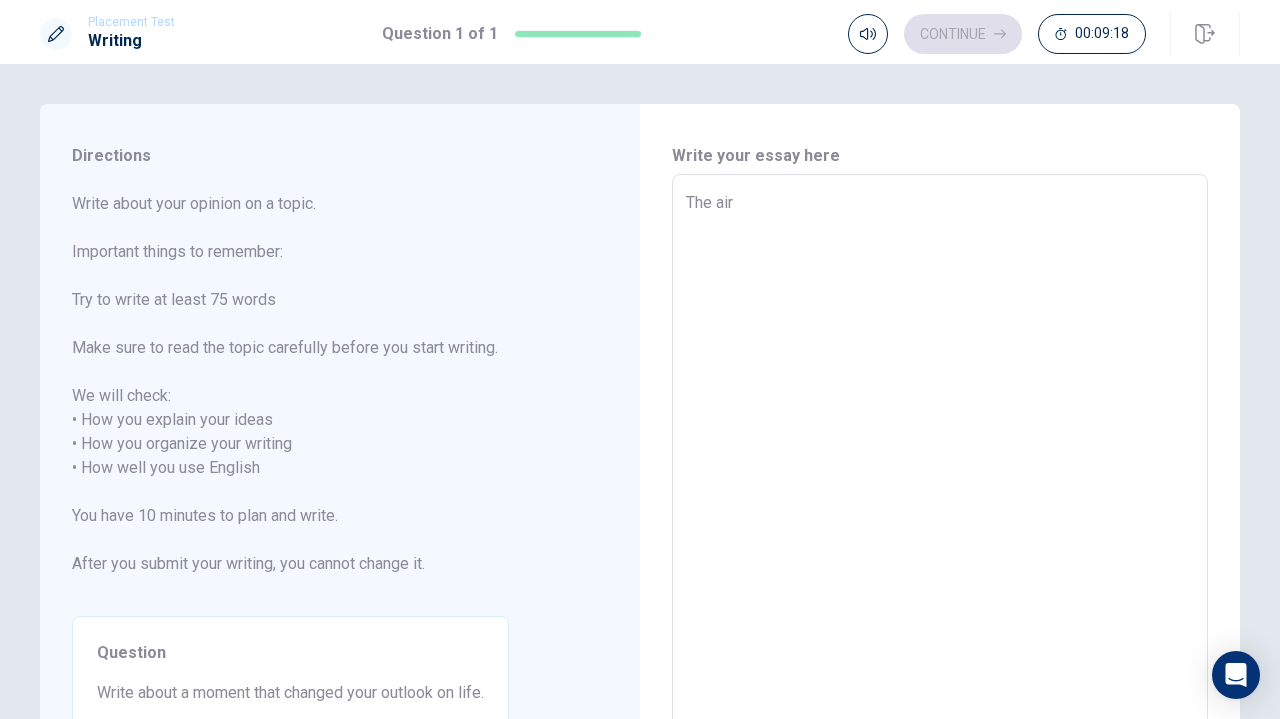 type on "x" 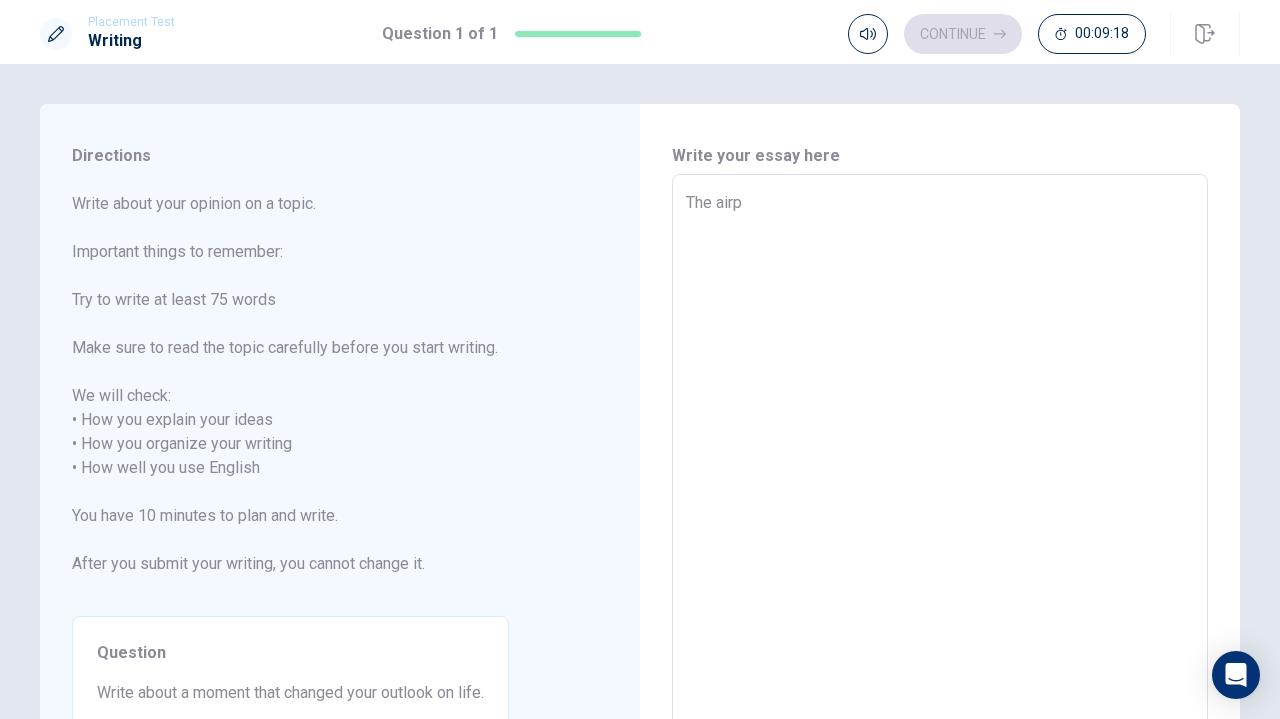 type on "x" 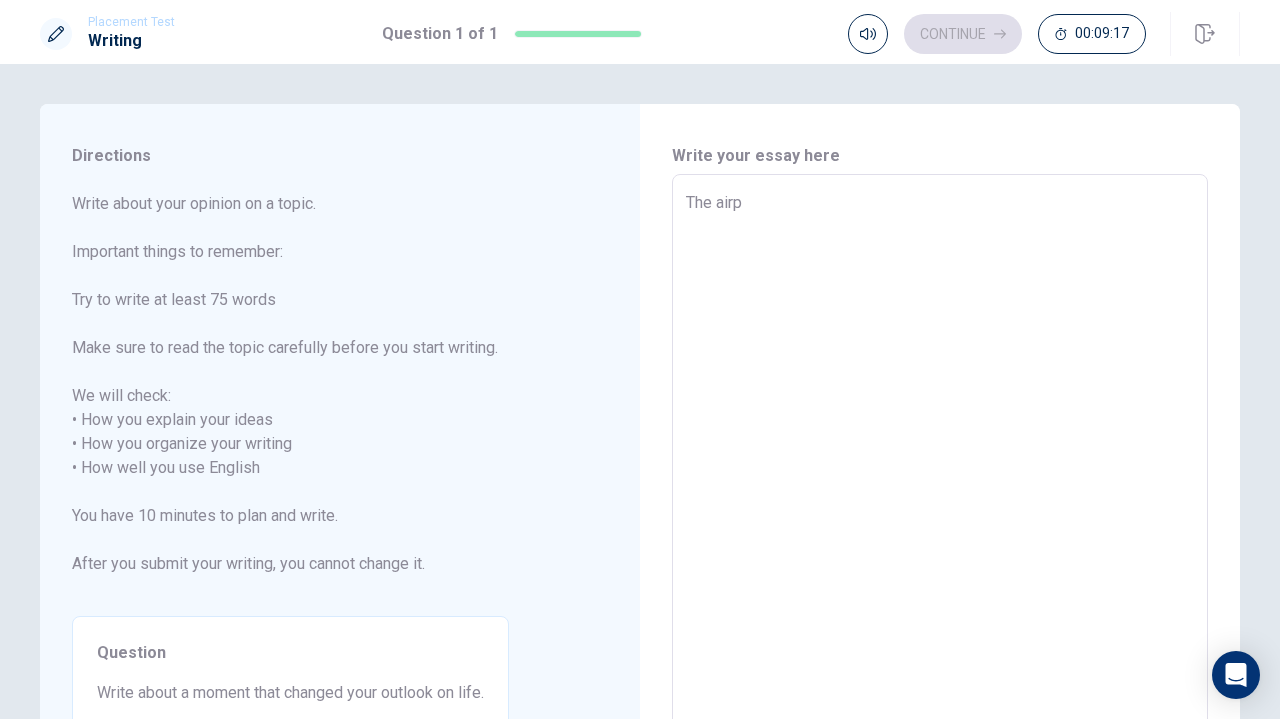 type on "The airpl" 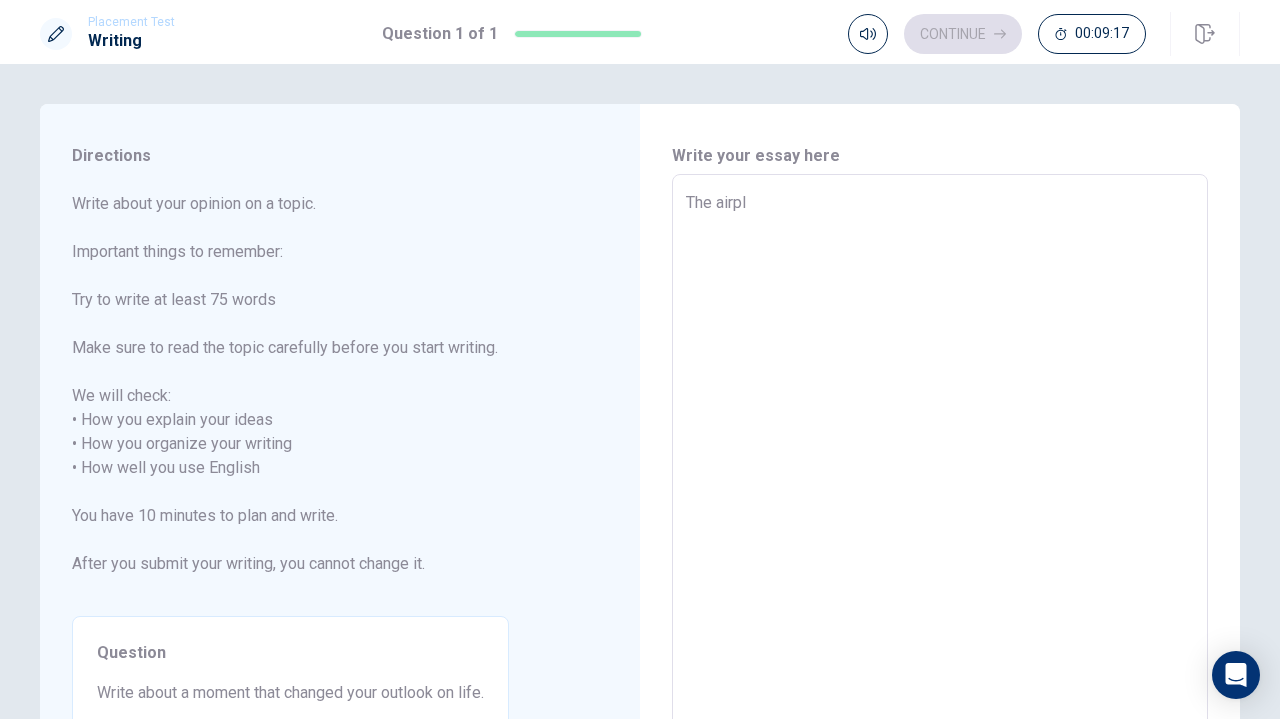 type on "x" 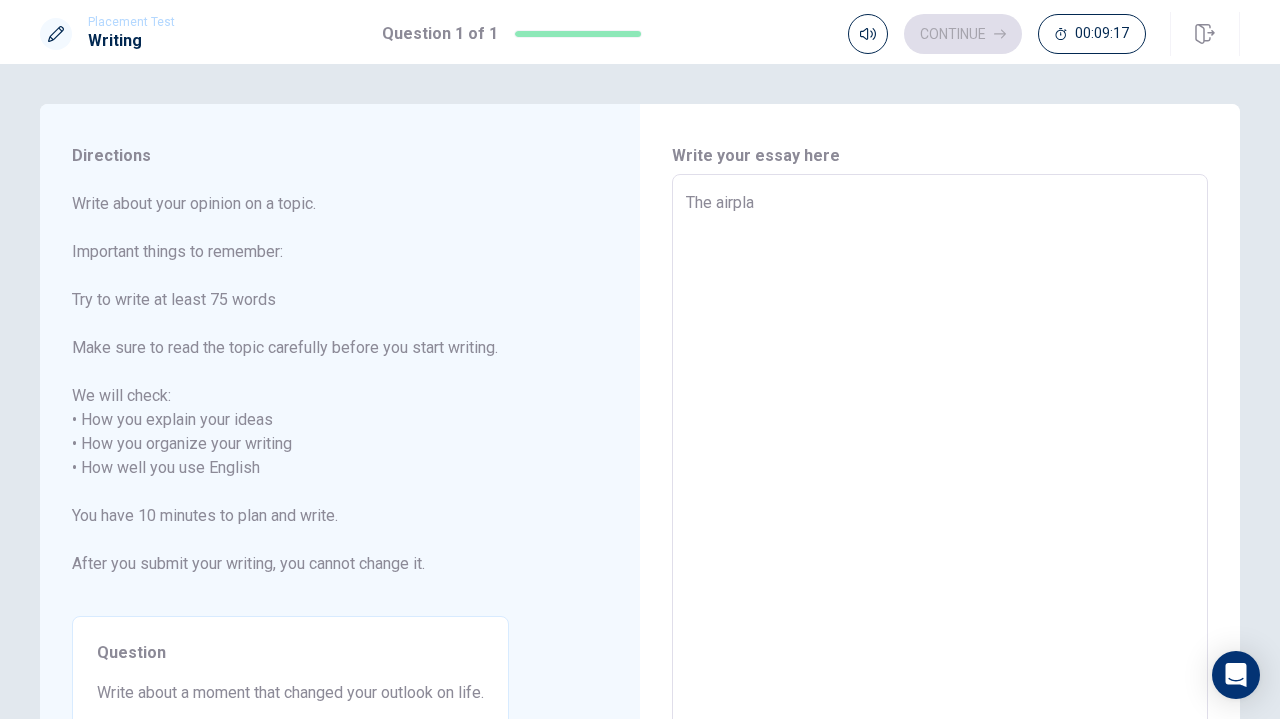 type on "The airplai" 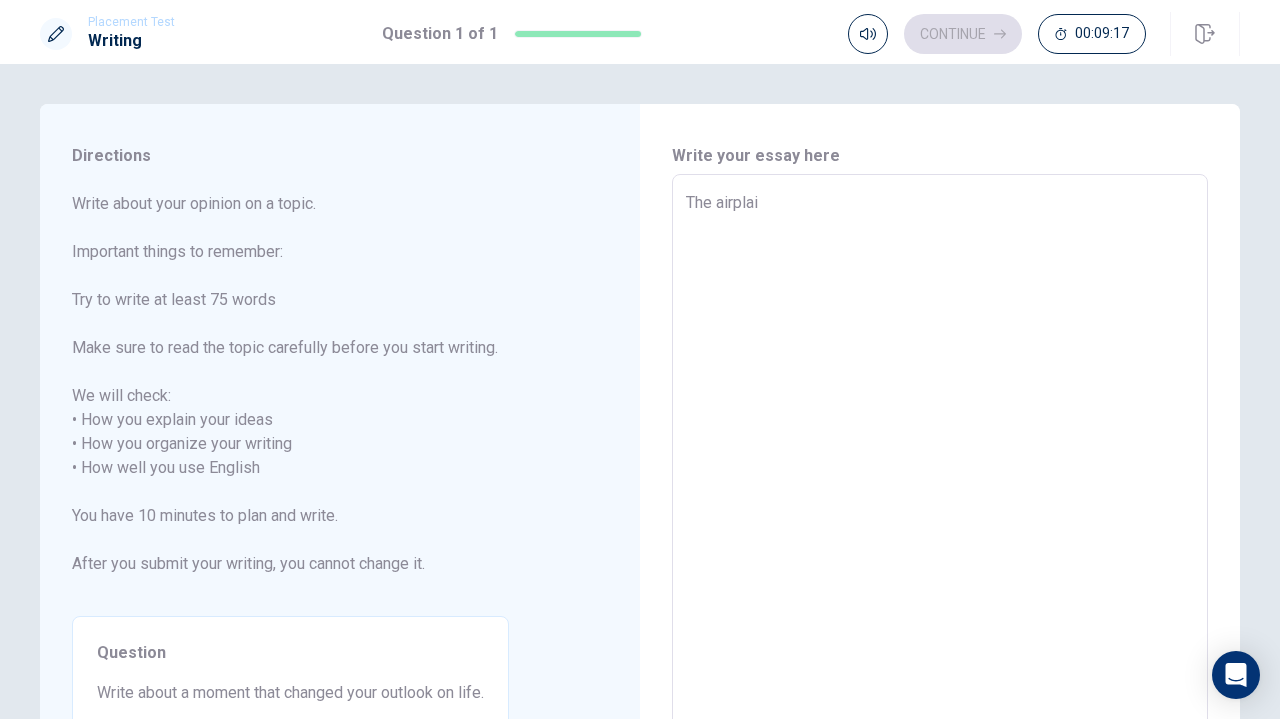 type on "x" 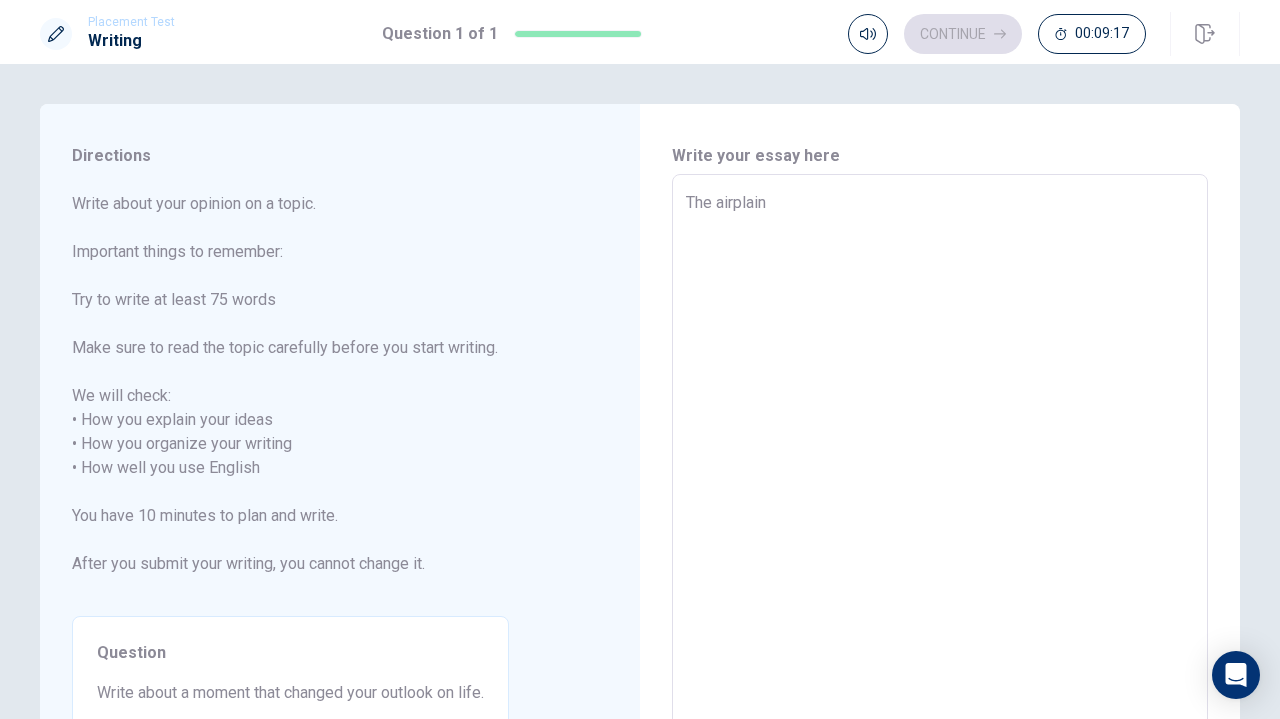 type on "x" 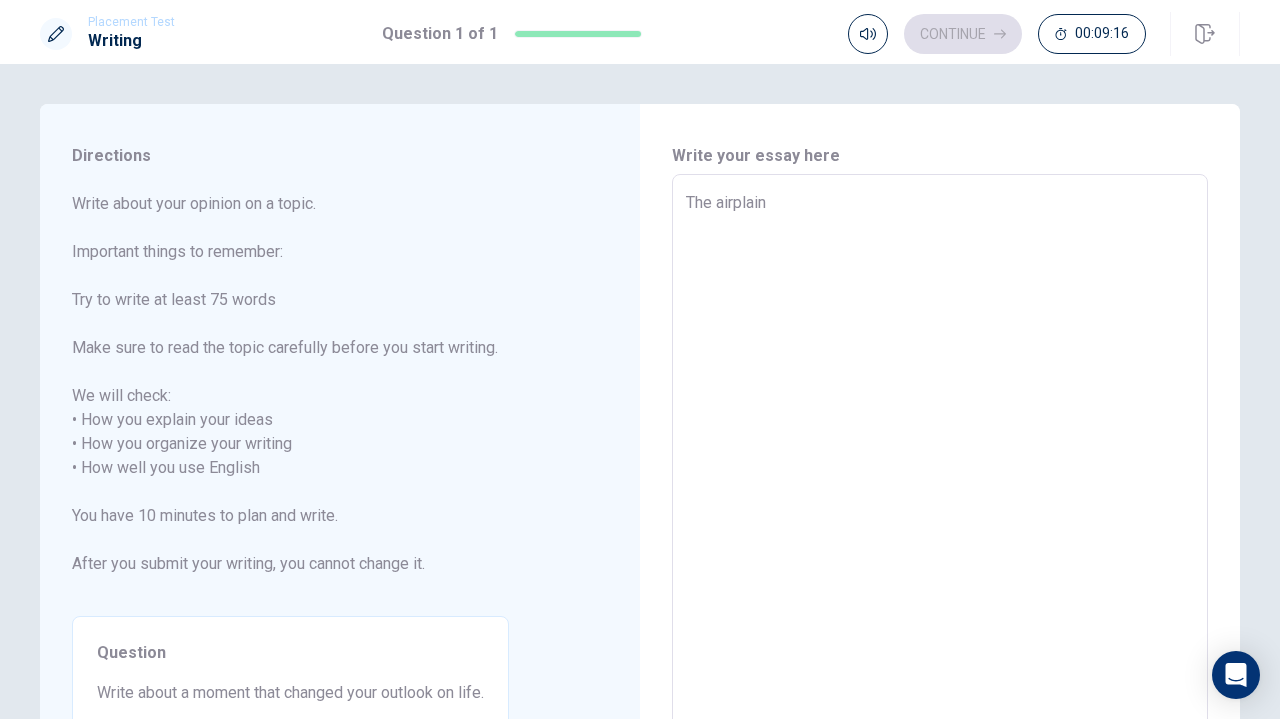 type on "The airplai" 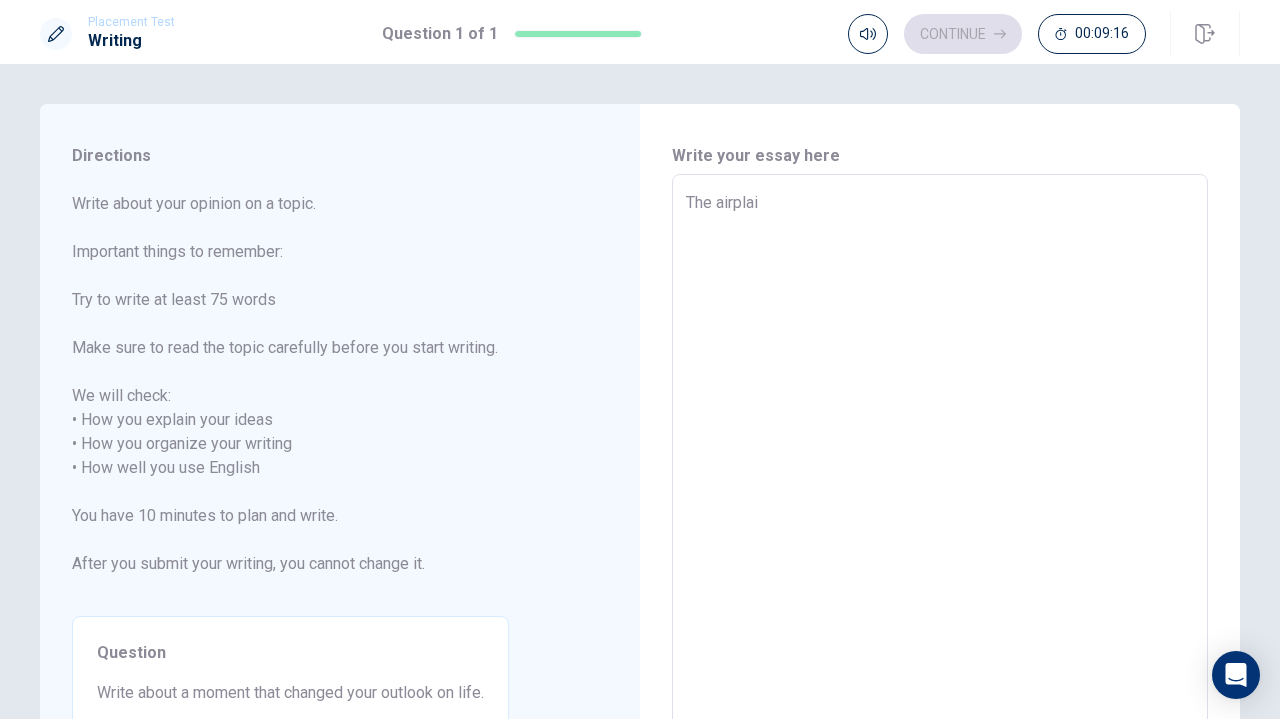 type on "x" 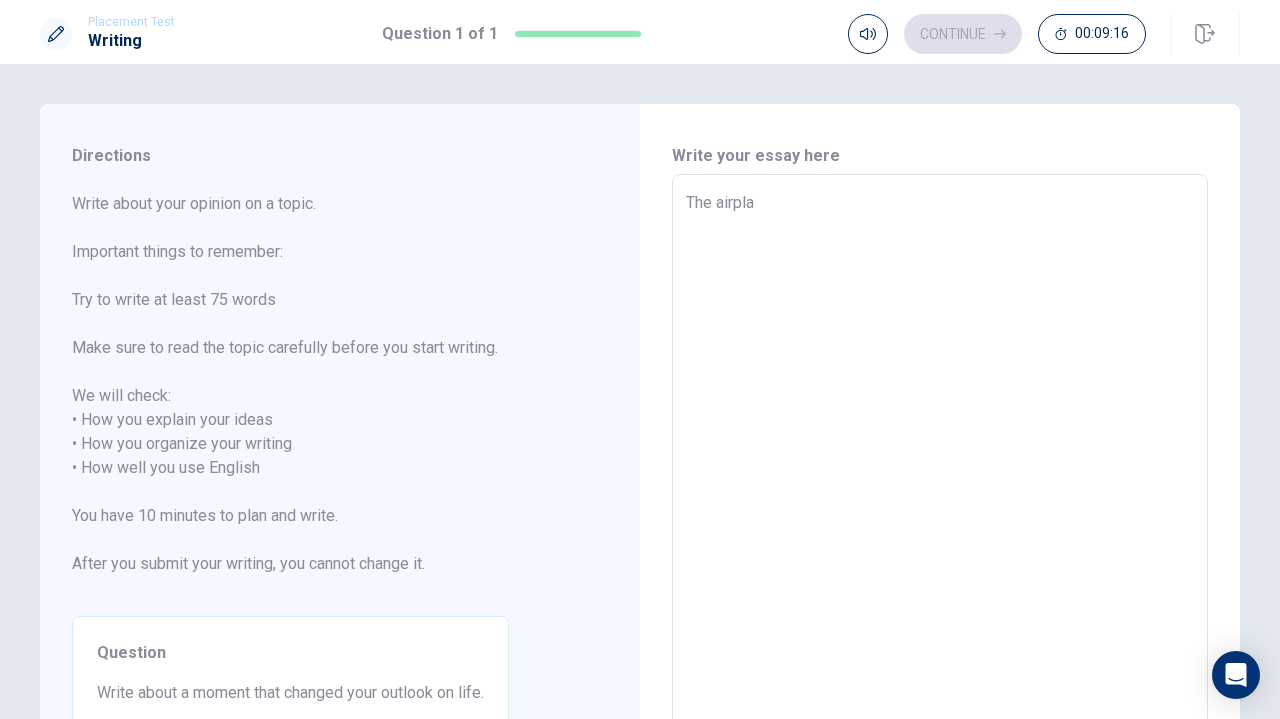 type on "x" 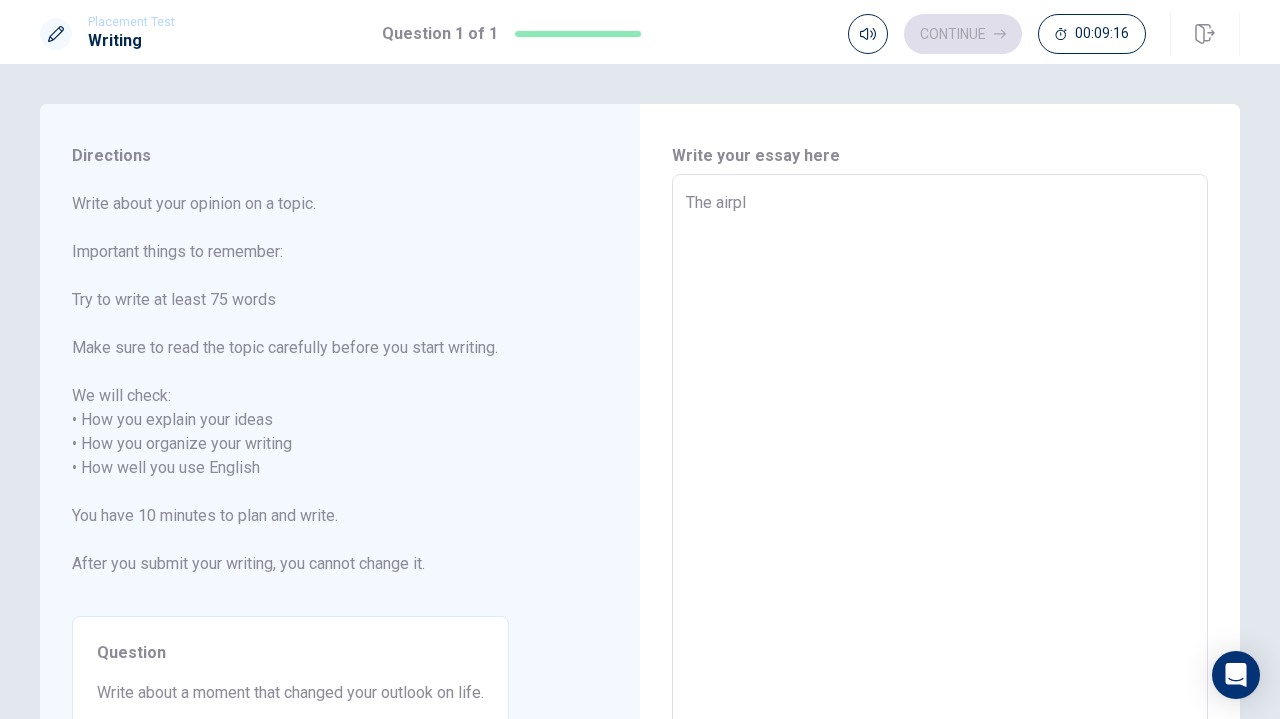 type on "x" 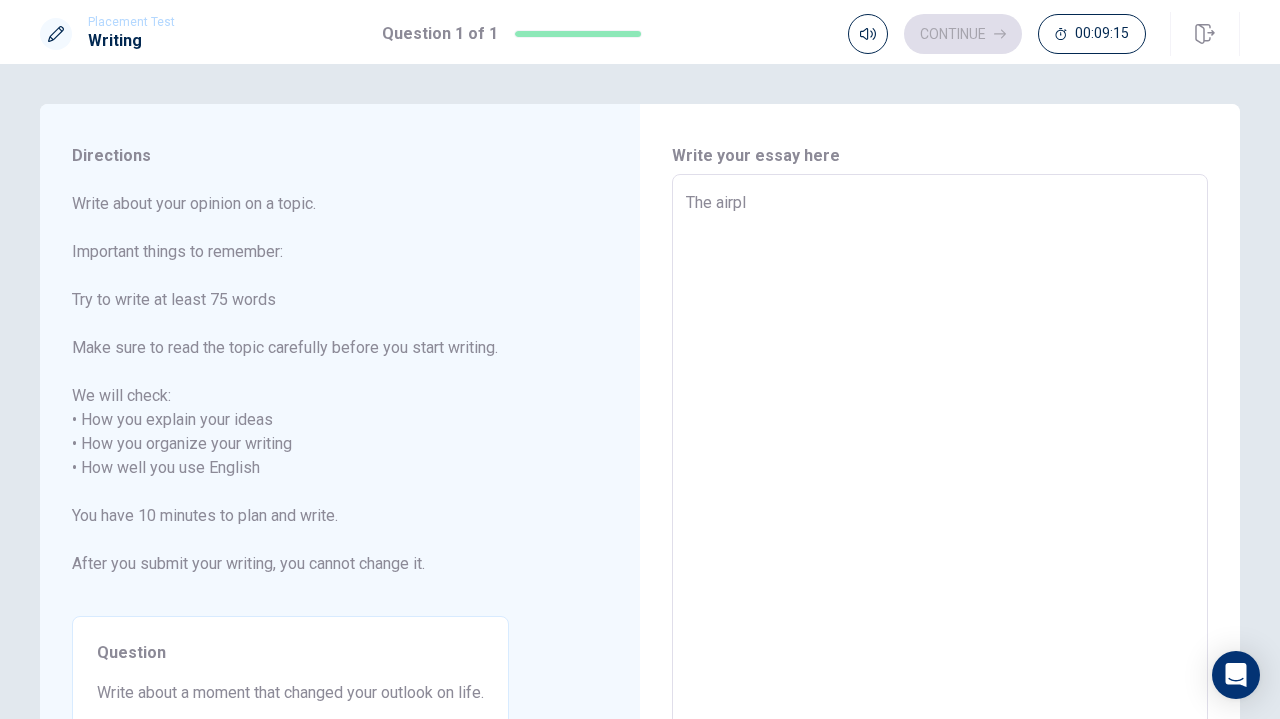 type on "The airpla" 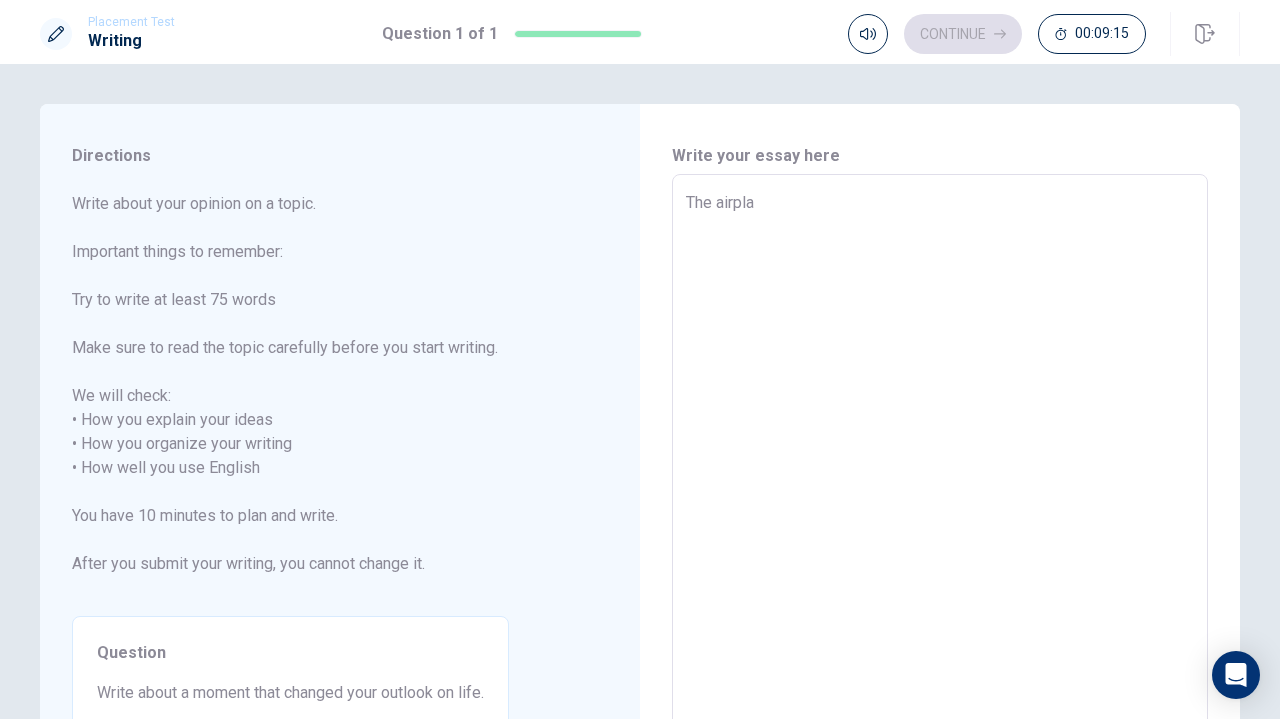type on "x" 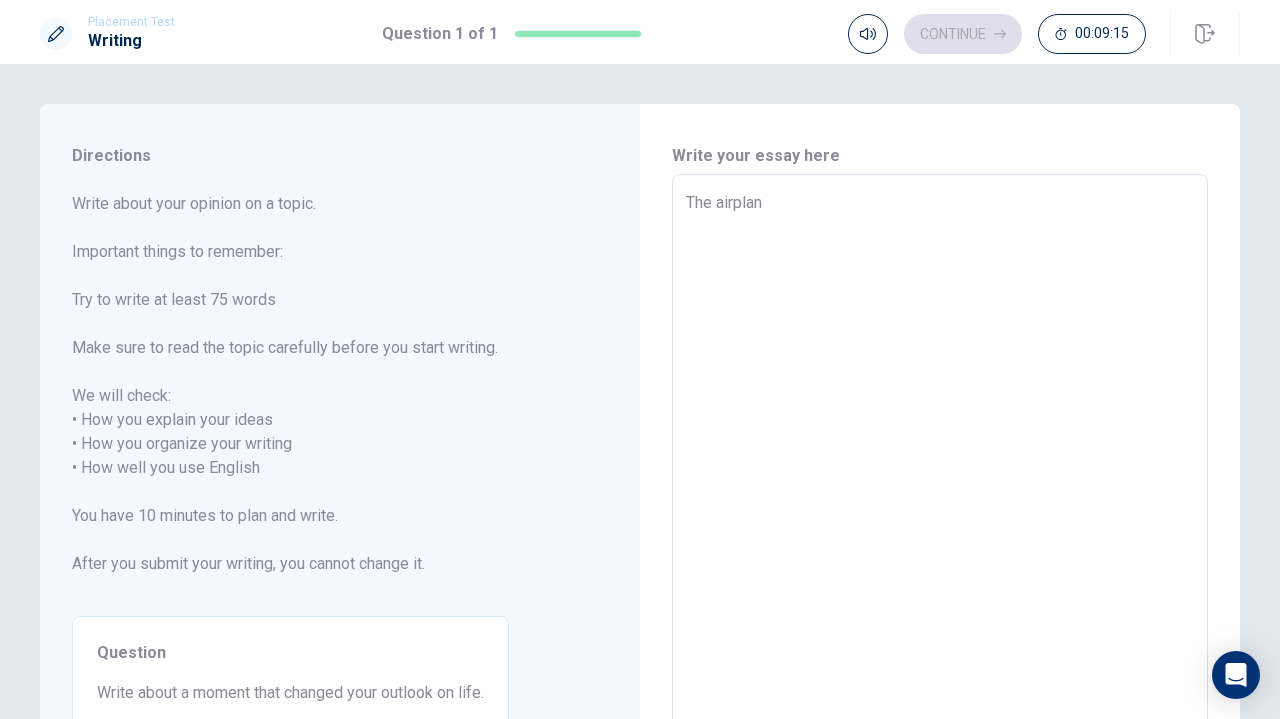 type on "x" 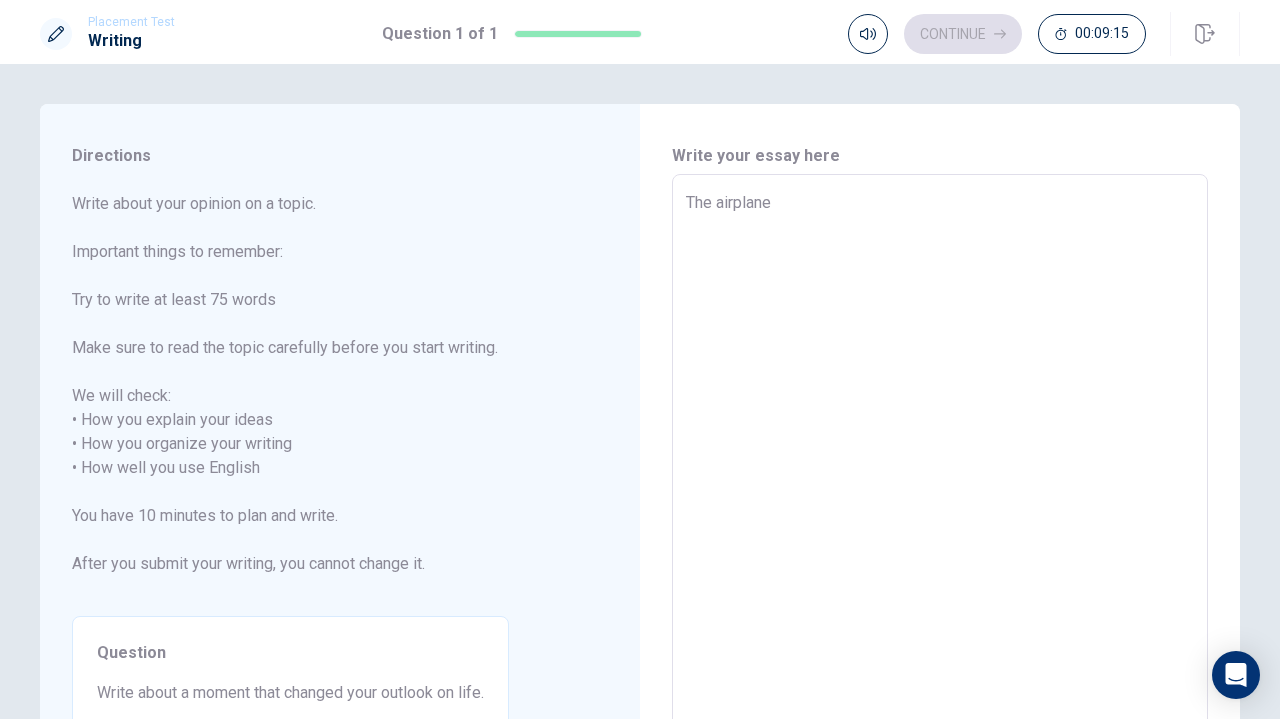type on "x" 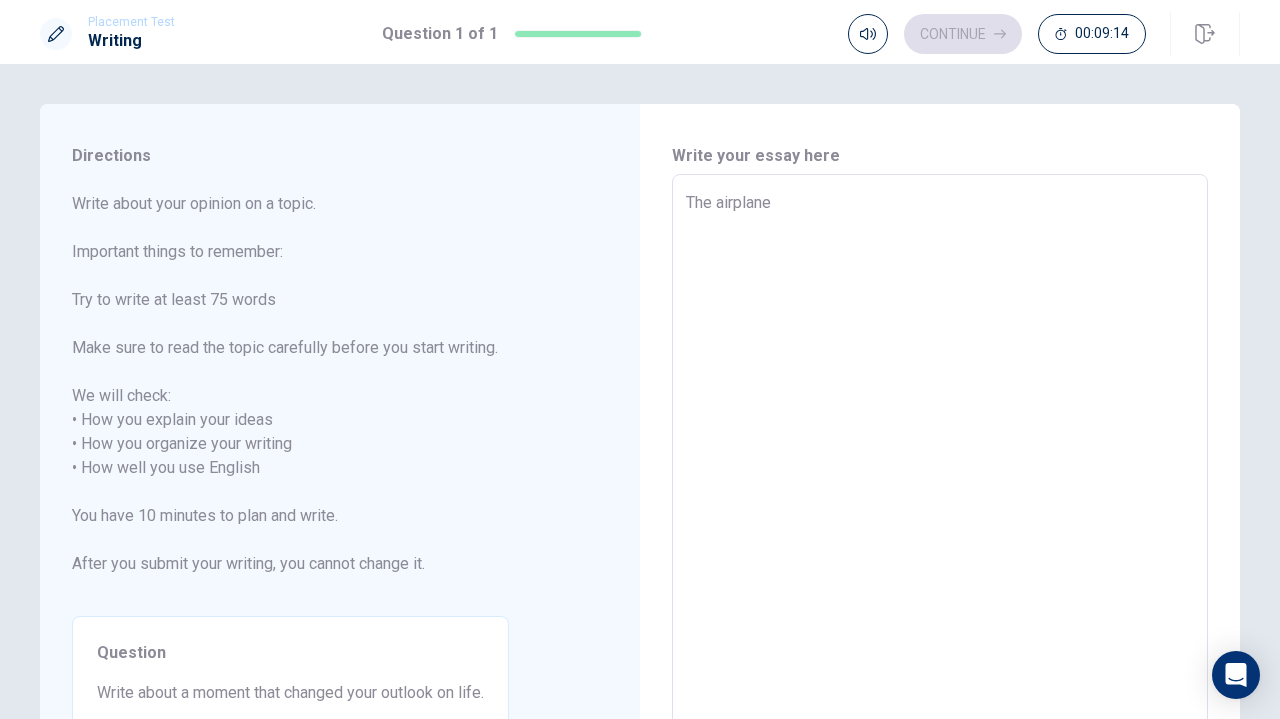 type on "x" 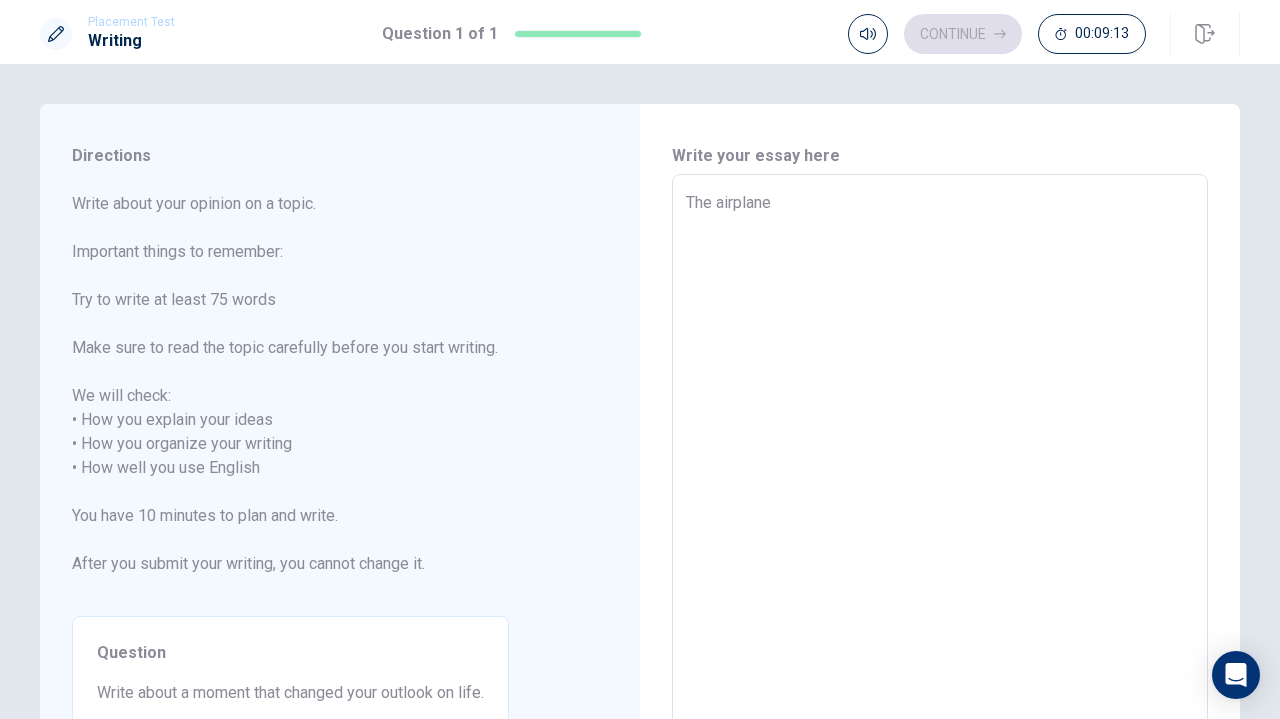 type on "The airplane" 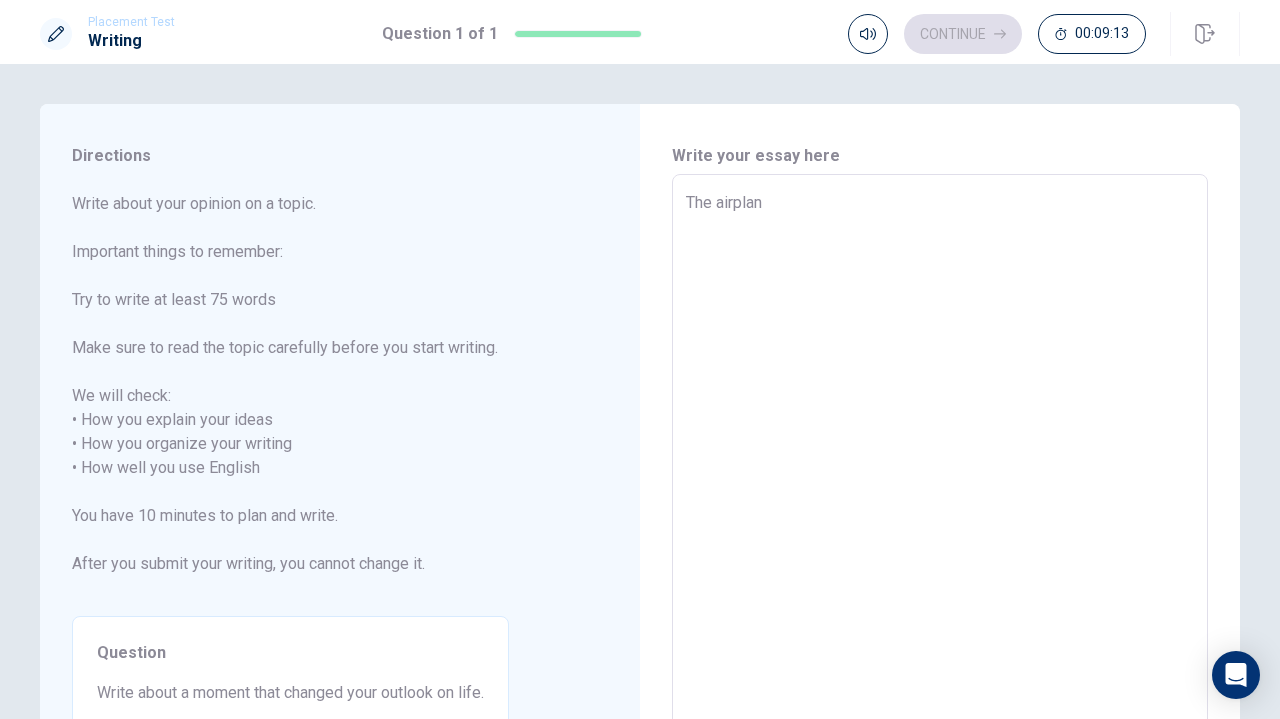 type on "x" 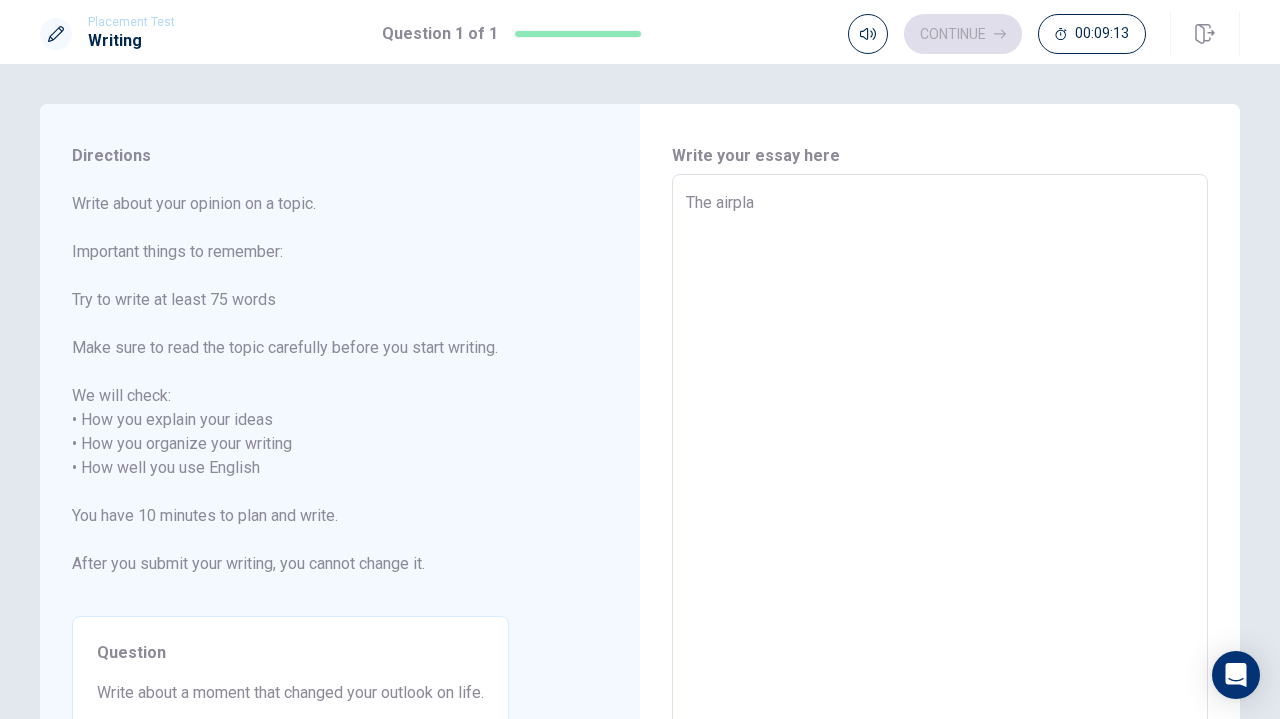 type on "x" 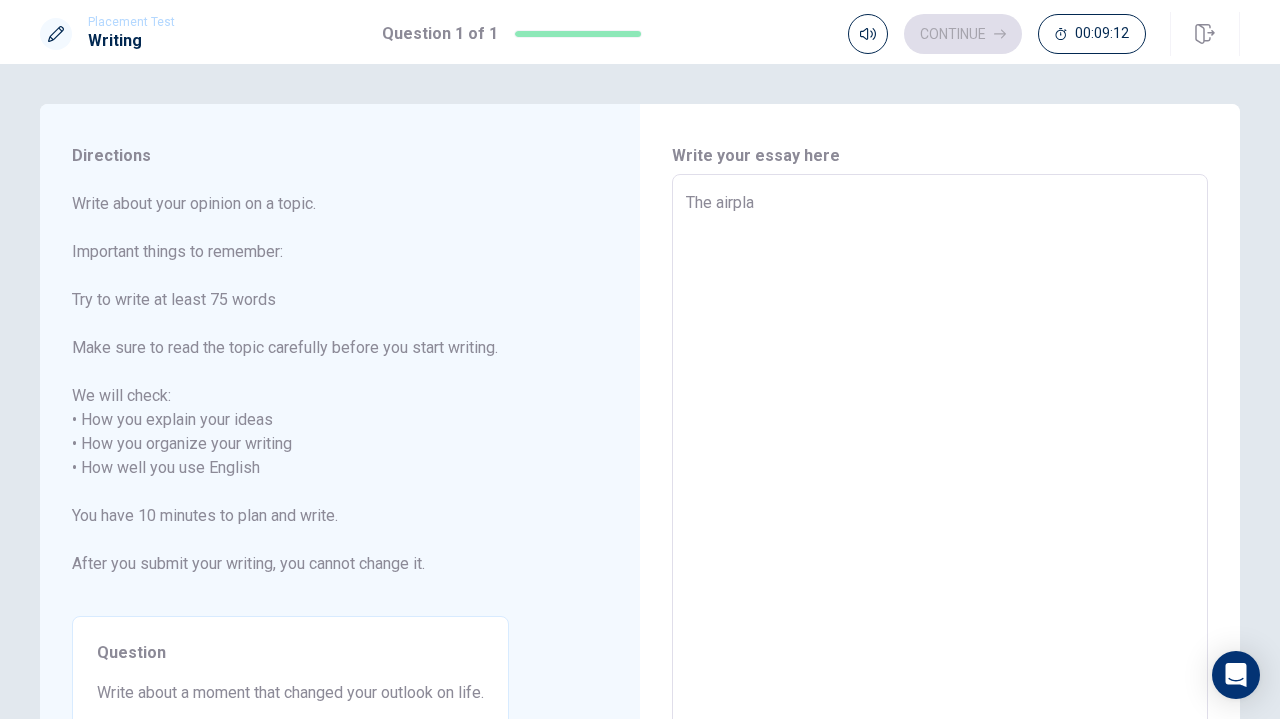 type on "The airpl" 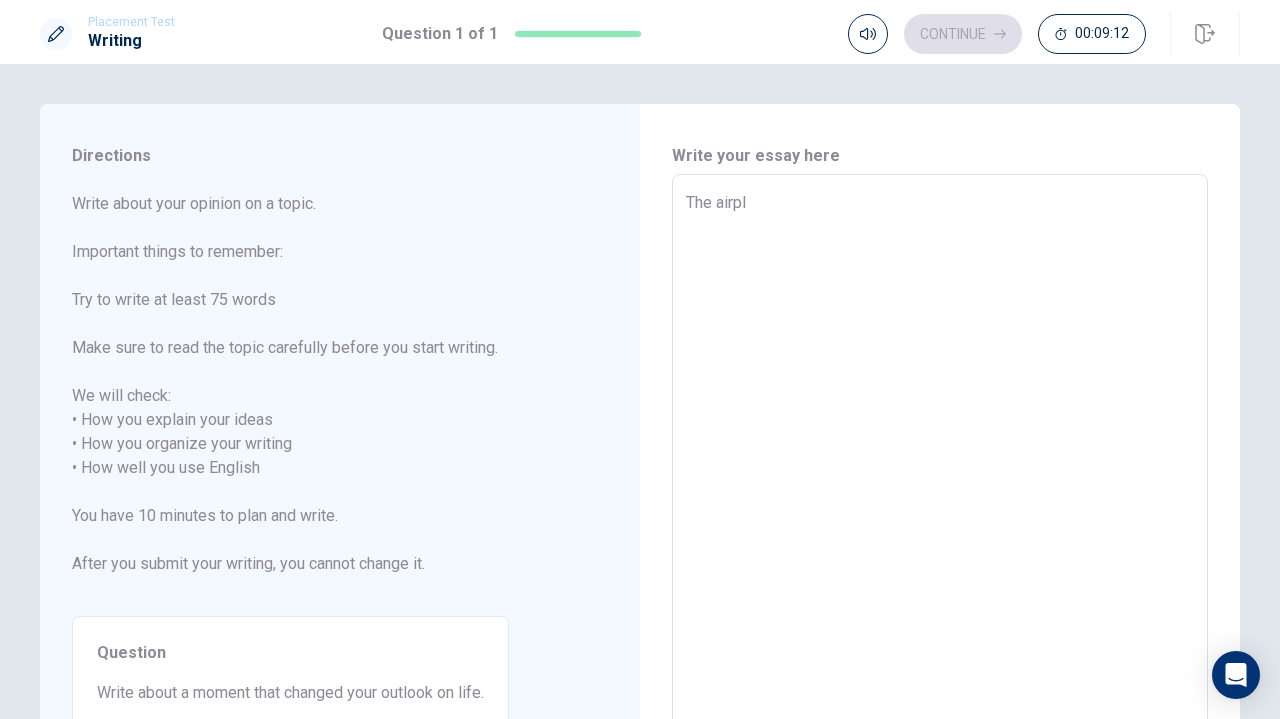type on "The airp" 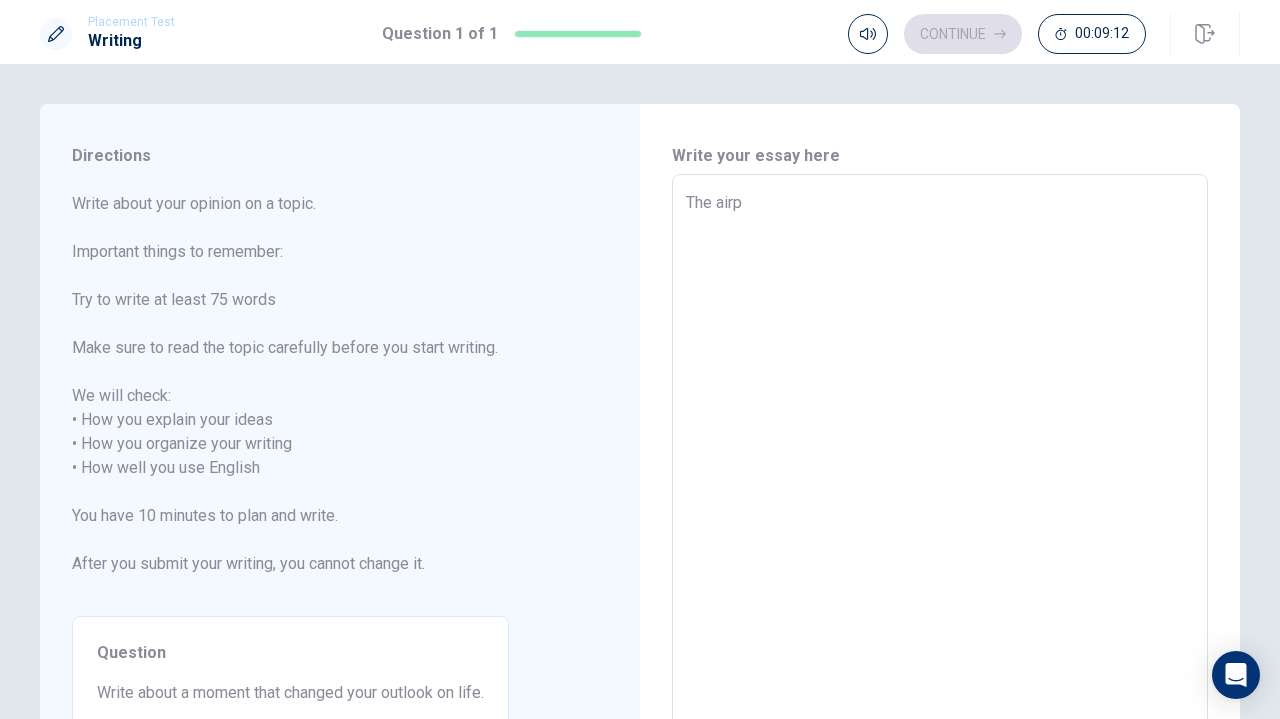 type on "x" 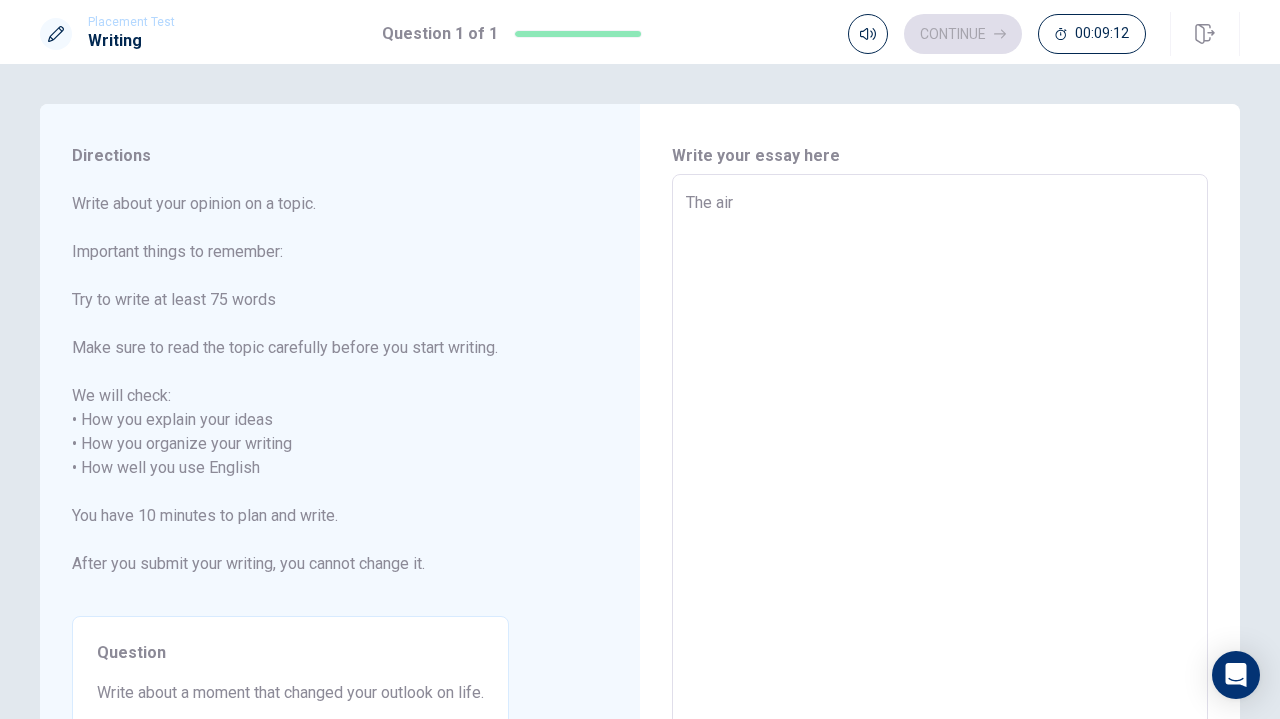 type on "The ai" 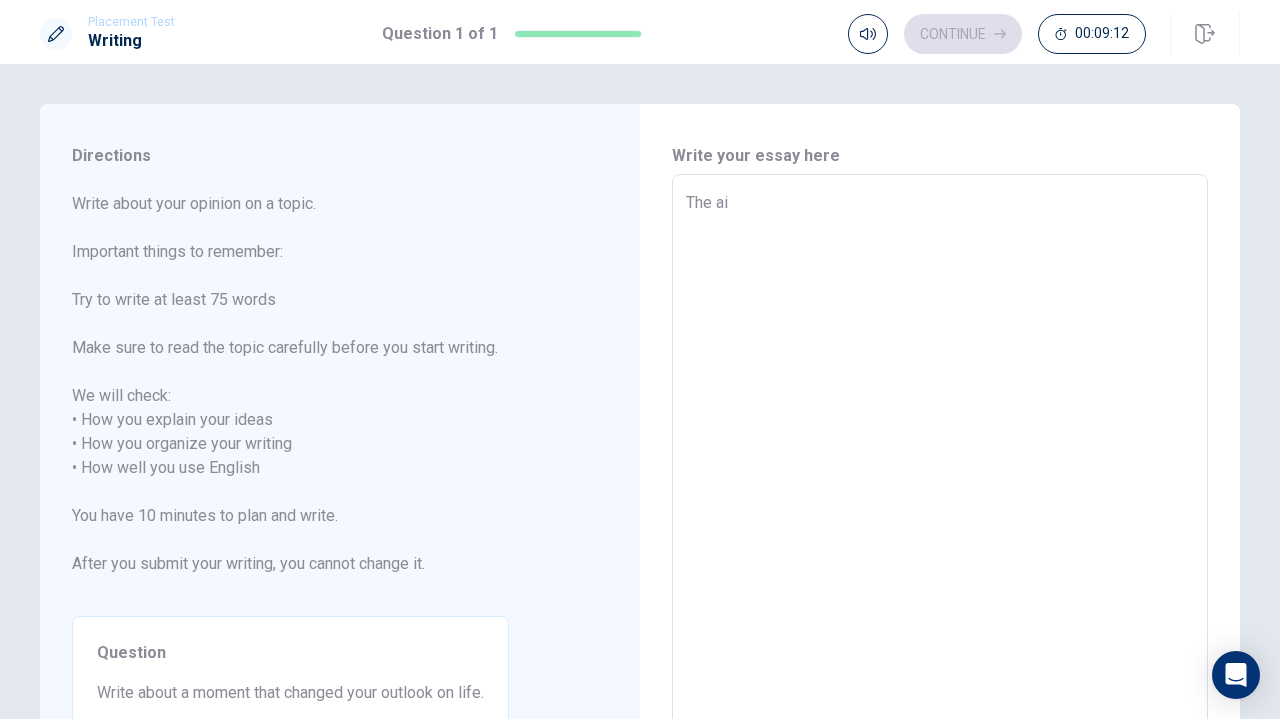type on "x" 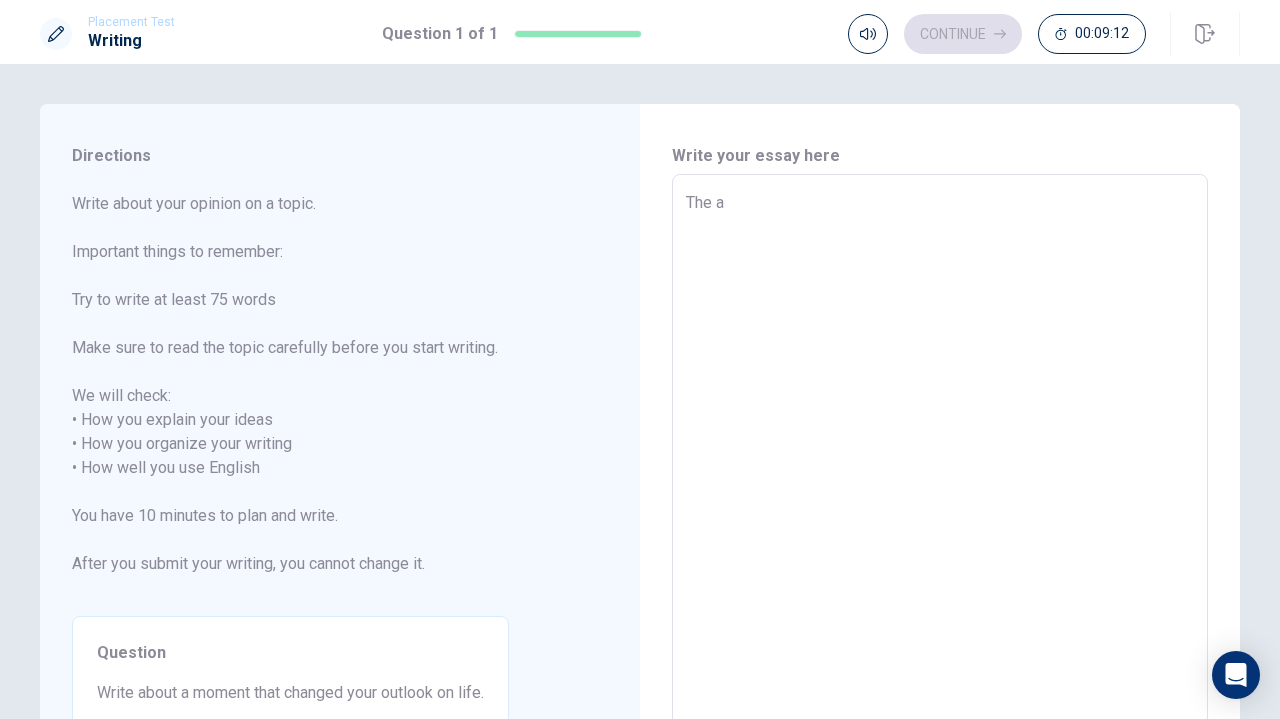 type on "x" 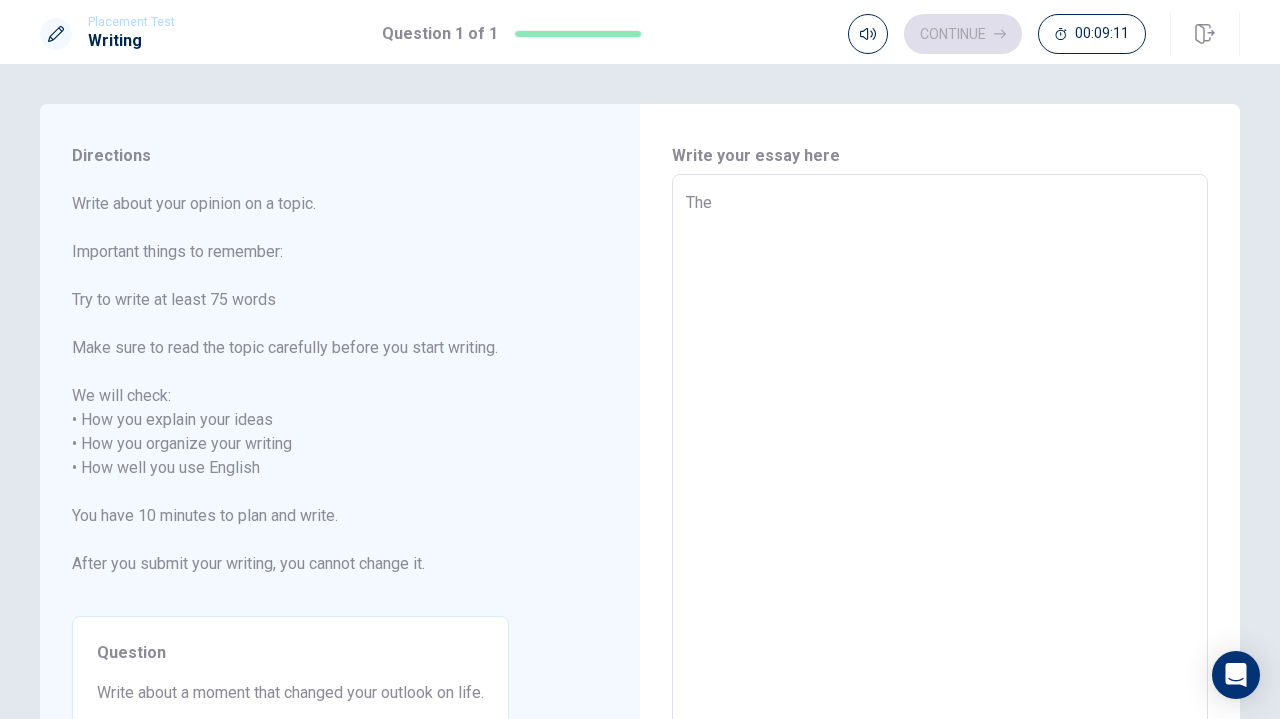 type on "x" 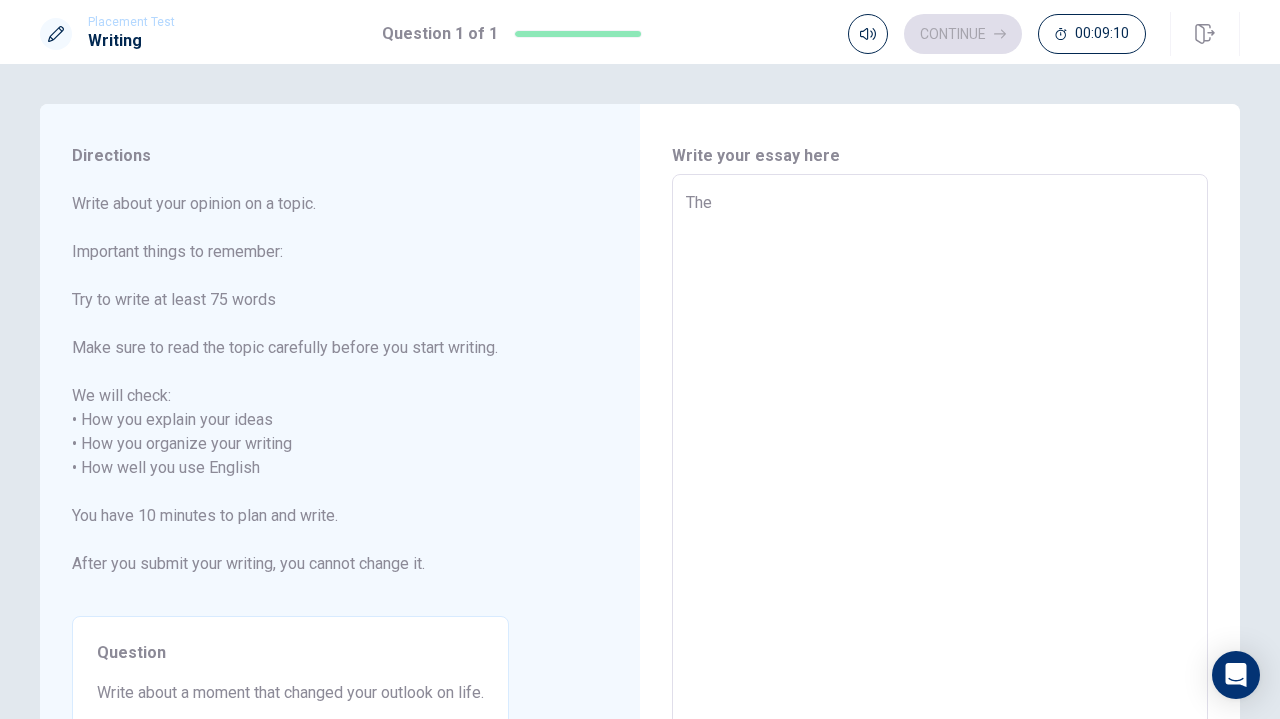 type on "The e" 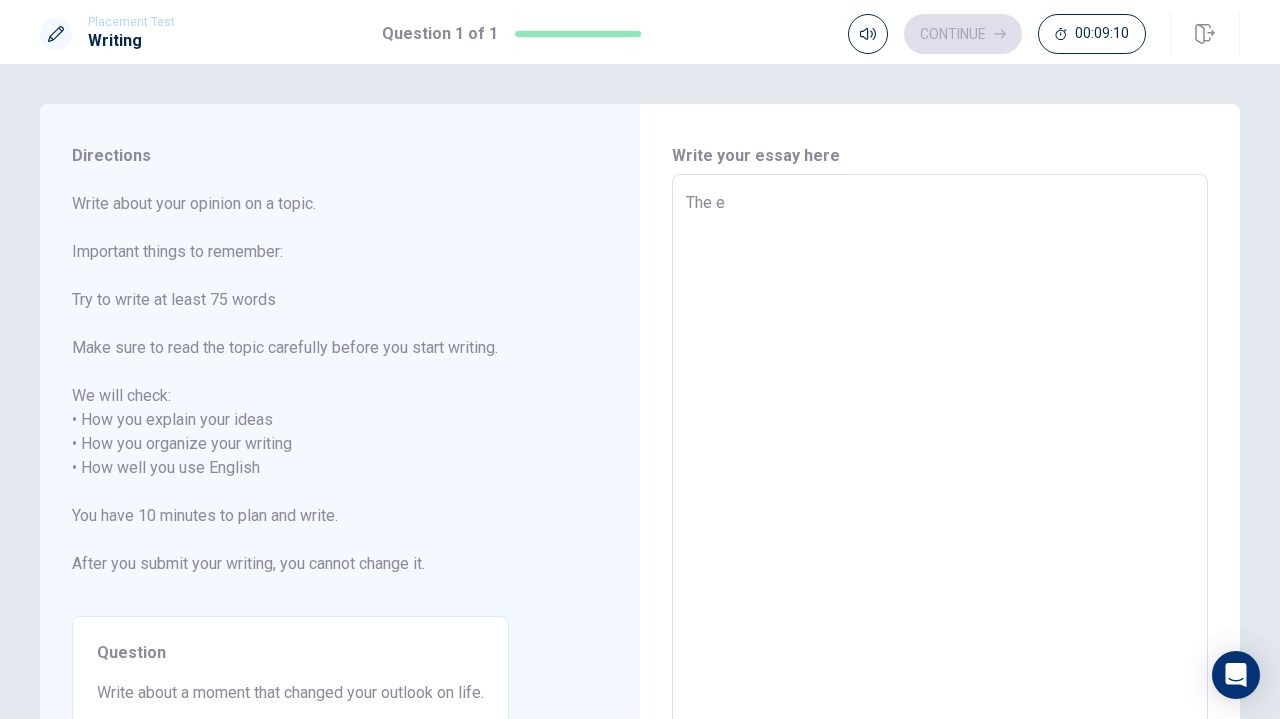type on "x" 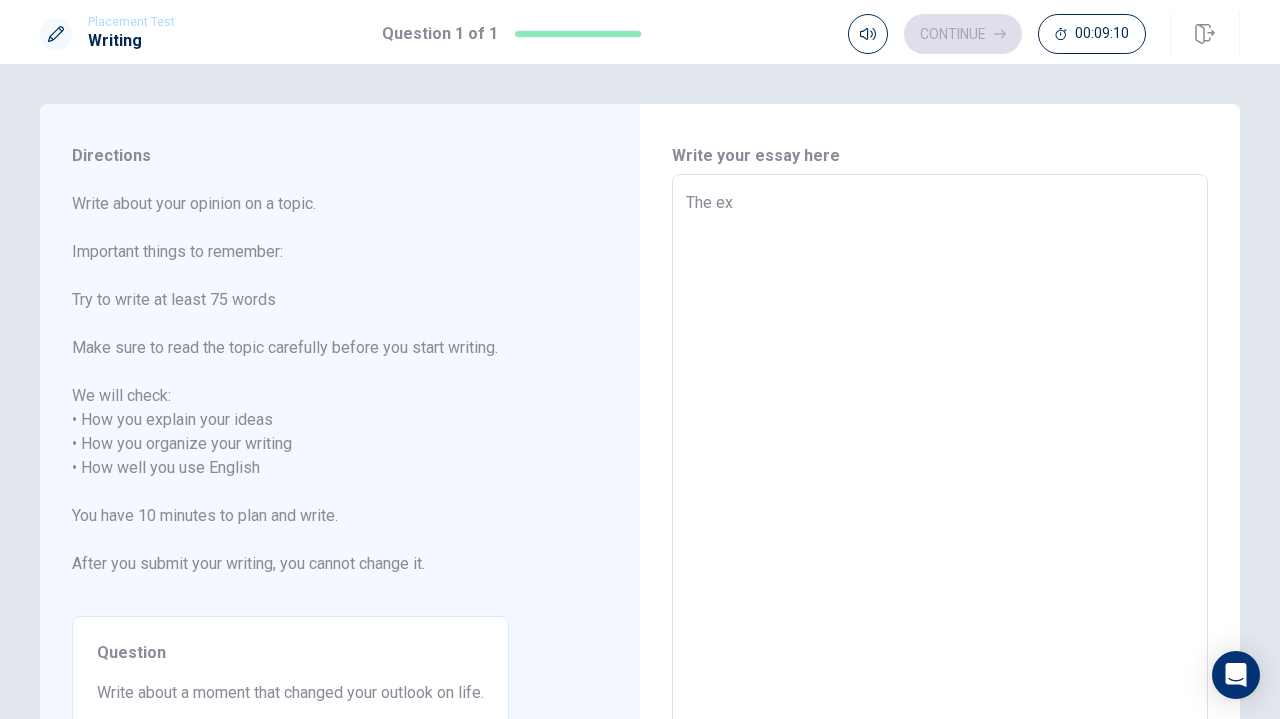 type on "x" 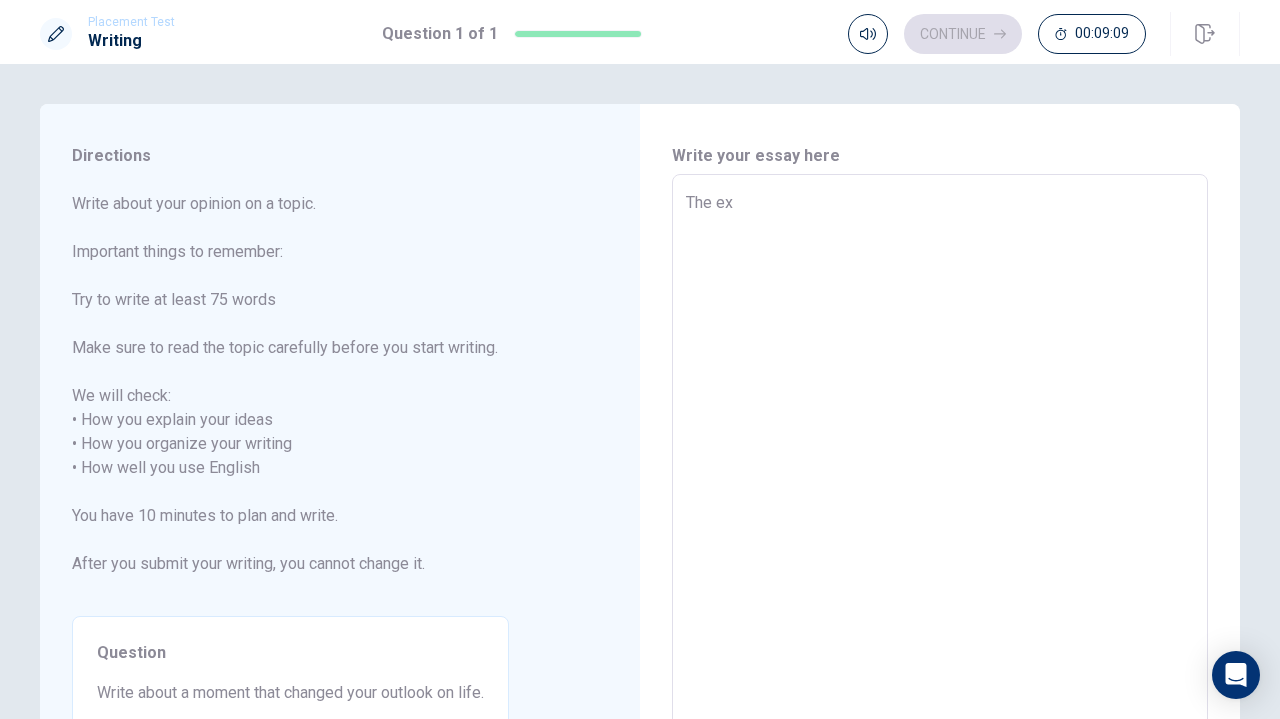 type on "The exp" 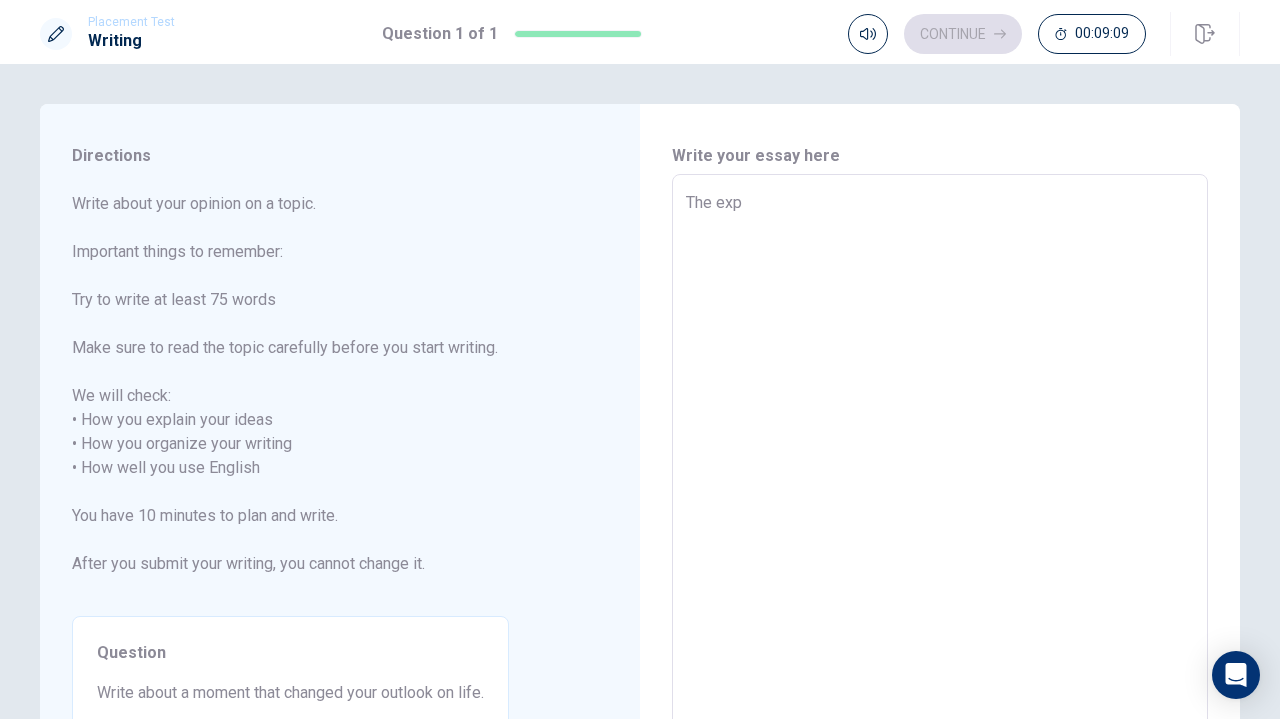 type on "x" 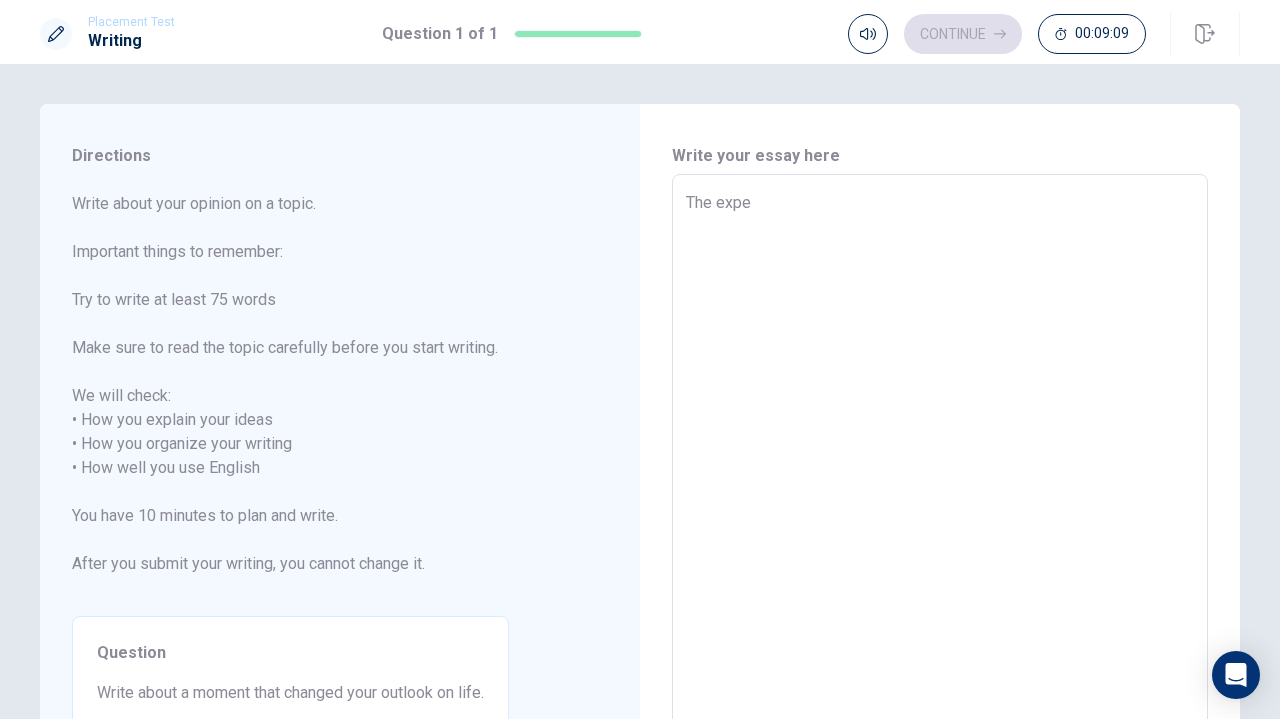 type on "The exper" 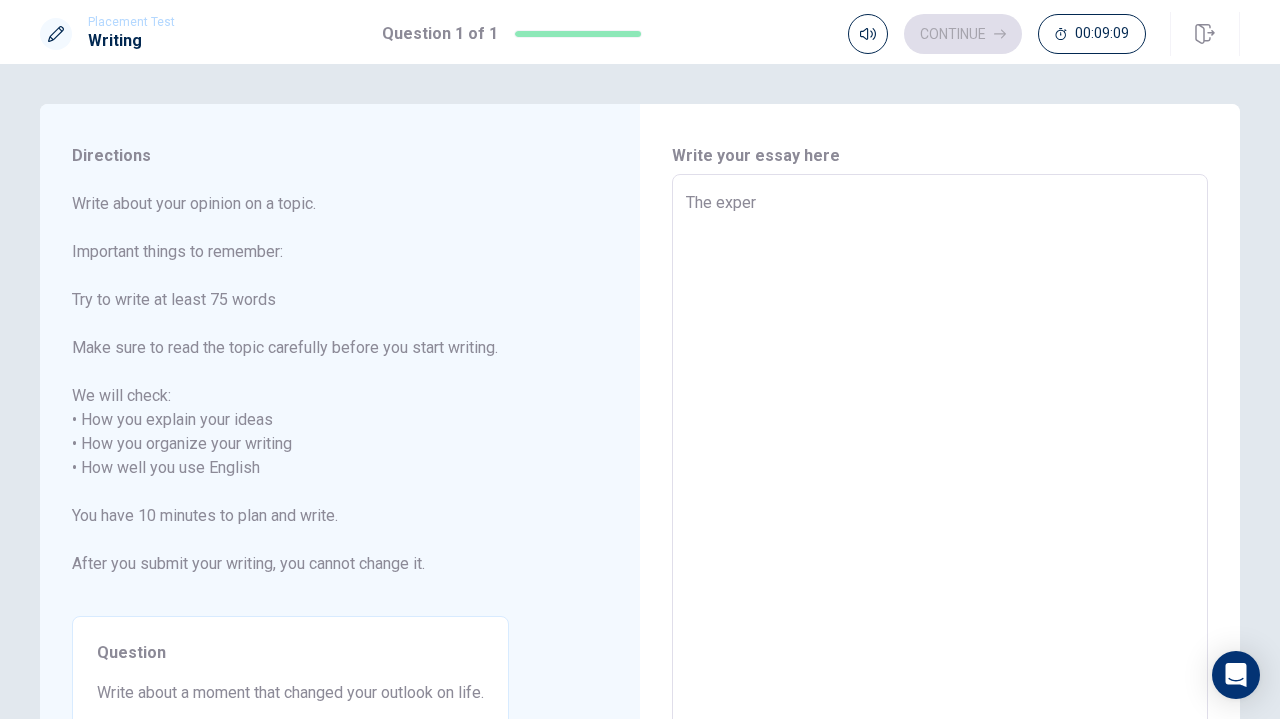 type on "x" 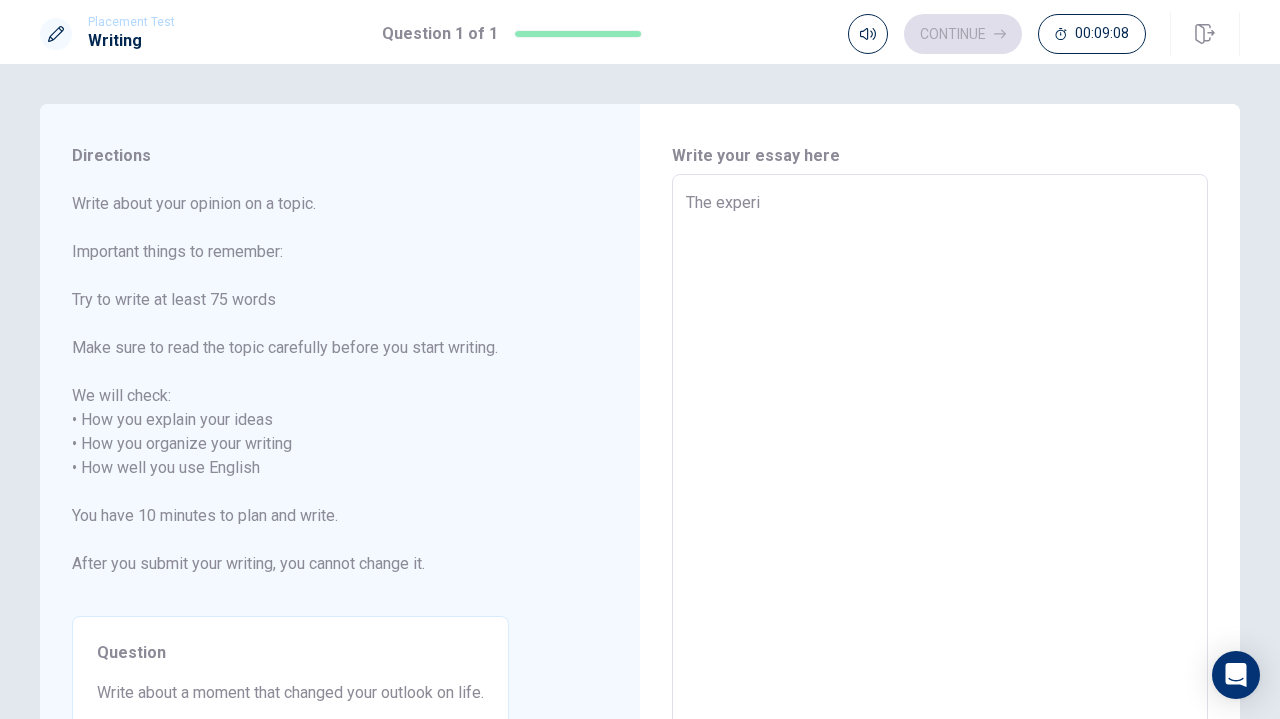 type on "x" 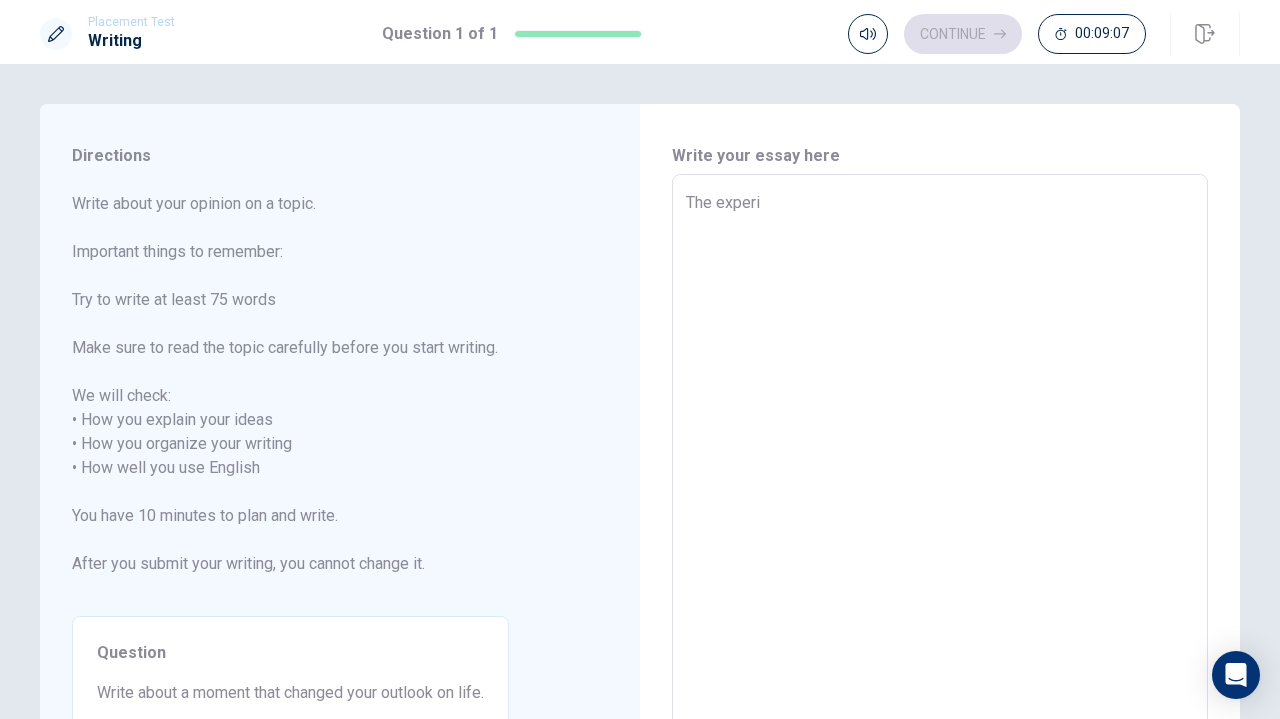 type on "The experie" 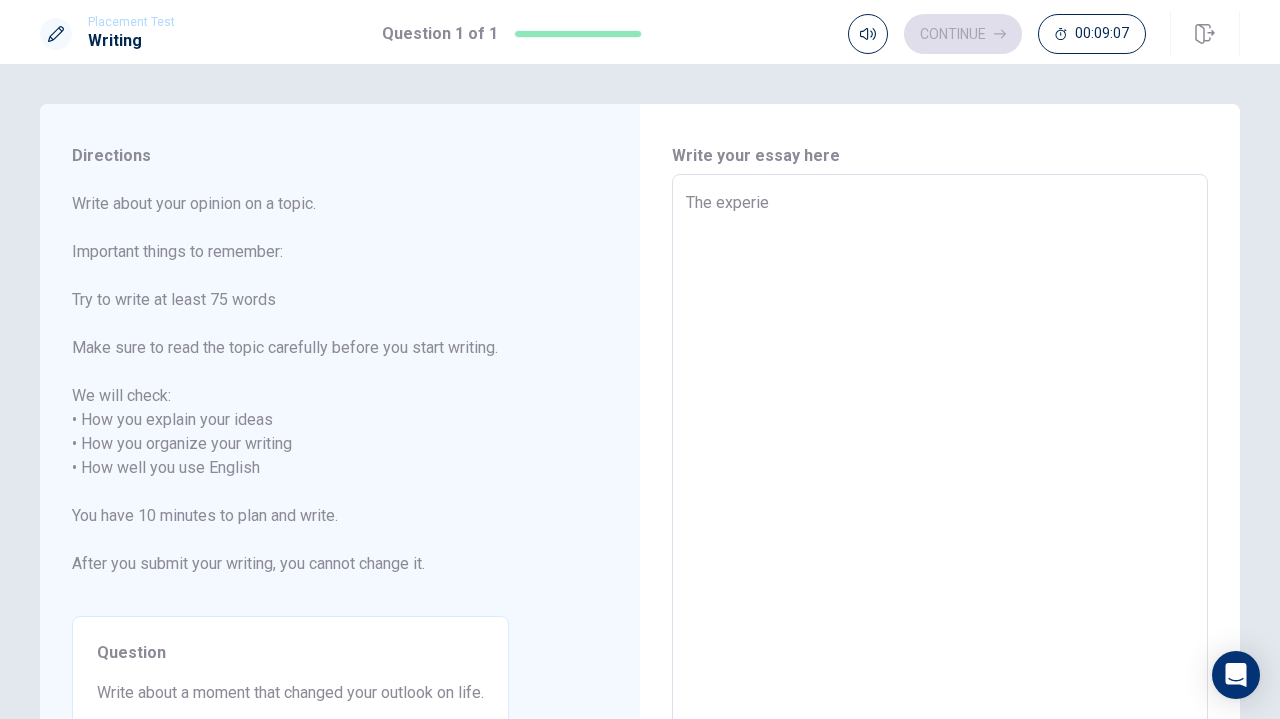 type on "x" 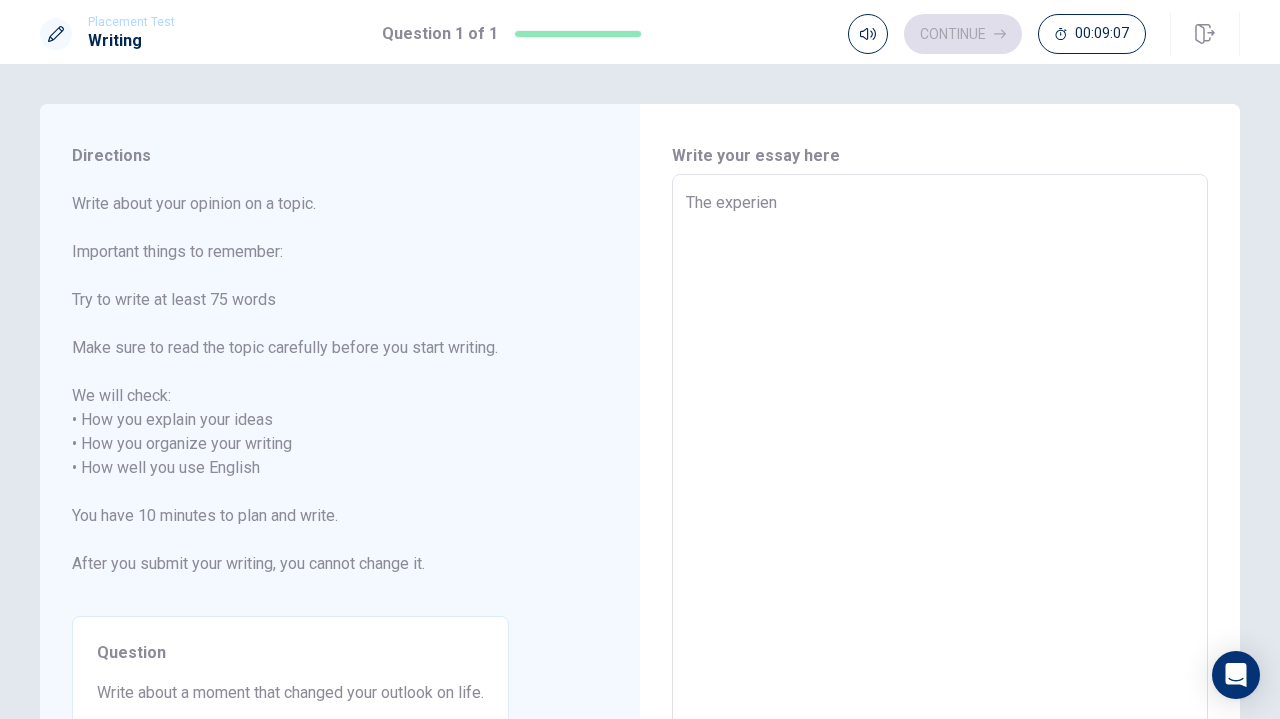 type on "x" 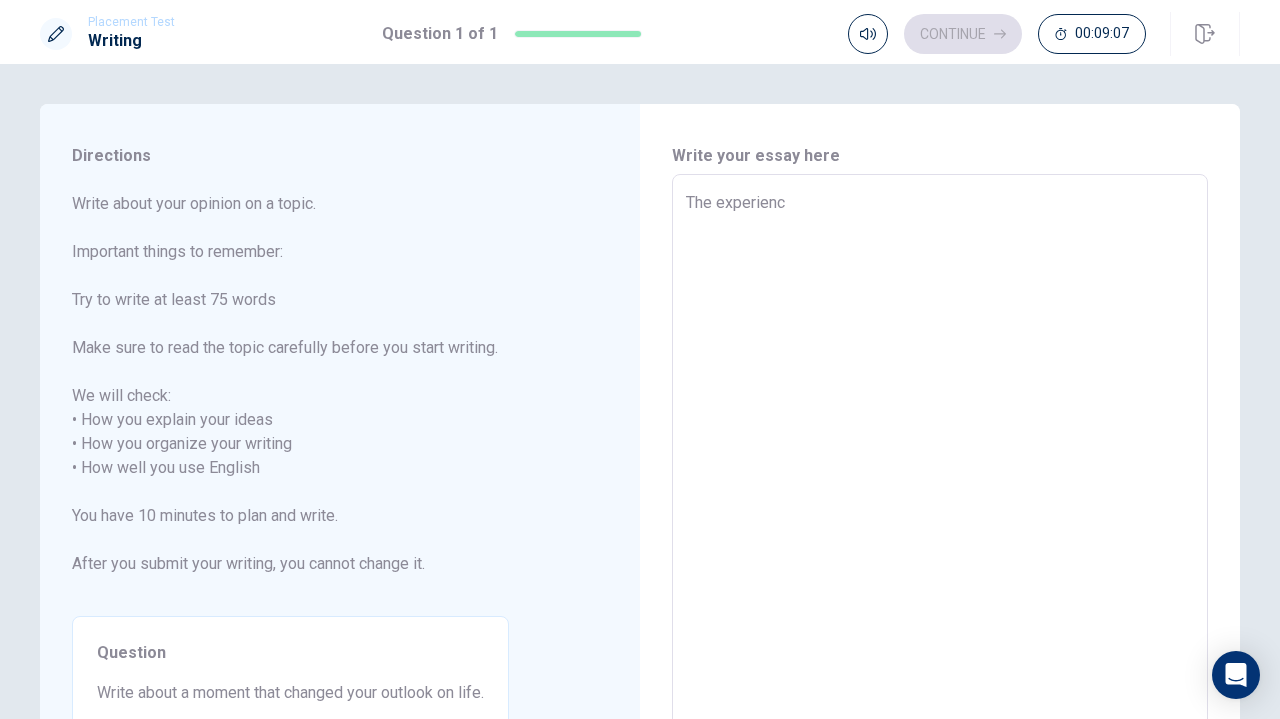 type on "x" 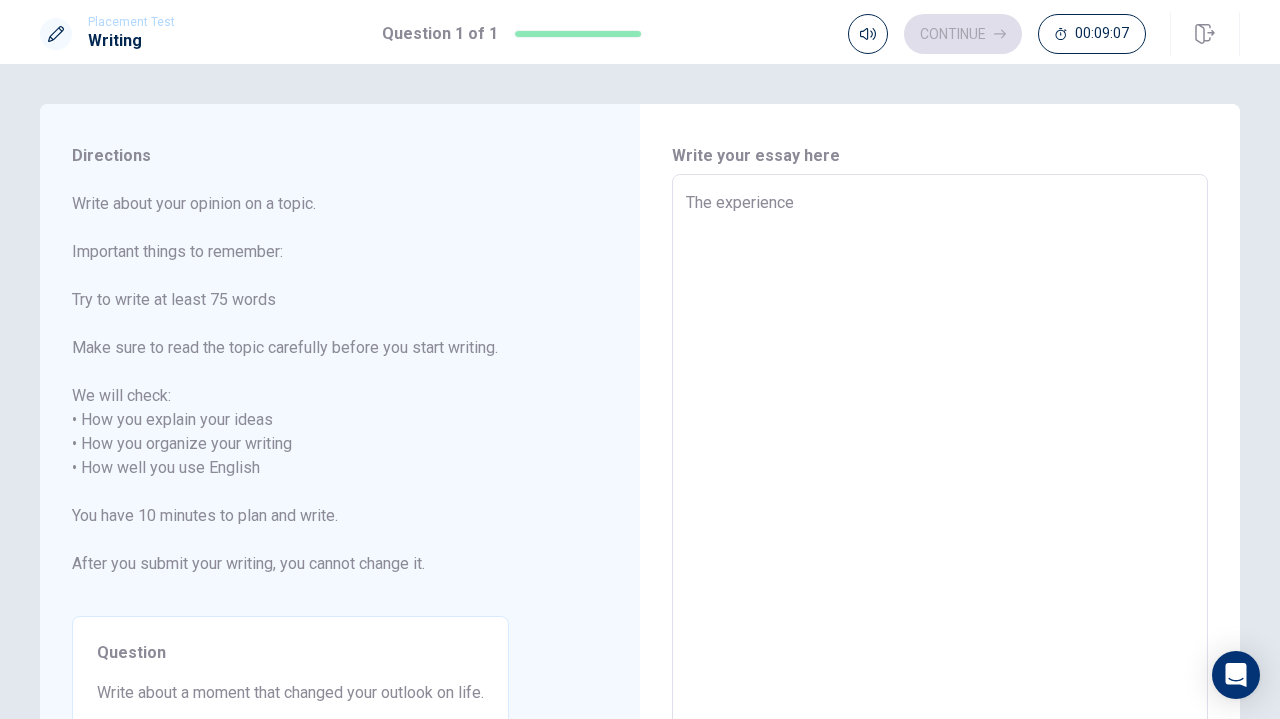 type on "x" 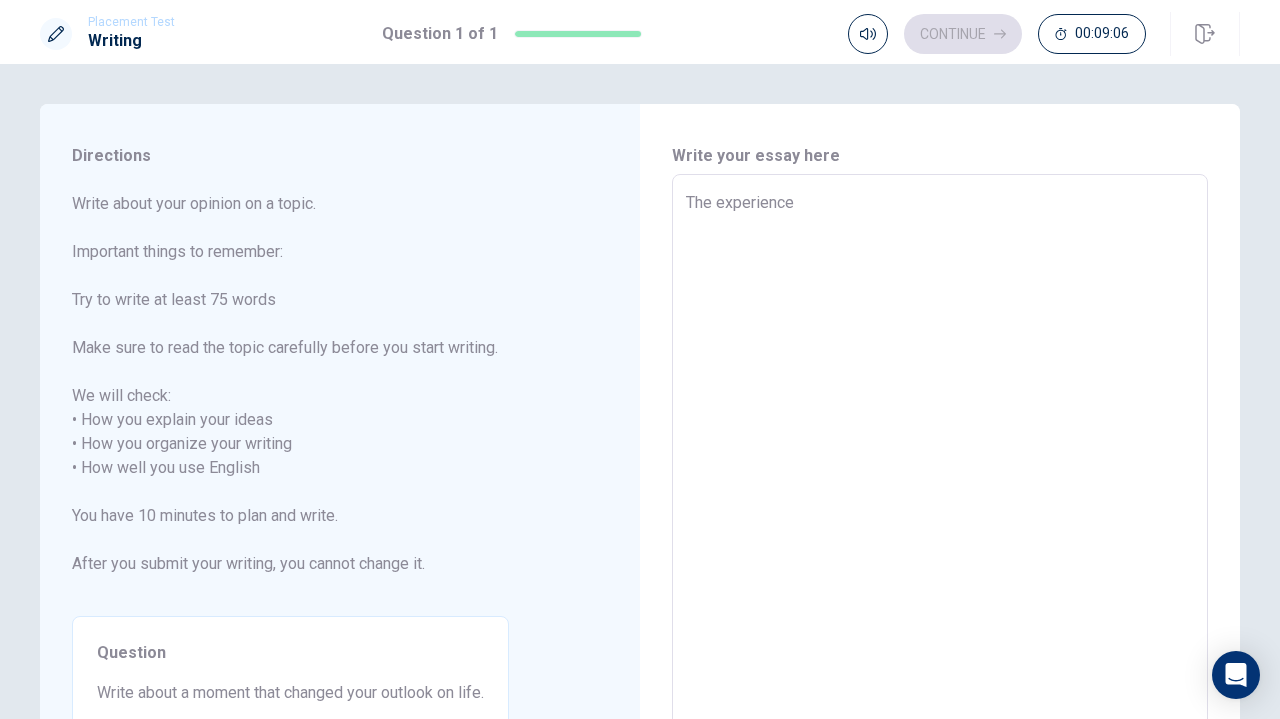 type on "x" 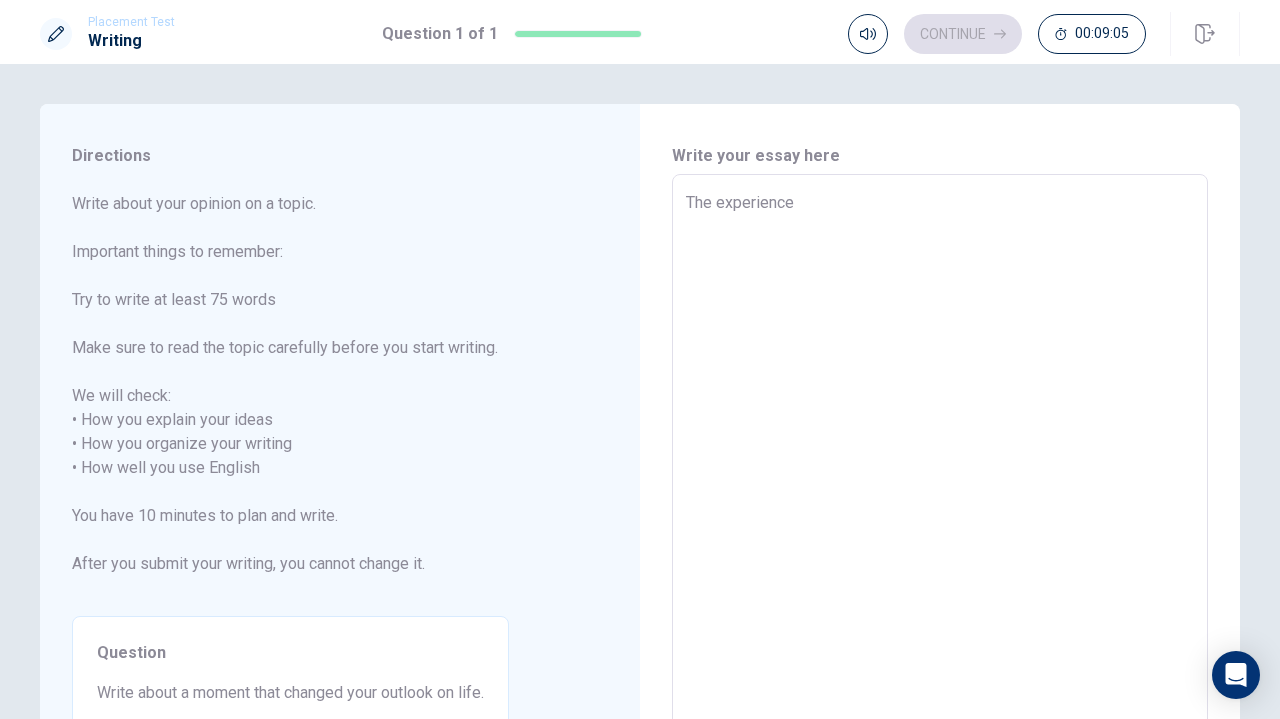 type on "The experience o" 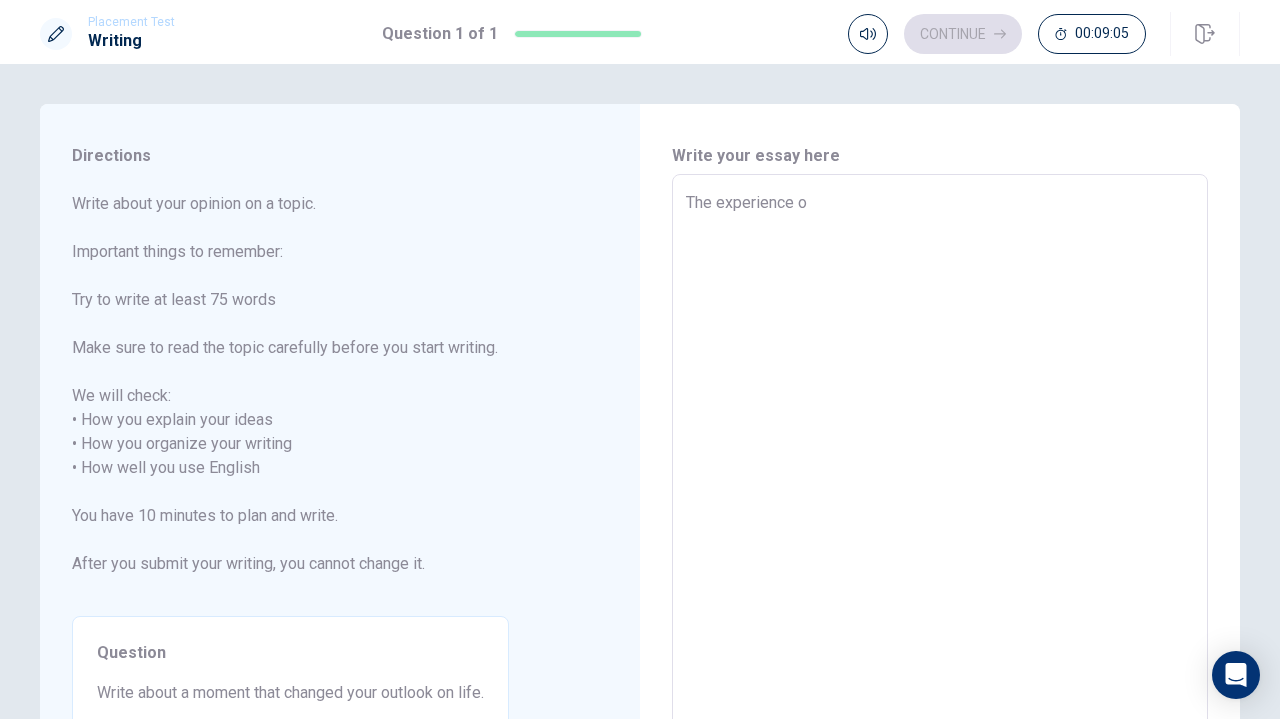 type on "x" 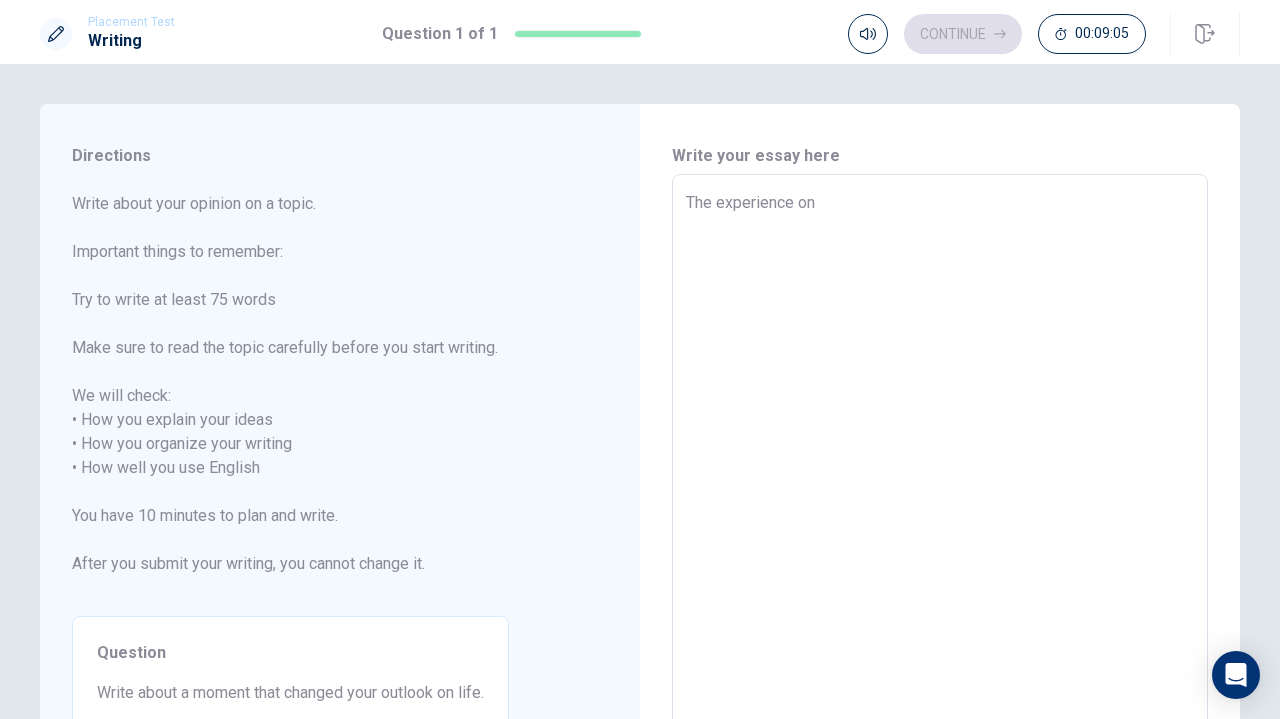 type on "x" 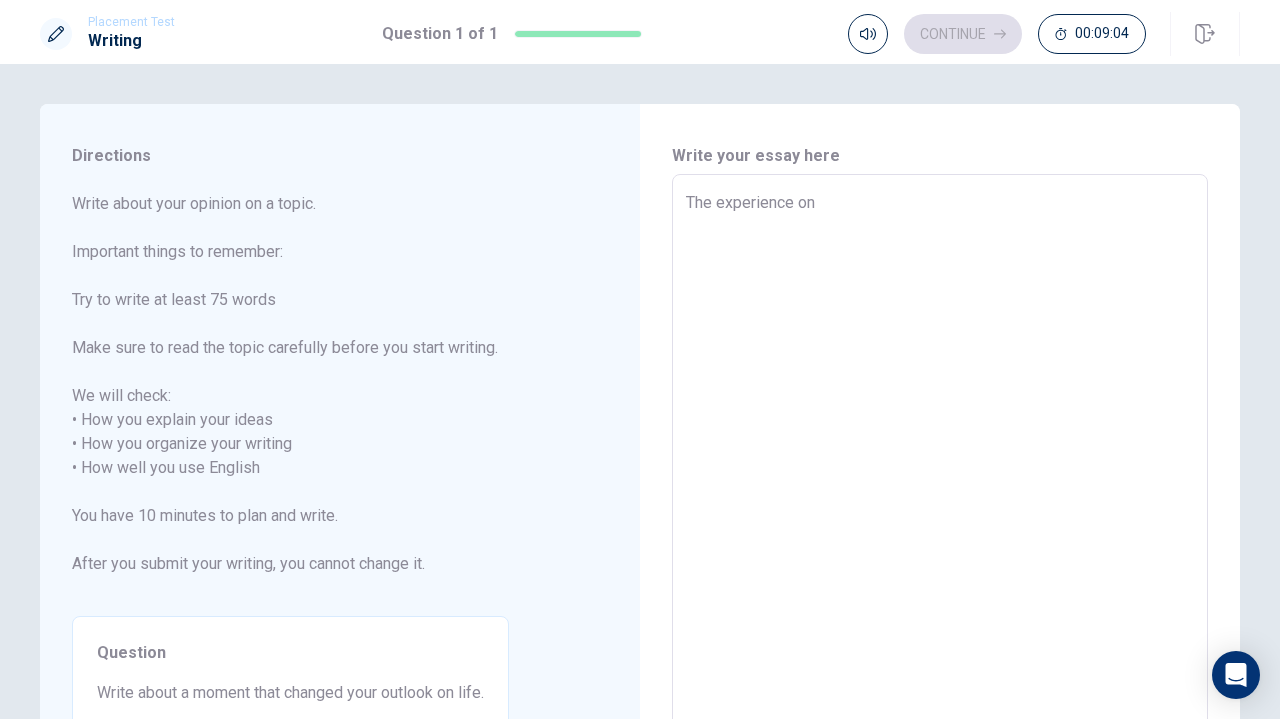 type on "The experience on t" 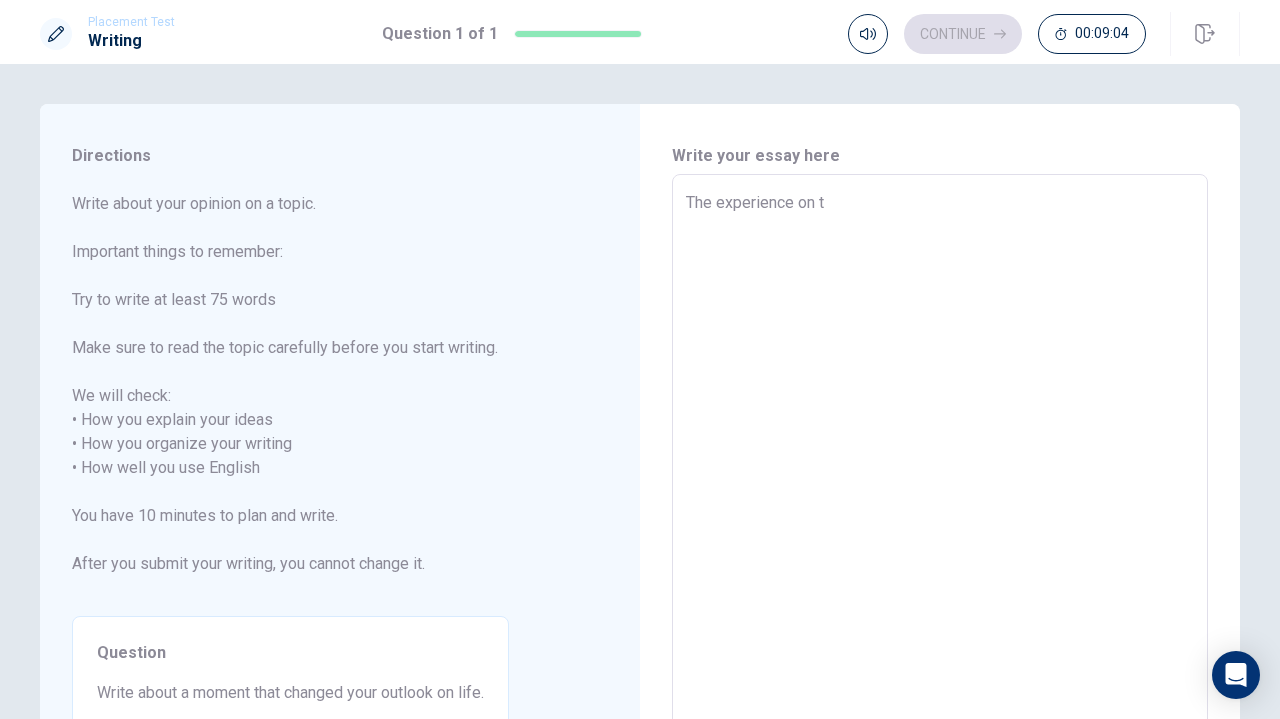 type on "x" 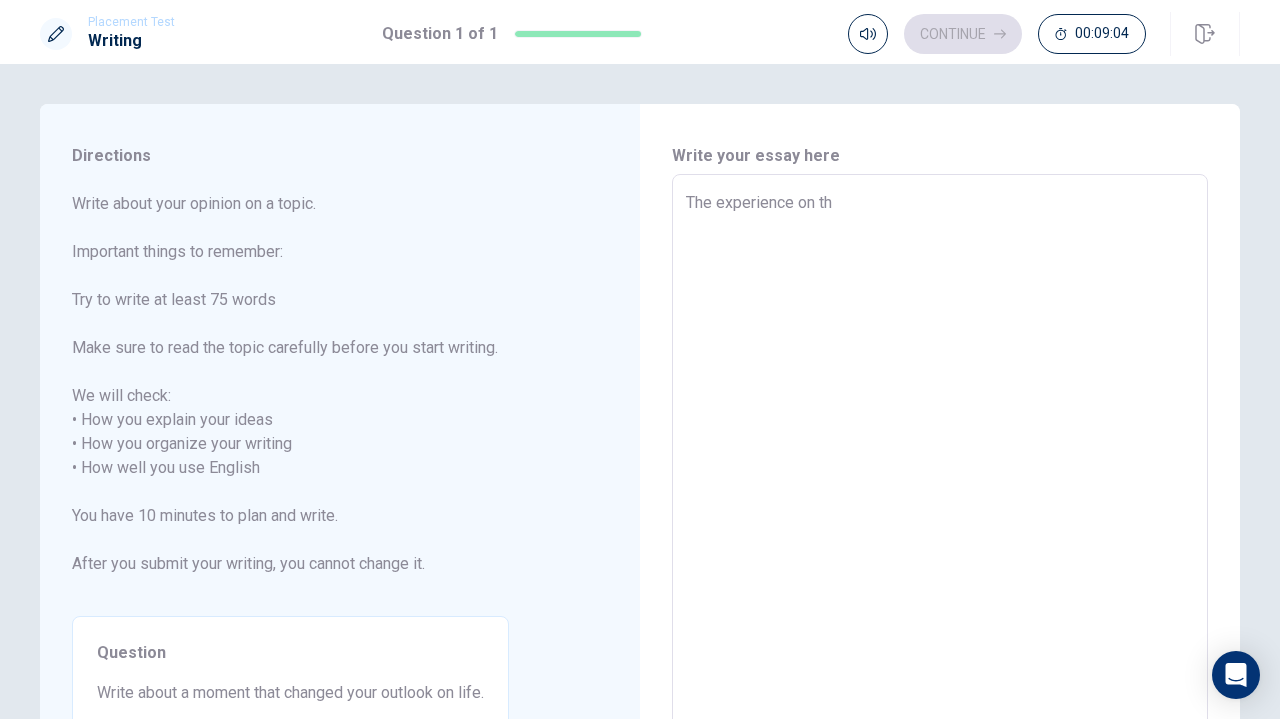 type on "The experience on the" 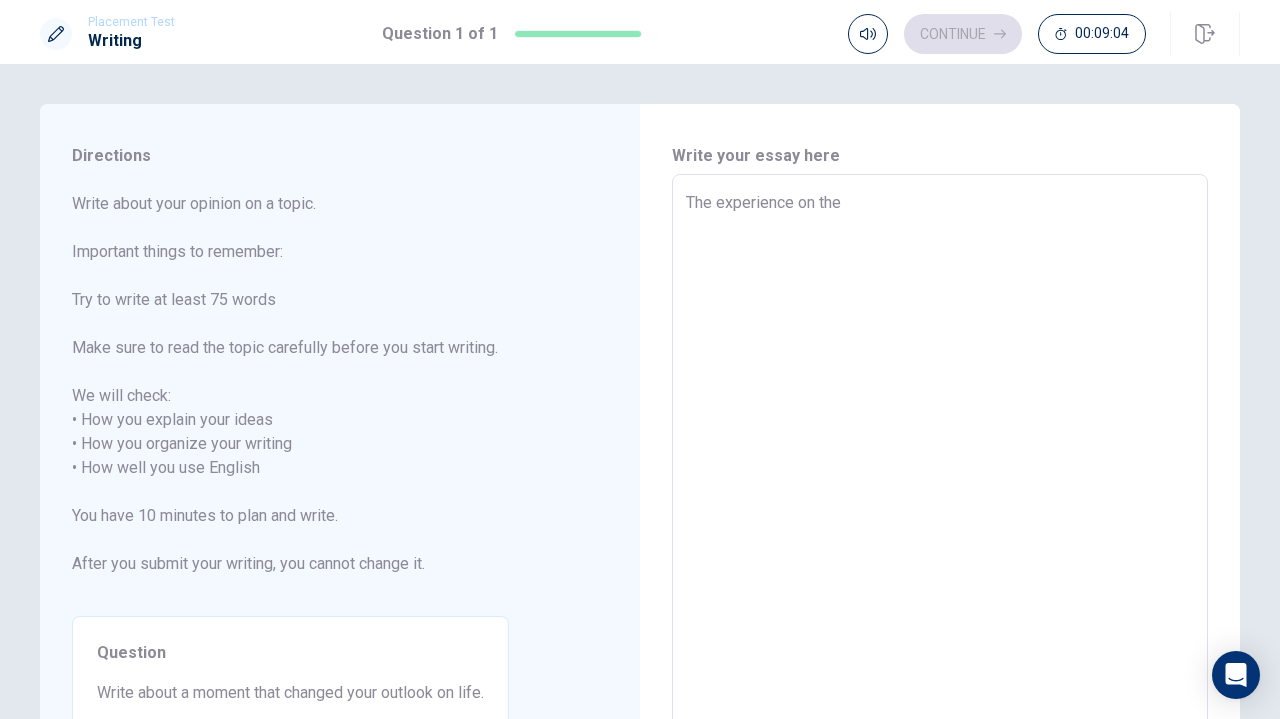 type on "x" 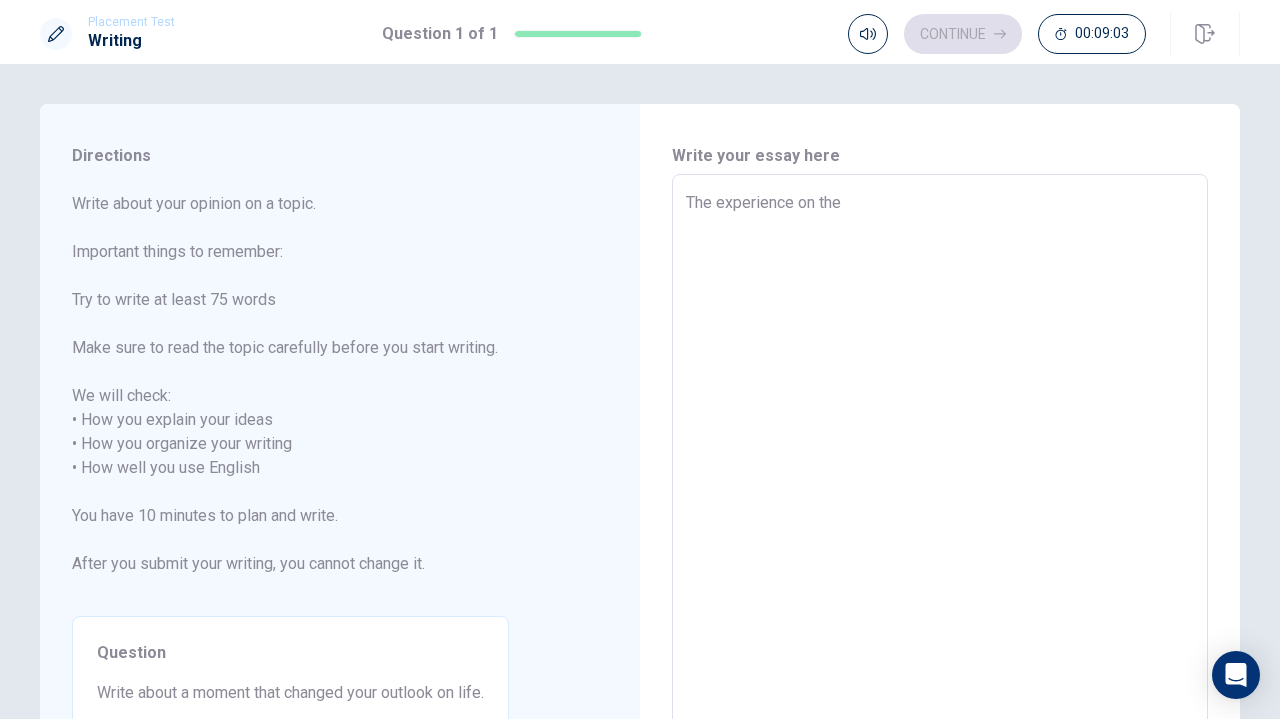 type on "The experience on the a" 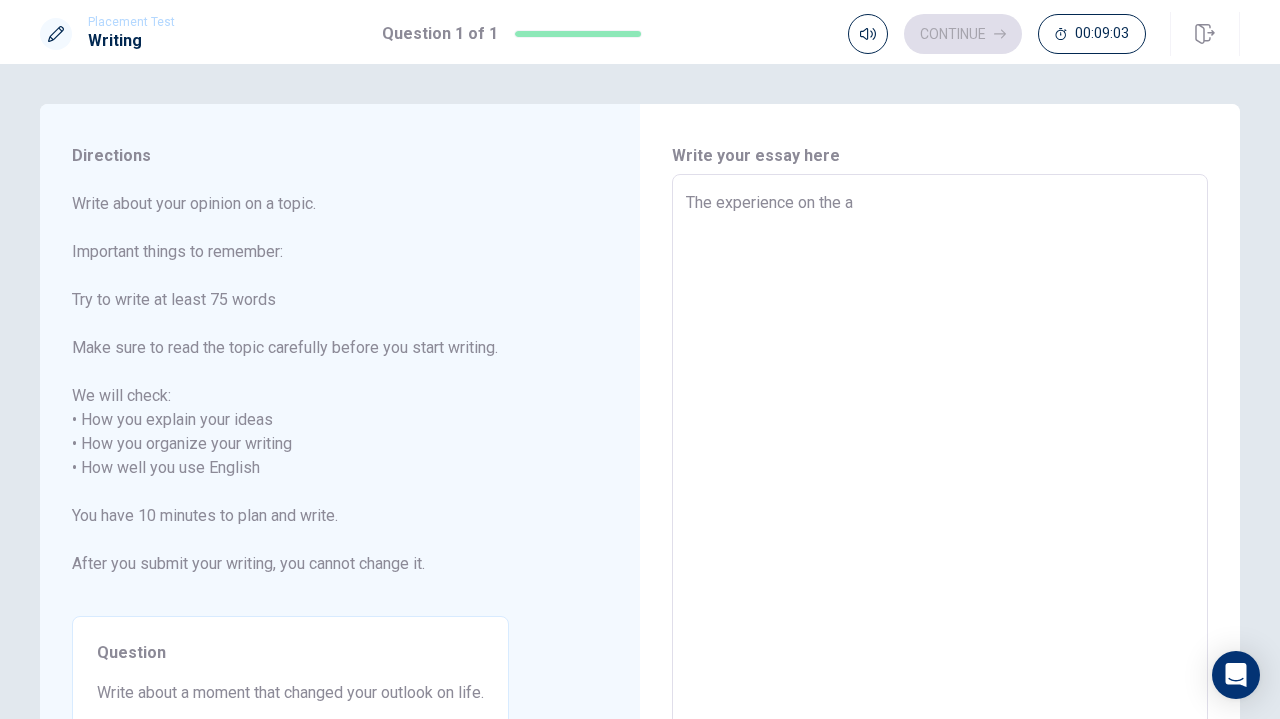 type on "x" 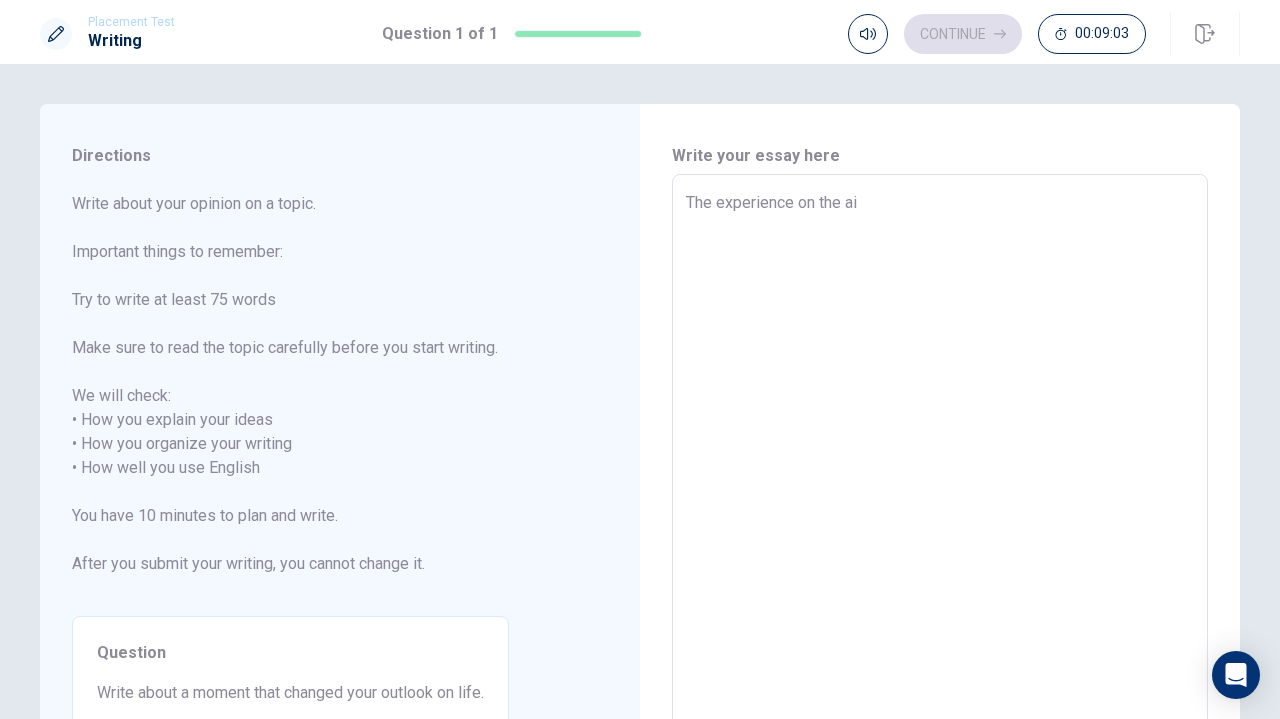 type on "x" 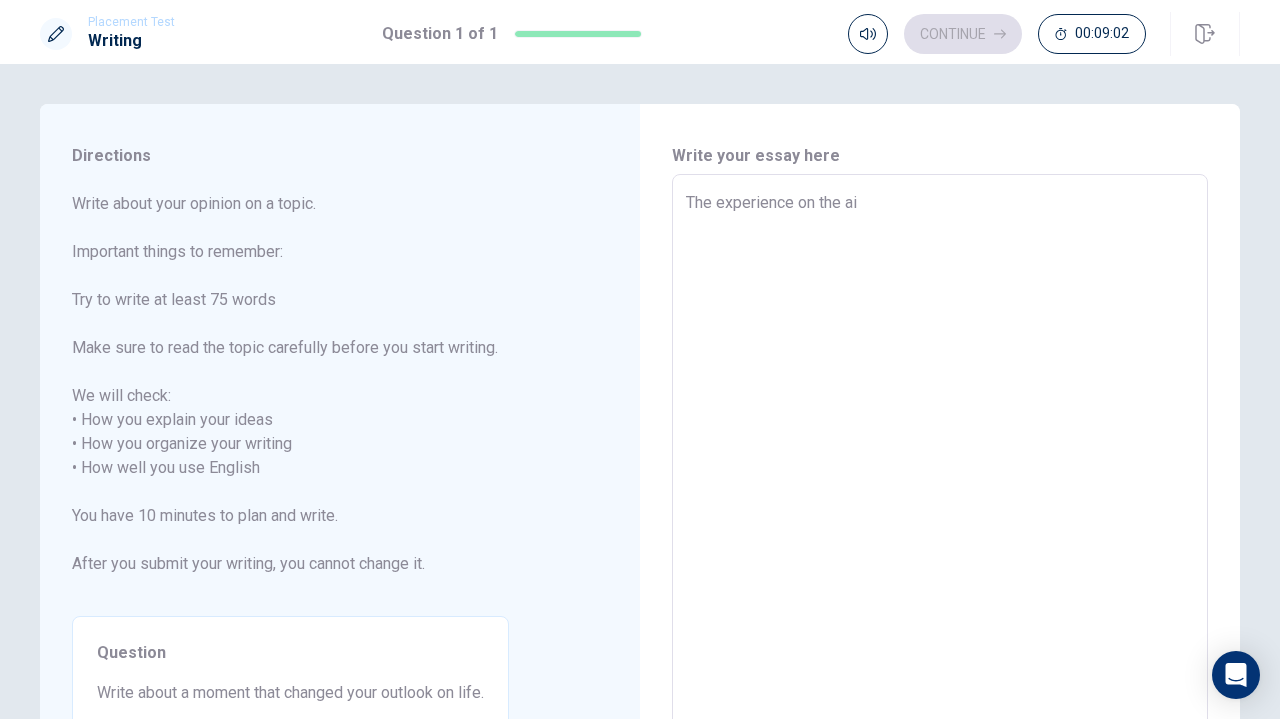 type on "The experience on the air" 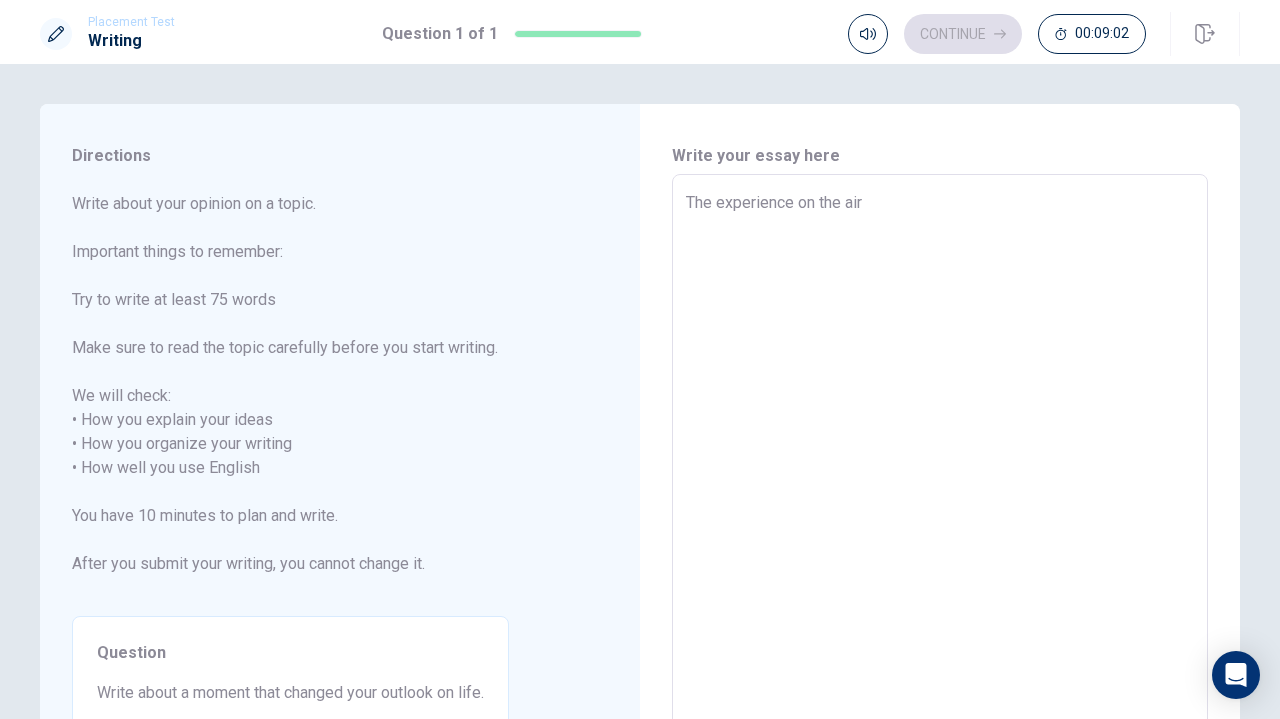 type on "x" 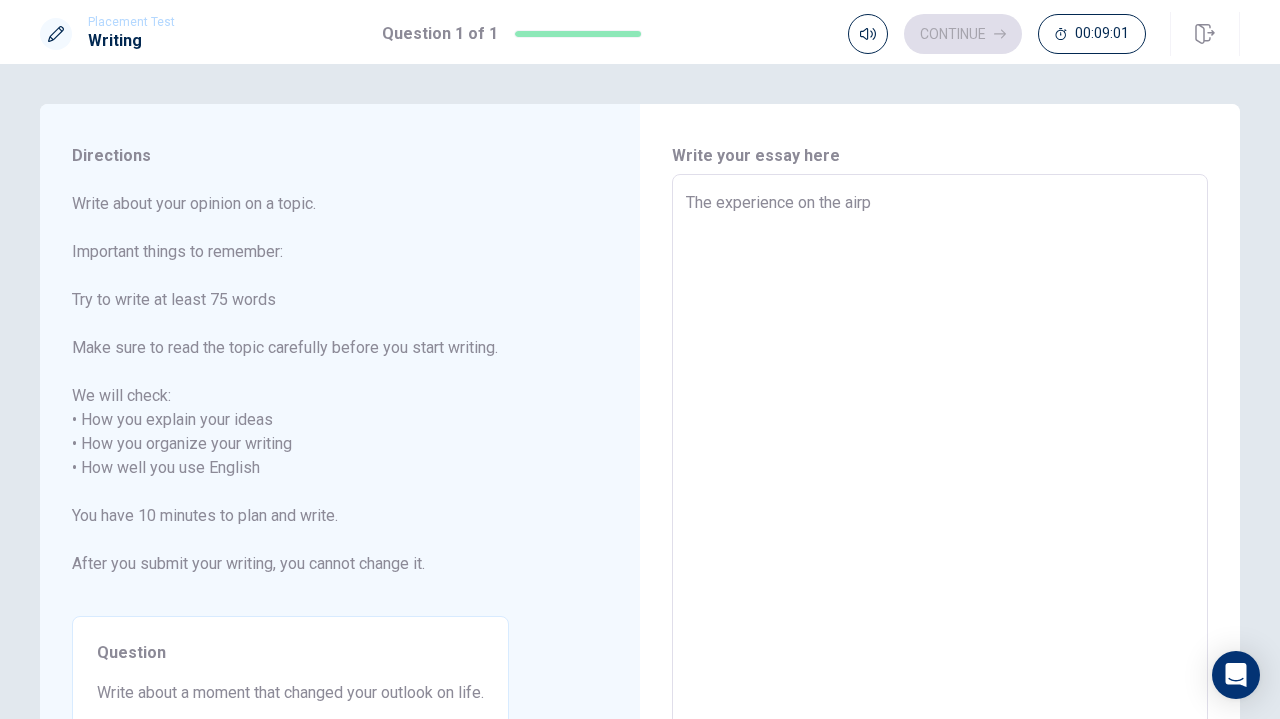 type on "x" 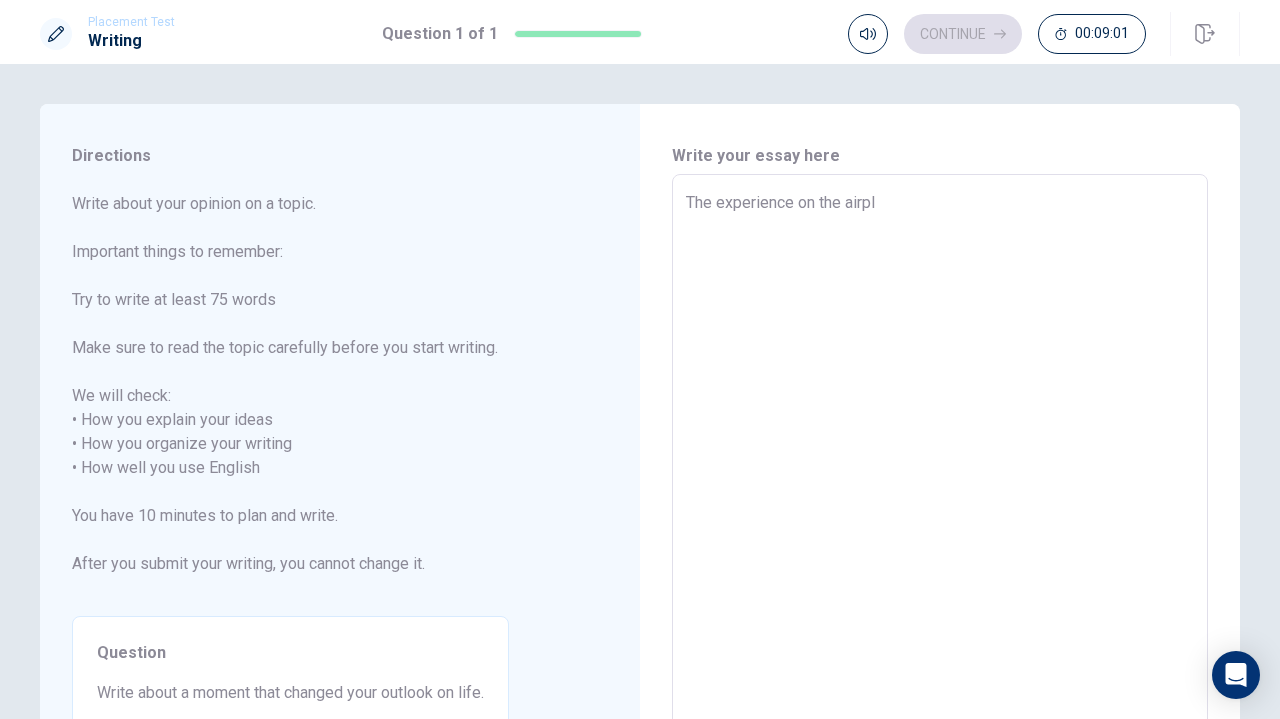 type on "x" 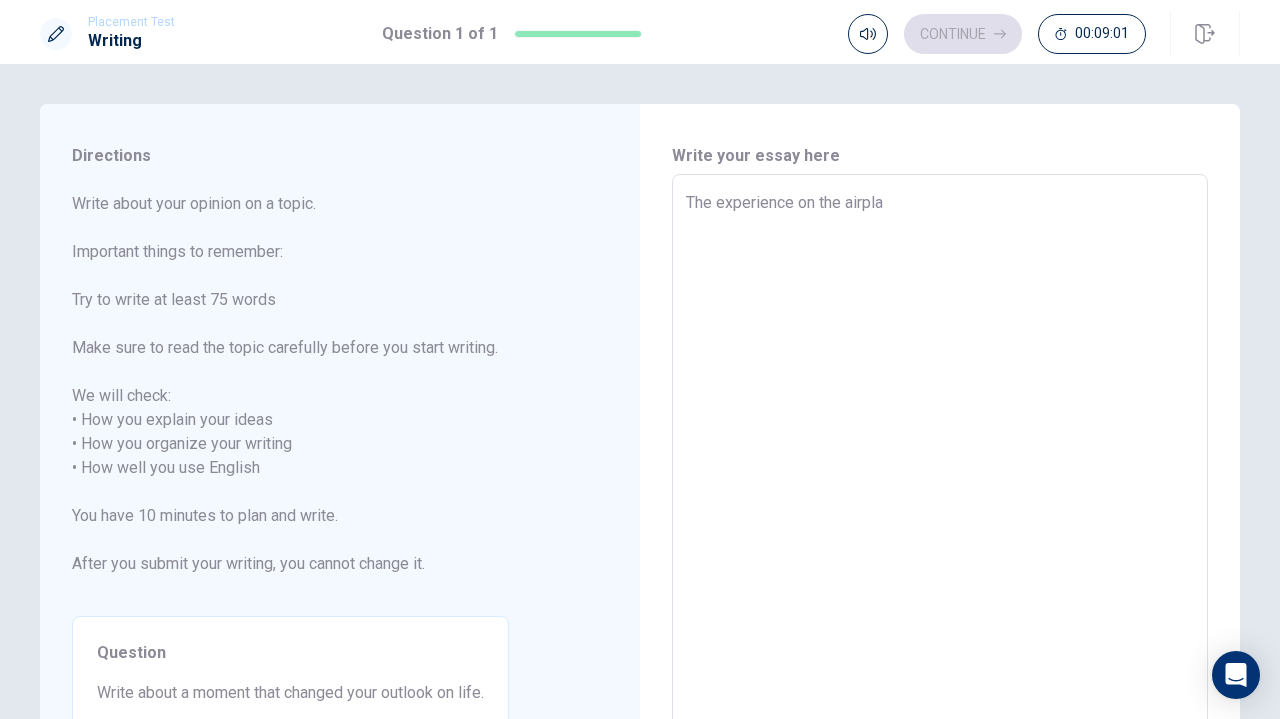 type on "x" 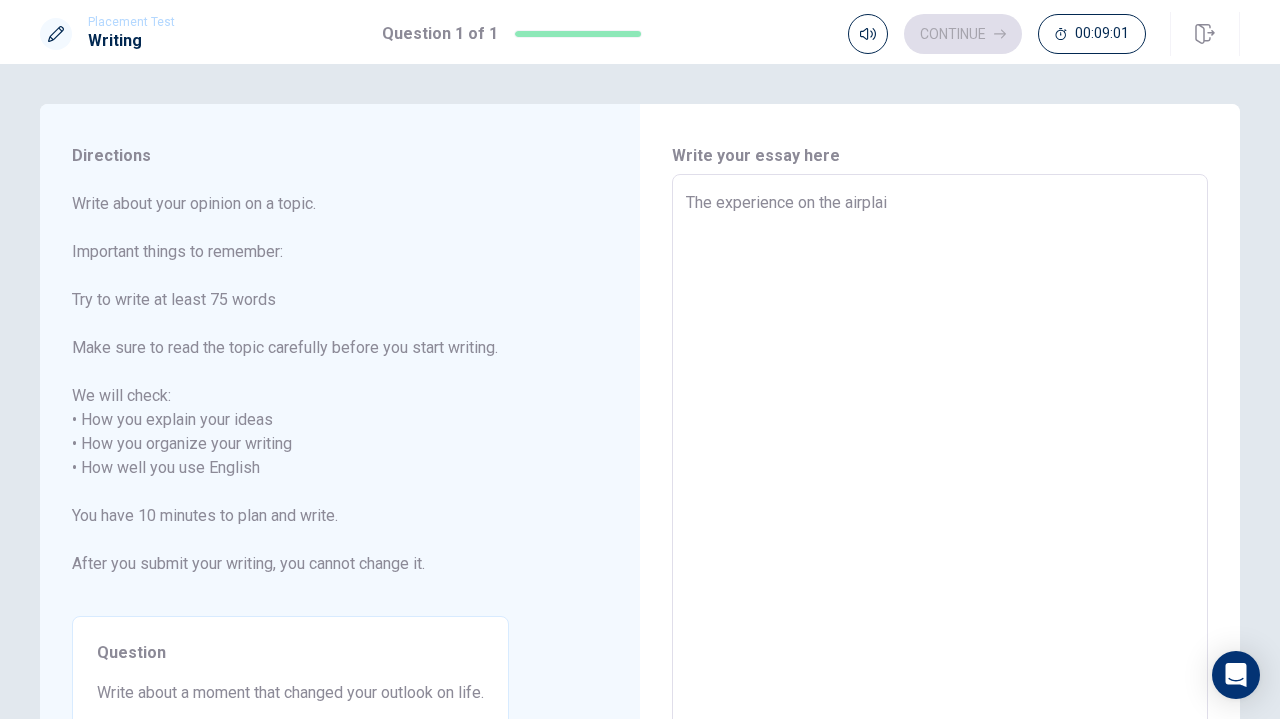 type on "x" 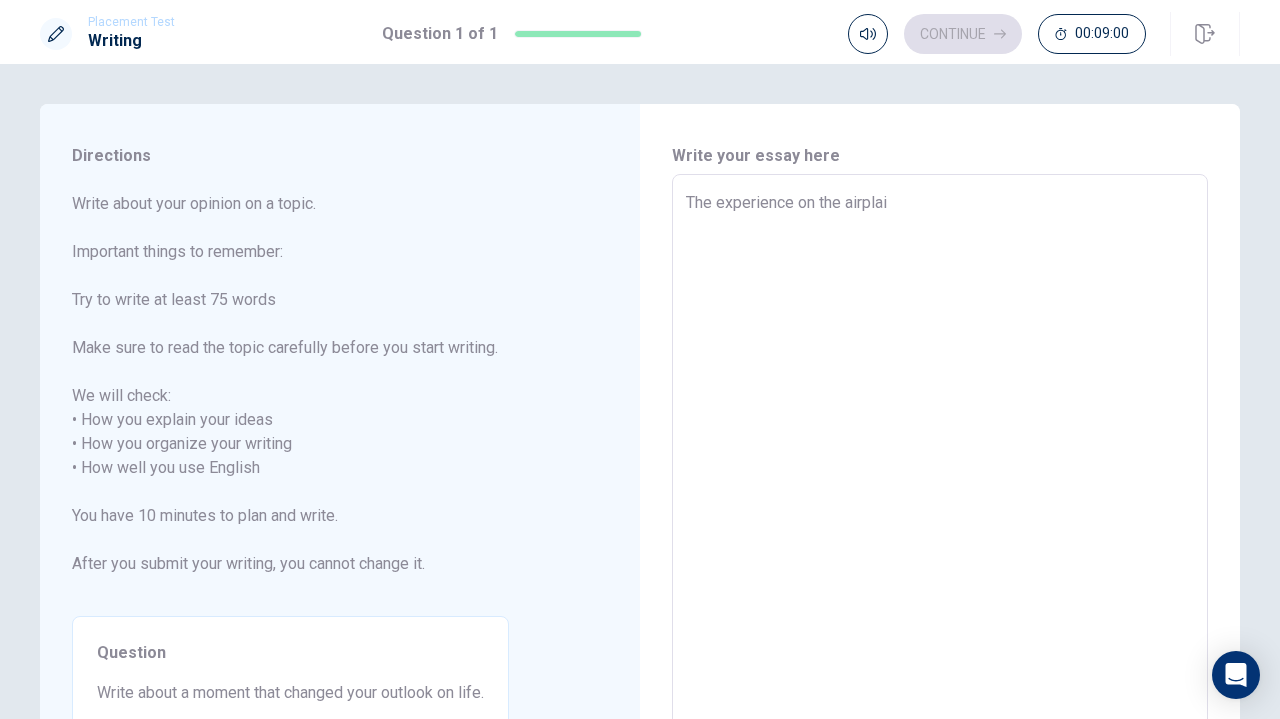 type on "The experience on the airplain" 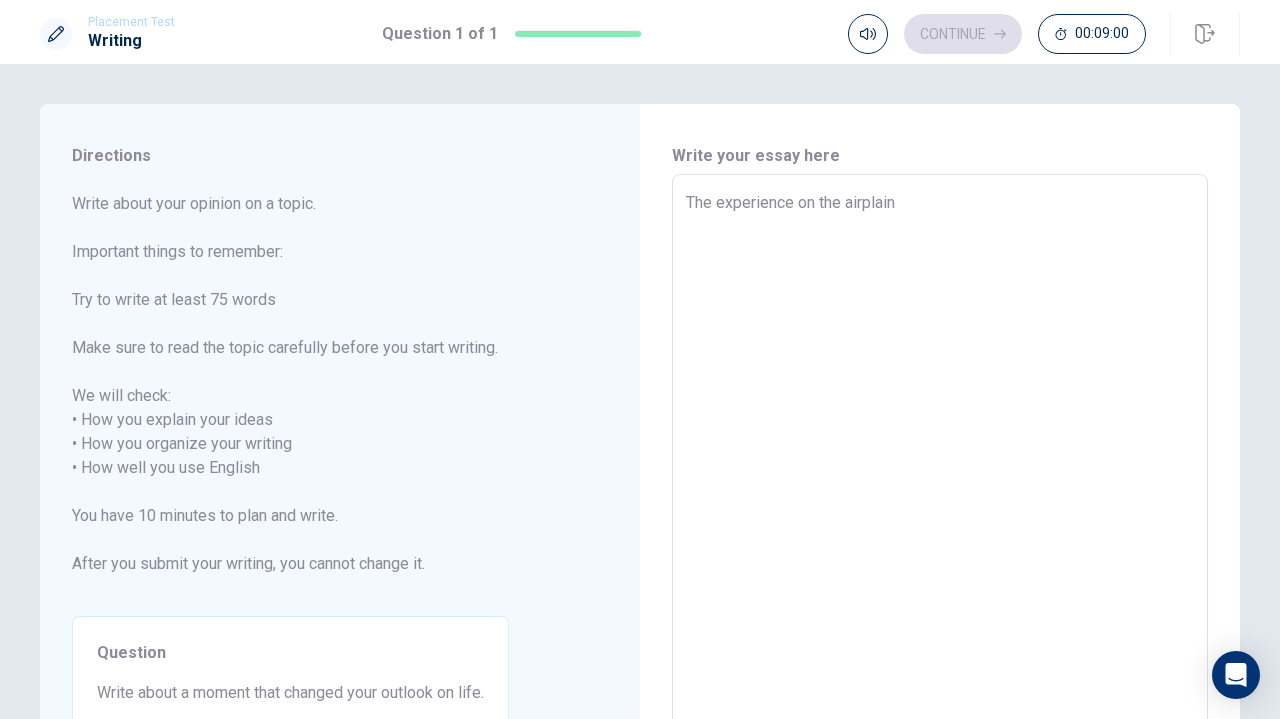type on "x" 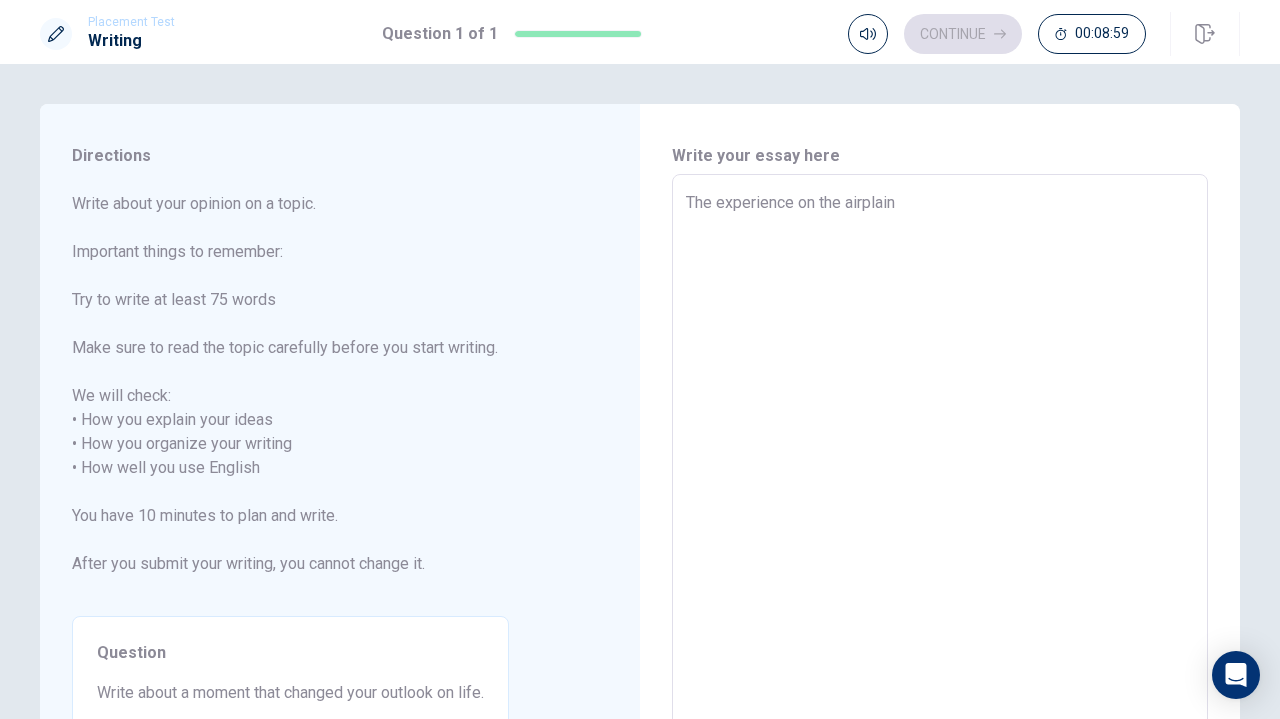type on "The experience on the airplain c" 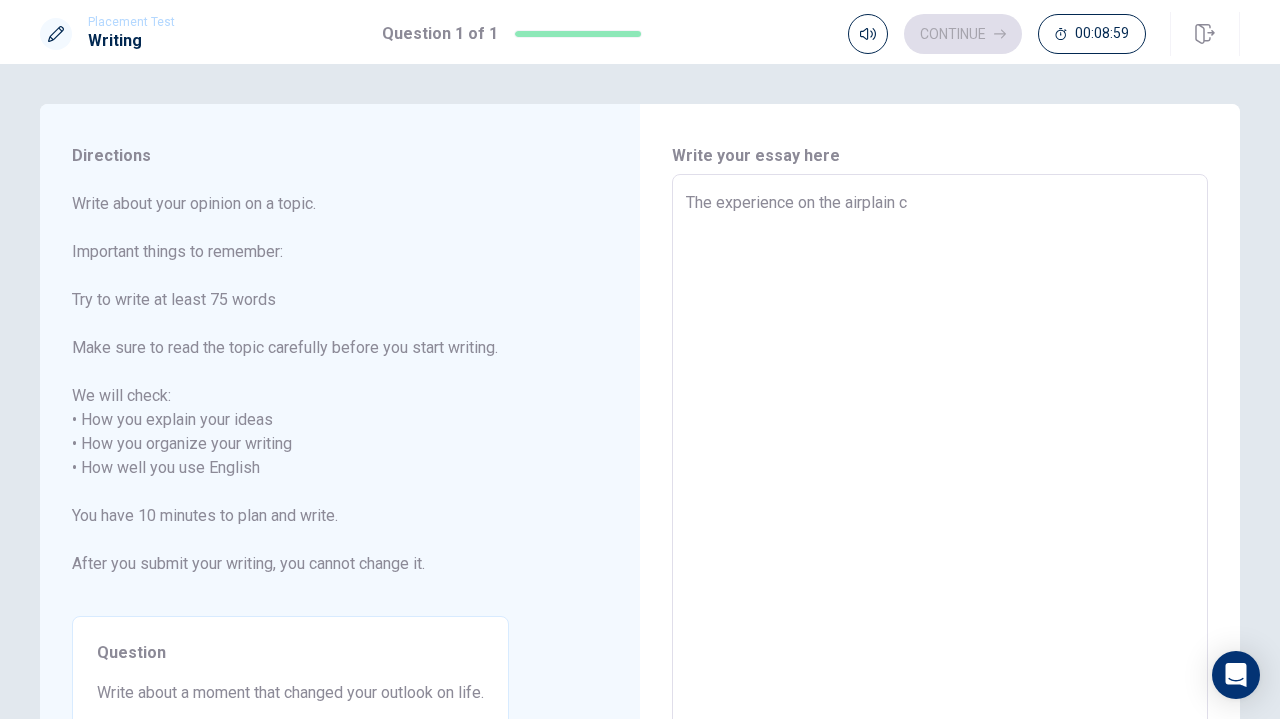 type on "x" 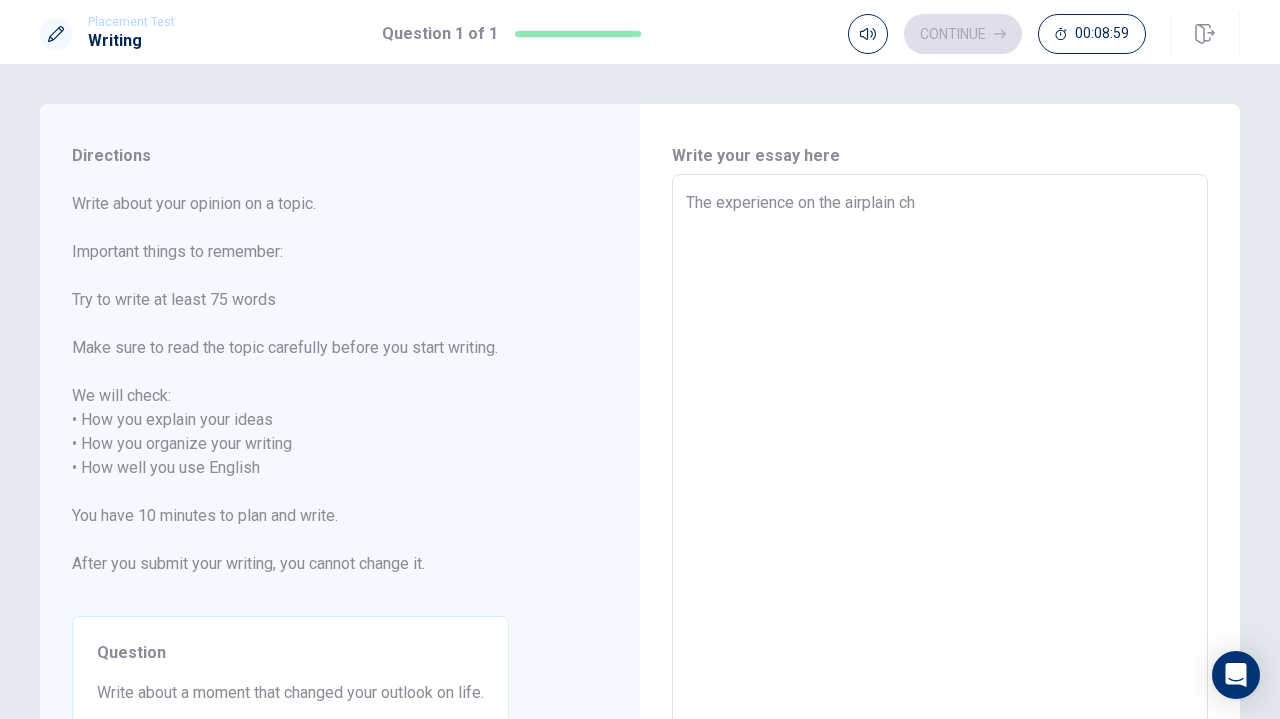 type on "x" 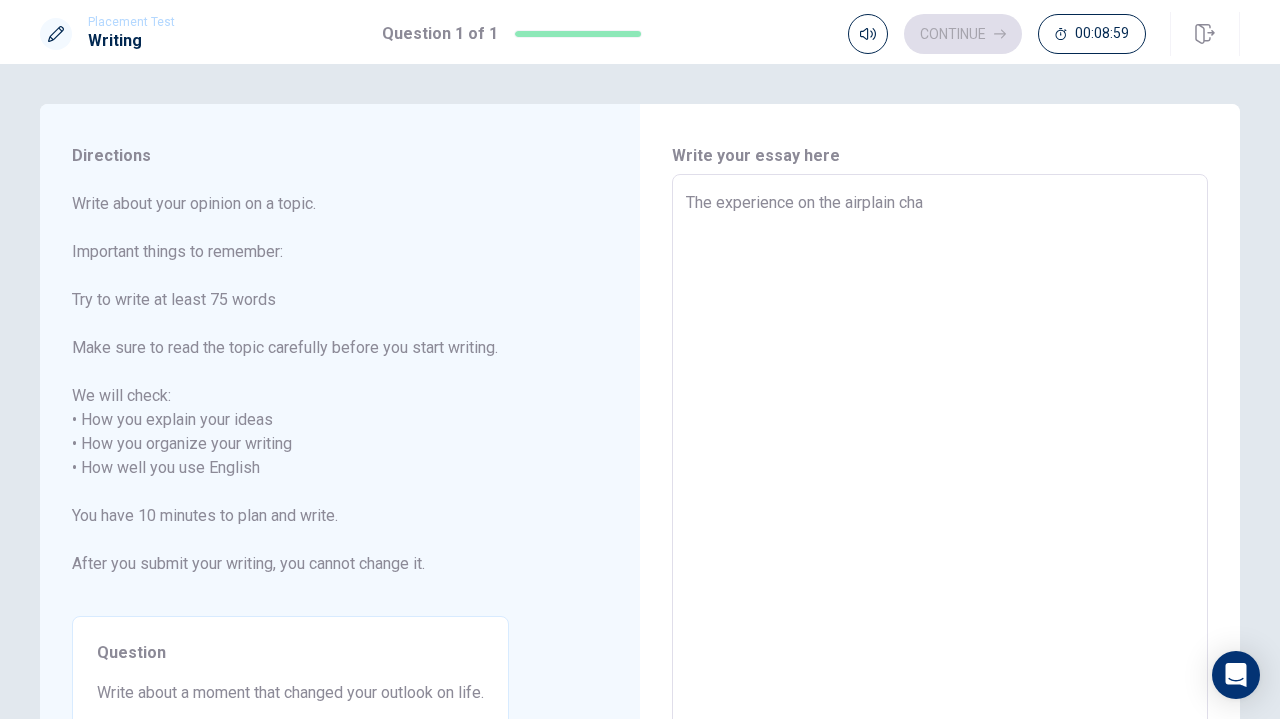 type on "The experience on the airplain chan" 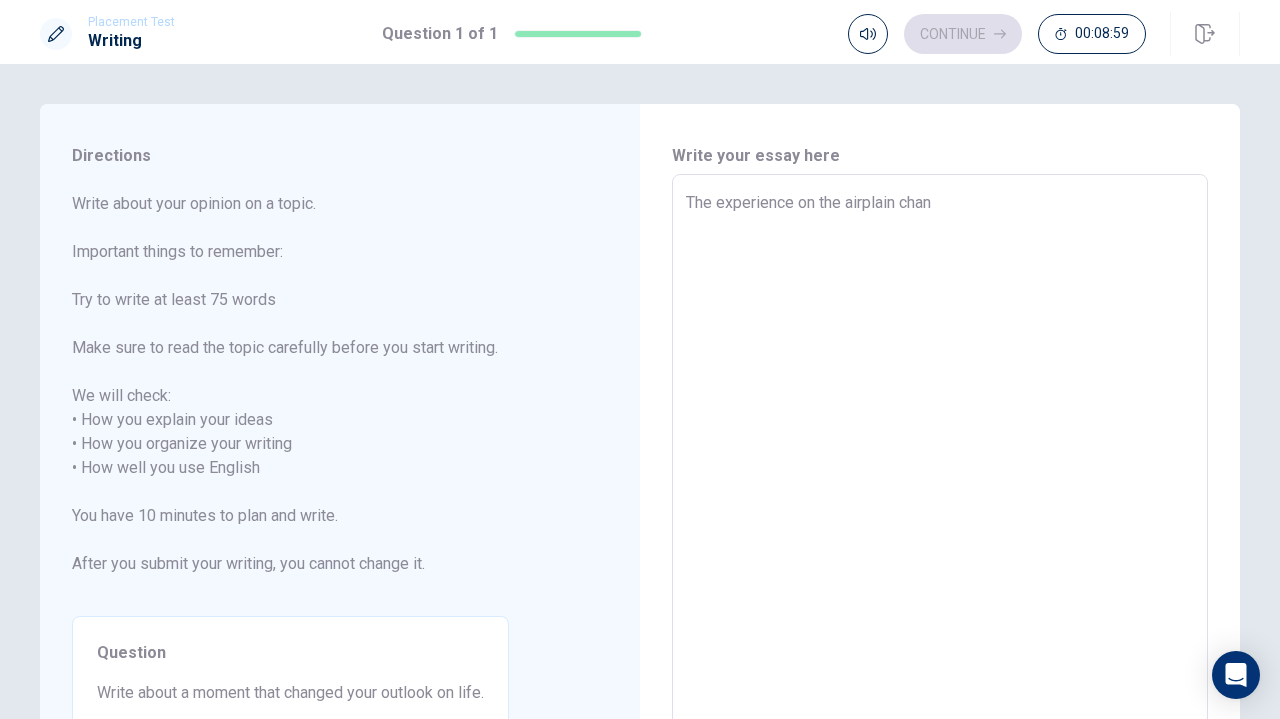 type on "x" 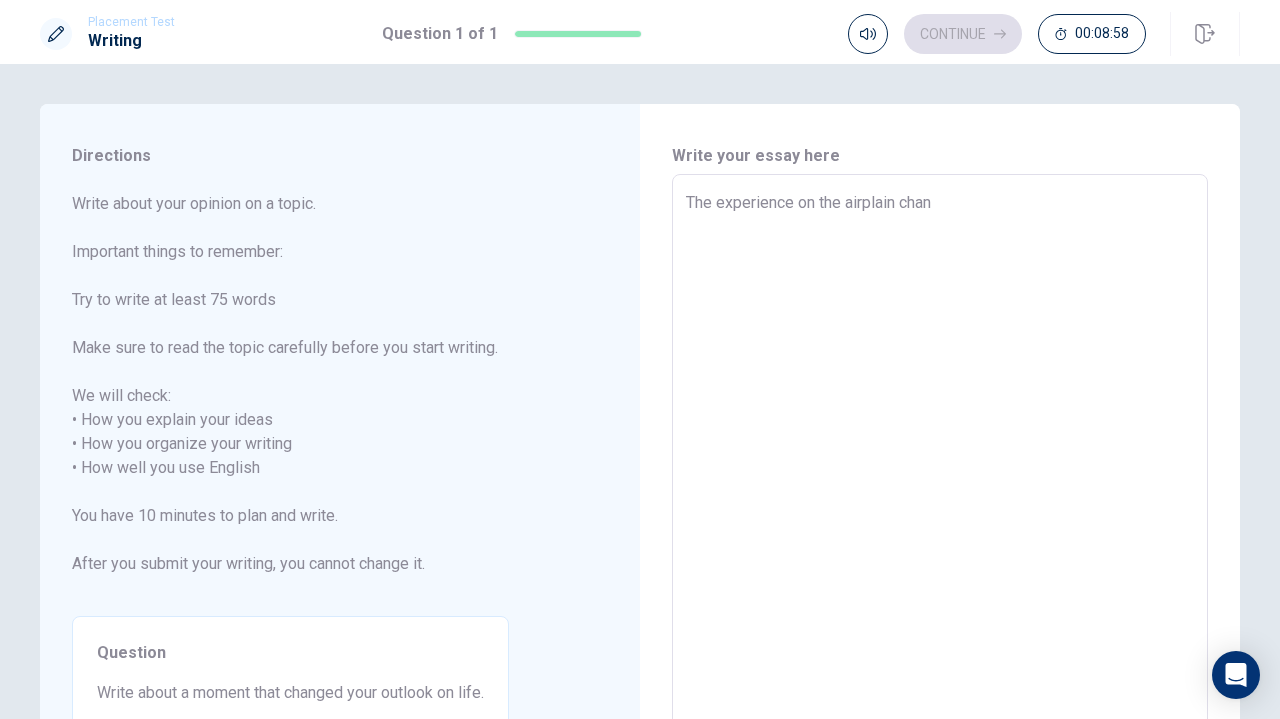 type on "The experience on the airplain [PERSON_NAME]" 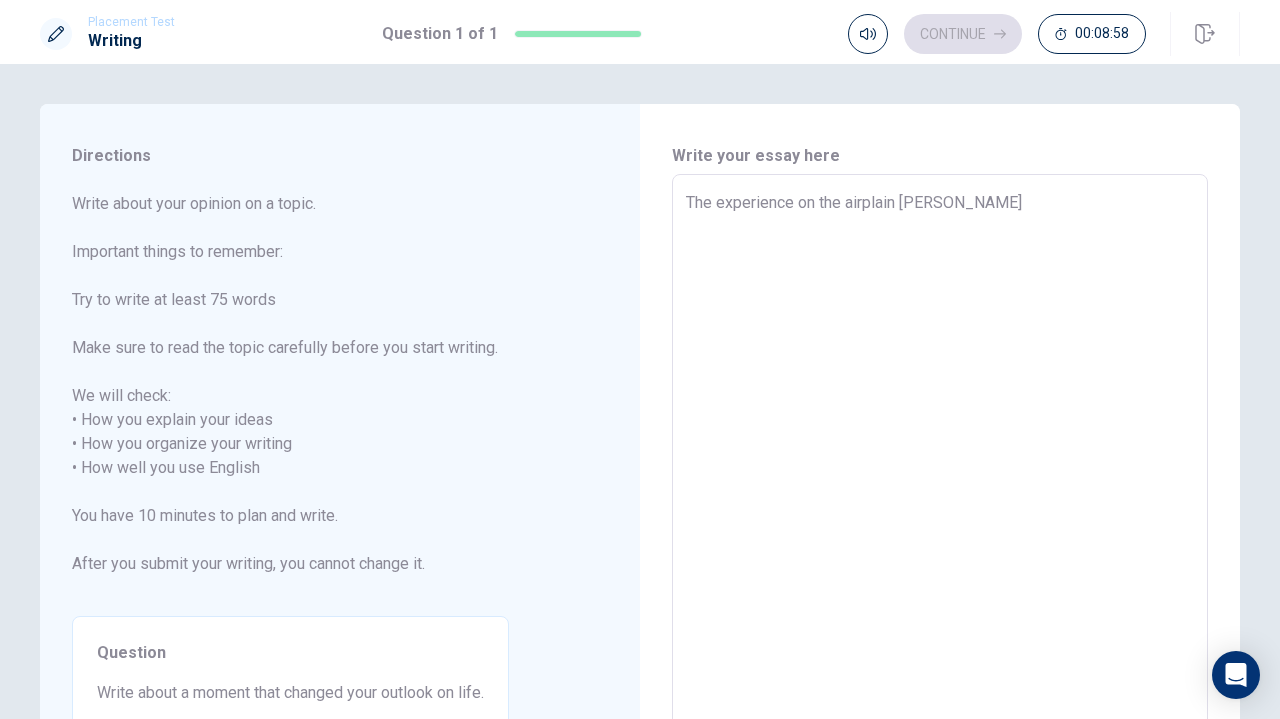 type on "x" 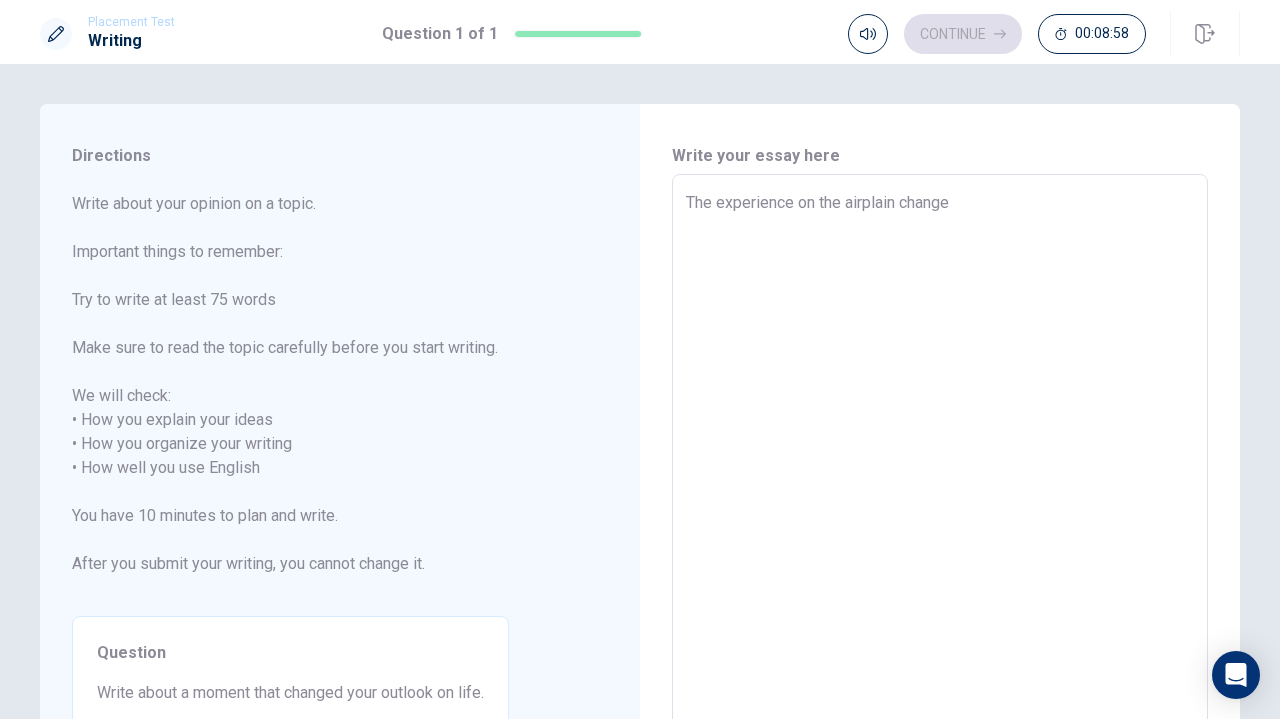 type on "x" 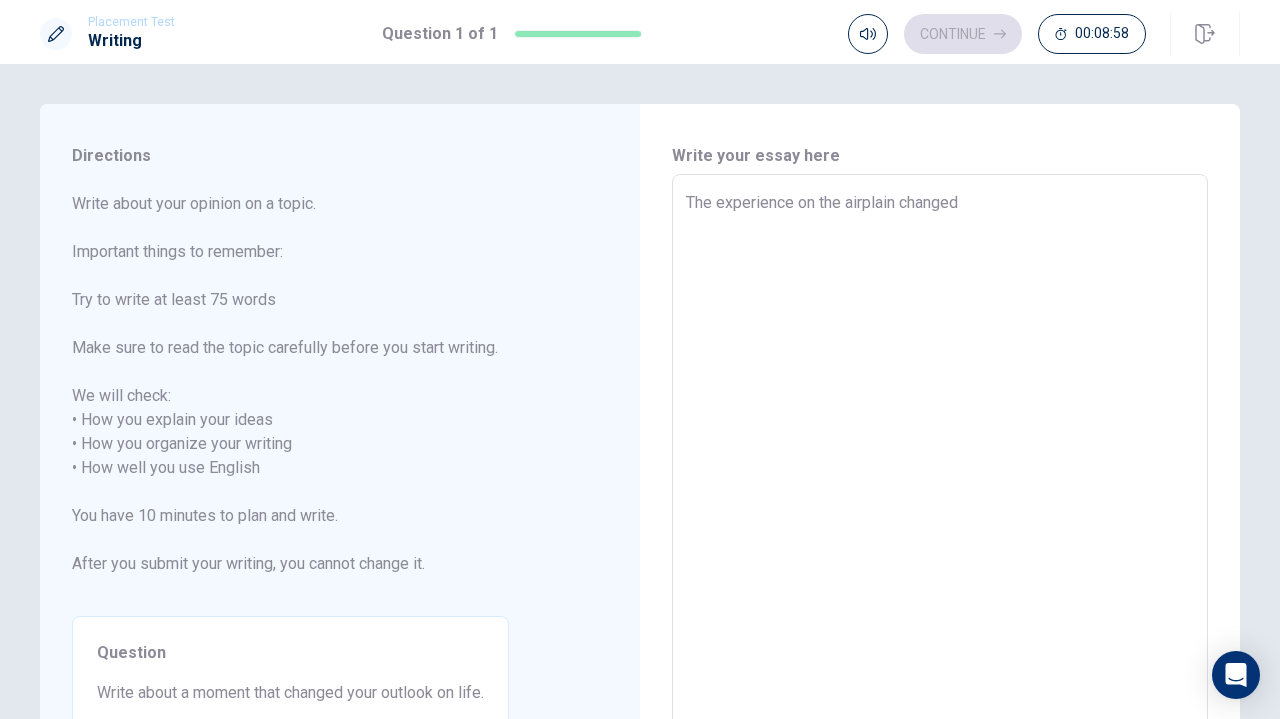 type on "x" 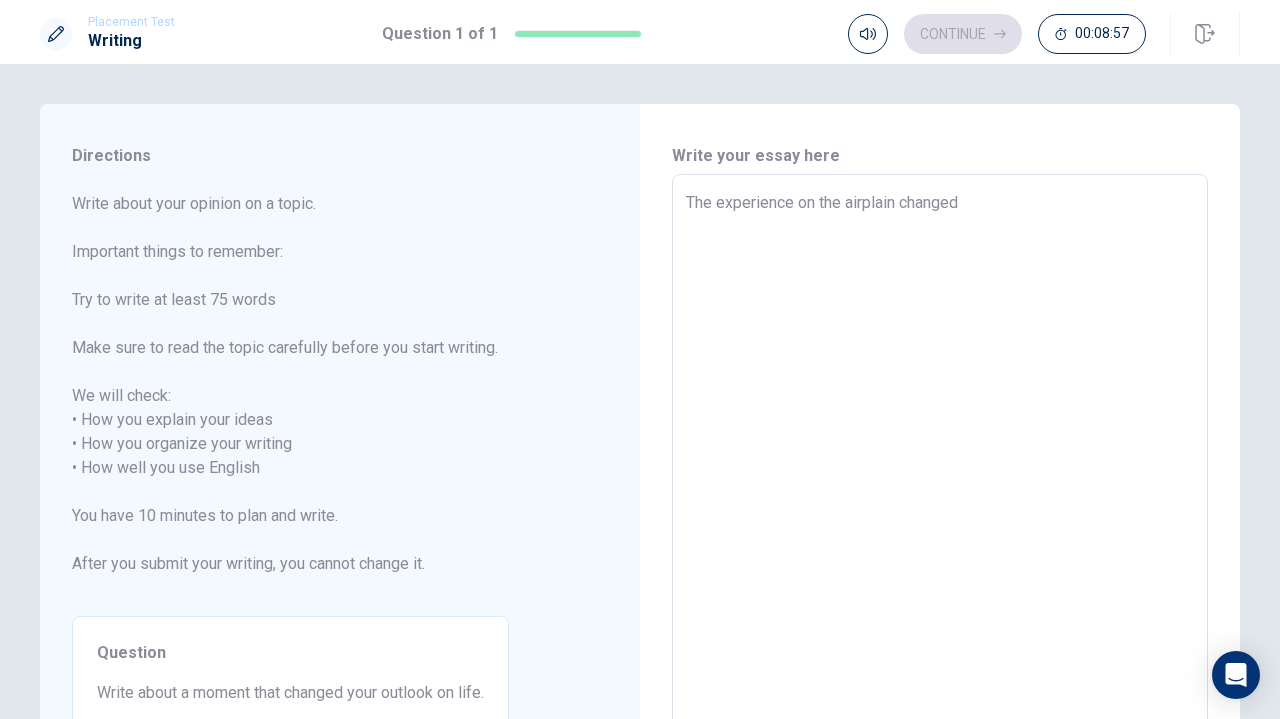 type on "The experience on the airplain changed" 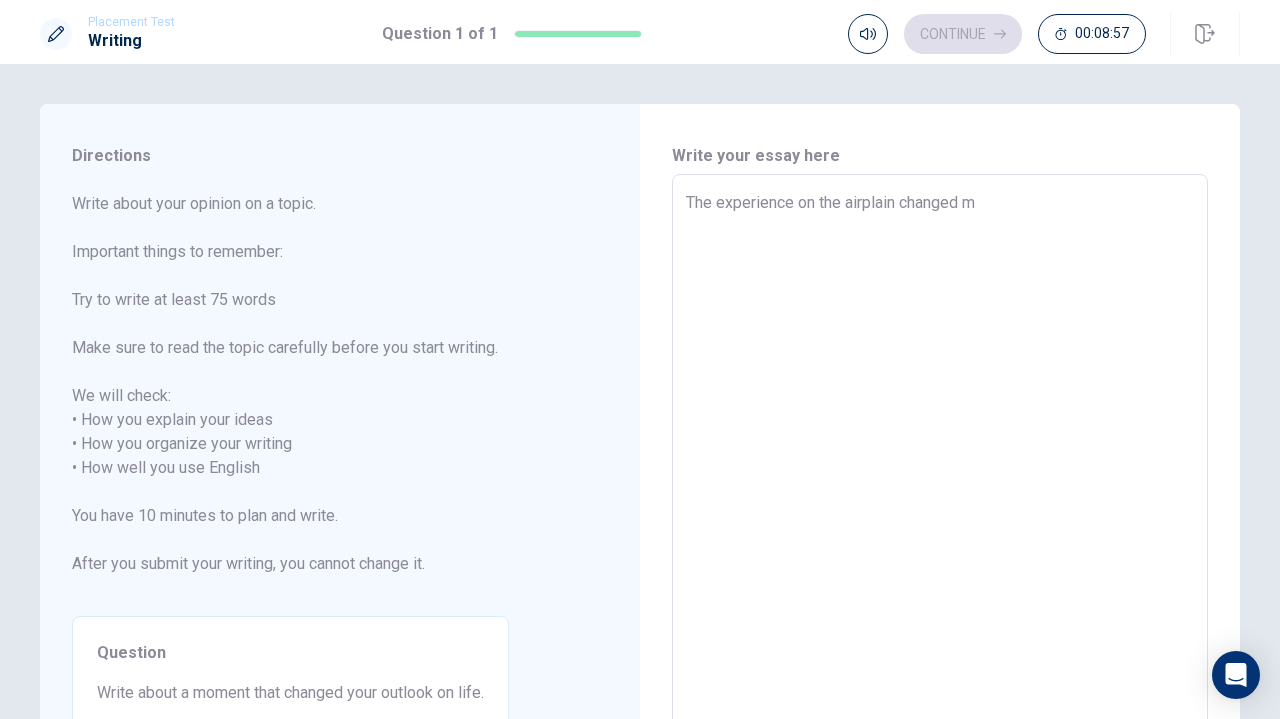 type on "x" 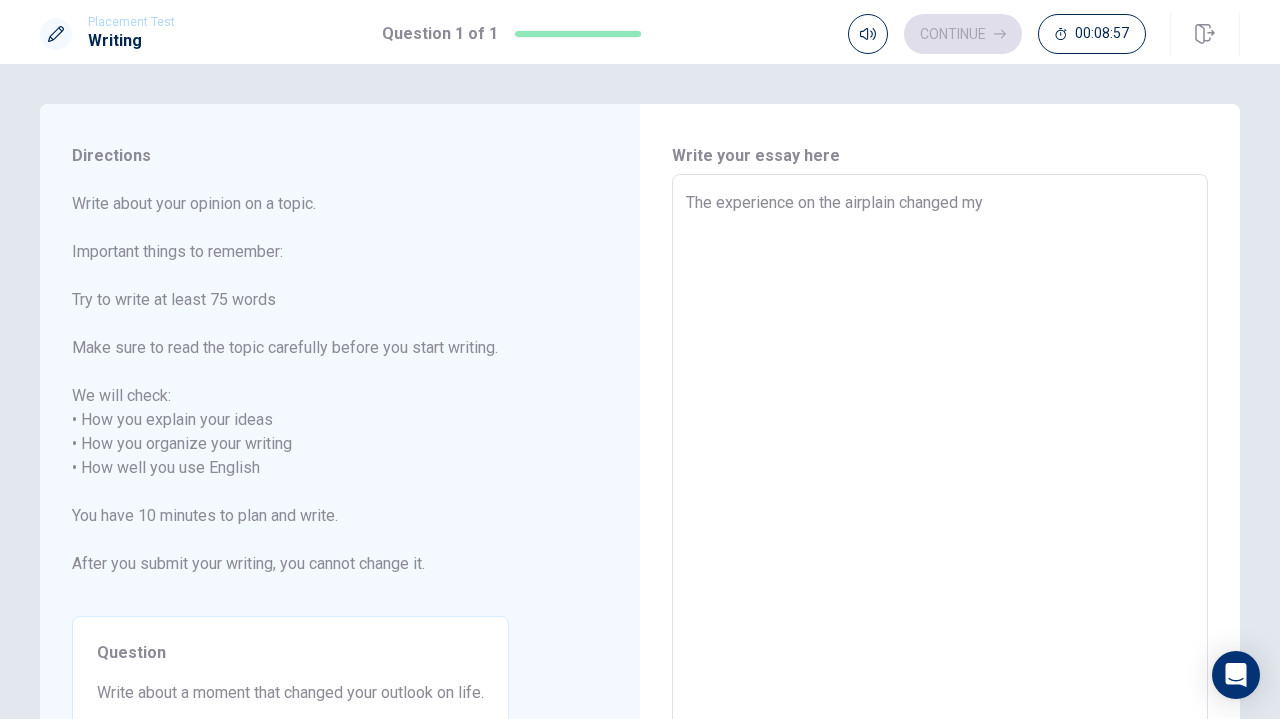 type on "x" 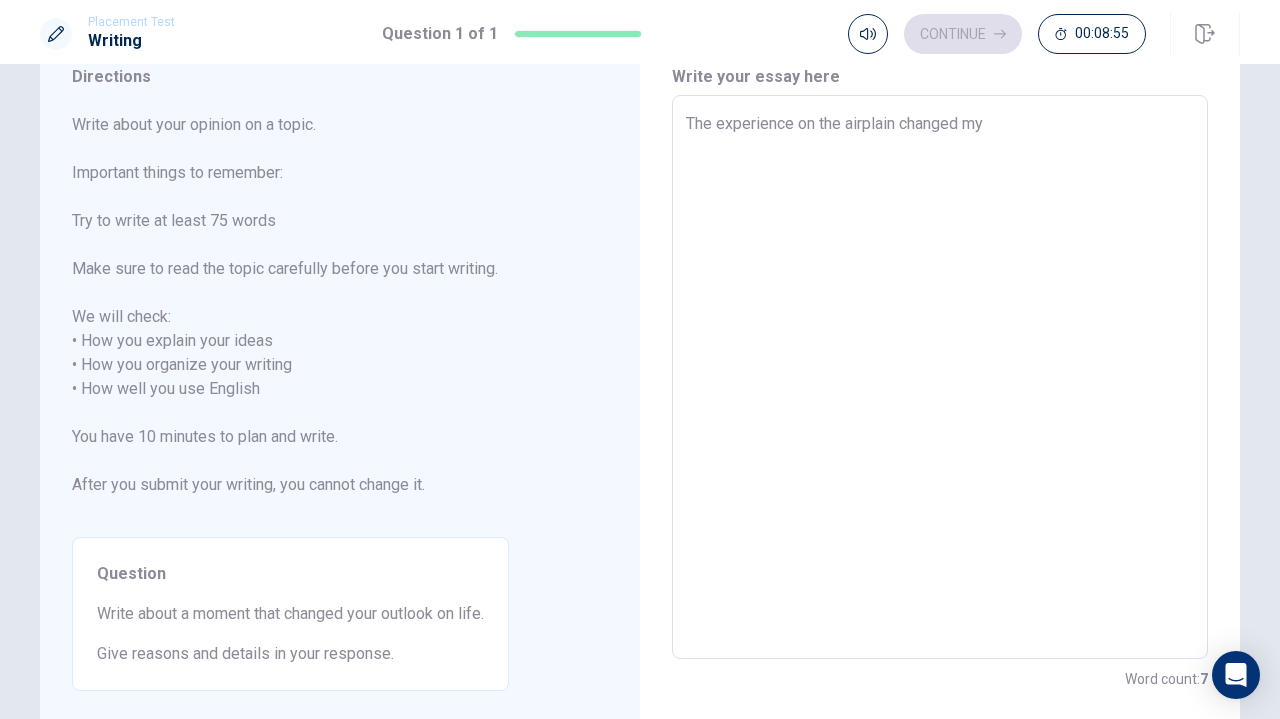 scroll, scrollTop: 64, scrollLeft: 0, axis: vertical 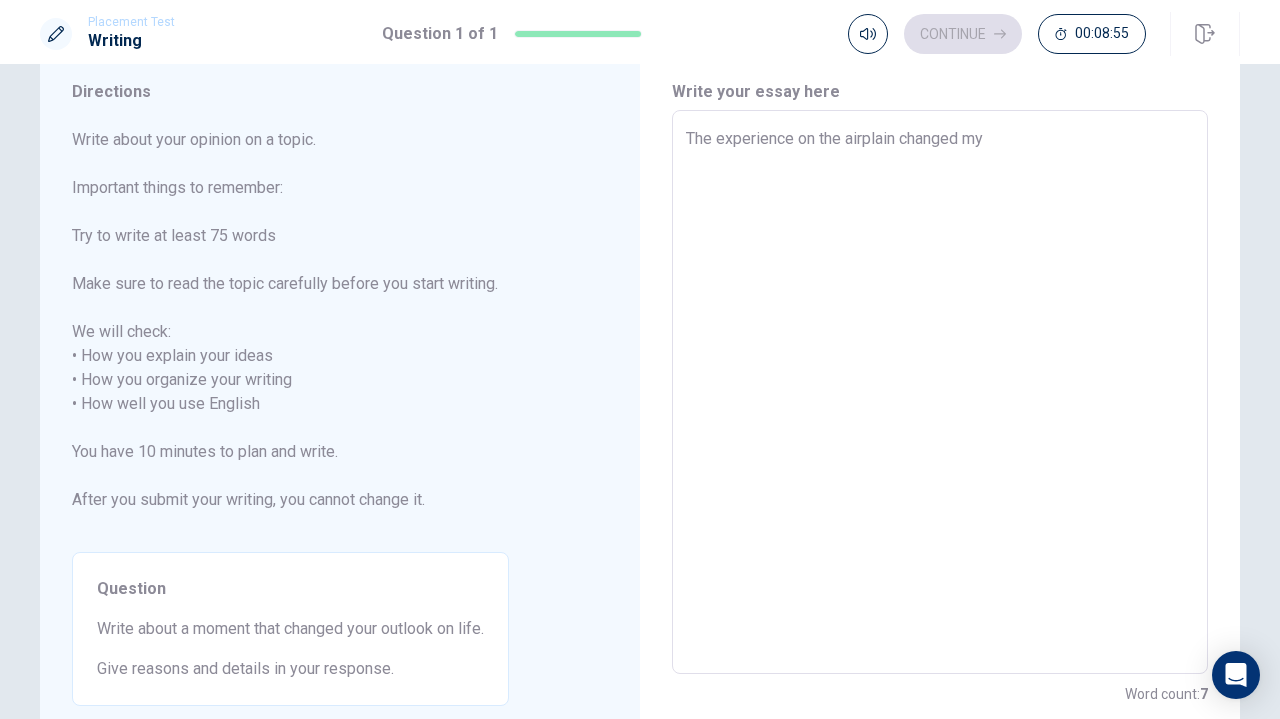 type on "x" 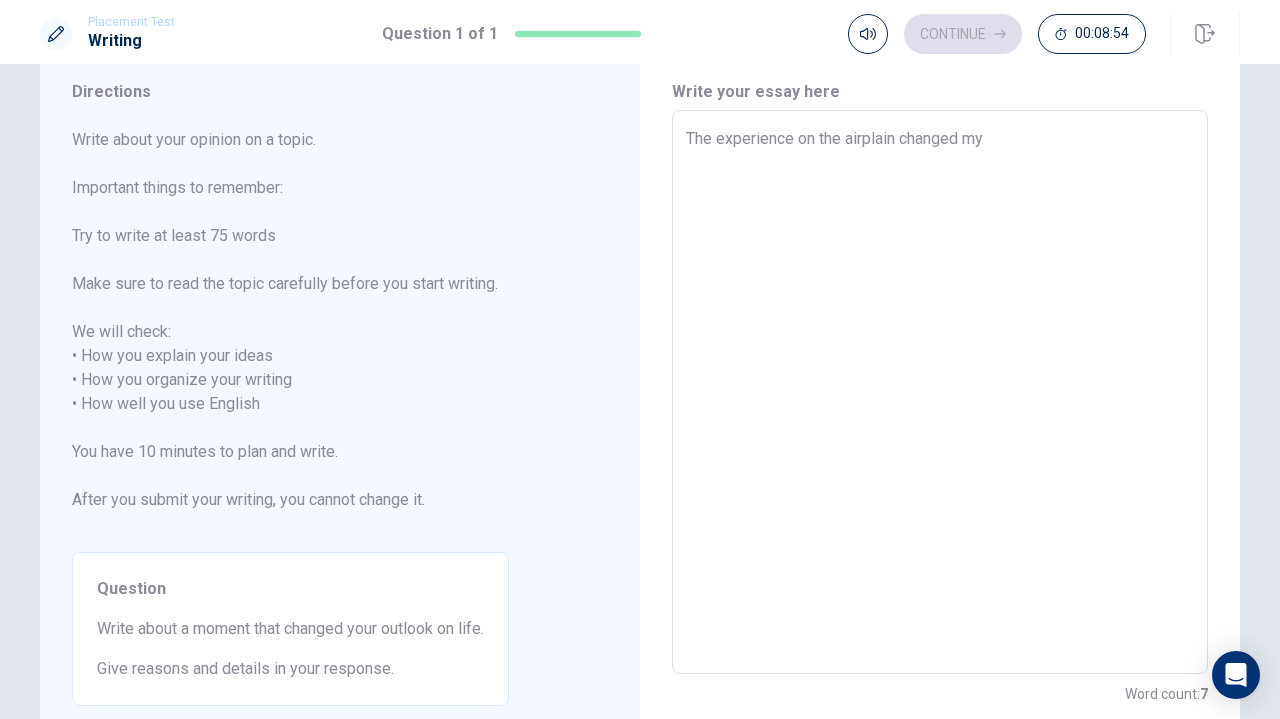type on "The experience on the airplain changed my o" 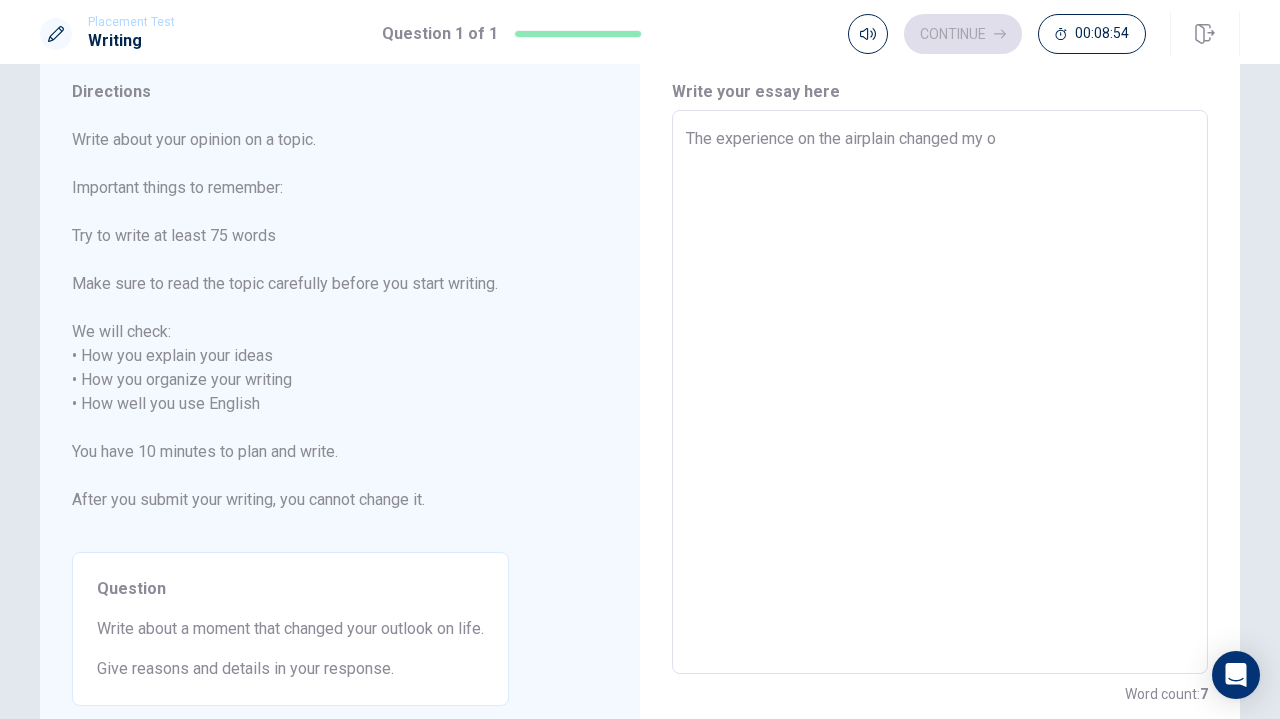 type on "x" 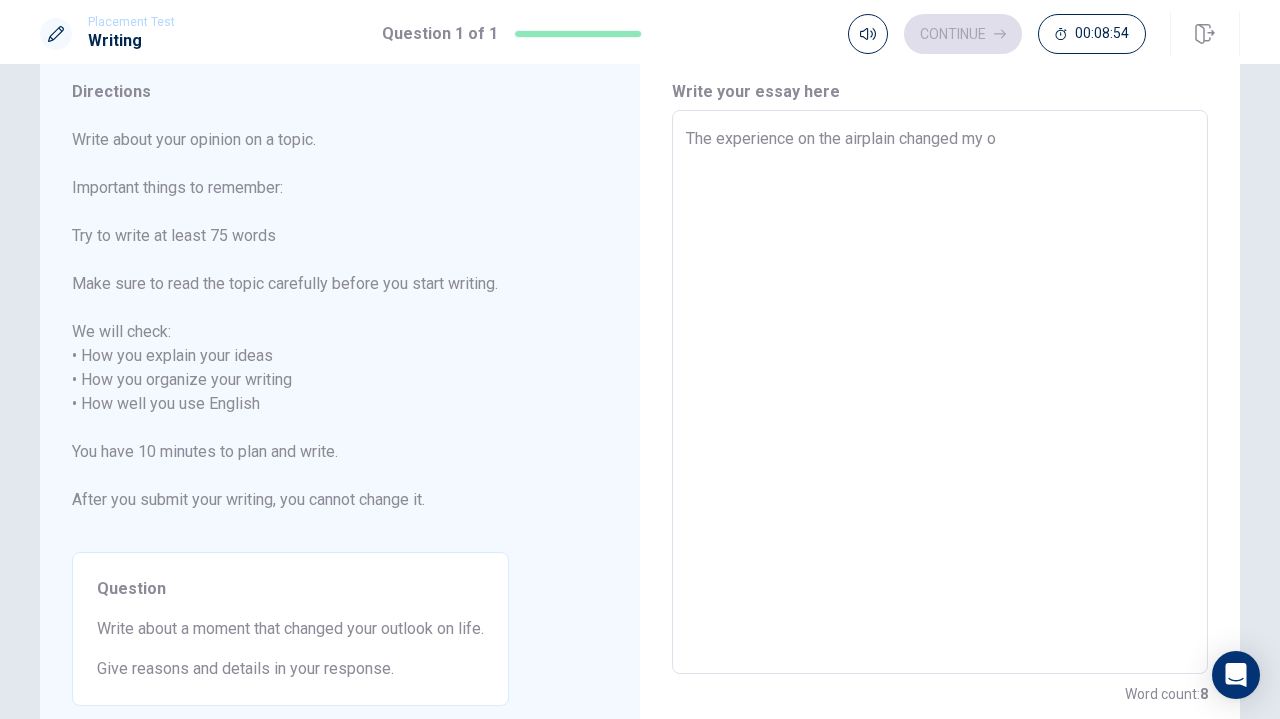 type on "The experience on the airplain changed my ou" 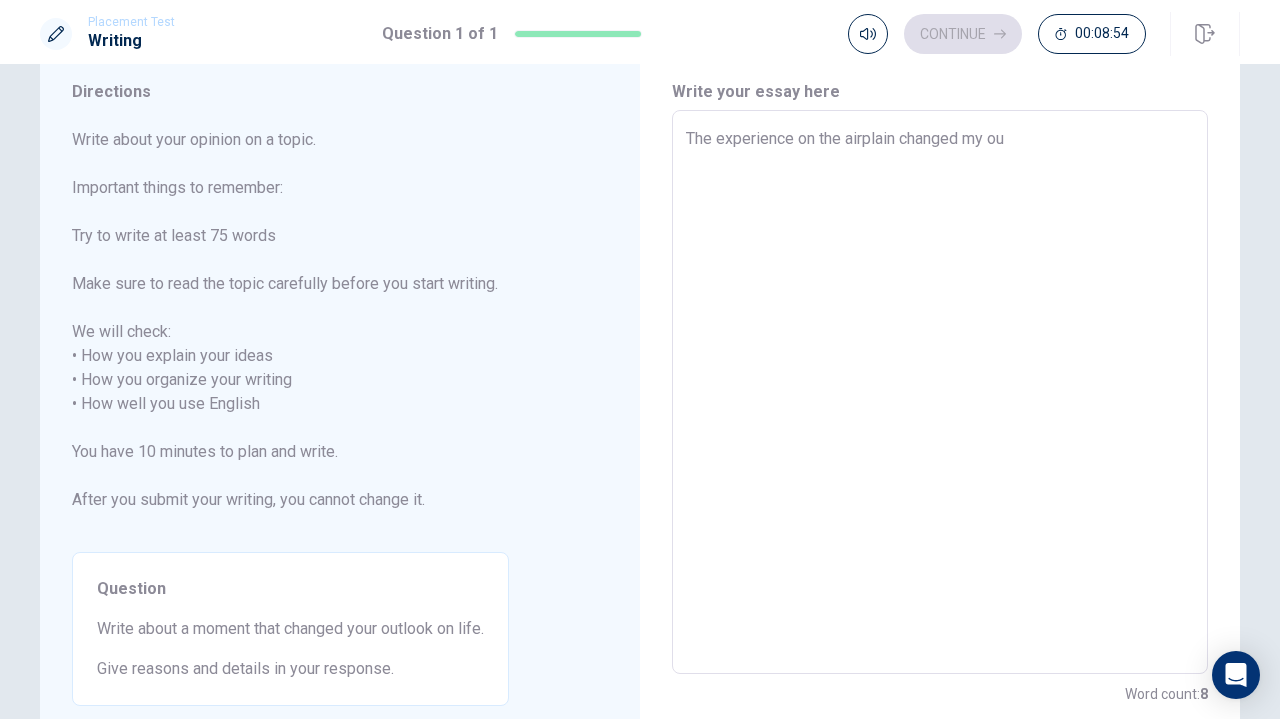 type on "x" 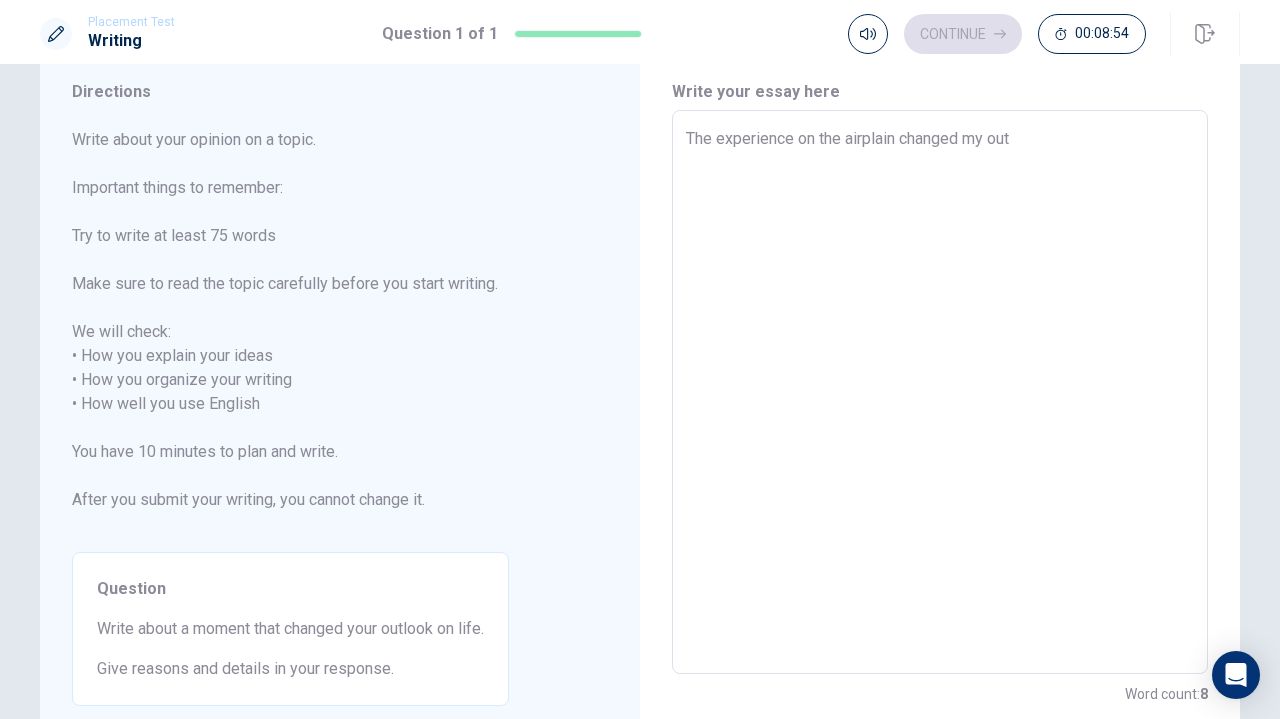type on "x" 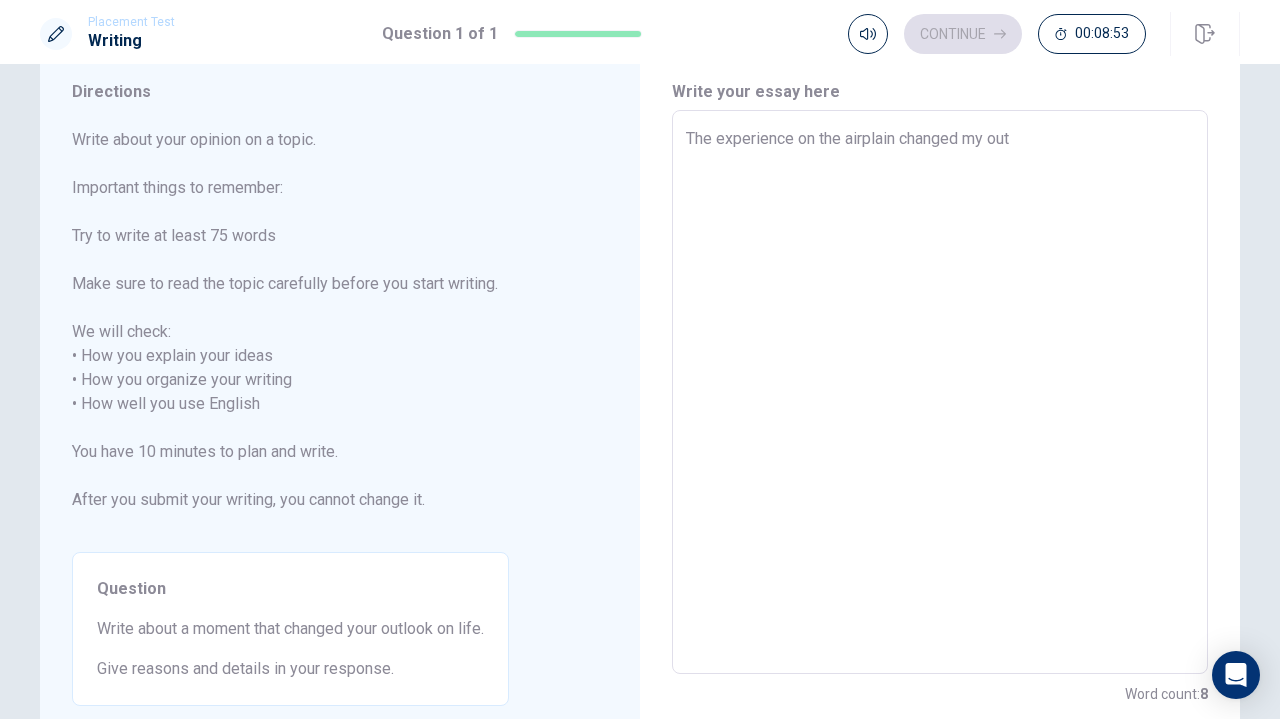 type on "The experience on the airplain changed my outl" 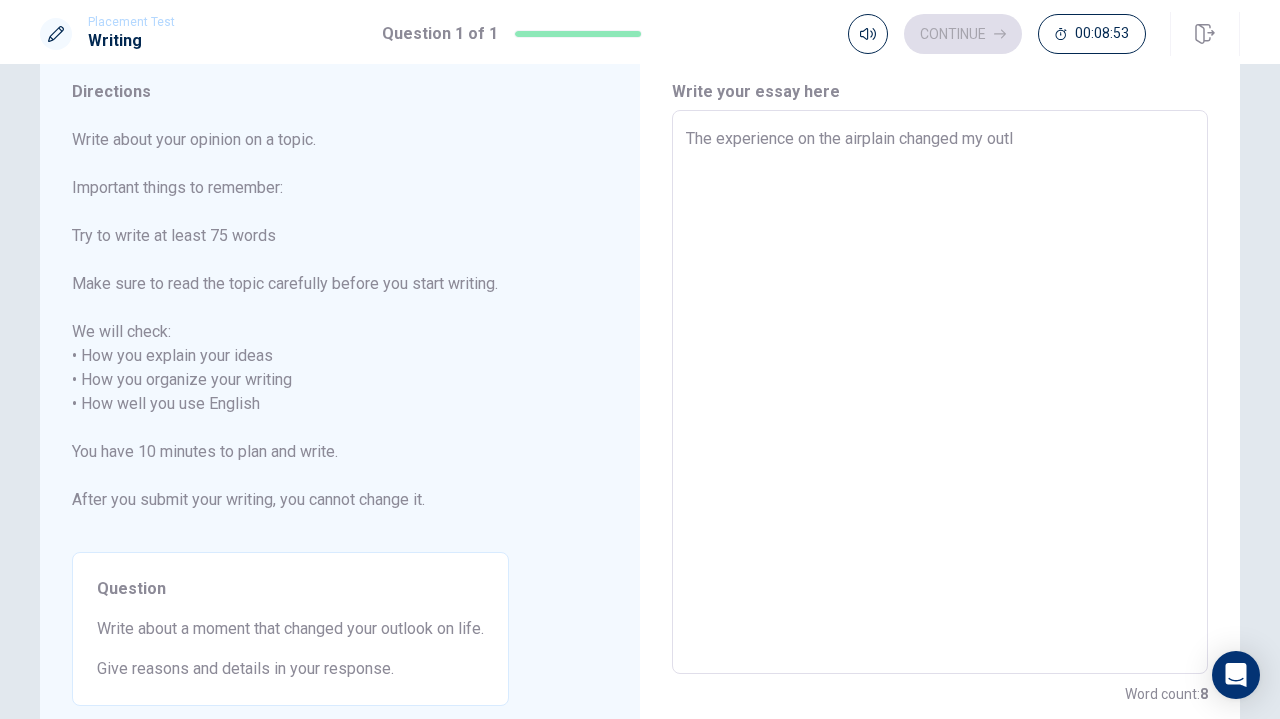type on "x" 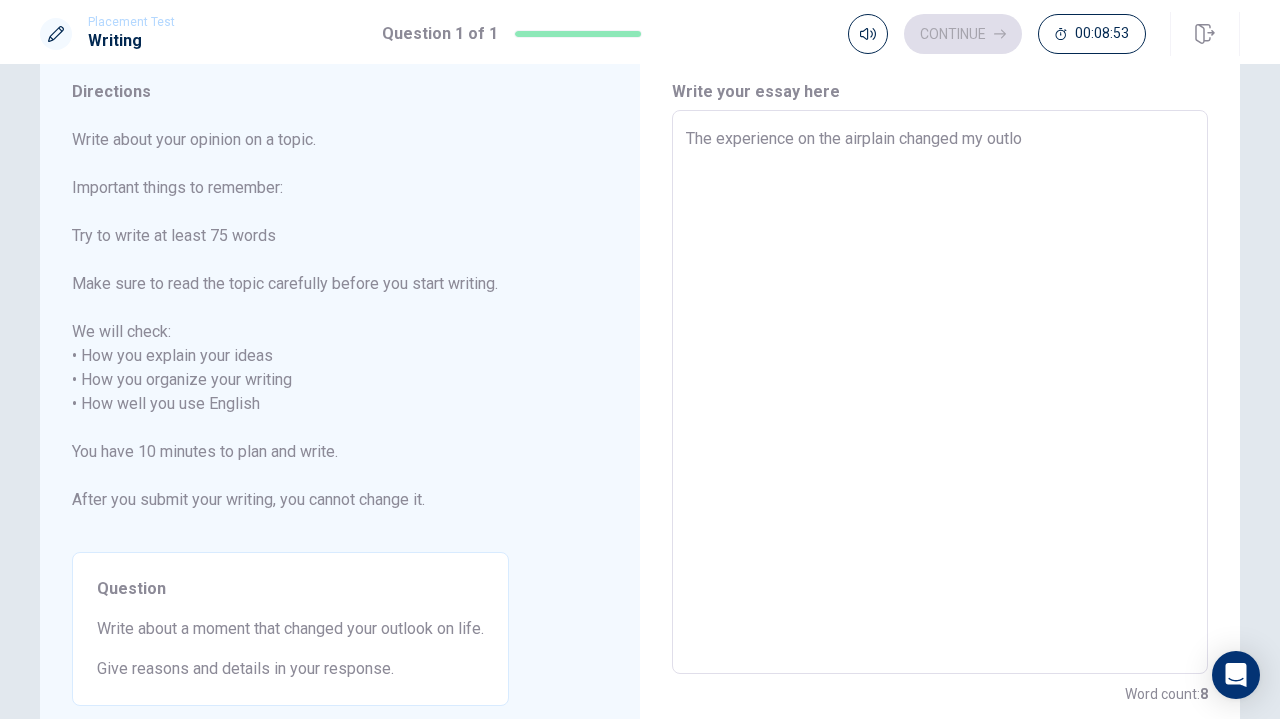 type on "x" 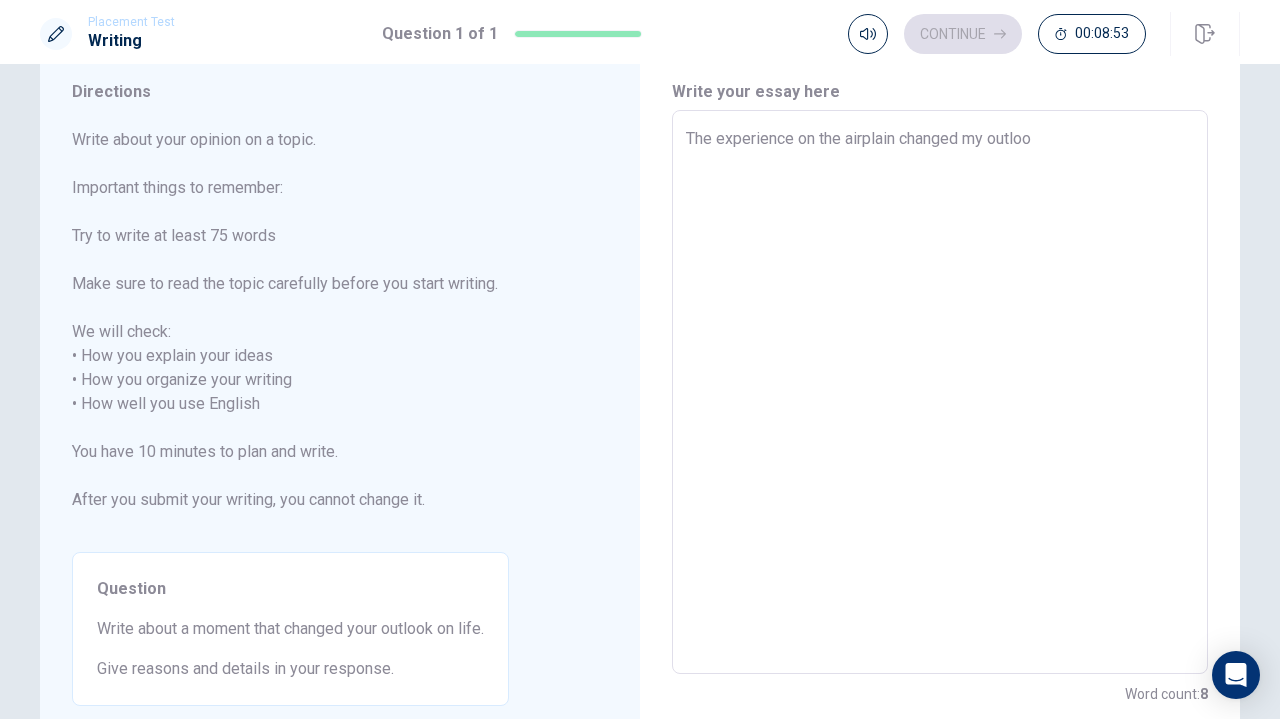 type on "x" 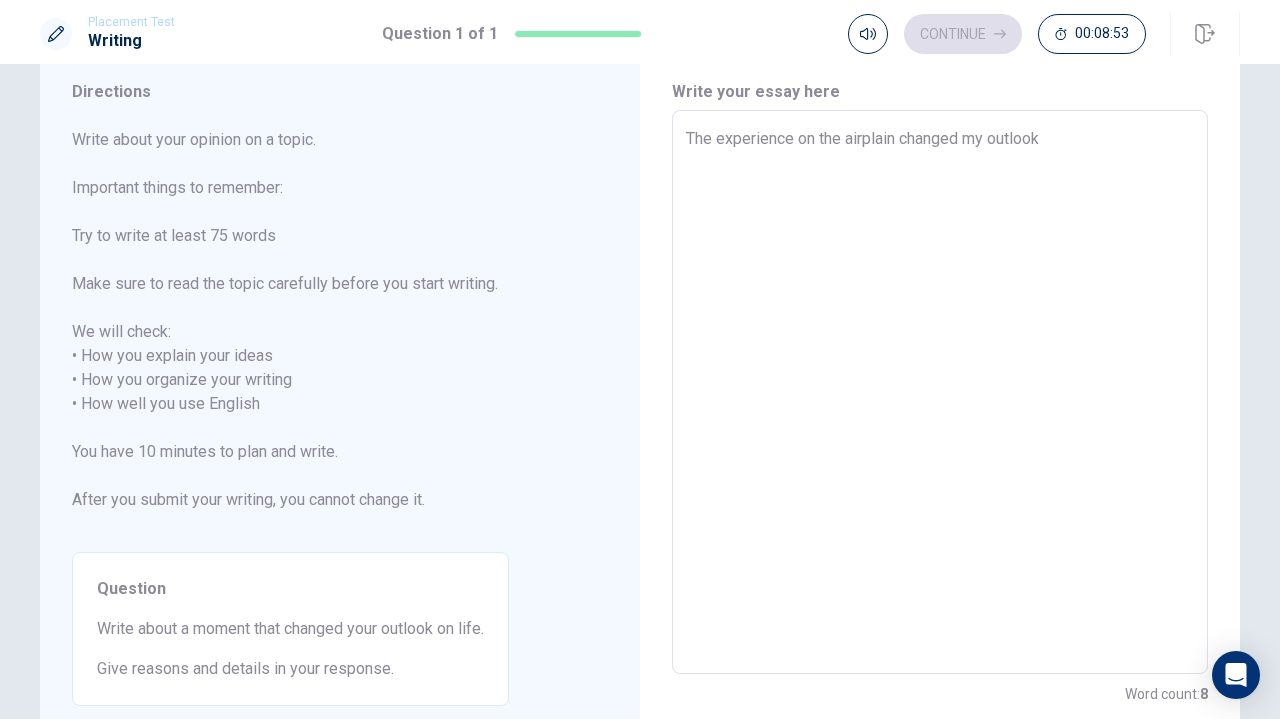 type on "x" 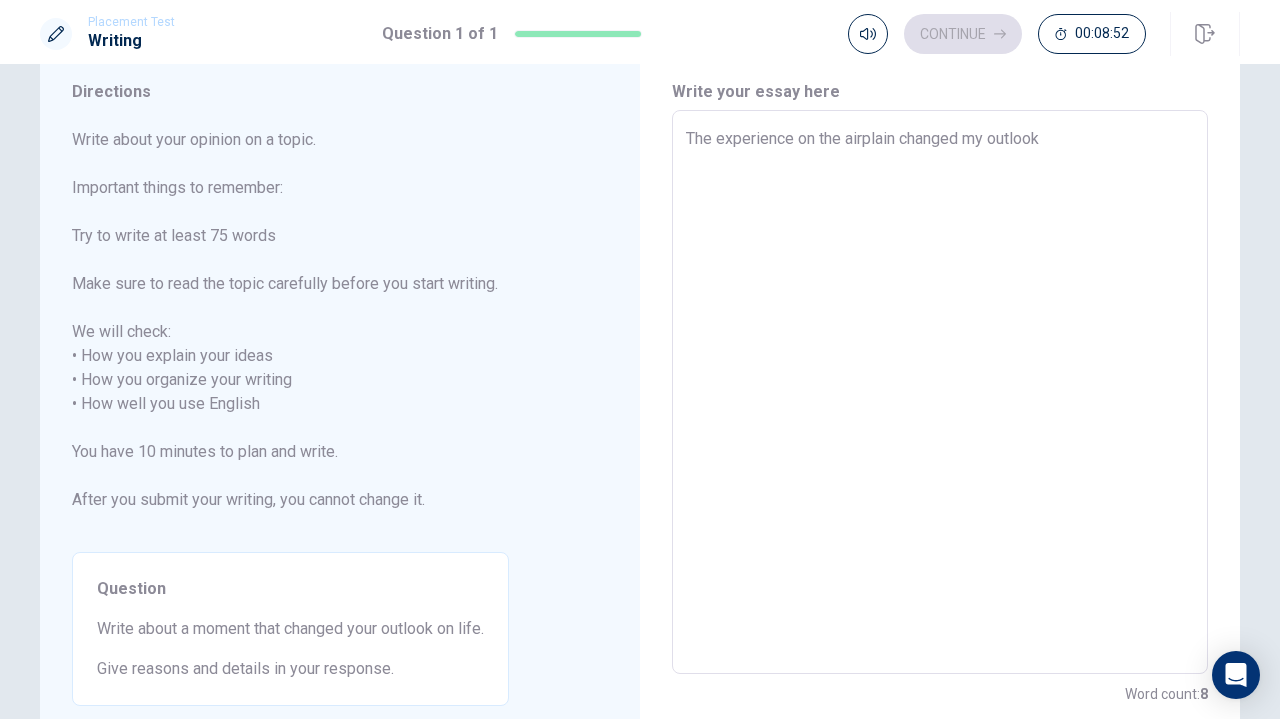 type on "The experience on the airplain changed my outlook" 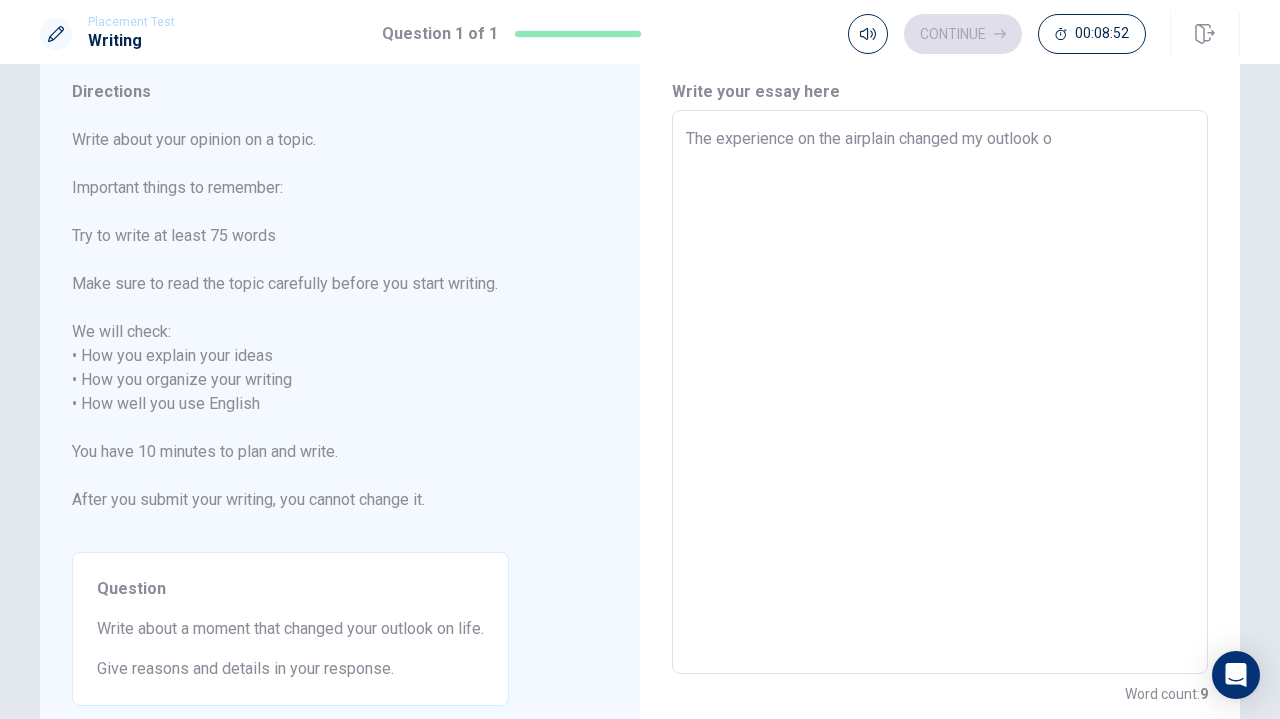 type on "x" 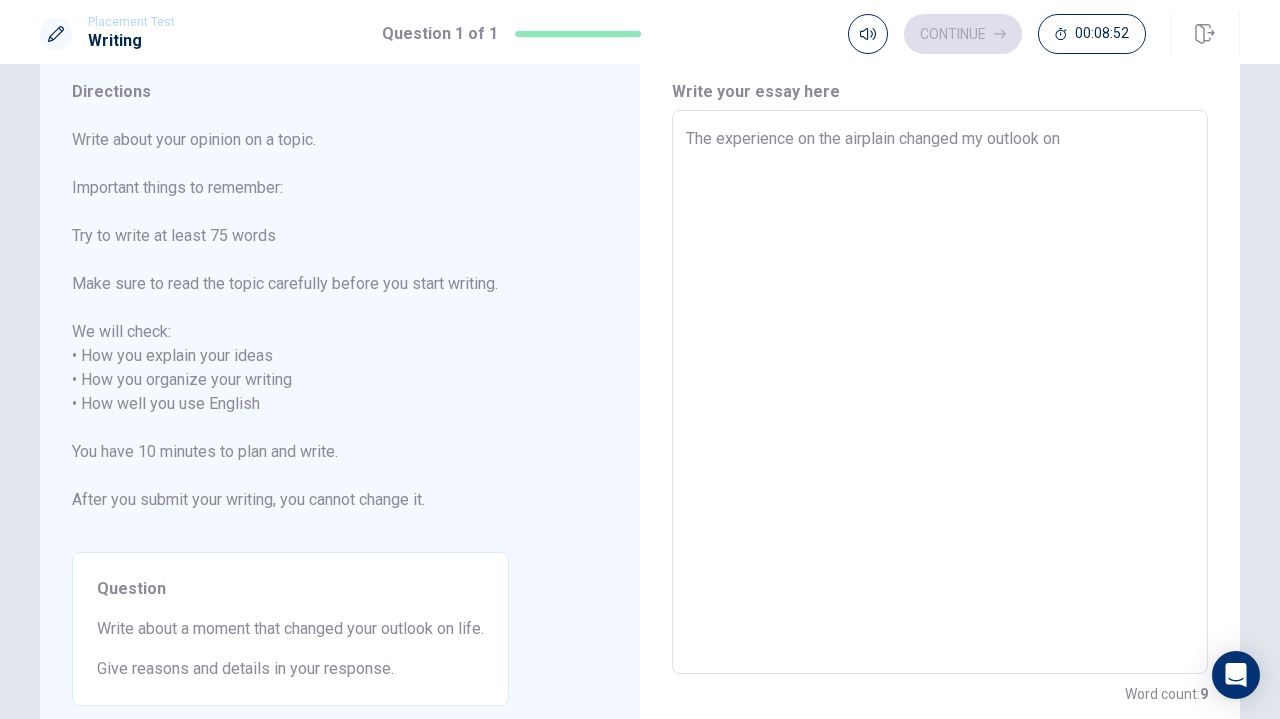 type on "x" 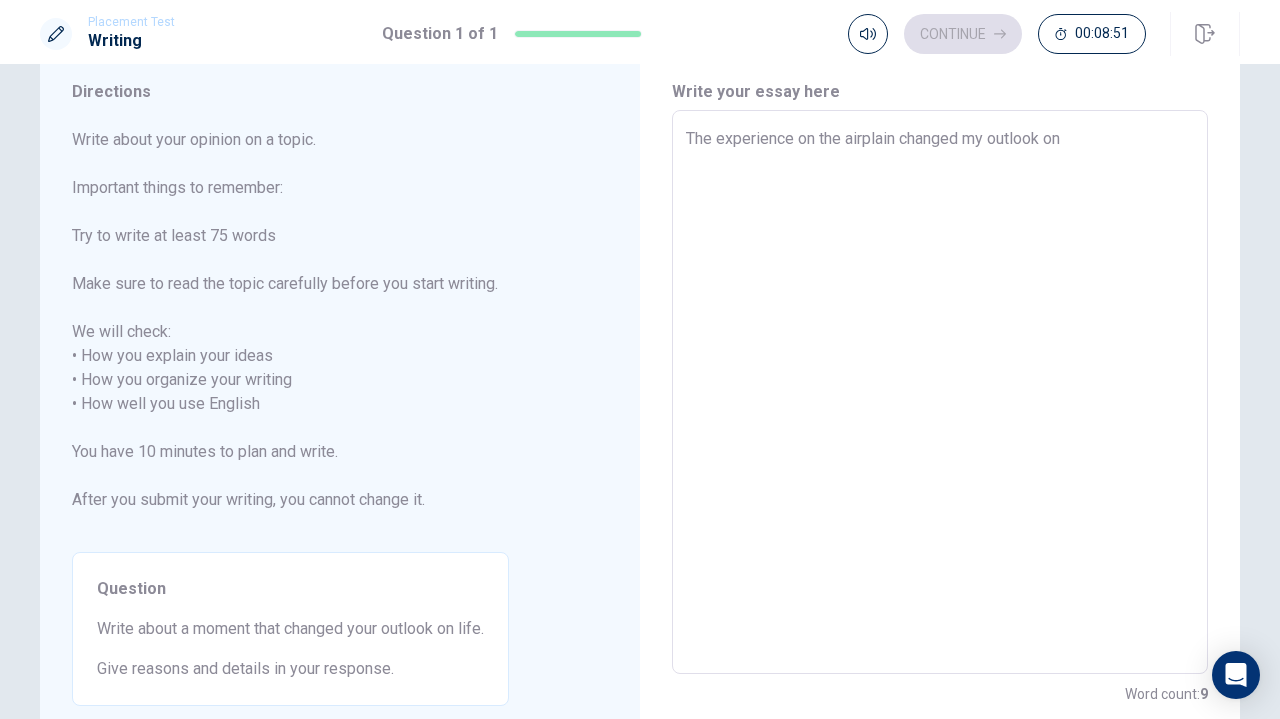 type on "The experience on the airplain changed my outlook on" 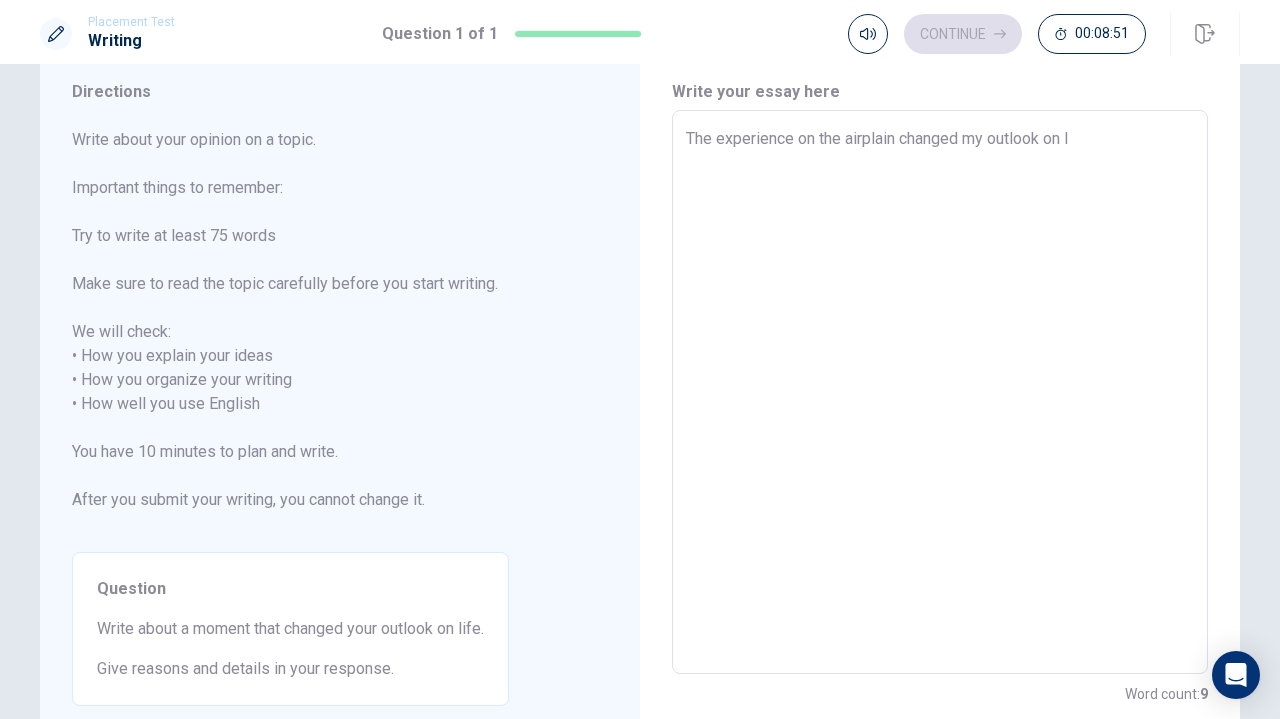 type on "x" 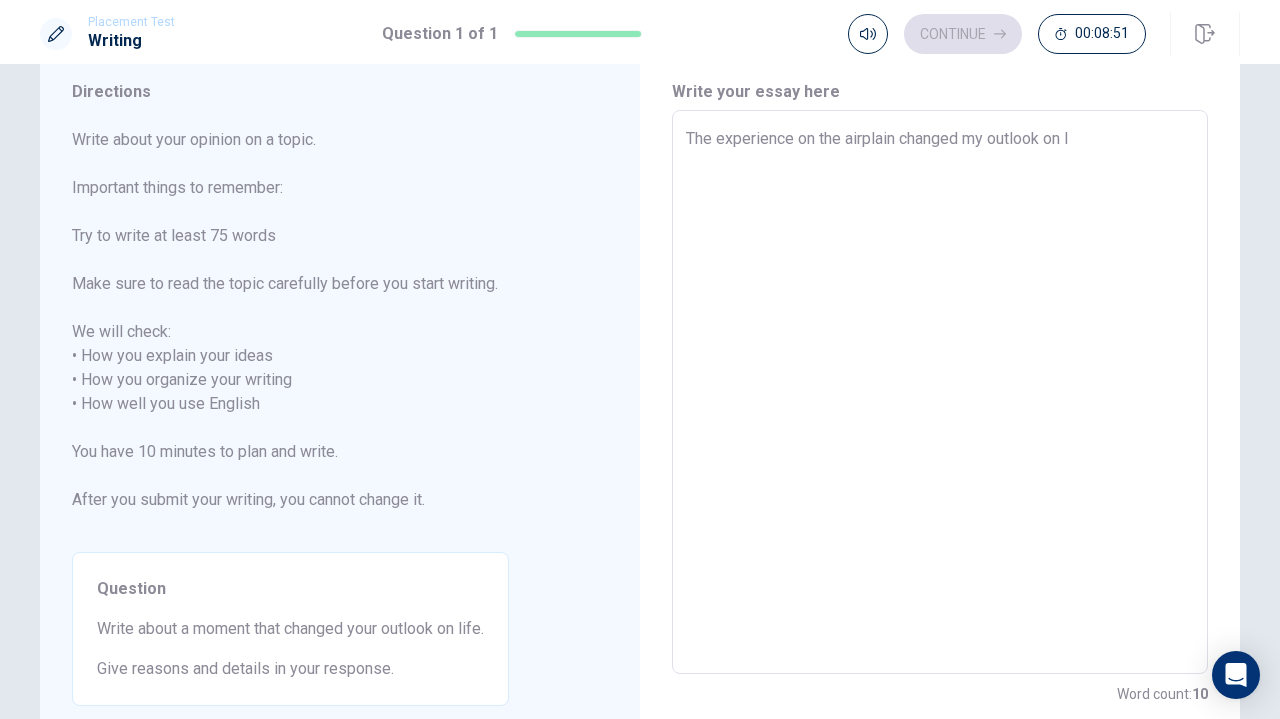 type on "The experience on the airplain changed my outlook on li" 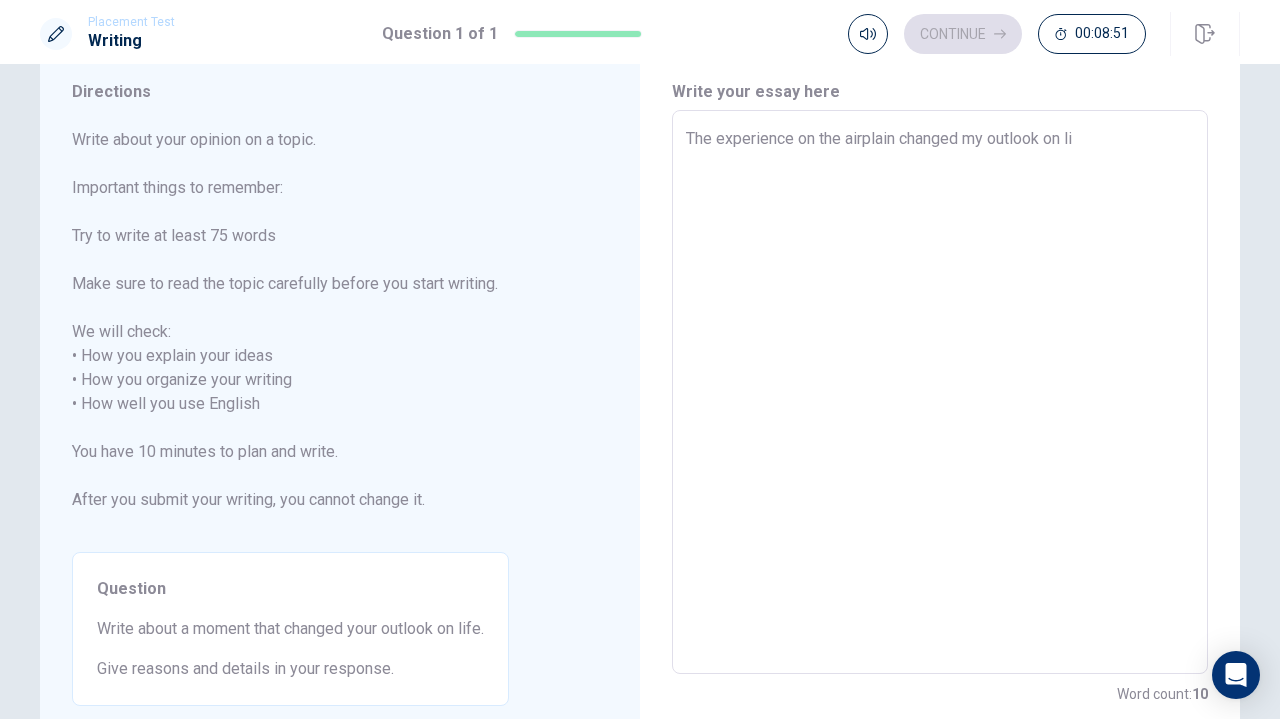 type on "x" 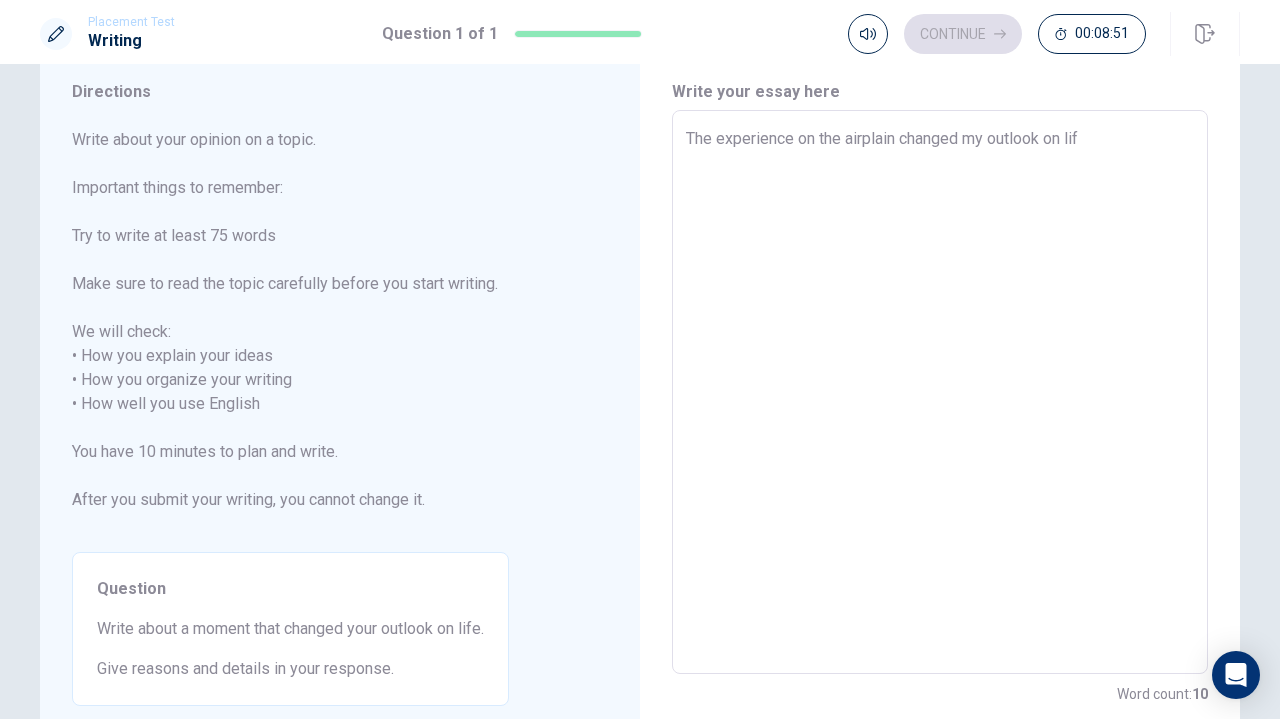 type on "x" 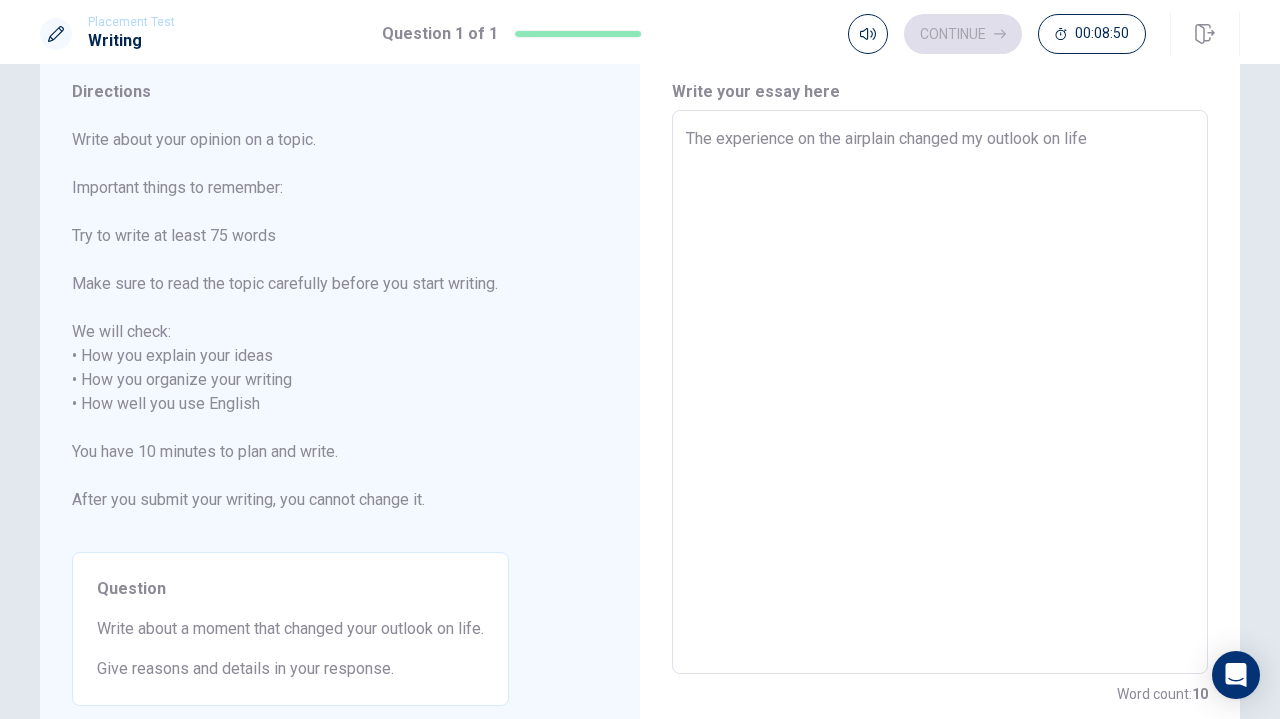 type on "The experience on the airplain changed my outlook on life." 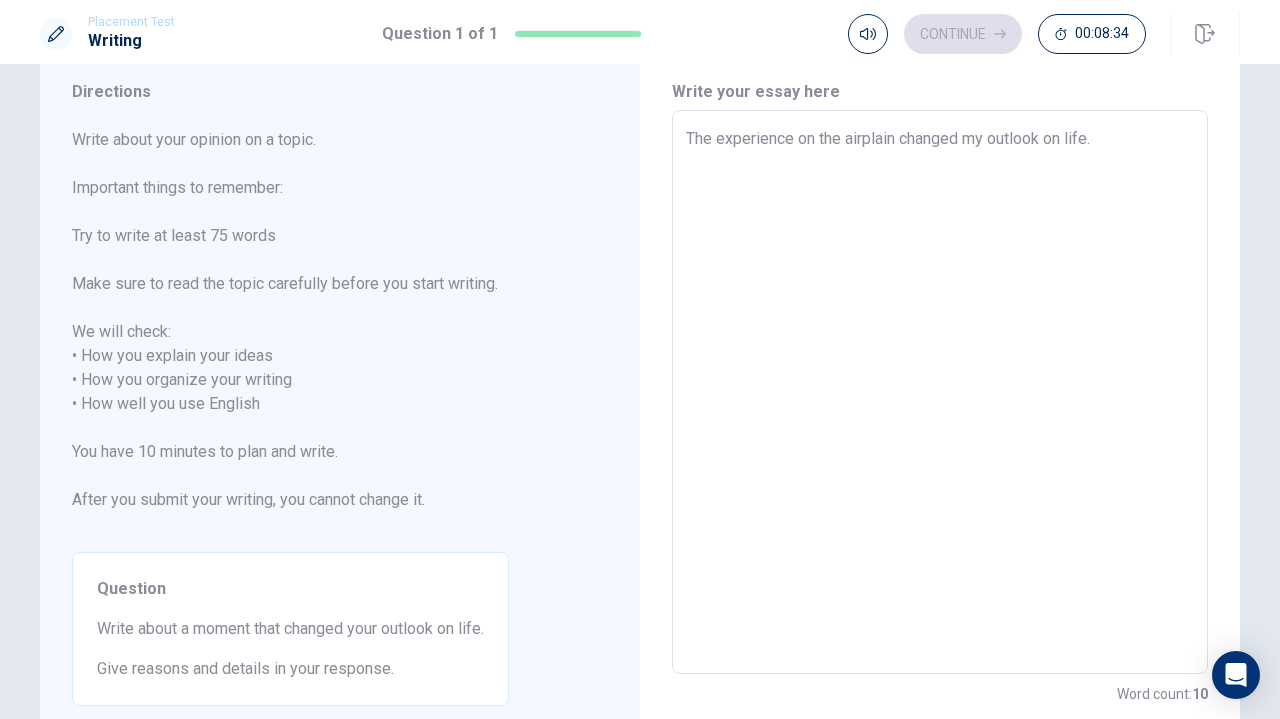 type on "x" 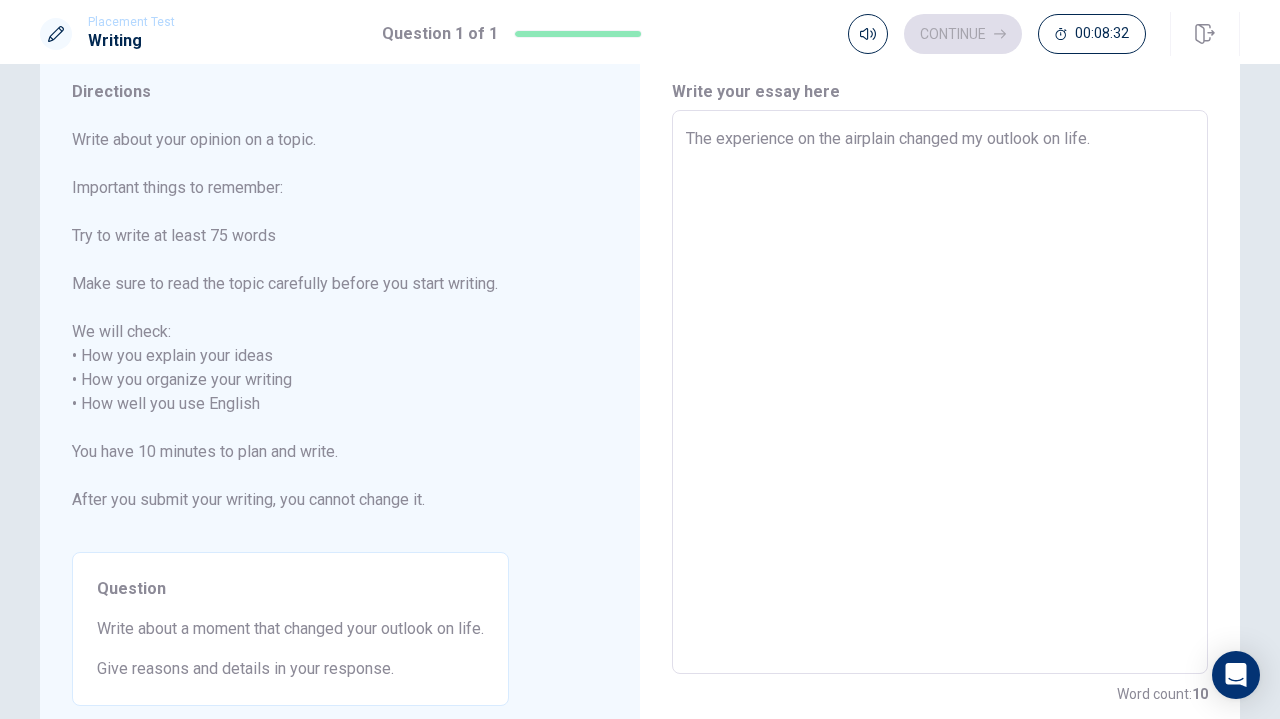 type on "x" 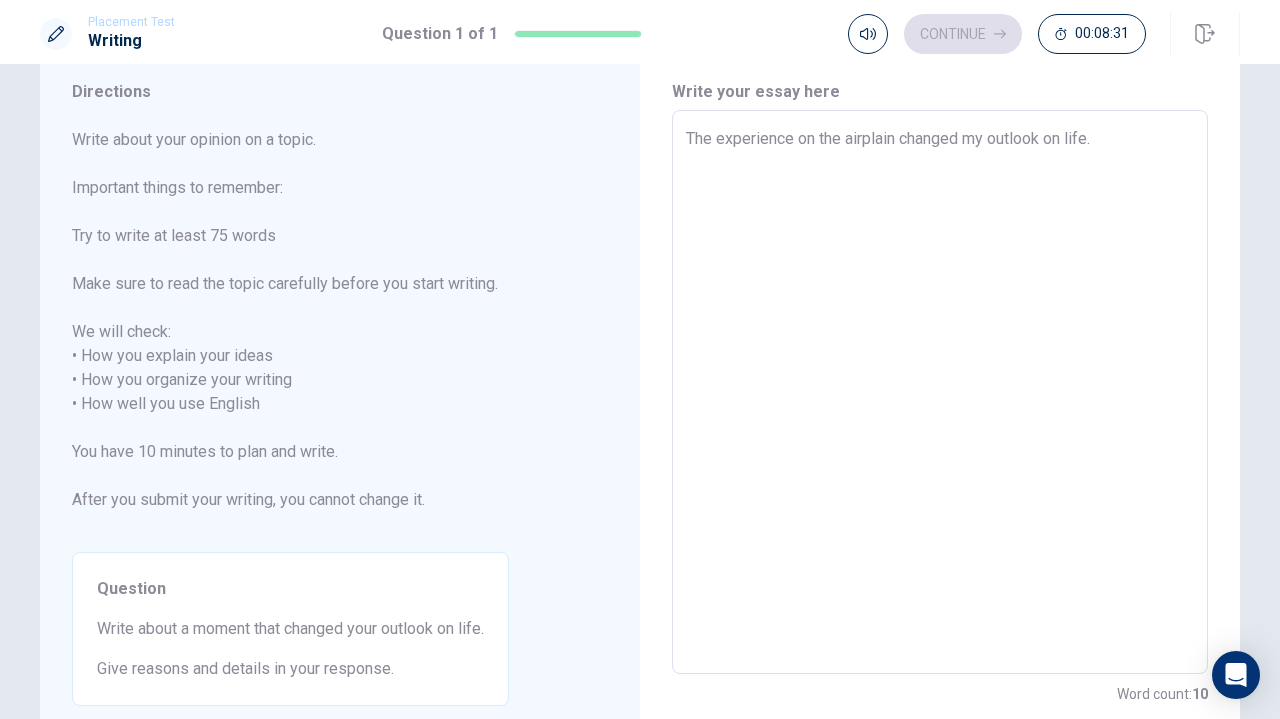 type on "The experience on the airplain changed my outlook on life." 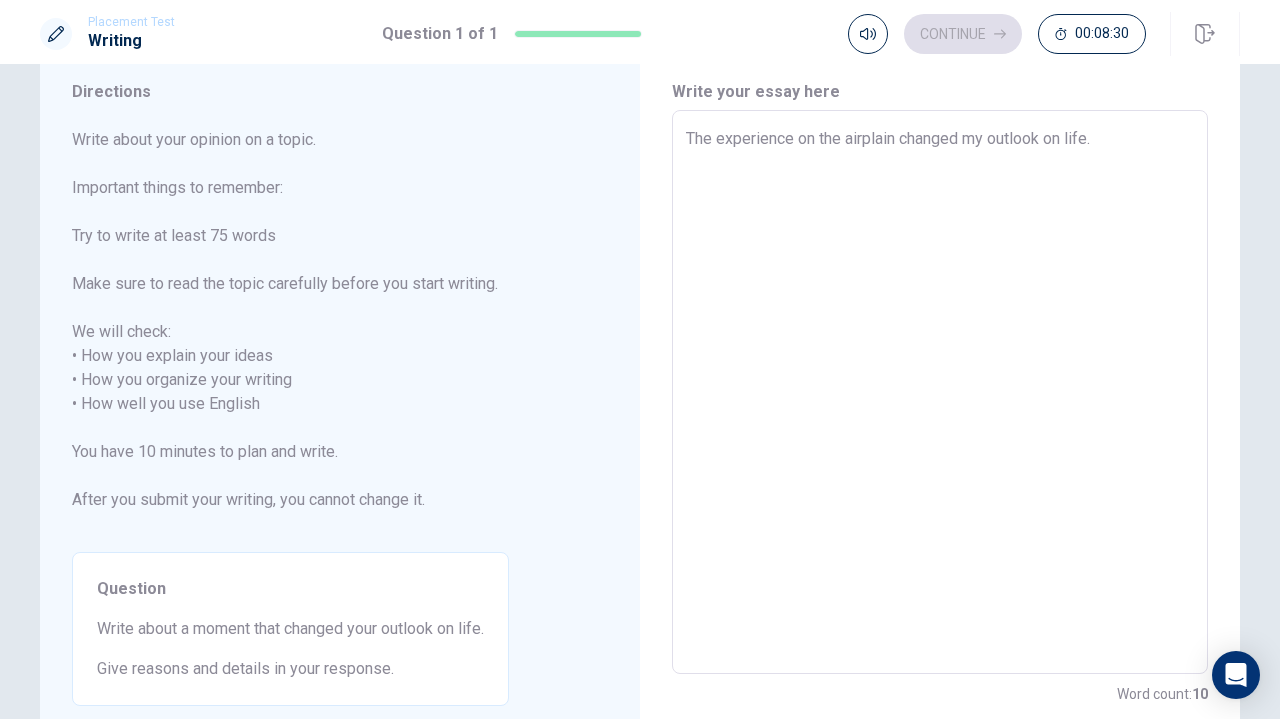 click on "The experience on the airplain changed my outlook on life.
x ​" at bounding box center (940, 392) 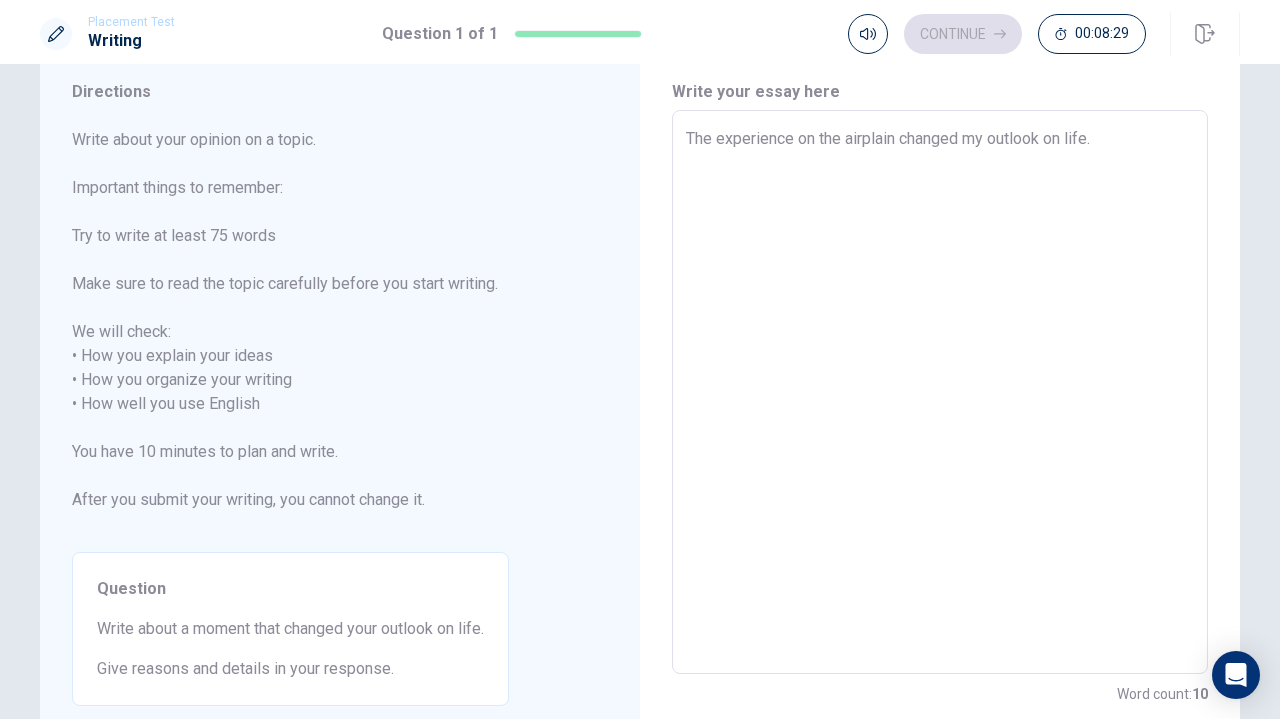 click on "The experience on the airplain changed my outlook on life." at bounding box center (940, 392) 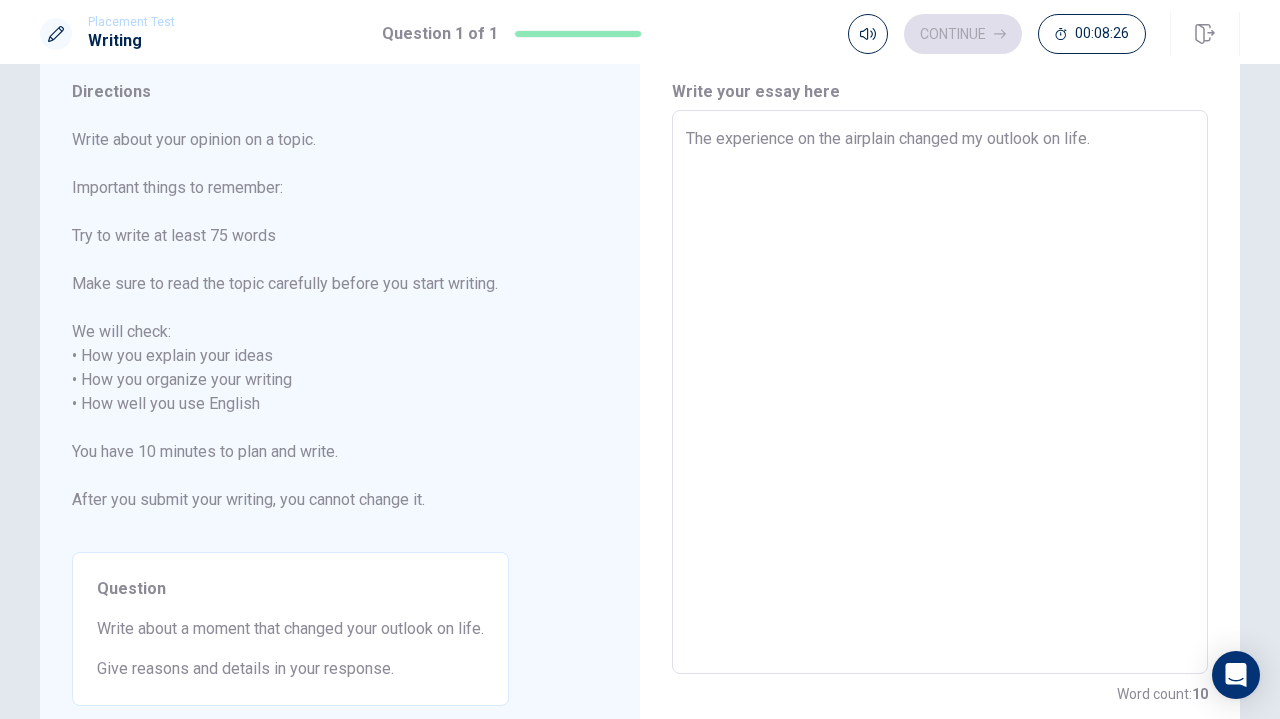 click on "The experience on the airplain changed my outlook on life." at bounding box center (940, 392) 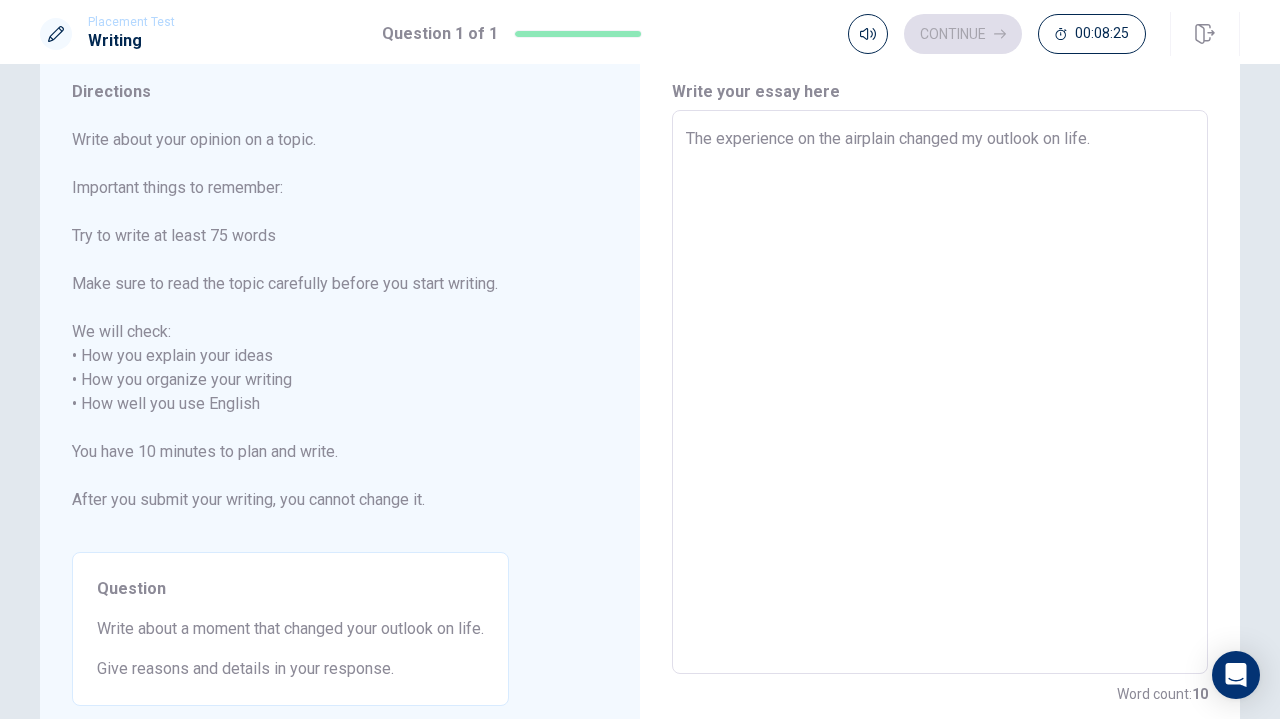 type on "The experience on the airplain changed my outlook on life." 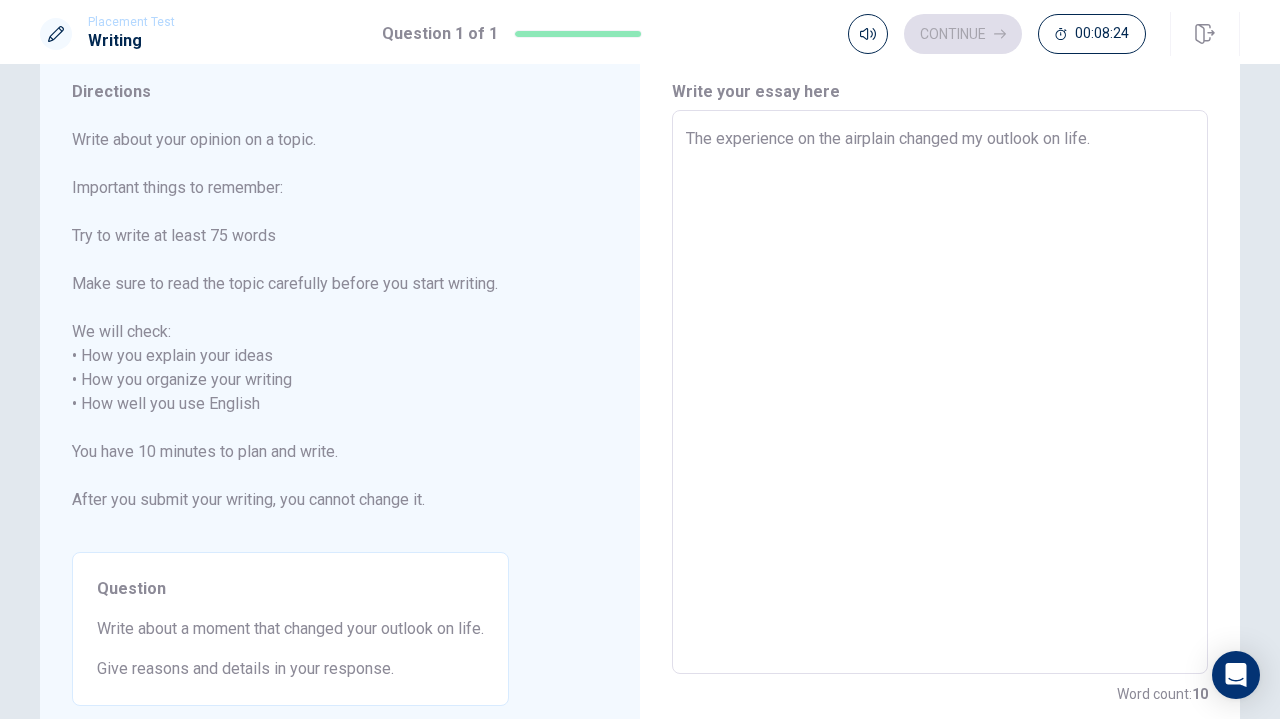 type on "The experience on the airplain changed my outlook on life.w" 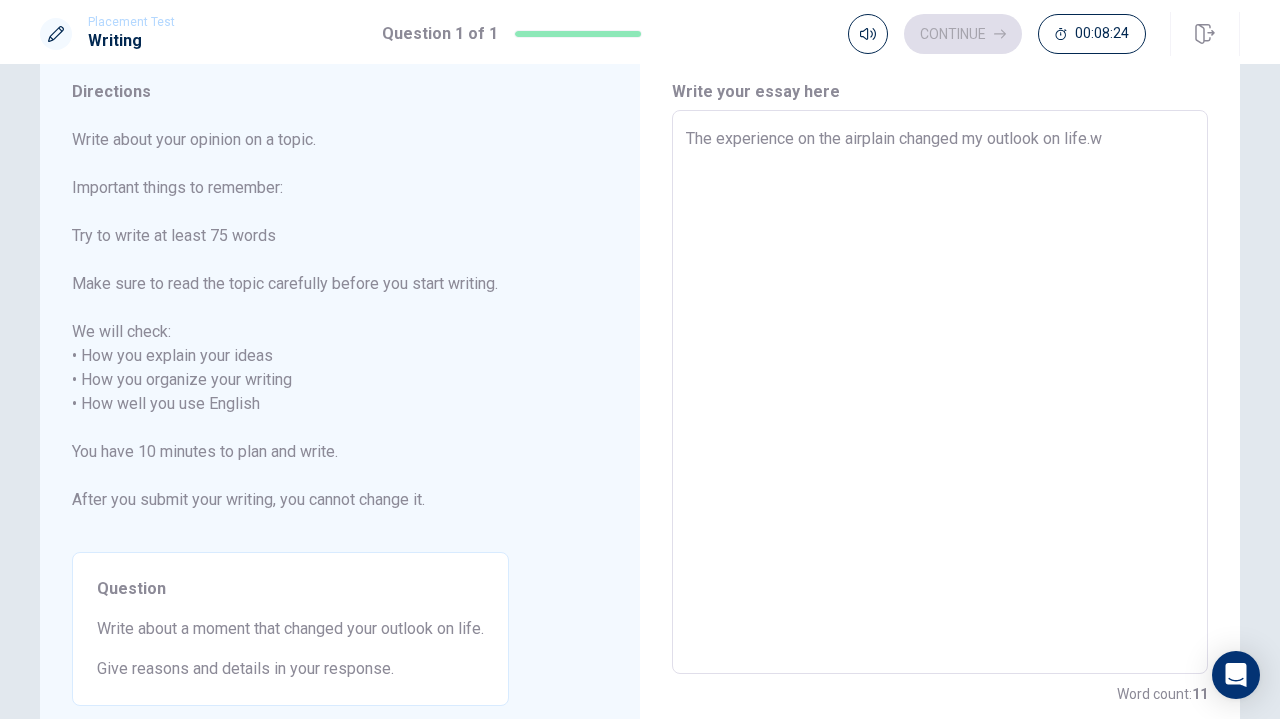 type on "x" 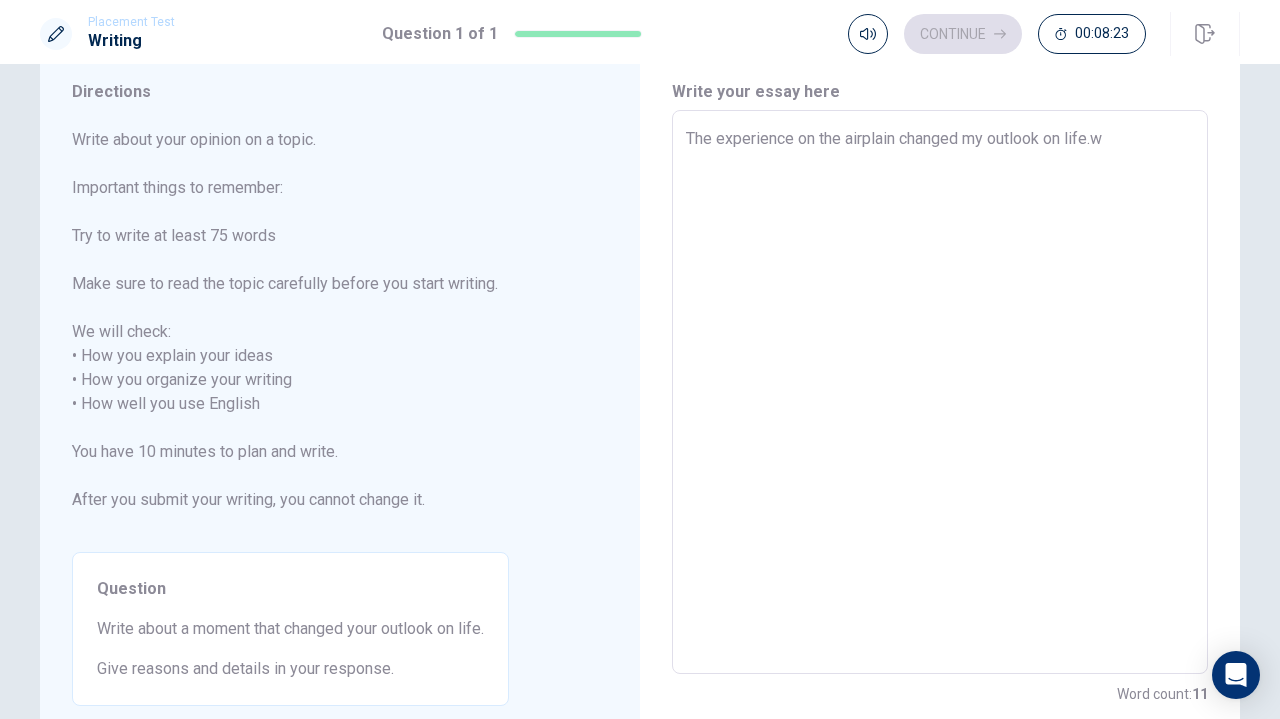 type on "The experience on the airplain changed my outlook on life." 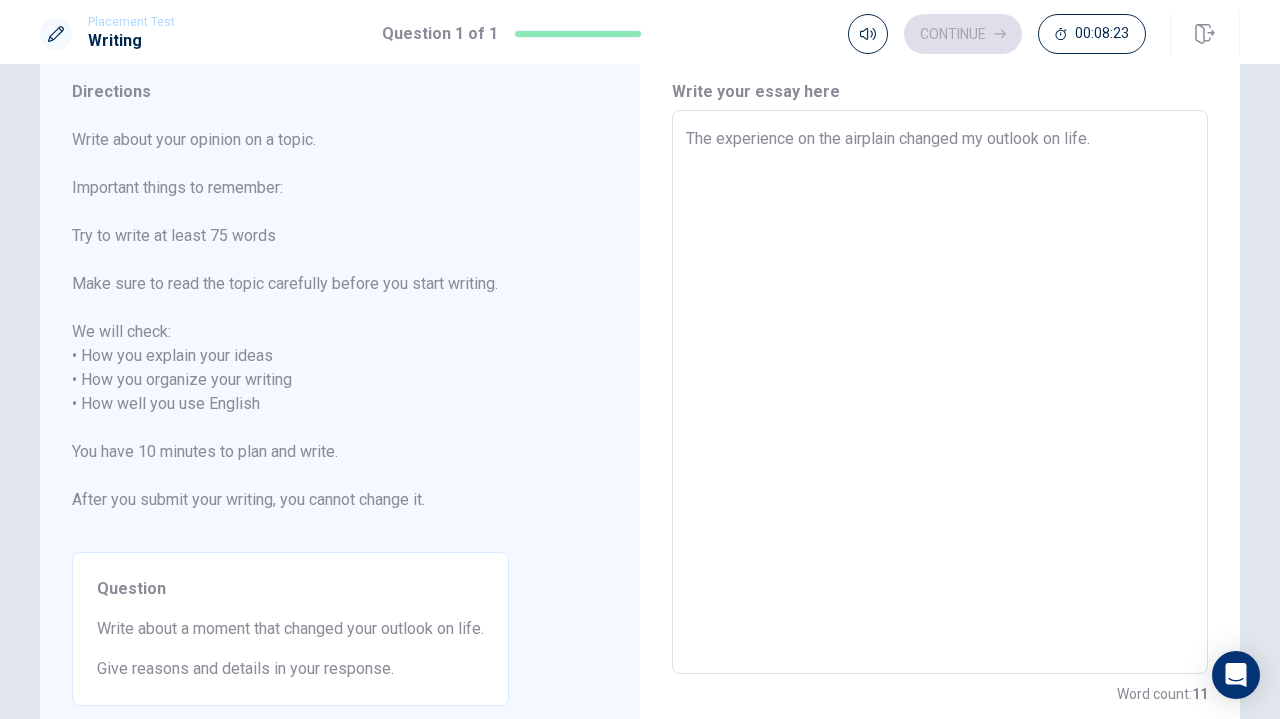 type on "x" 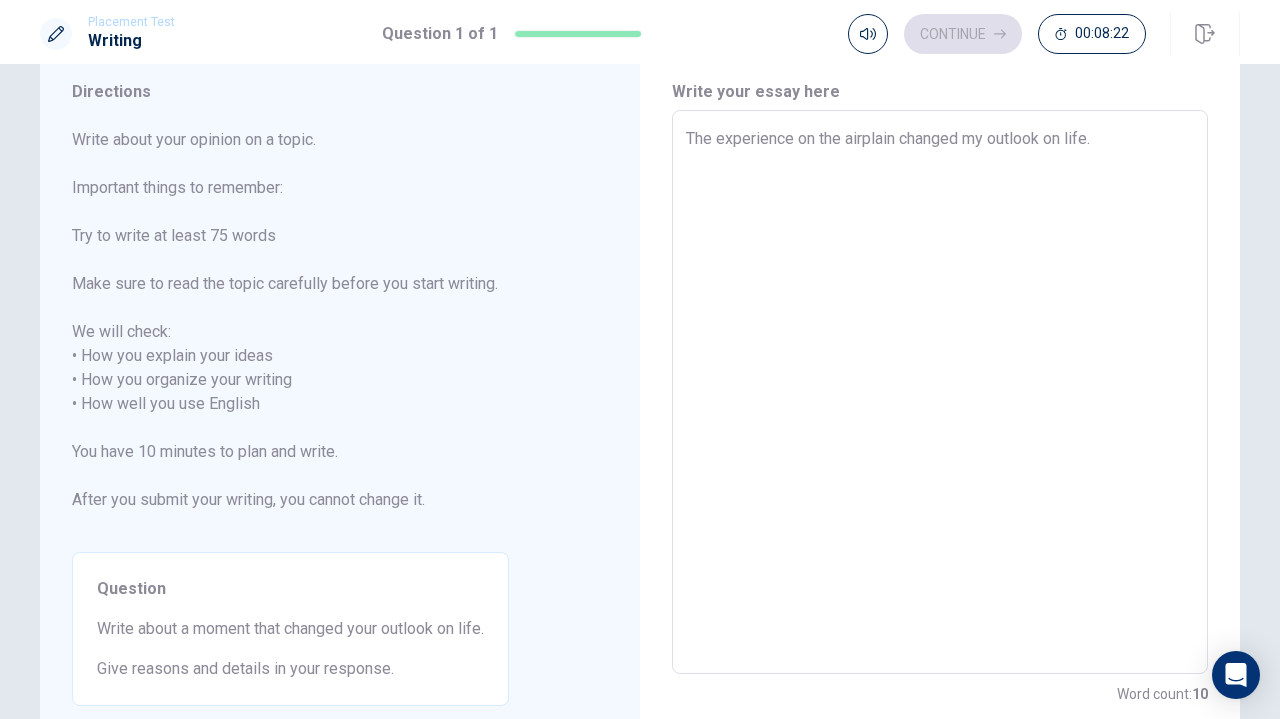 type on "The experience on the airplain changed my outlook on life." 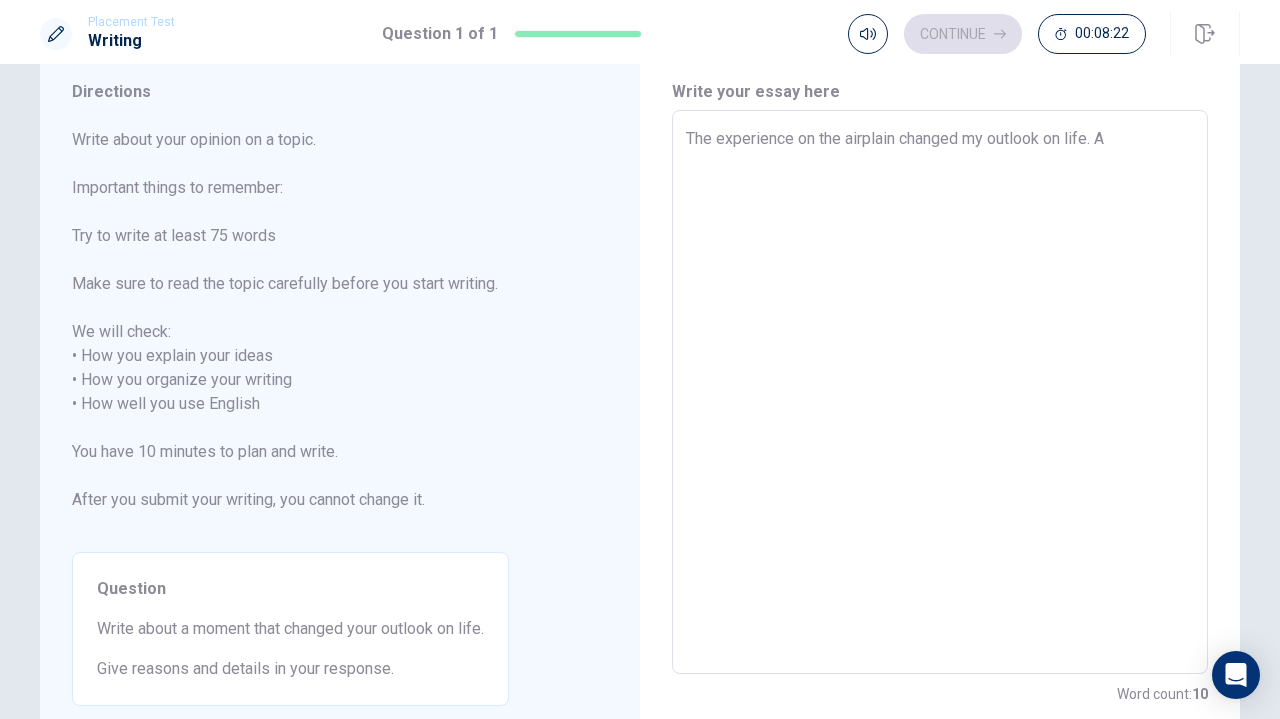 type on "x" 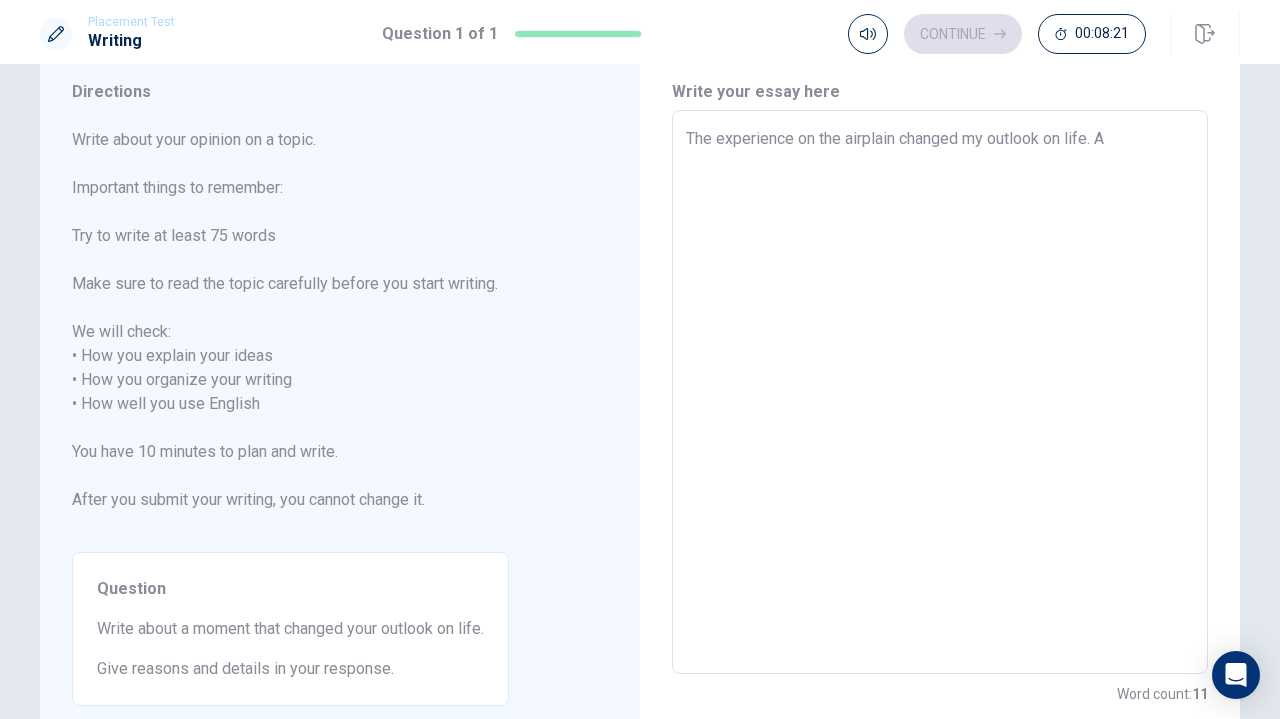 type on "The experience on the airplain changed my outlook on life. Ab" 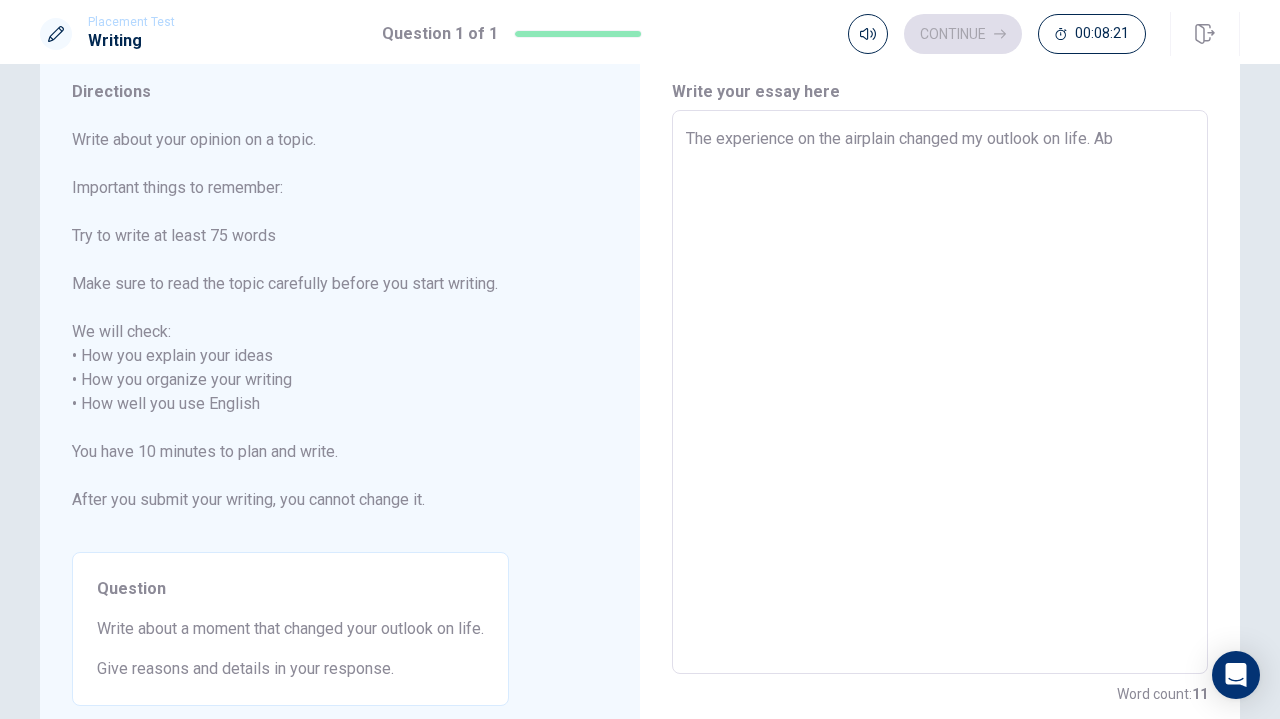 type on "x" 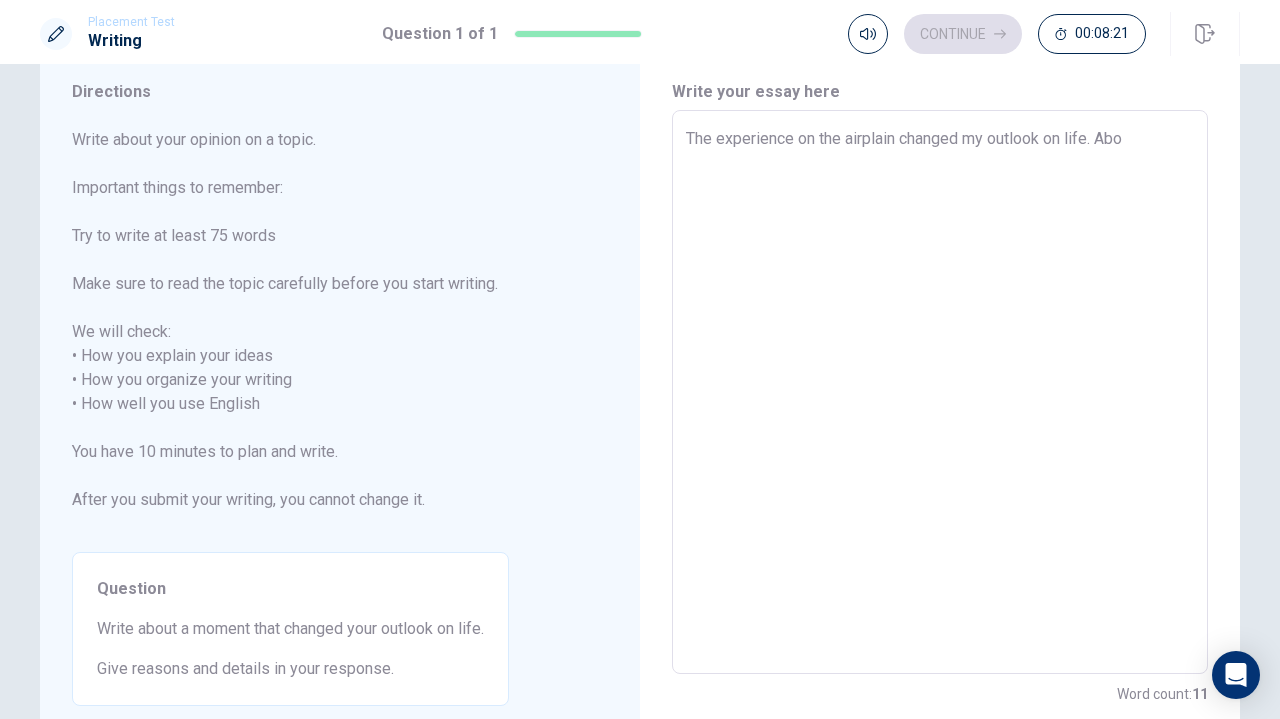 type on "x" 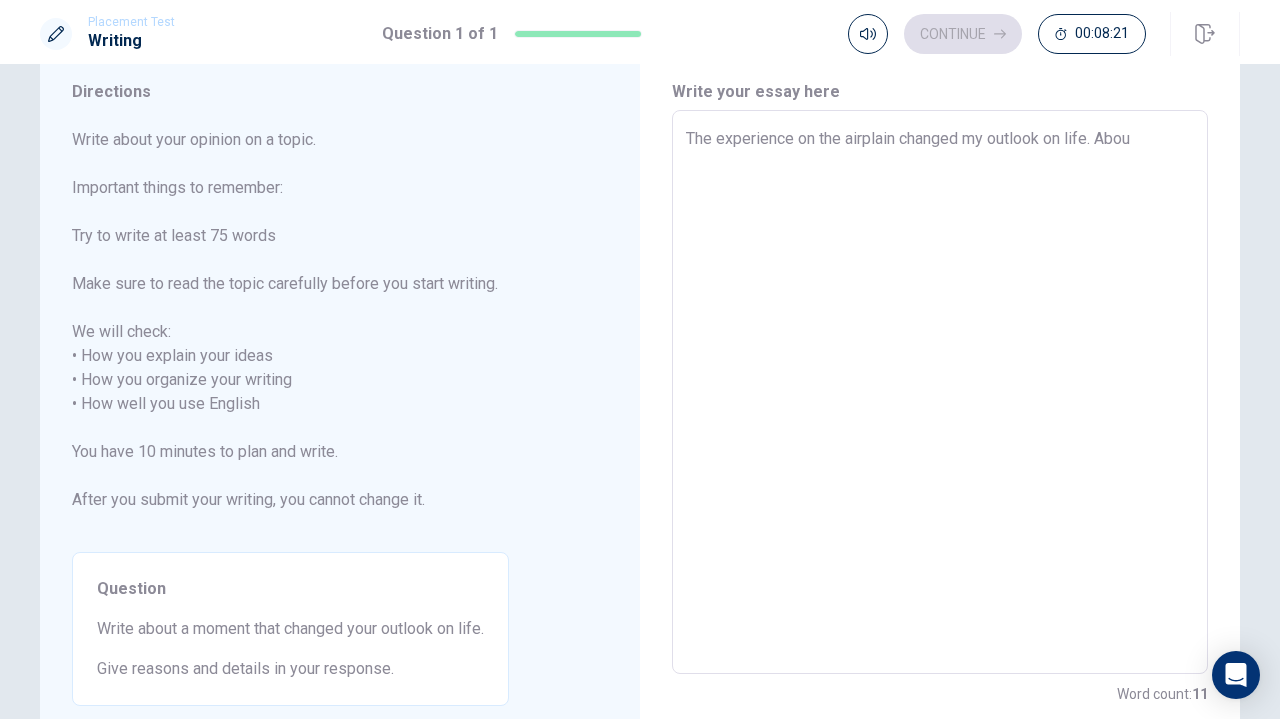 type 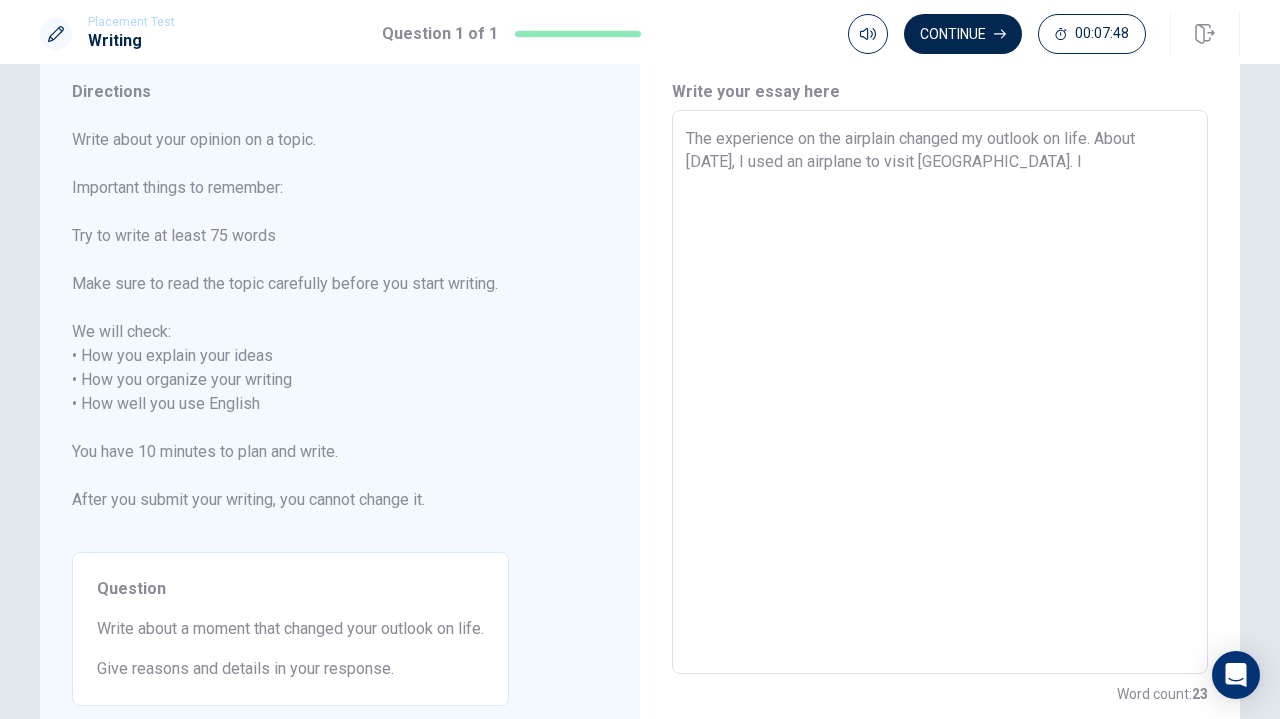 click on "The experience on the airplain changed my outlook on life. About [DATE], I used an airplane to visit [GEOGRAPHIC_DATA]. I" at bounding box center [940, 392] 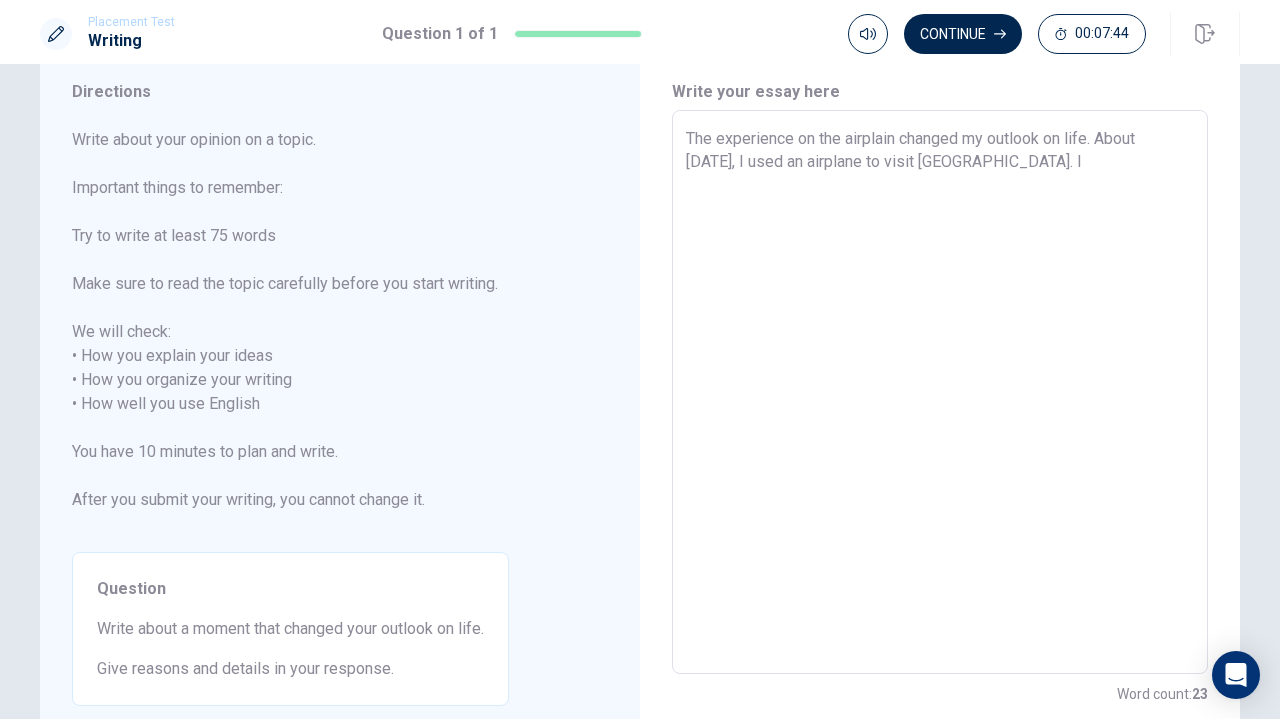 click on "The experience on the airplain changed my outlook on life. About [DATE], I used an airplane to visit [GEOGRAPHIC_DATA]. I" at bounding box center [940, 392] 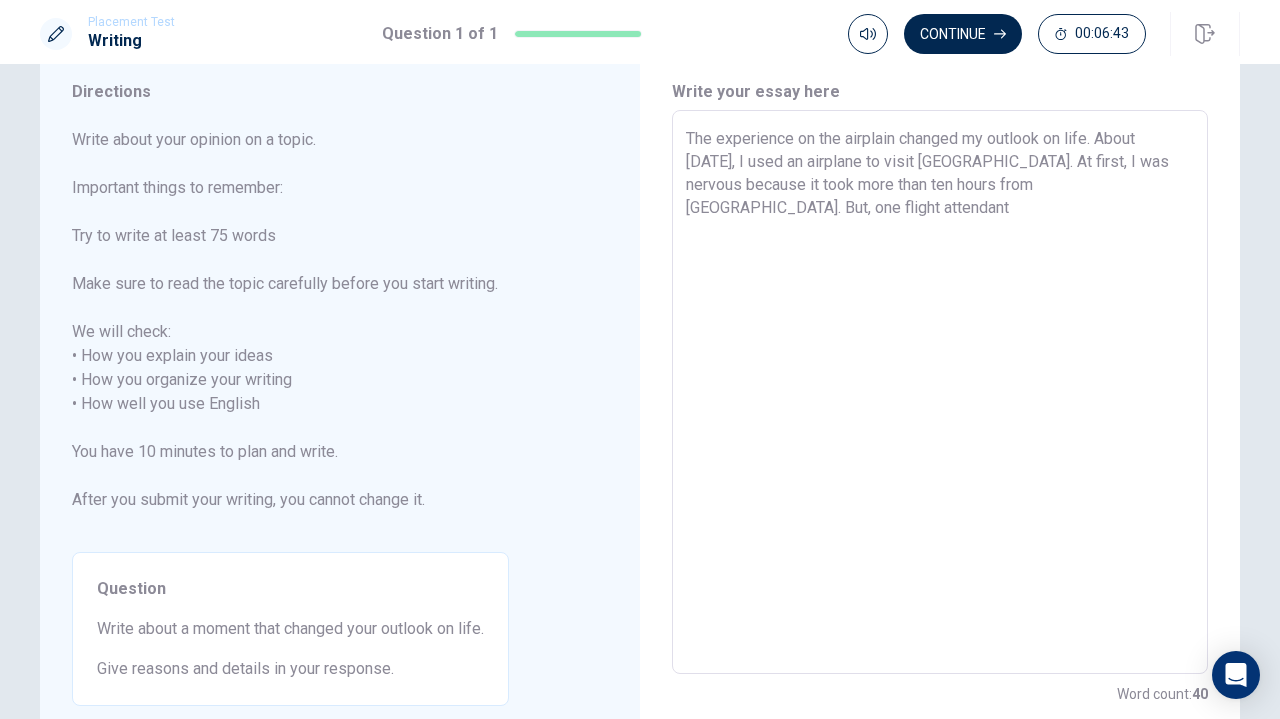 click on "The experience on the airplain changed my outlook on life. About [DATE], I used an airplane to visit [GEOGRAPHIC_DATA]. At first, I was nervous because it took more than ten hours from [GEOGRAPHIC_DATA]. But, one flight attendant" at bounding box center [940, 392] 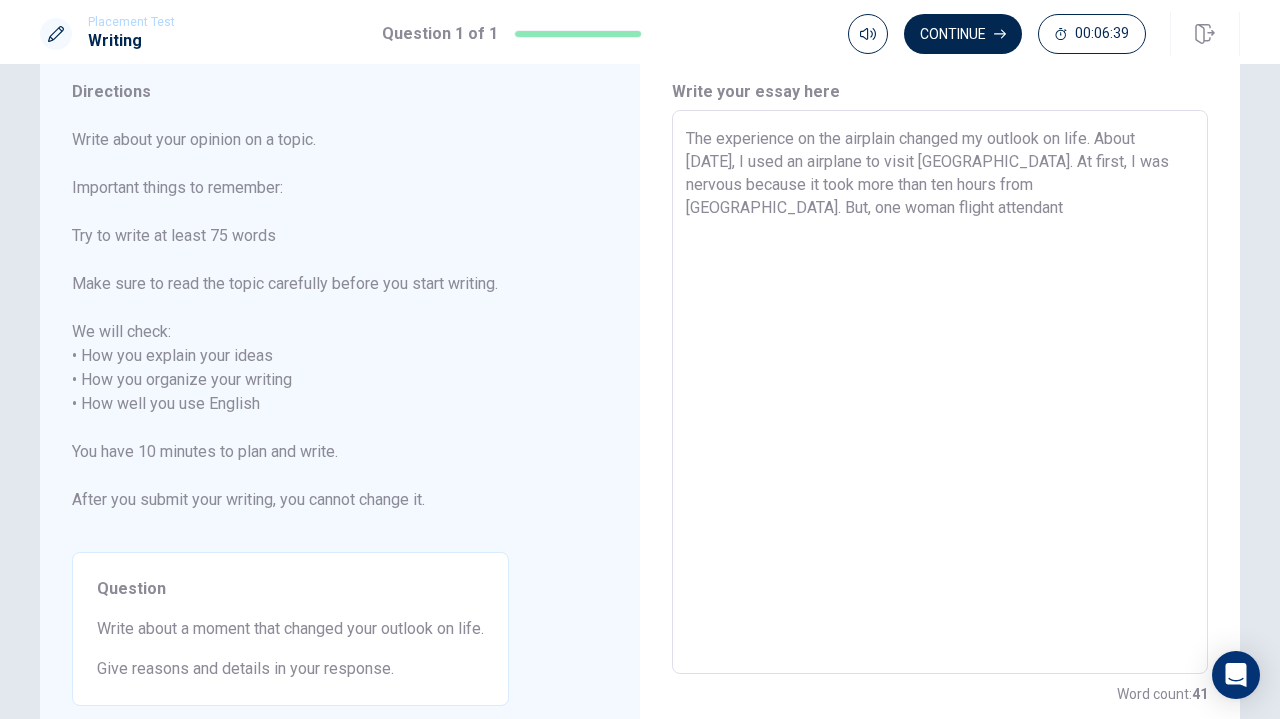click on "The experience on the airplain changed my outlook on life. About [DATE], I used an airplane to visit [GEOGRAPHIC_DATA]. At first, I was nervous because it took more than ten hours from [GEOGRAPHIC_DATA]. But, one woman flight attendant" at bounding box center [940, 392] 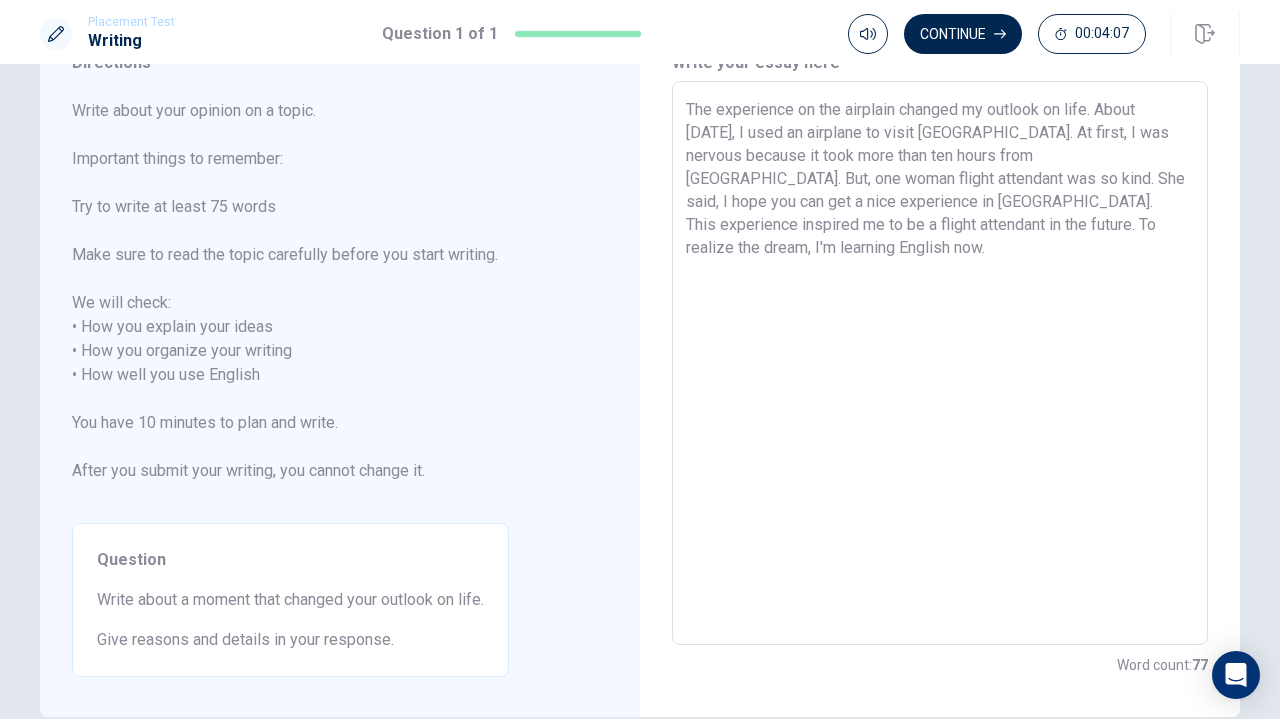 scroll, scrollTop: 96, scrollLeft: 0, axis: vertical 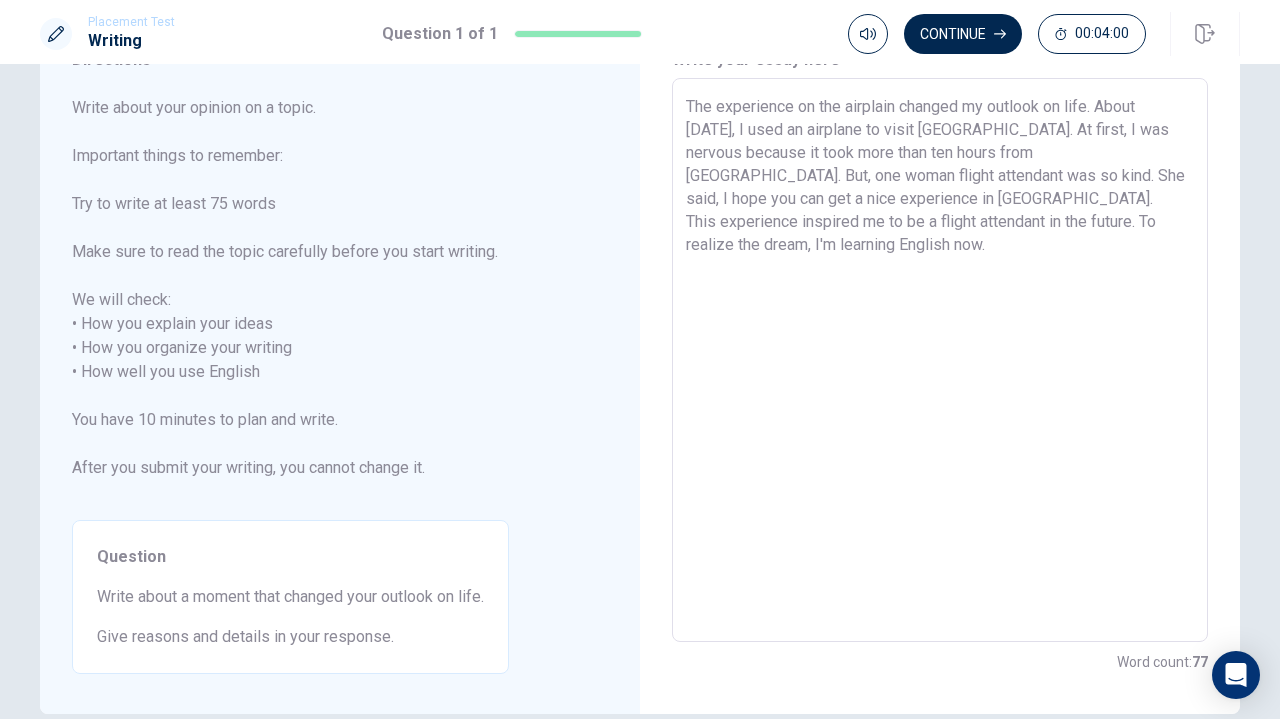 click on "The experience on the airplain changed my outlook on life. About [DATE], I used an airplane to visit [GEOGRAPHIC_DATA]. At first, I was nervous because it took more than ten hours from [GEOGRAPHIC_DATA]. But, one woman flight attendant was so kind. She said, I hope you can get a nice experience in [GEOGRAPHIC_DATA]. This experience inspired me to be a flight attendant in the future. To realize the dream, I'm learning English now." at bounding box center (940, 360) 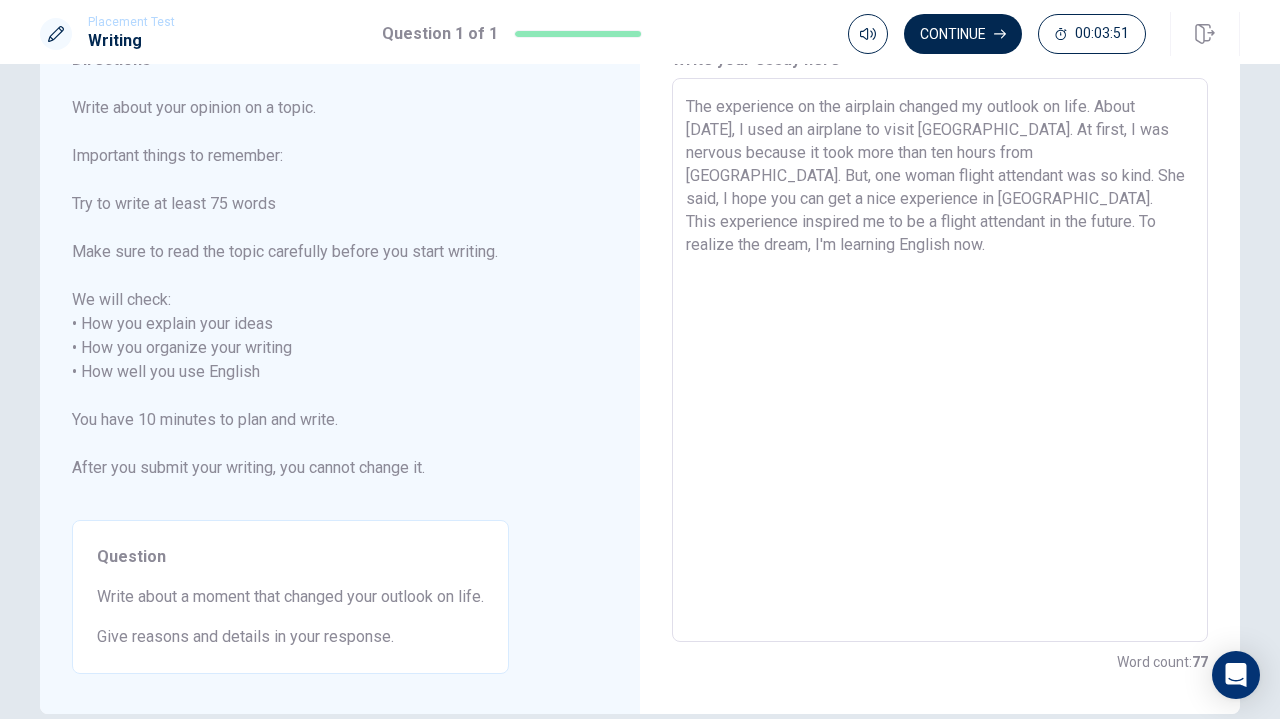 click on "The experience on the airplain changed my outlook on life. About [DATE], I used an airplane to visit [GEOGRAPHIC_DATA]. At first, I was nervous because it took more than ten hours from [GEOGRAPHIC_DATA]. But, one woman flight attendant was so kind. She said, I hope you can get a nice experience in [GEOGRAPHIC_DATA]. This experience inspired me to be a flight attendant in the future. To realize the dream, I'm learning English now." at bounding box center (940, 360) 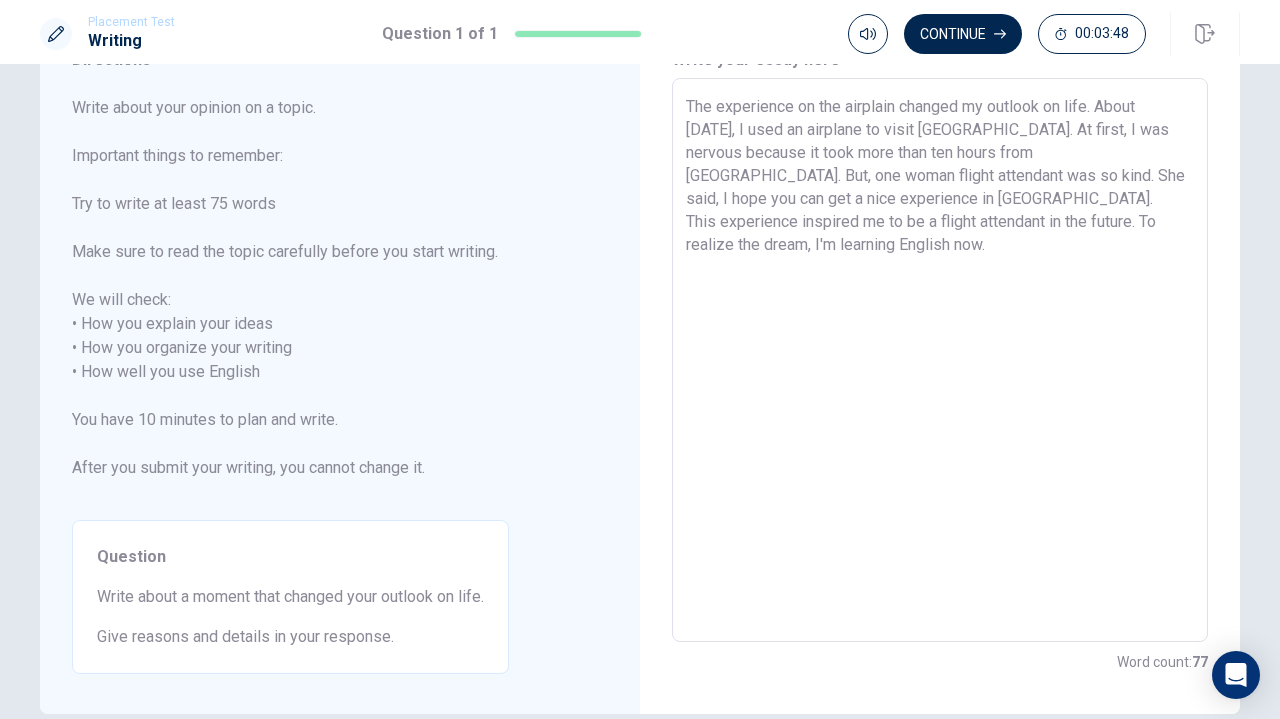 click on "The experience on the airplain changed my outlook on life. About [DATE], I used an airplane to visit [GEOGRAPHIC_DATA]. At first, I was nervous because it took more than ten hours from [GEOGRAPHIC_DATA]. But, one woman flight attendant was so kind. She said, I hope you can get a nice experience in [GEOGRAPHIC_DATA]. This experience inspired me to be a flight attendant in the future. To realize the dream, I'm learning English now." at bounding box center [940, 360] 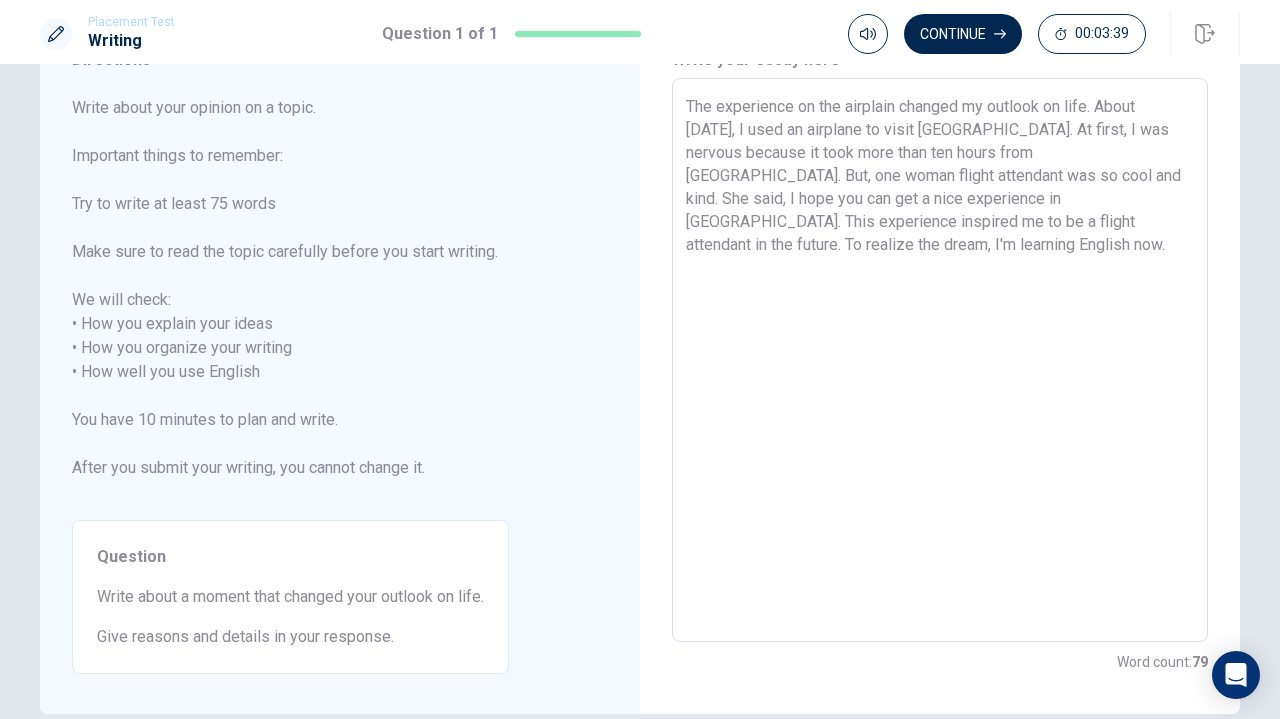 click on "The experience on the airplain changed my outlook on life. About [DATE], I used an airplane to visit [GEOGRAPHIC_DATA]. At first, I was nervous because it took more than ten hours from [GEOGRAPHIC_DATA]. But, one woman flight attendant was so cool and kind. She said, I hope you can get a nice experience in [GEOGRAPHIC_DATA]. This experience inspired me to be a flight attendant in the future. To realize the dream, I'm learning English now." at bounding box center [940, 360] 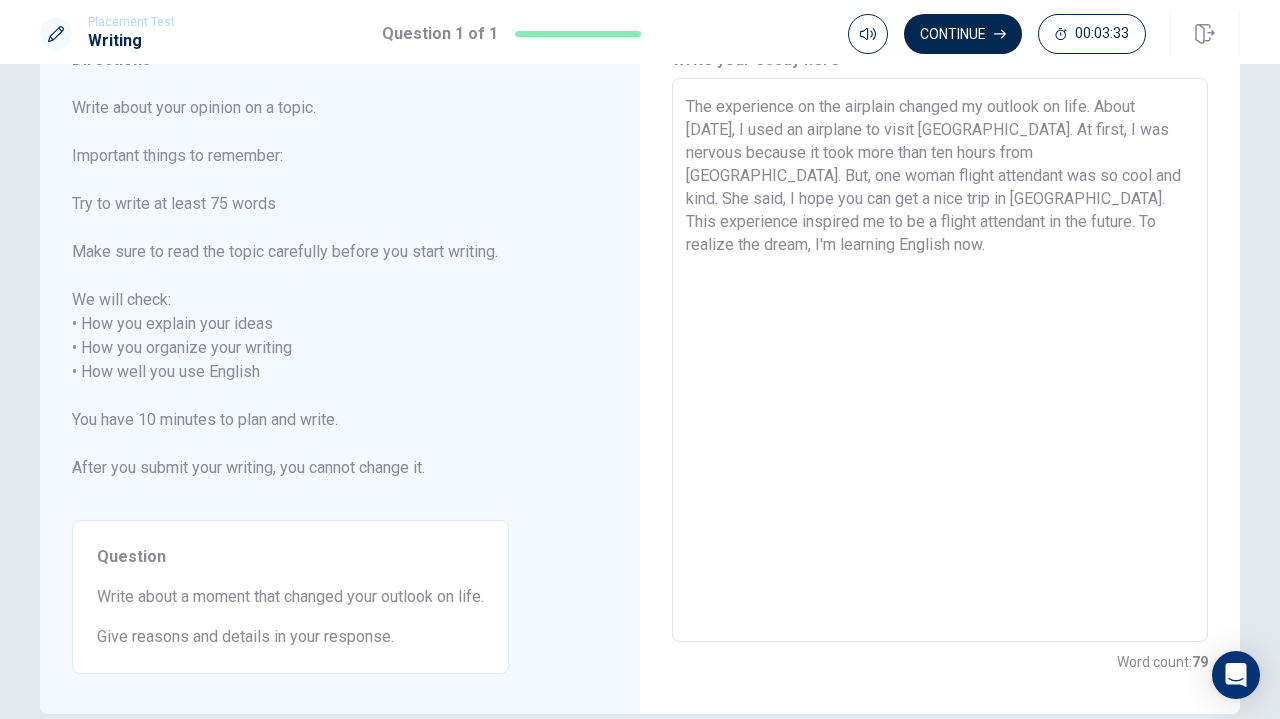 click on "The experience on the airplain changed my outlook on life. About [DATE], I used an airplane to visit [GEOGRAPHIC_DATA]. At first, I was nervous because it took more than ten hours from [GEOGRAPHIC_DATA]. But, one woman flight attendant was so cool and kind. She said, I hope you can get a nice trip in [GEOGRAPHIC_DATA]. This experience inspired me to be a flight attendant in the future. To realize the dream, I'm learning English now." at bounding box center (940, 360) 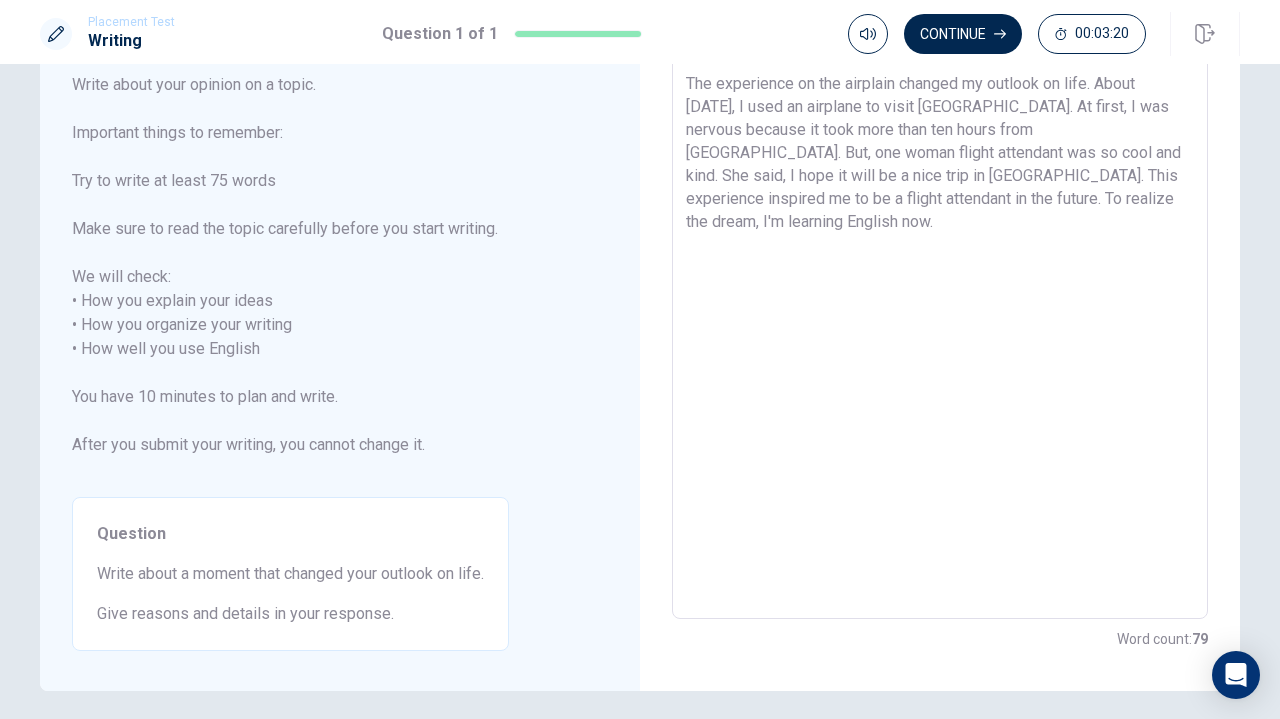 scroll, scrollTop: 122, scrollLeft: 0, axis: vertical 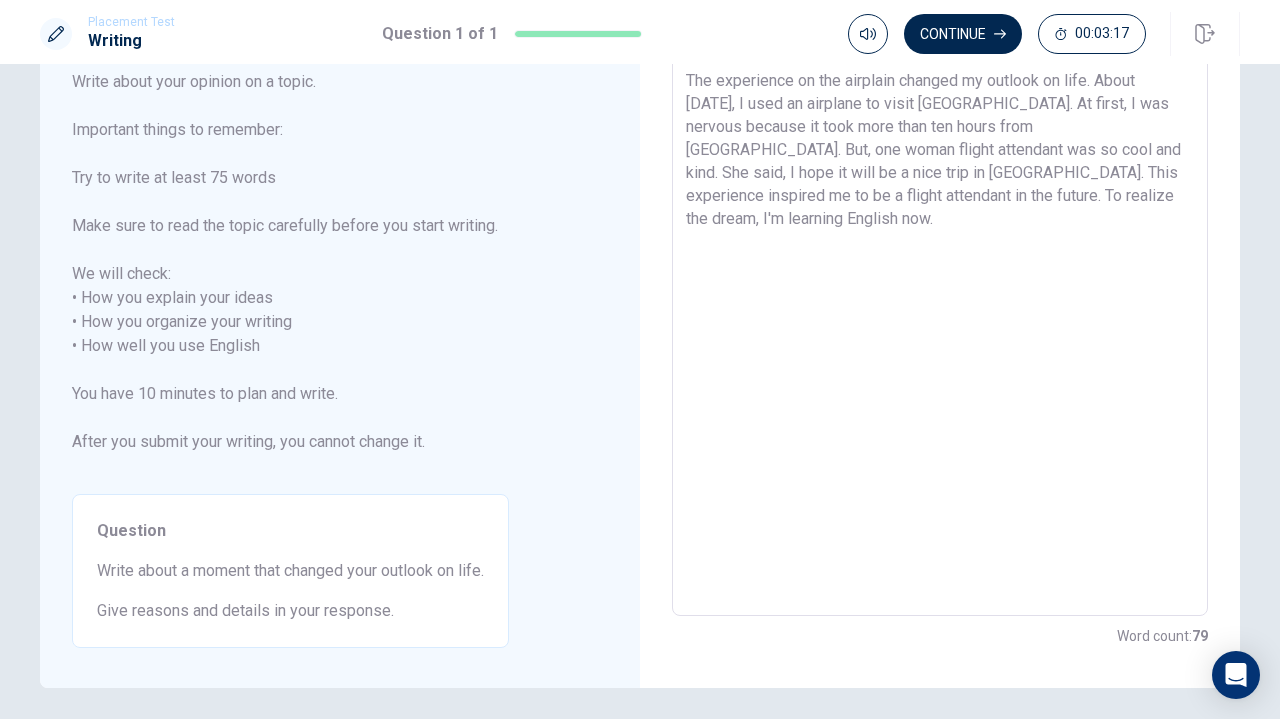 click on "The experience on the airplain changed my outlook on life. About [DATE], I used an airplane to visit [GEOGRAPHIC_DATA]. At first, I was nervous because it took more than ten hours from [GEOGRAPHIC_DATA]. But, one woman flight attendant was so cool and kind. She said, I hope it will be a nice trip in [GEOGRAPHIC_DATA]. This experience inspired me to be a flight attendant in the future. To realize the dream, I'm learning English now." at bounding box center (940, 334) 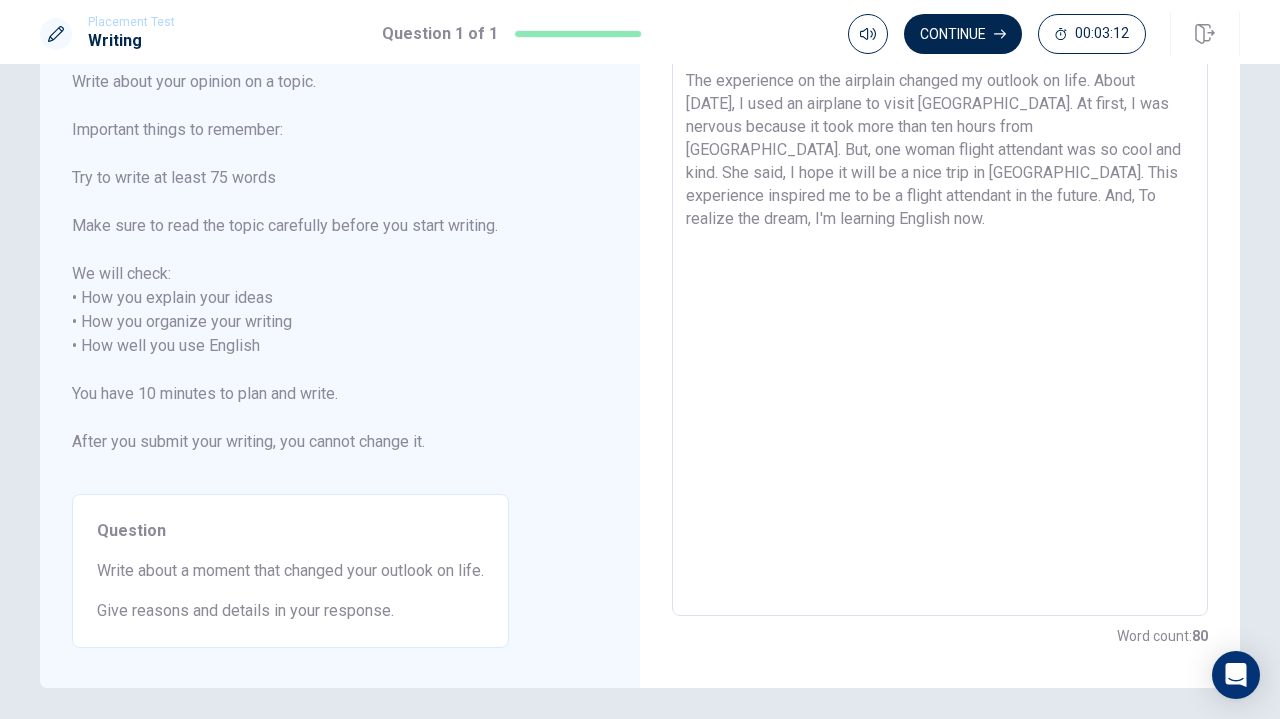 click on "The experience on the airplain changed my outlook on life. About [DATE], I used an airplane to visit [GEOGRAPHIC_DATA]. At first, I was nervous because it took more than ten hours from [GEOGRAPHIC_DATA]. But, one woman flight attendant was so cool and kind. She said, I hope it will be a nice trip in [GEOGRAPHIC_DATA]. This experience inspired me to be a flight attendant in the future. And, To realize the dream, I'm learning English now." at bounding box center [940, 334] 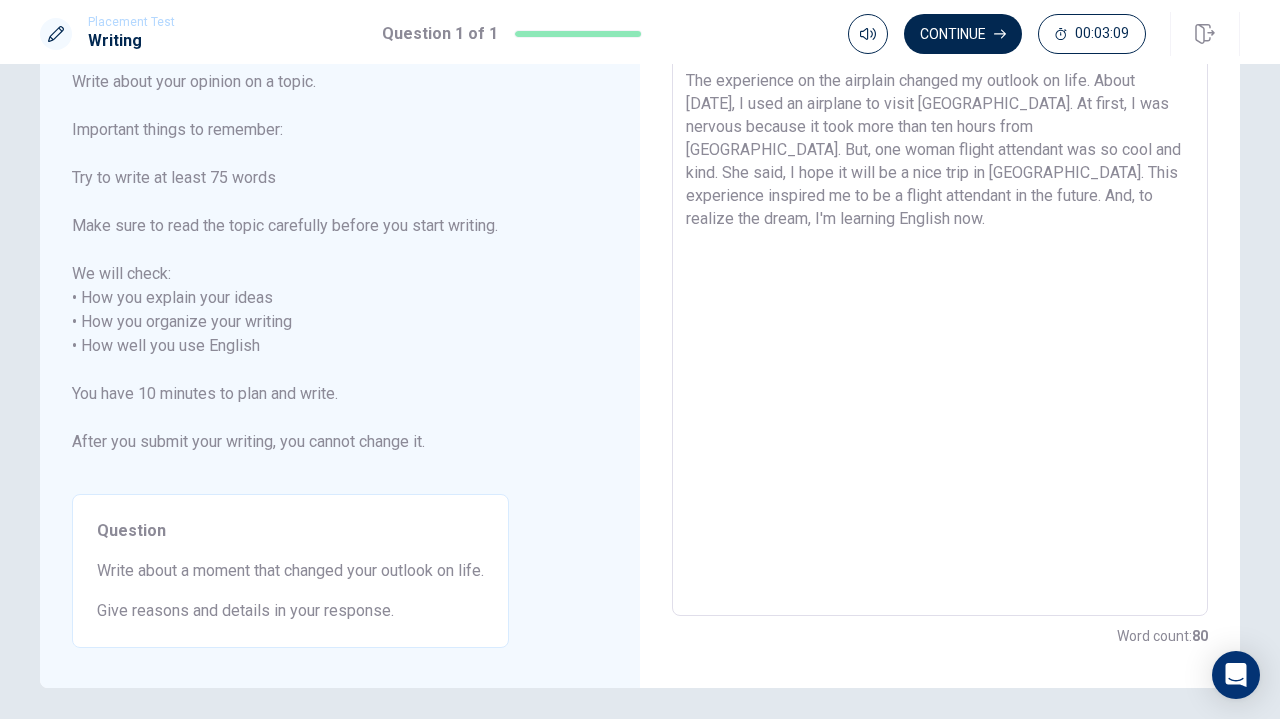 click on "The experience on the airplain changed my outlook on life. About [DATE], I used an airplane to visit [GEOGRAPHIC_DATA]. At first, I was nervous because it took more than ten hours from [GEOGRAPHIC_DATA]. But, one woman flight attendant was so cool and kind. She said, I hope it will be a nice trip in [GEOGRAPHIC_DATA]. This experience inspired me to be a flight attendant in the future. And, to realize the dream, I'm learning English now." at bounding box center [940, 334] 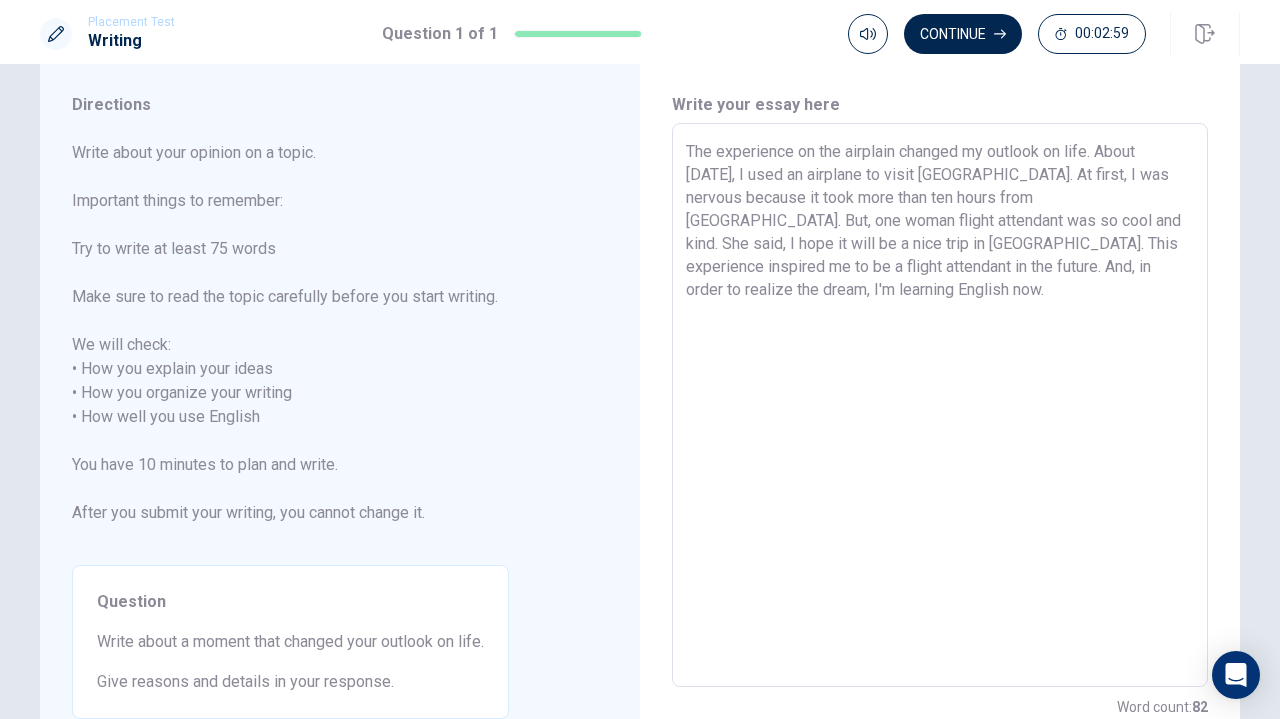 scroll, scrollTop: 103, scrollLeft: 0, axis: vertical 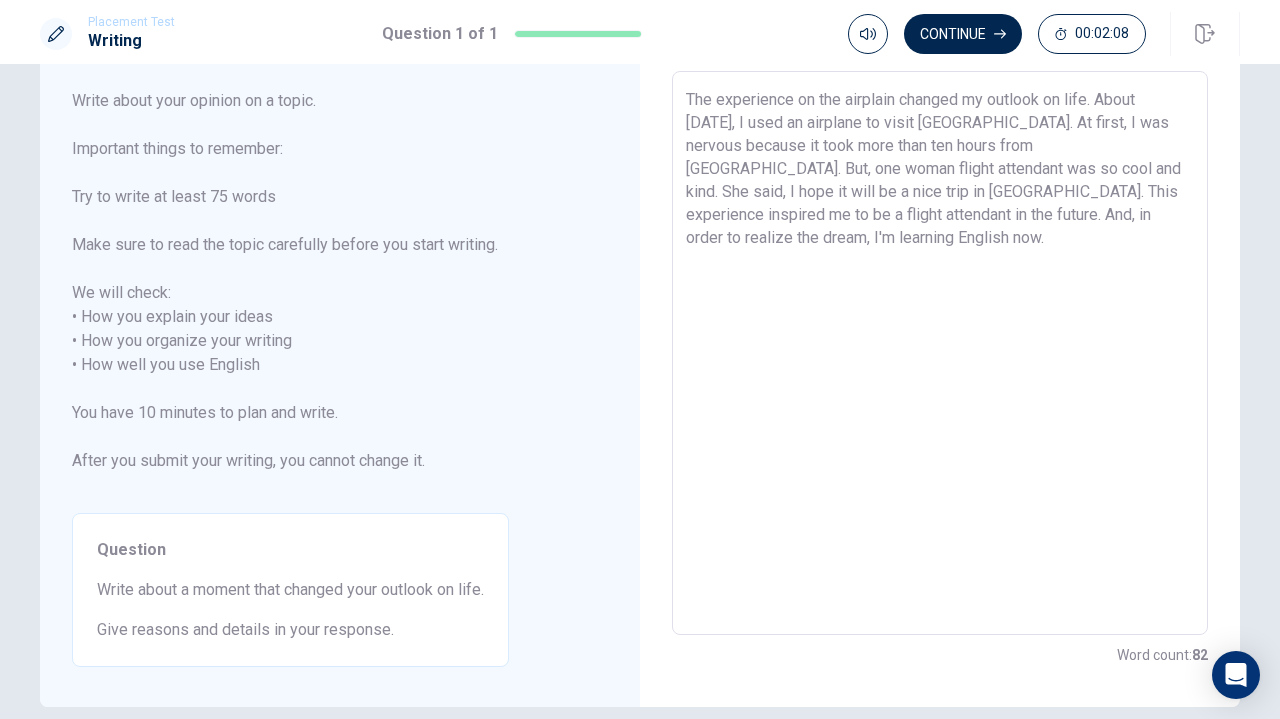 click on "The experience on the airplain changed my outlook on life. About [DATE], I used an airplane to visit [GEOGRAPHIC_DATA]. At first, I was nervous because it took more than ten hours from [GEOGRAPHIC_DATA]. But, one woman flight attendant was so cool and kind. She said, I hope it will be a nice trip in [GEOGRAPHIC_DATA]. This experience inspired me to be a flight attendant in the future. And, in order to realize the dream, I'm learning English now." at bounding box center [940, 353] 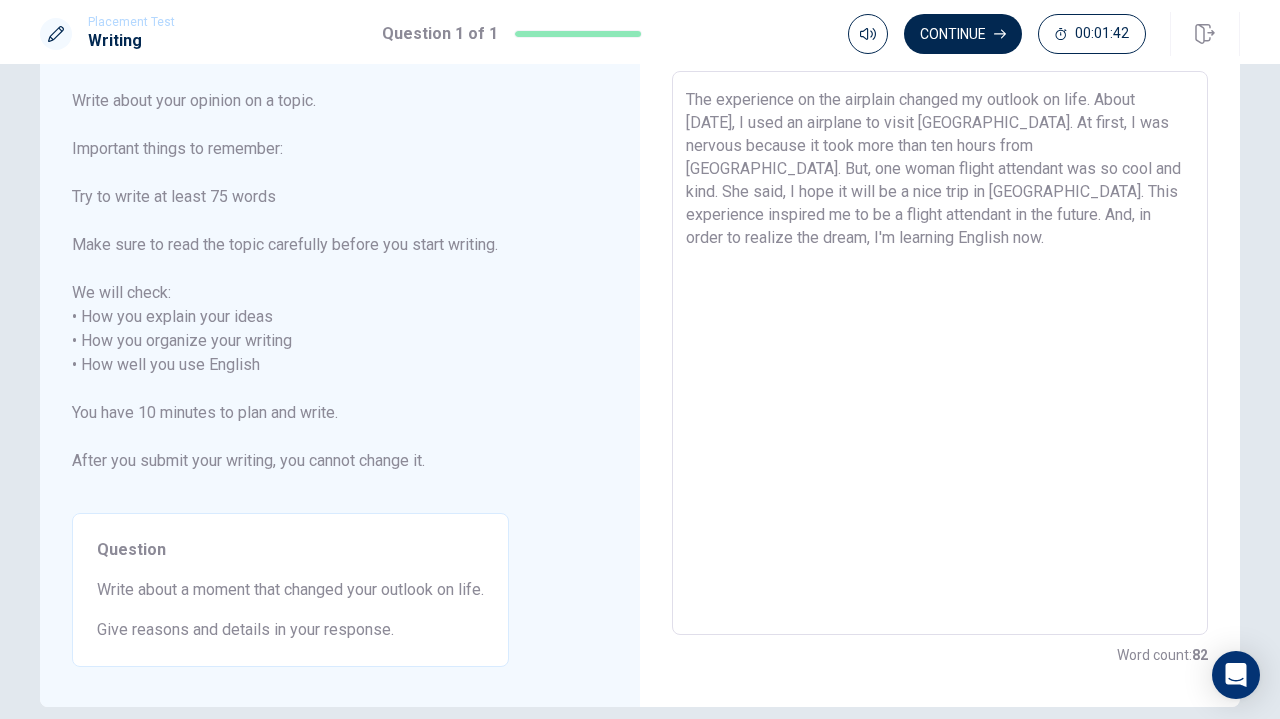 click on "The experience on the airplain changed my outlook on life. About [DATE], I used an airplane to visit [GEOGRAPHIC_DATA]. At first, I was nervous because it took more than ten hours from [GEOGRAPHIC_DATA]. But, one woman flight attendant was so cool and kind. She said, I hope it will be a nice trip in [GEOGRAPHIC_DATA]. This experience inspired me to be a flight attendant in the future. And, in order to realize the dream, I'm learning English now." at bounding box center [940, 353] 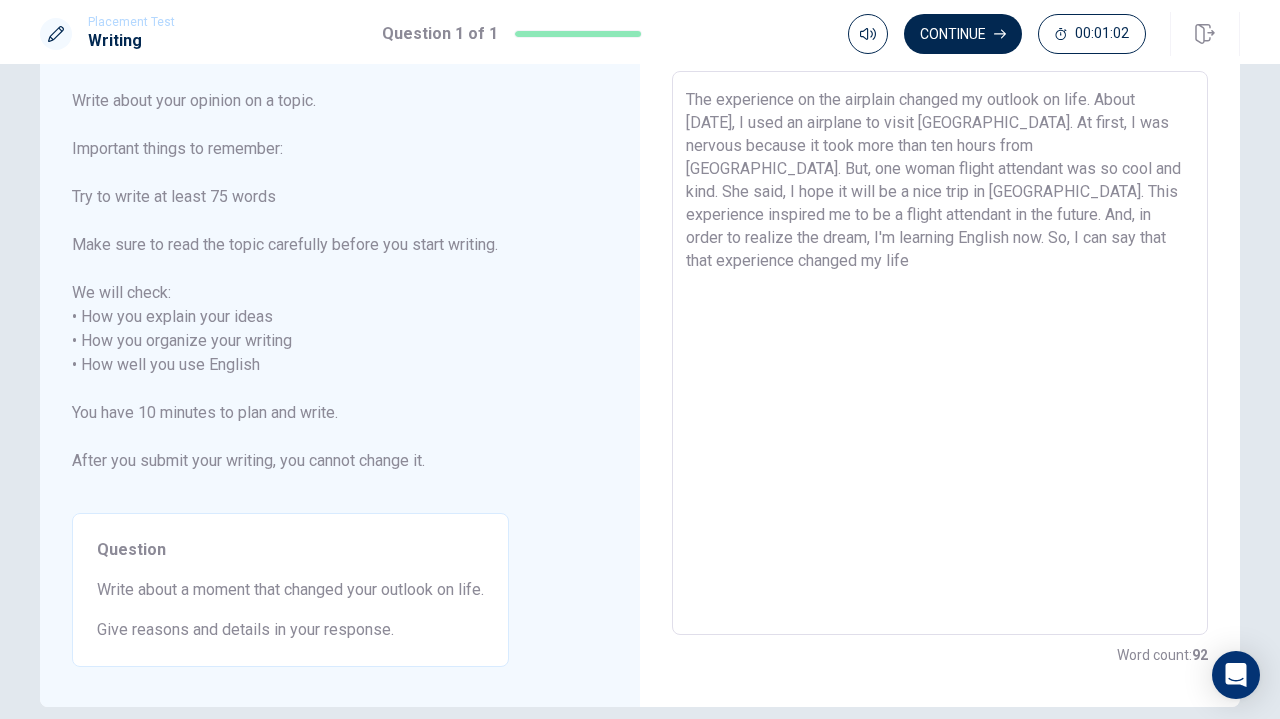 click on "The experience on the airplain changed my outlook on life. About [DATE], I used an airplane to visit [GEOGRAPHIC_DATA]. At first, I was nervous because it took more than ten hours from [GEOGRAPHIC_DATA]. But, one woman flight attendant was so cool and kind. She said, I hope it will be a nice trip in [GEOGRAPHIC_DATA]. This experience inspired me to be a flight attendant in the future. And, in order to realize the dream, I'm learning English now. So, I can say that that experience changed my life" at bounding box center (940, 353) 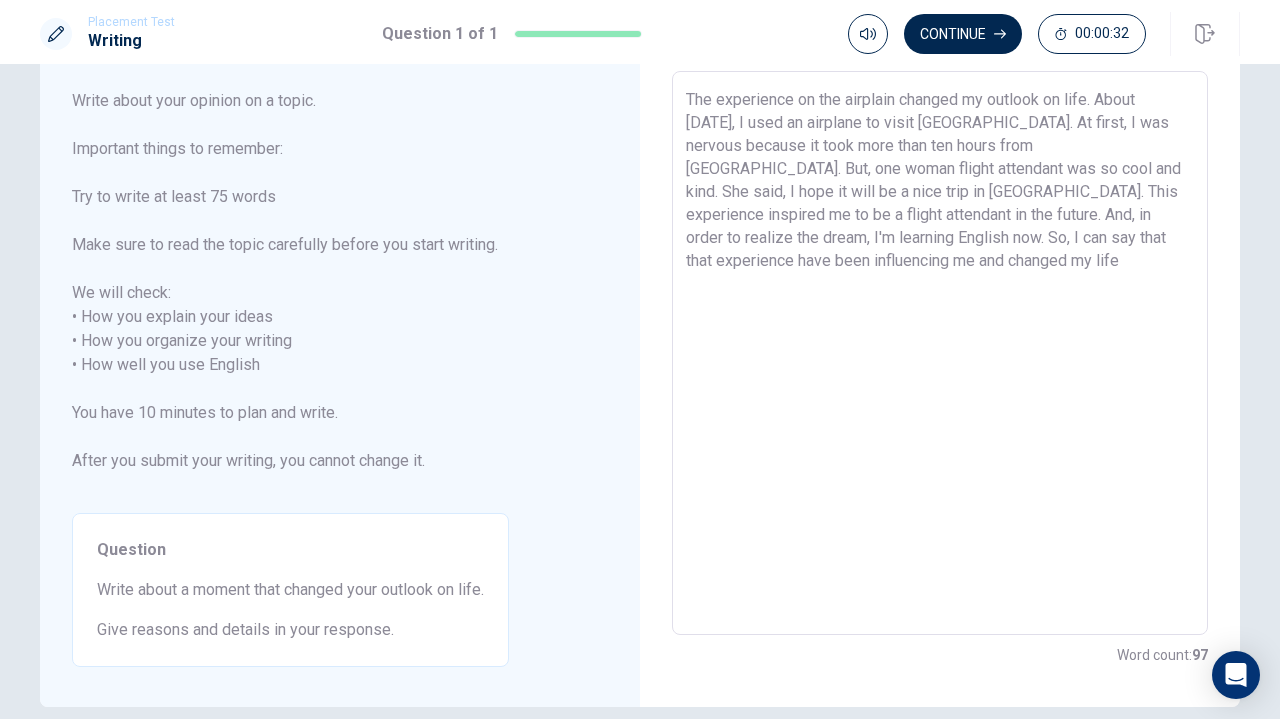 click on "The experience on the airplain changed my outlook on life. About [DATE], I used an airplane to visit [GEOGRAPHIC_DATA]. At first, I was nervous because it took more than ten hours from [GEOGRAPHIC_DATA]. But, one woman flight attendant was so cool and kind. She said, I hope it will be a nice trip in [GEOGRAPHIC_DATA]. This experience inspired me to be a flight attendant in the future. And, in order to realize the dream, I'm learning English now. So, I can say that that experience have been influencing me and changed my life" at bounding box center [940, 353] 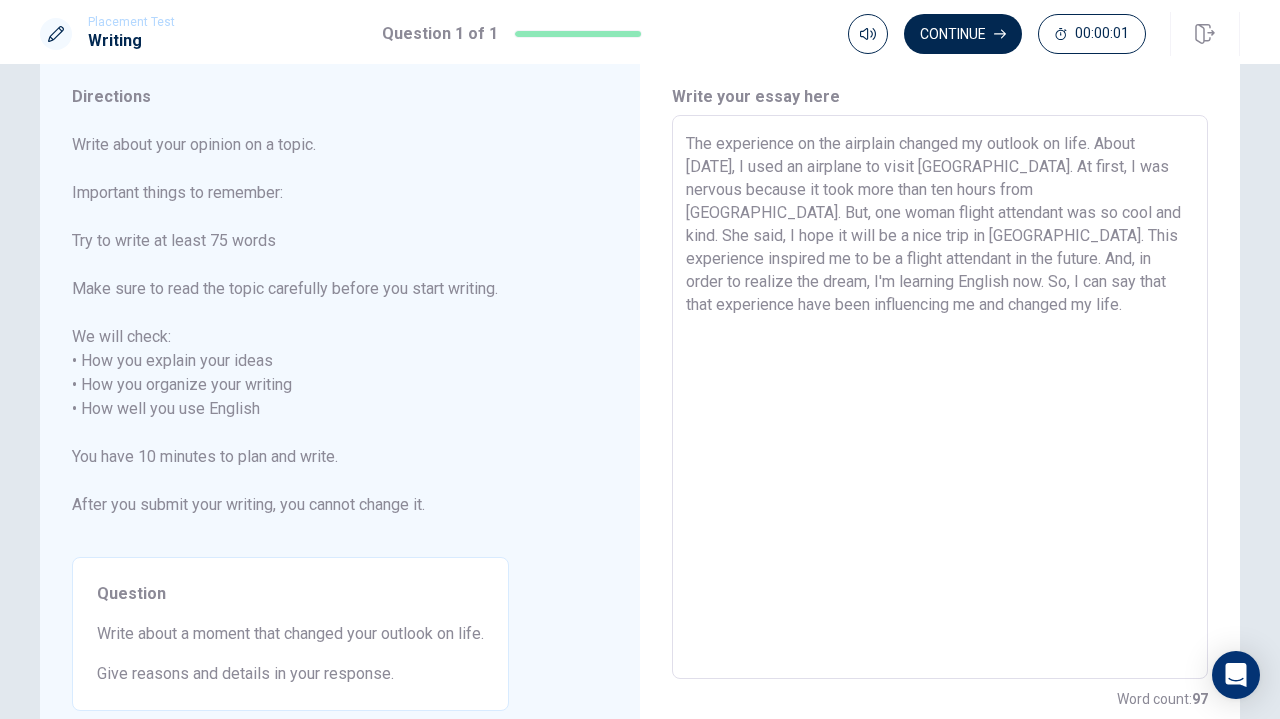 scroll, scrollTop: 0, scrollLeft: 0, axis: both 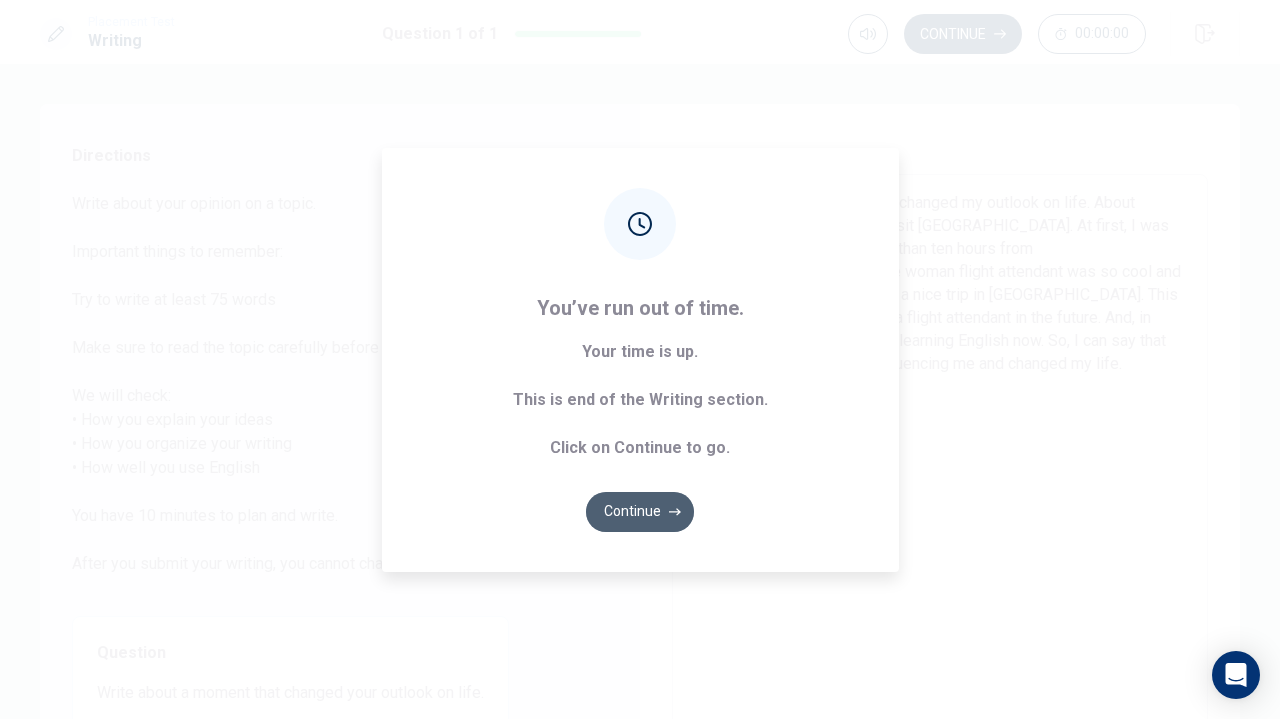 click on "Continue" at bounding box center (640, 512) 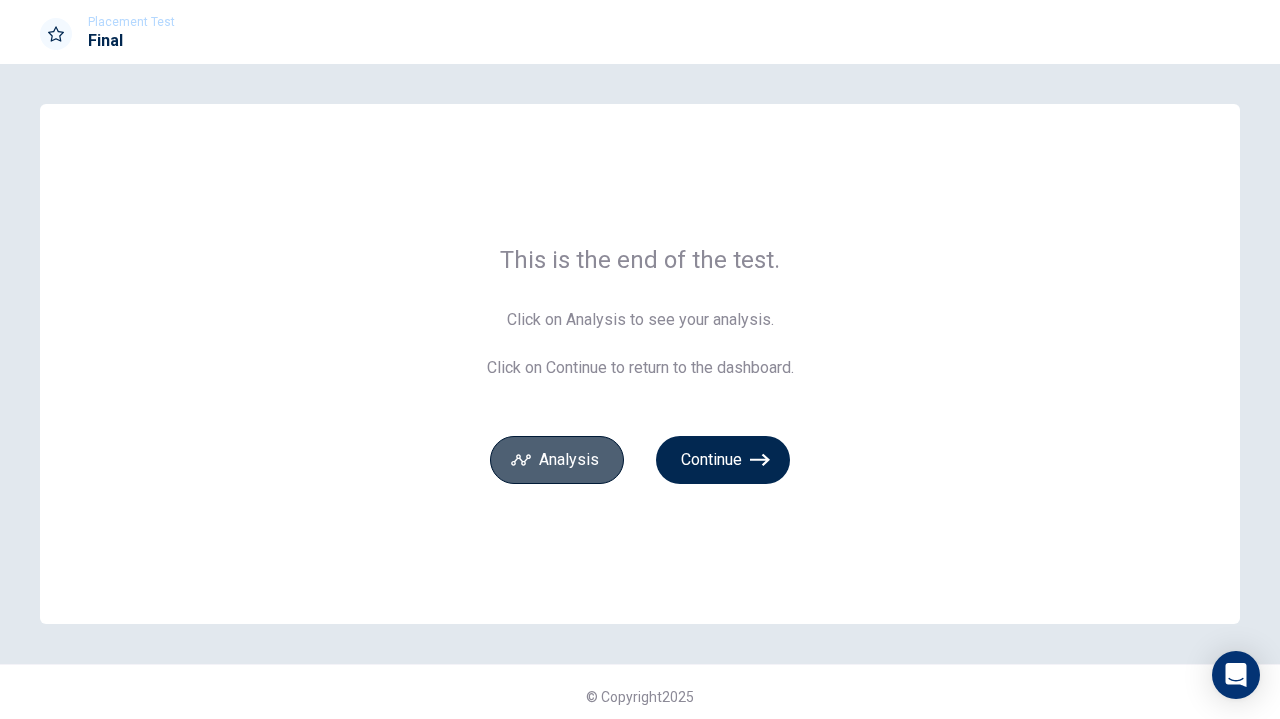 click on "Analysis" at bounding box center (557, 460) 